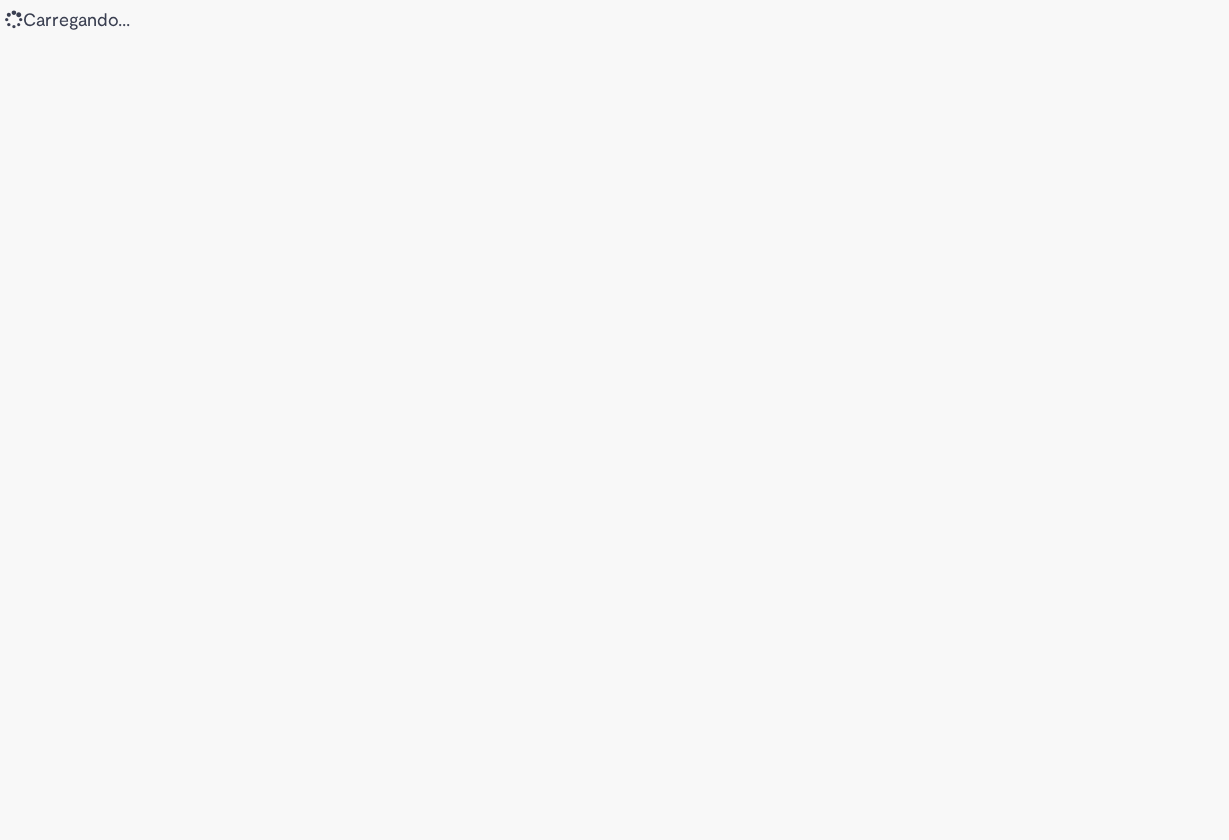 scroll, scrollTop: 0, scrollLeft: 0, axis: both 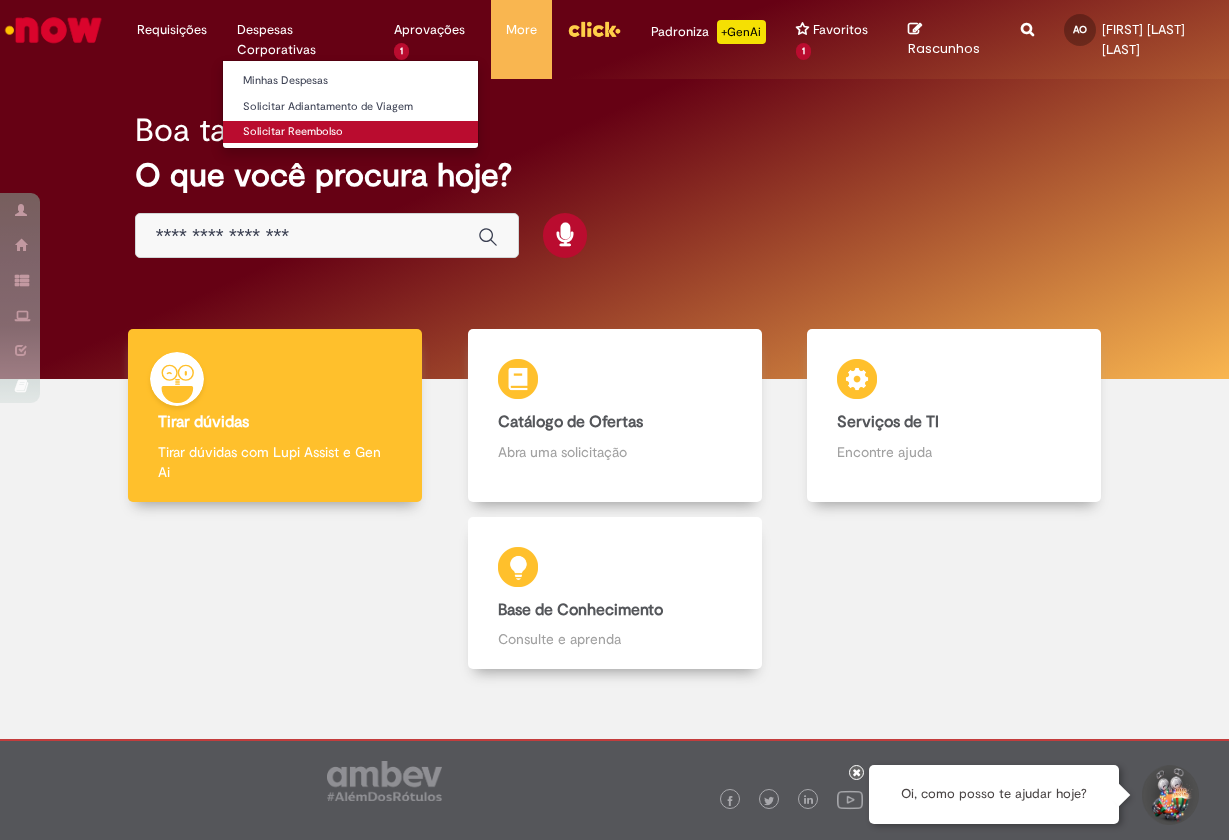 click on "Solicitar Reembolso" at bounding box center (350, 132) 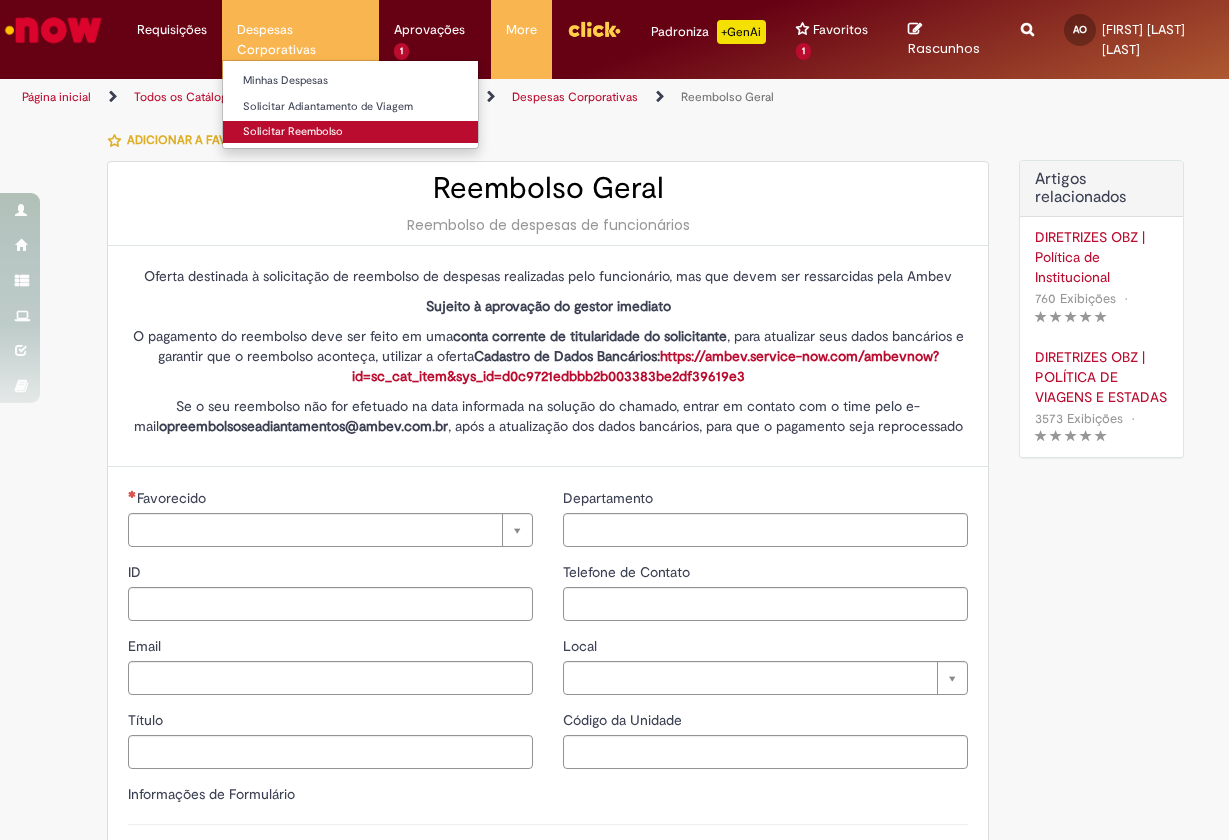 type on "********" 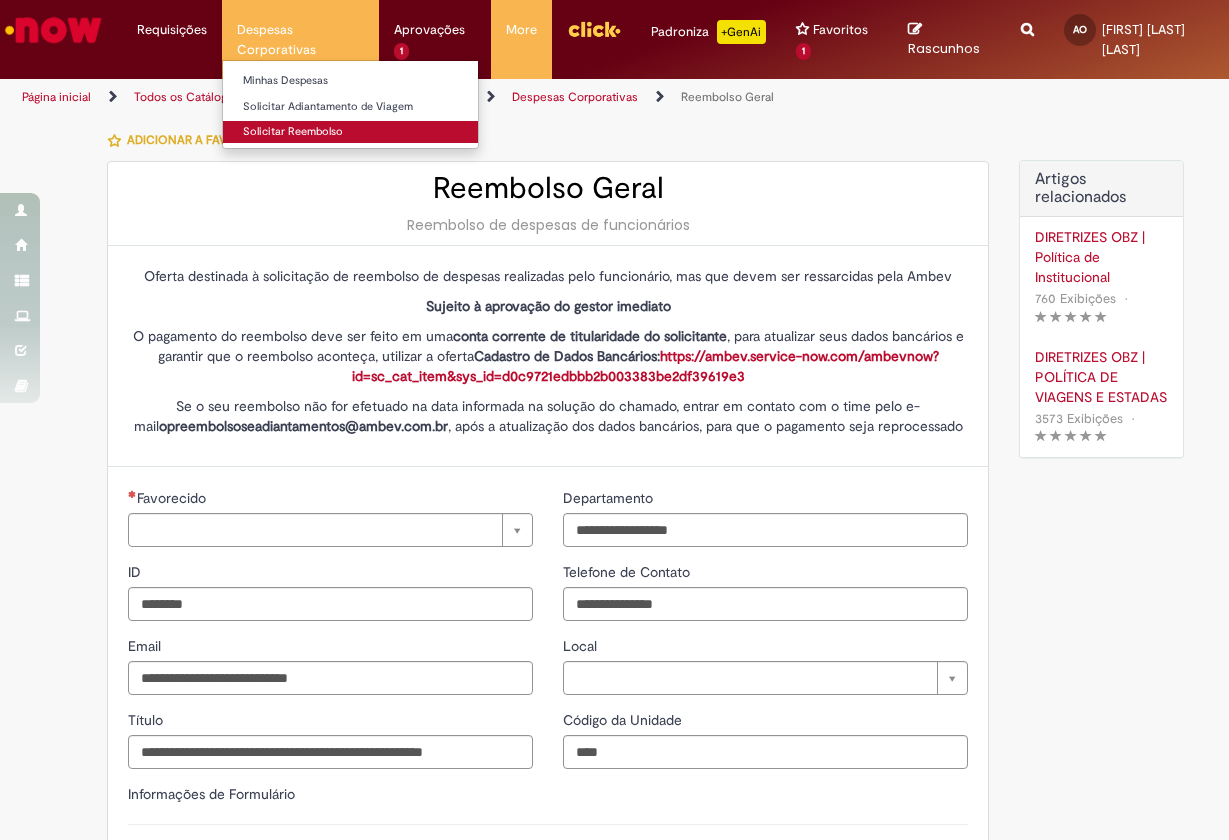 type on "**********" 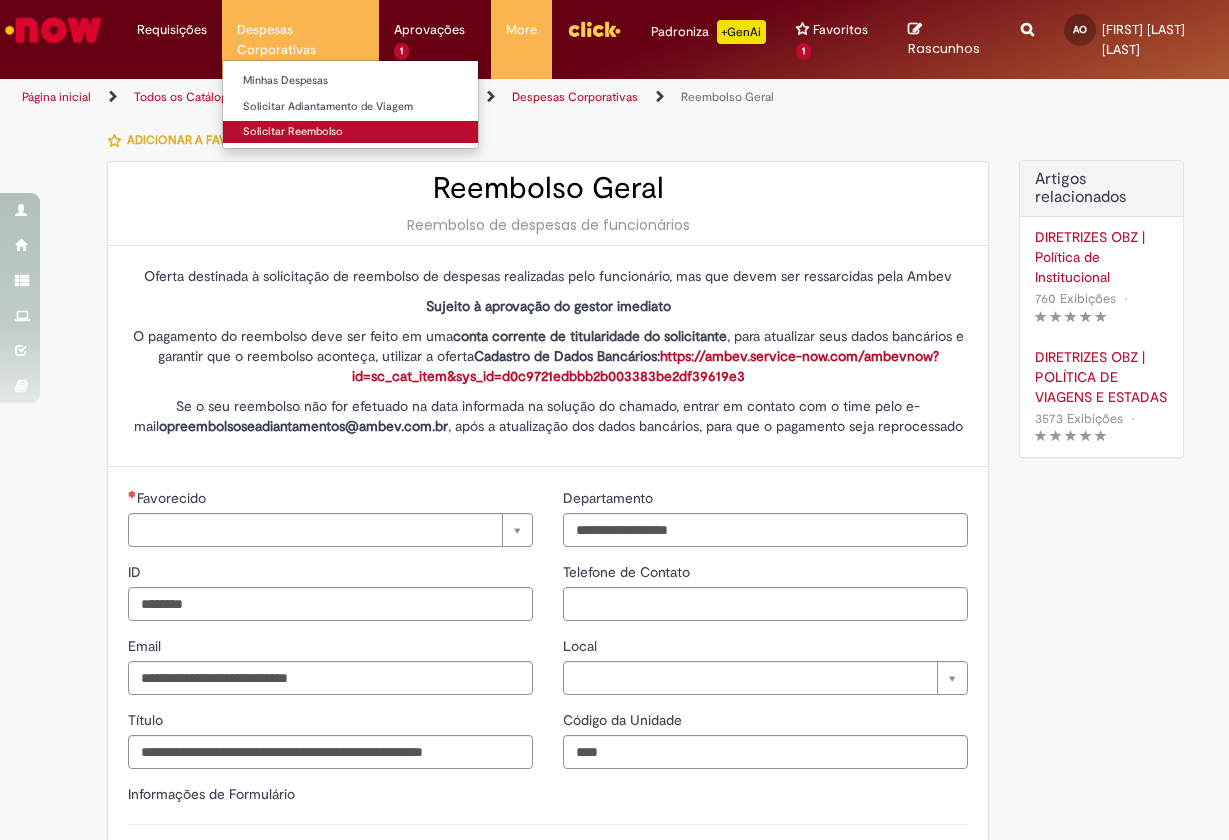 type on "**********" 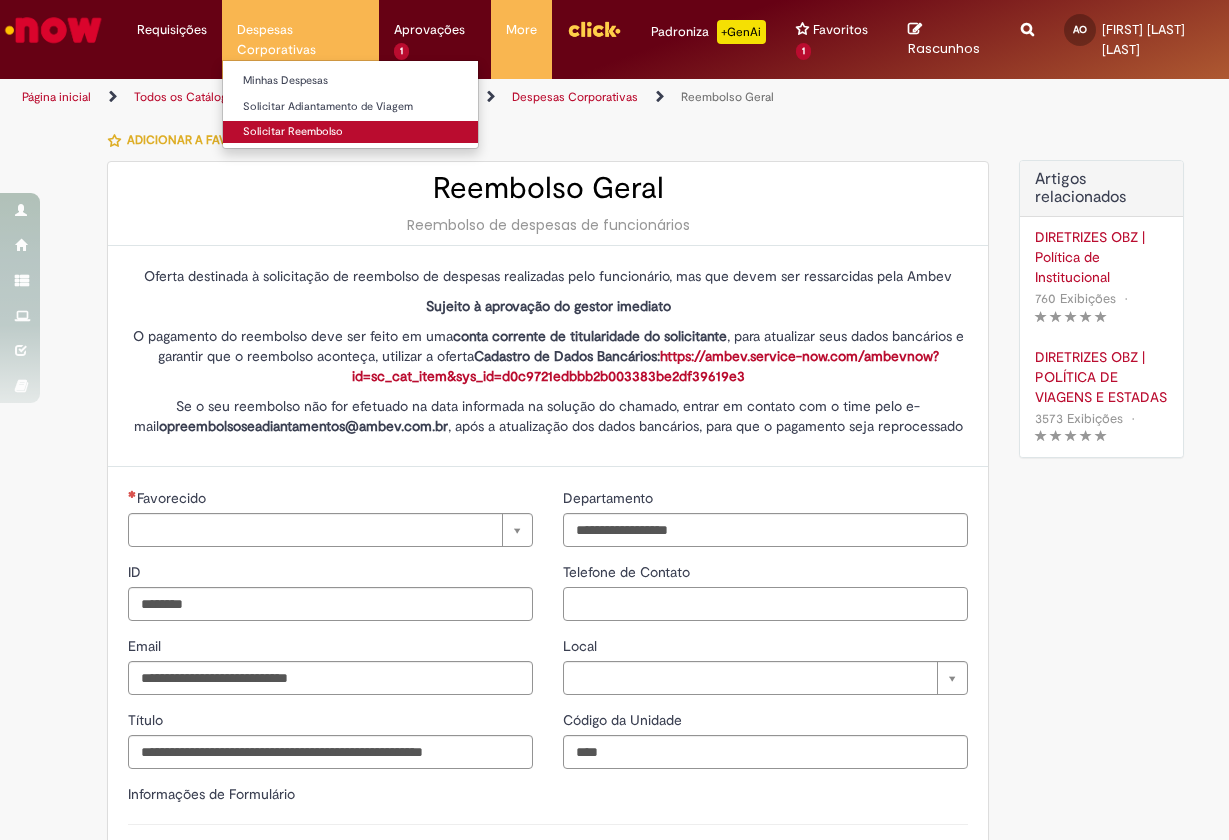 type on "**********" 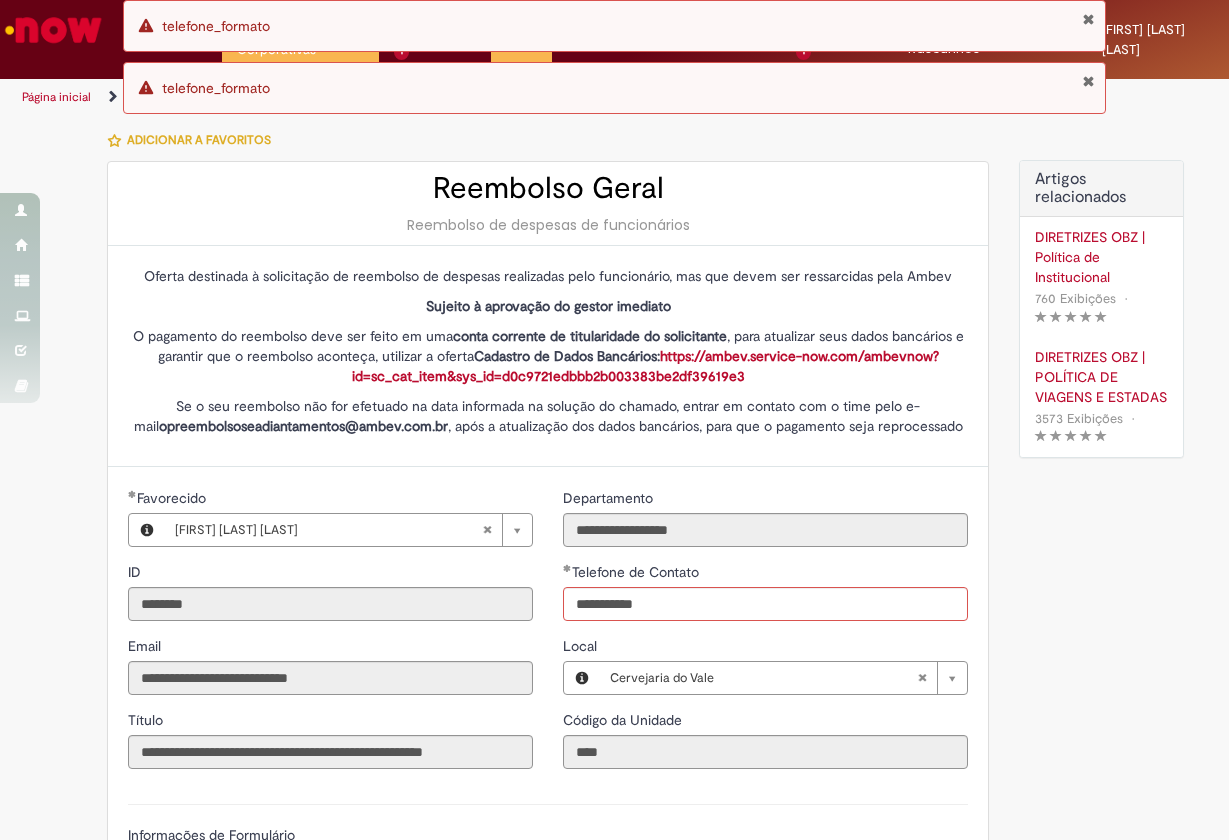 type on "**********" 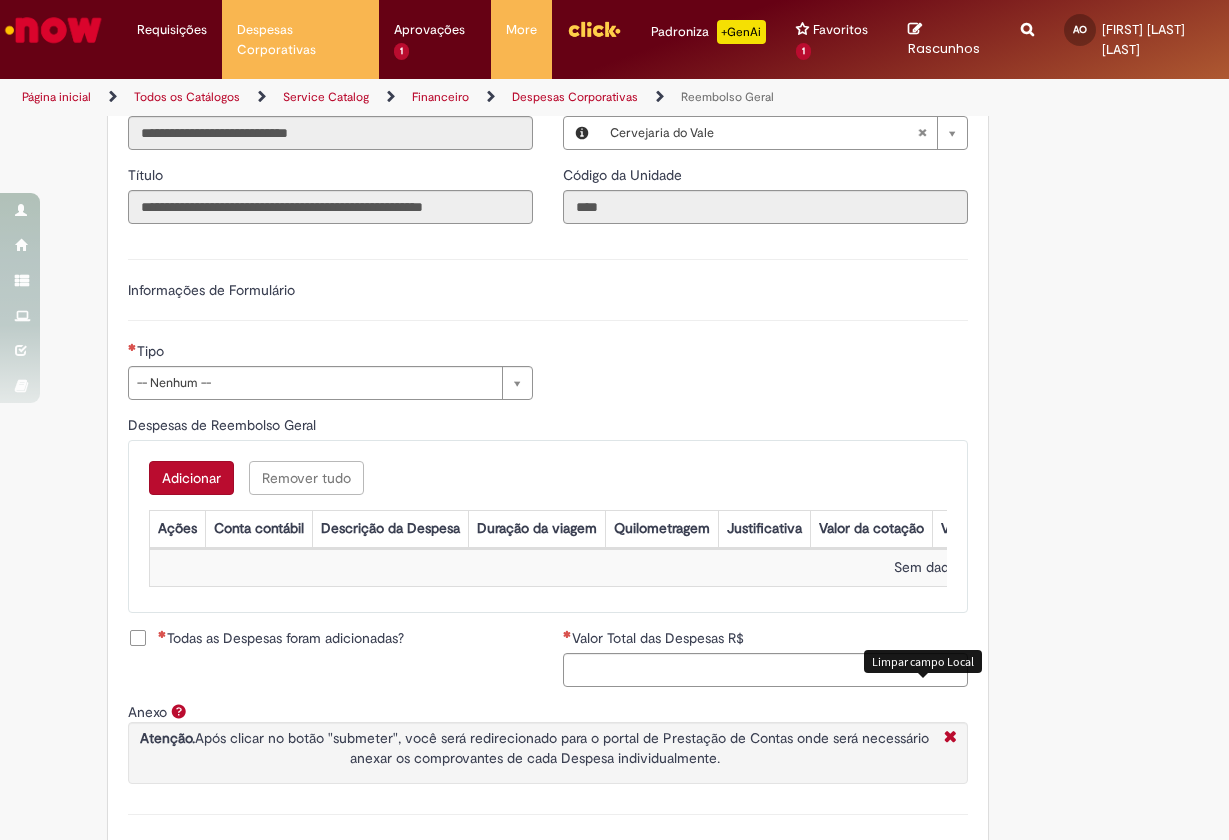 scroll, scrollTop: 521, scrollLeft: 0, axis: vertical 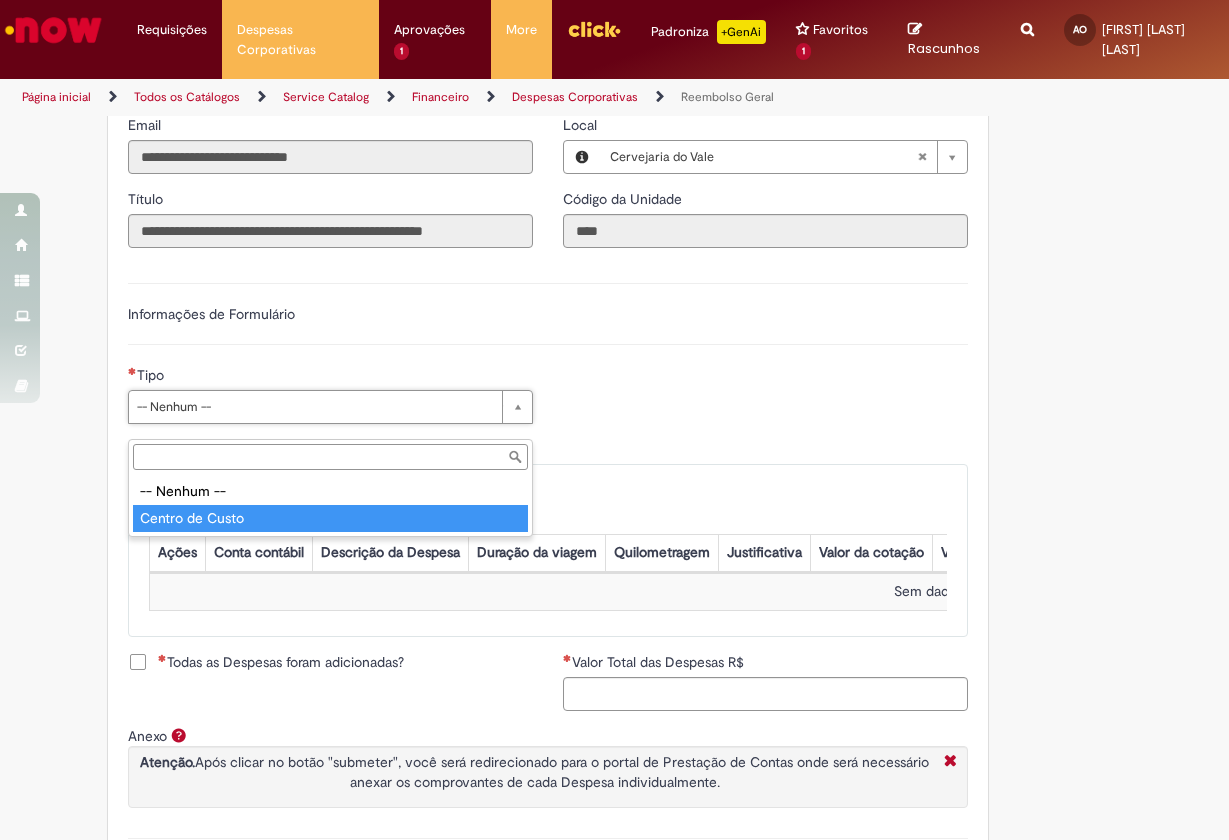 type on "**********" 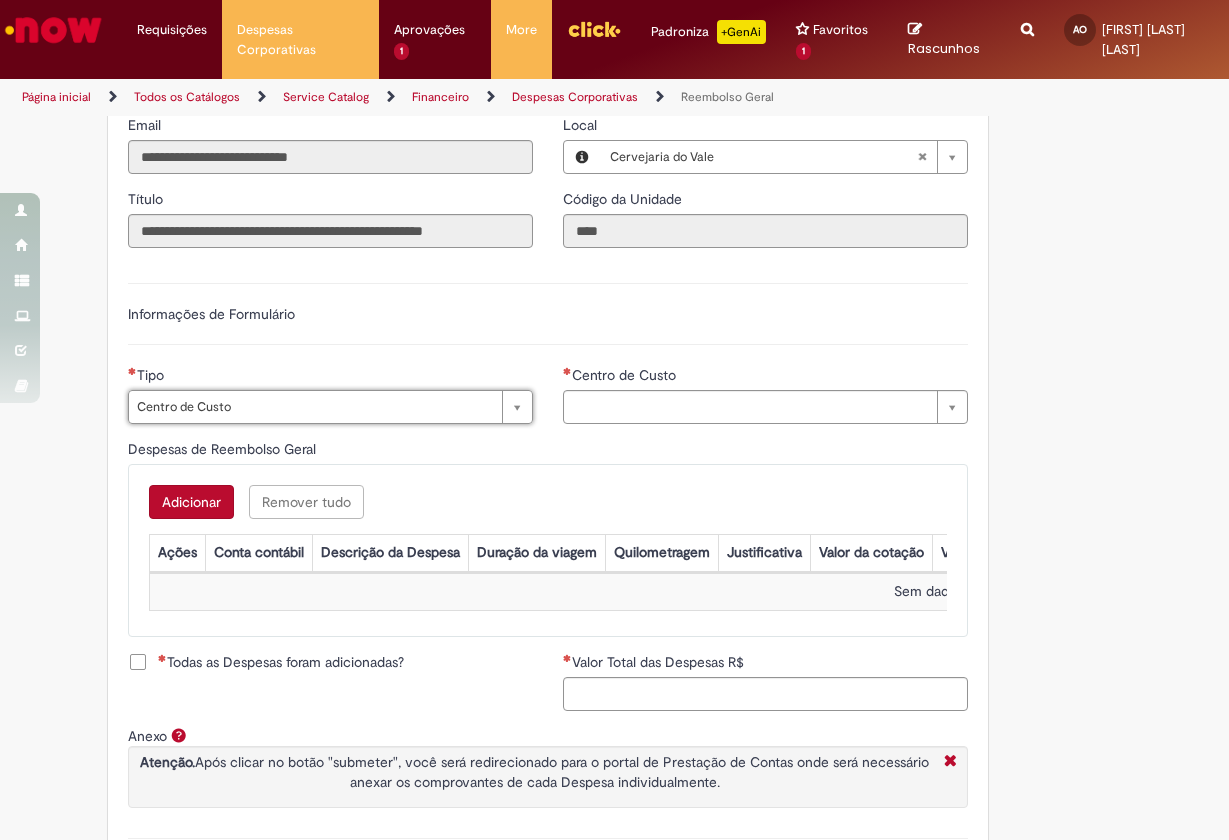type on "**********" 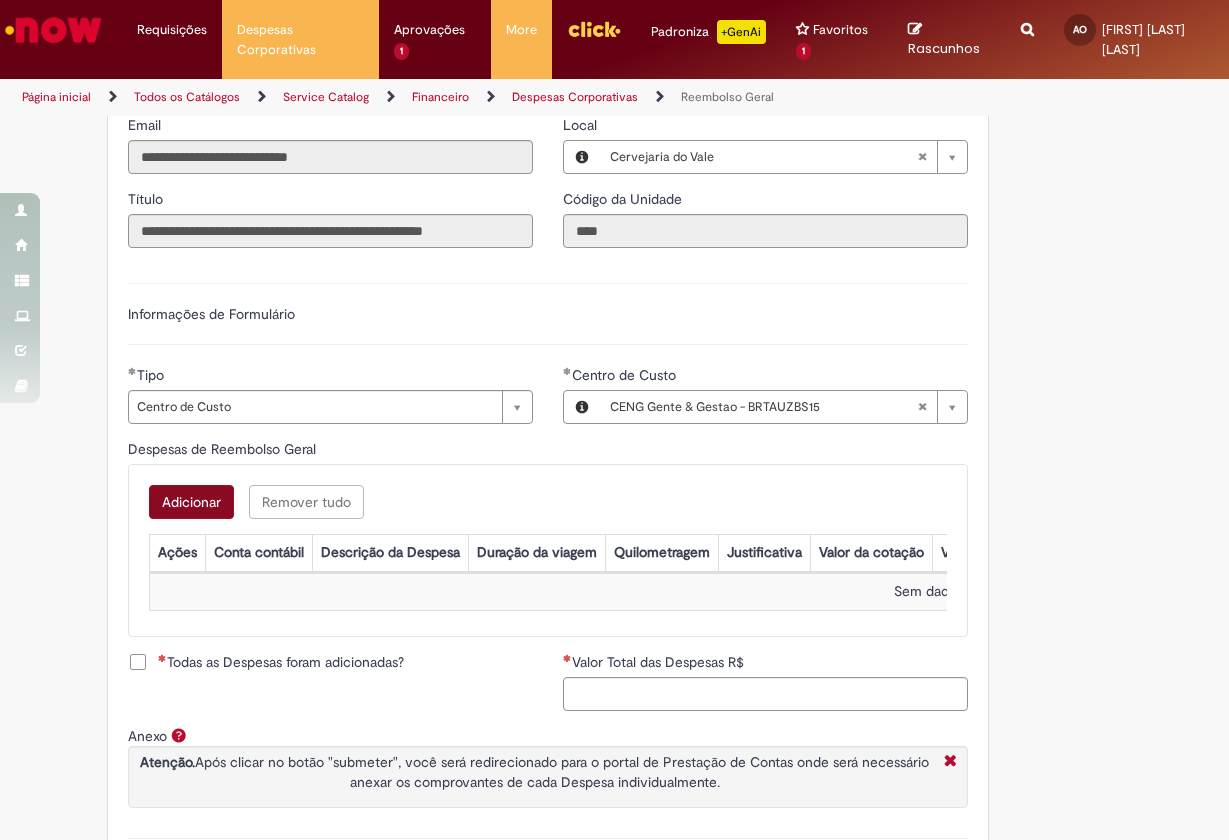 click on "Adicionar" at bounding box center [191, 502] 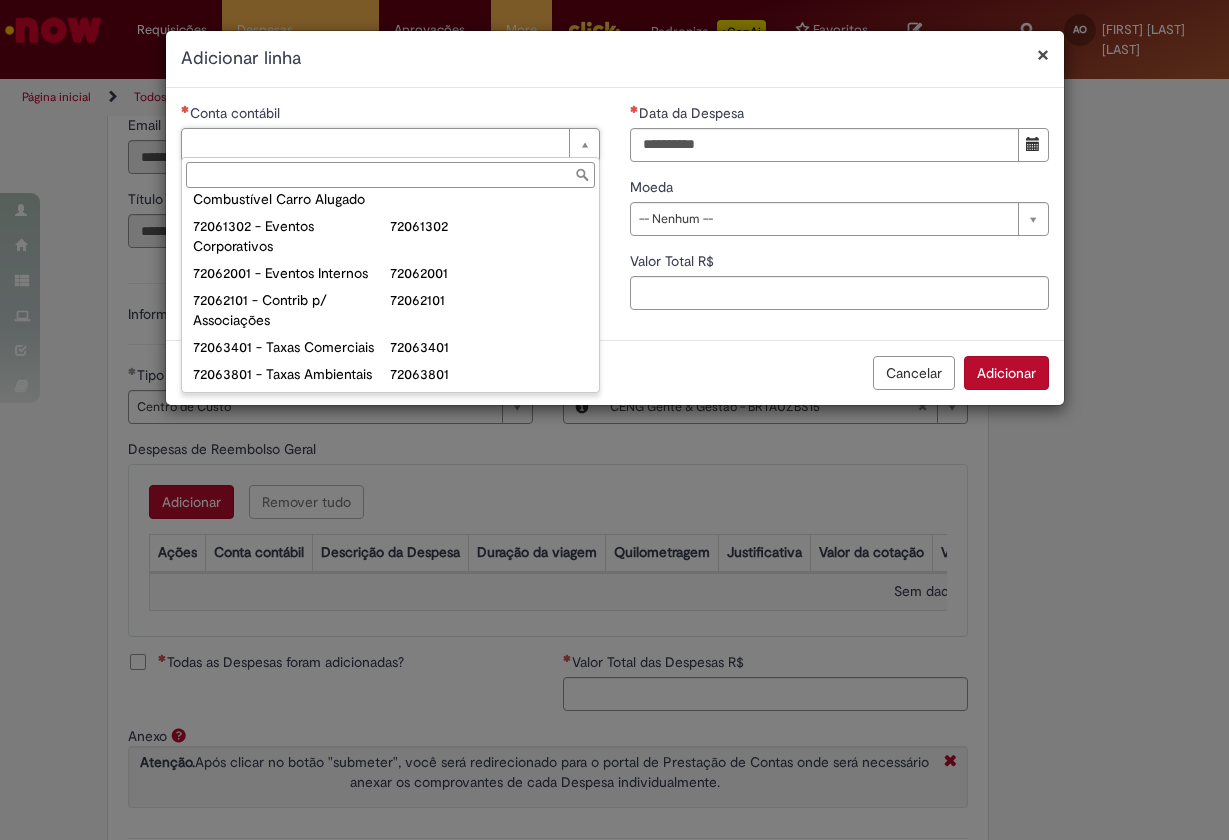 scroll, scrollTop: 1414, scrollLeft: 0, axis: vertical 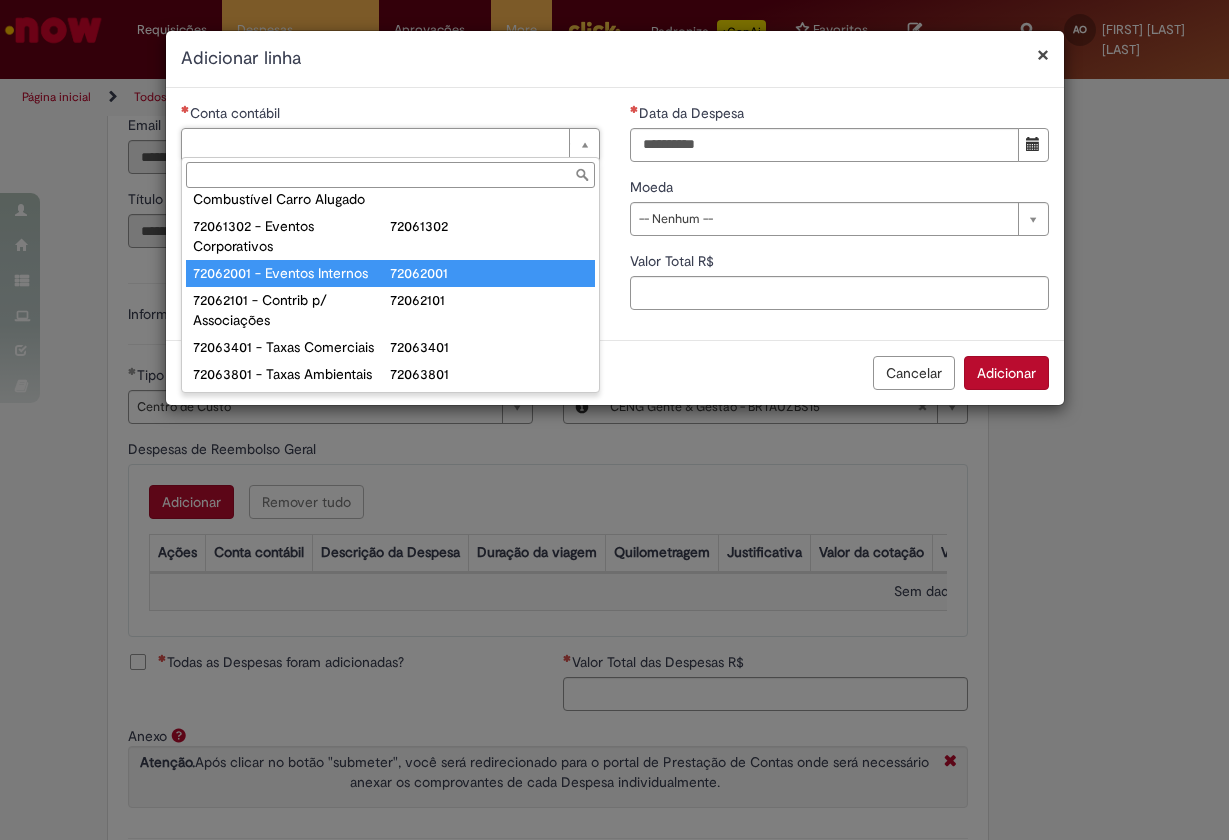 type on "**********" 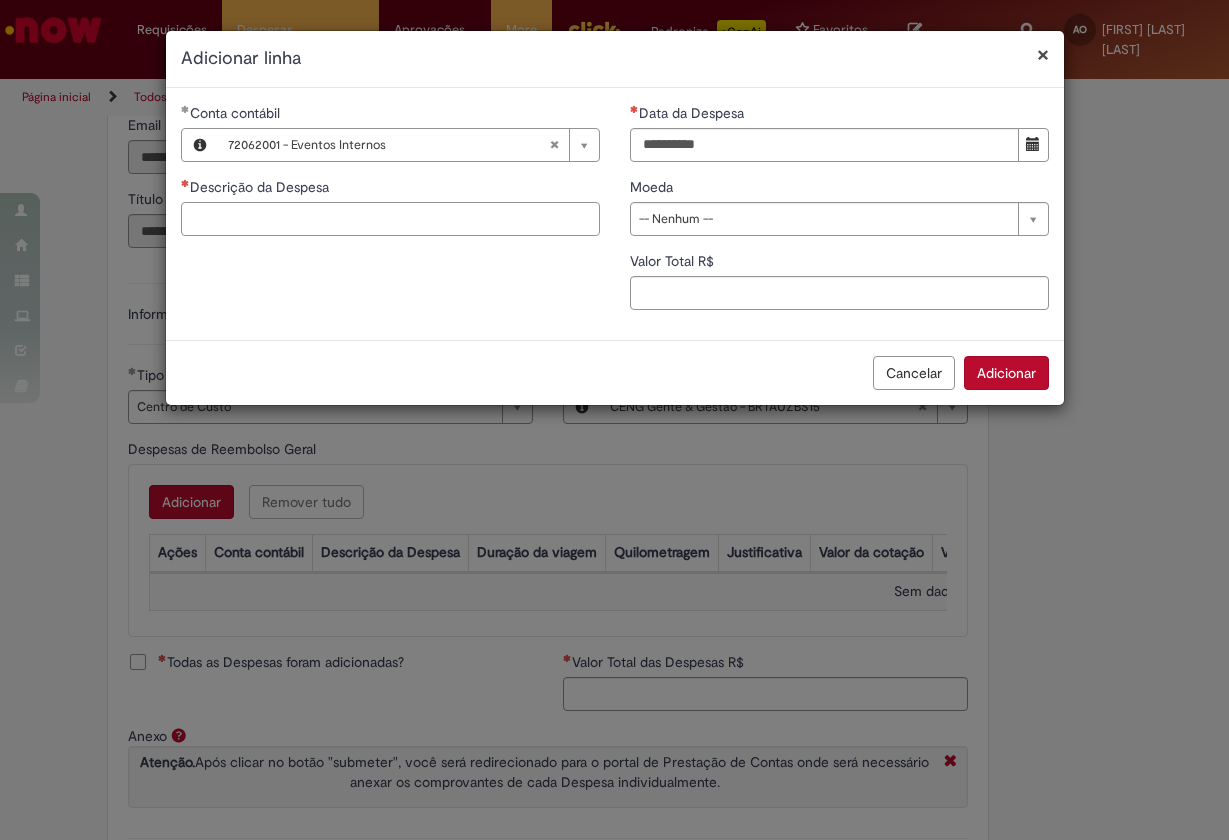 click on "Descrição da Despesa" at bounding box center (390, 219) 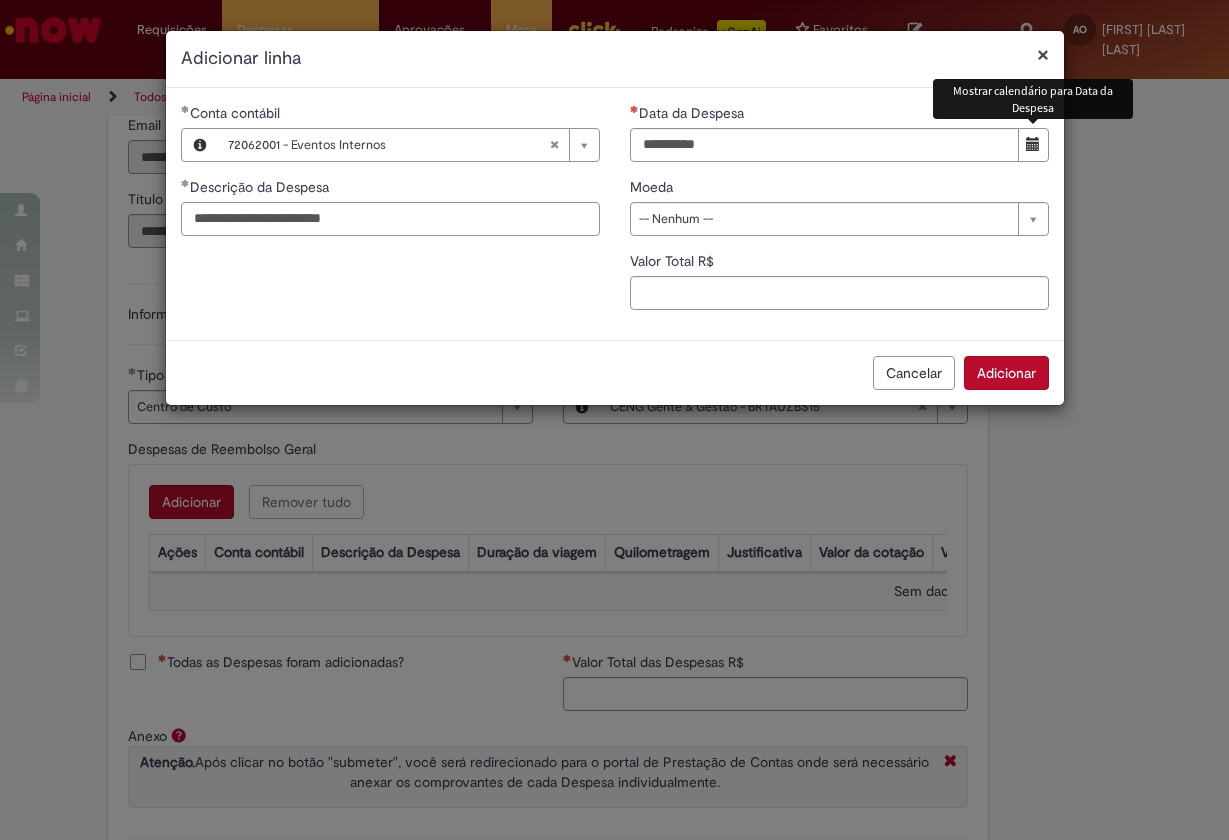 type on "**********" 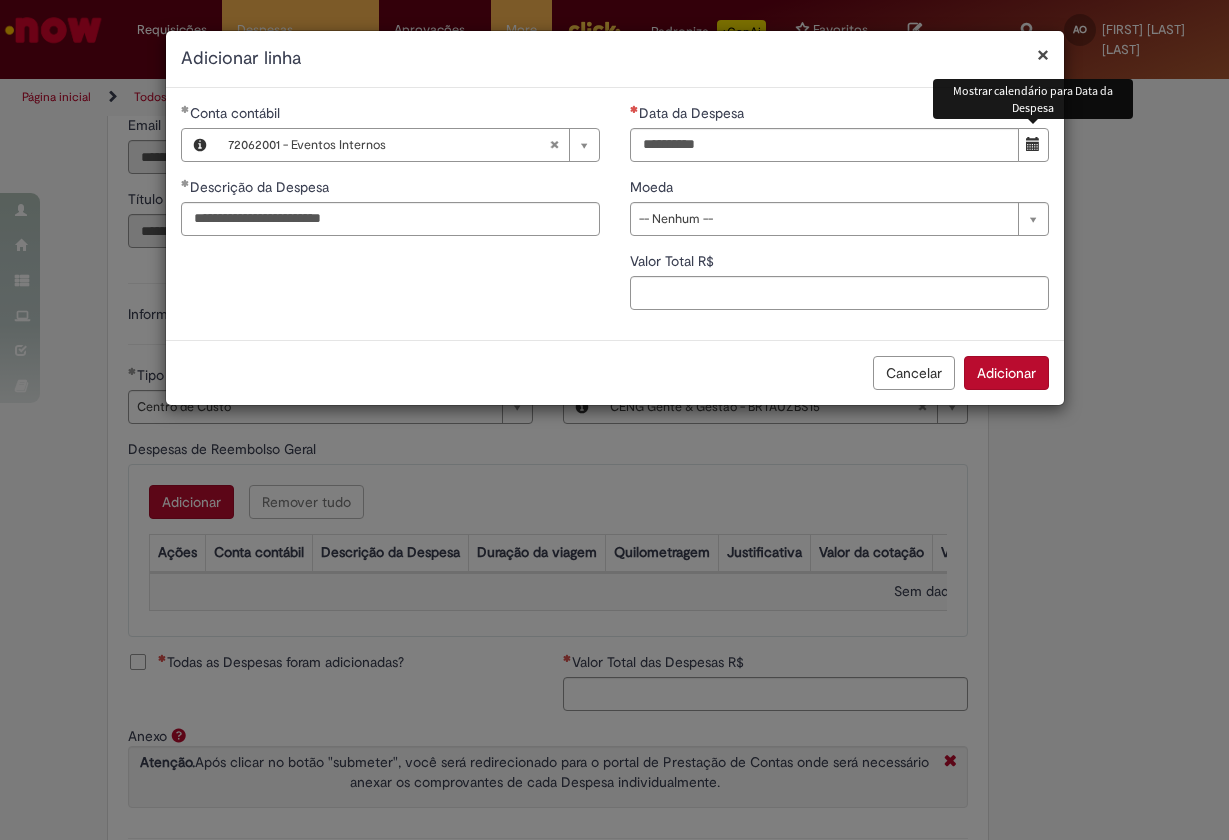 click at bounding box center (1033, 144) 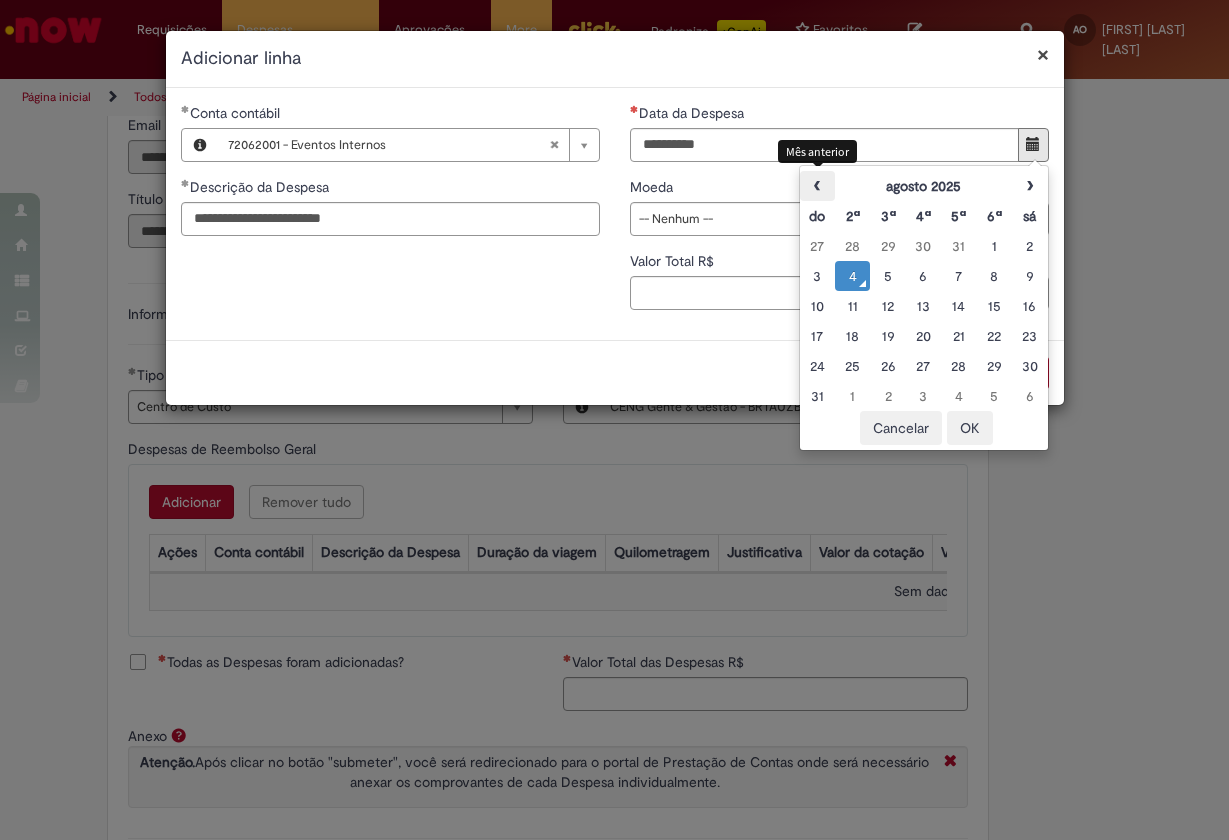 click on "‹" at bounding box center [817, 186] 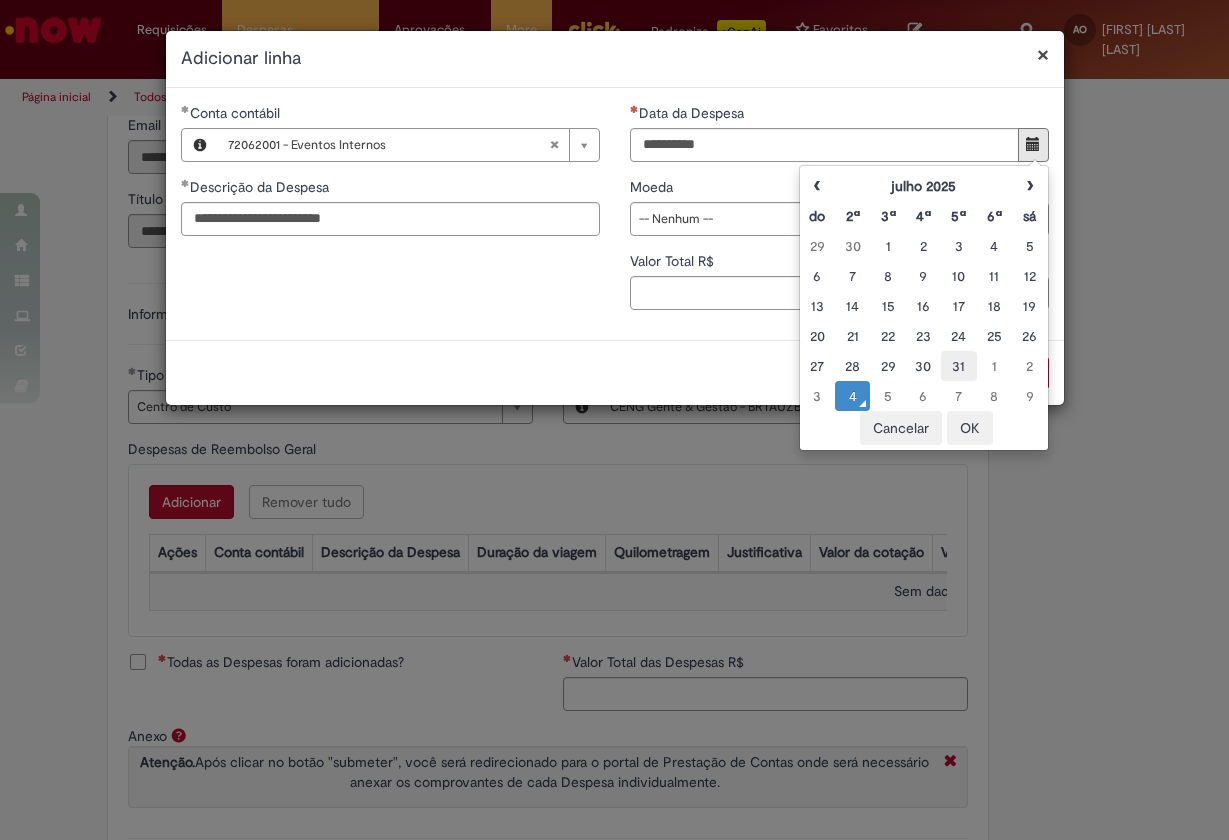 click on "31" at bounding box center (958, 366) 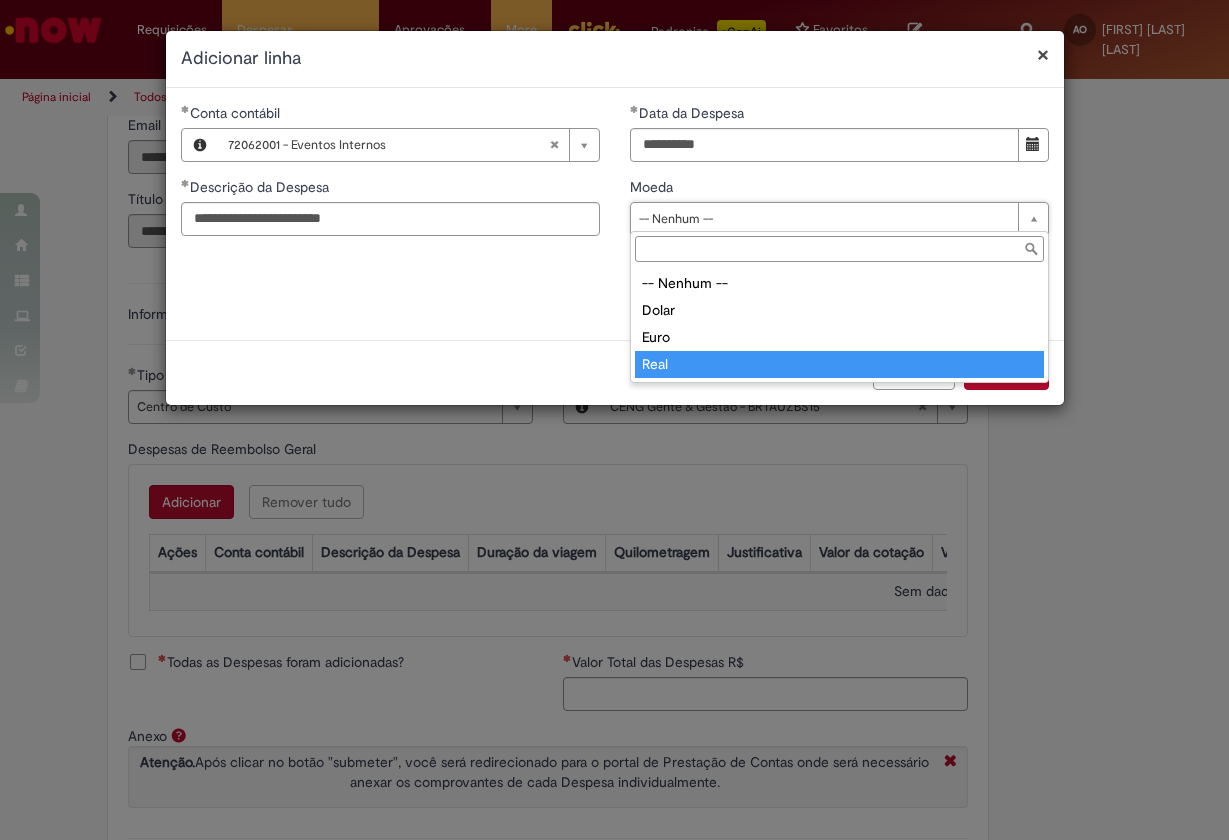 type on "****" 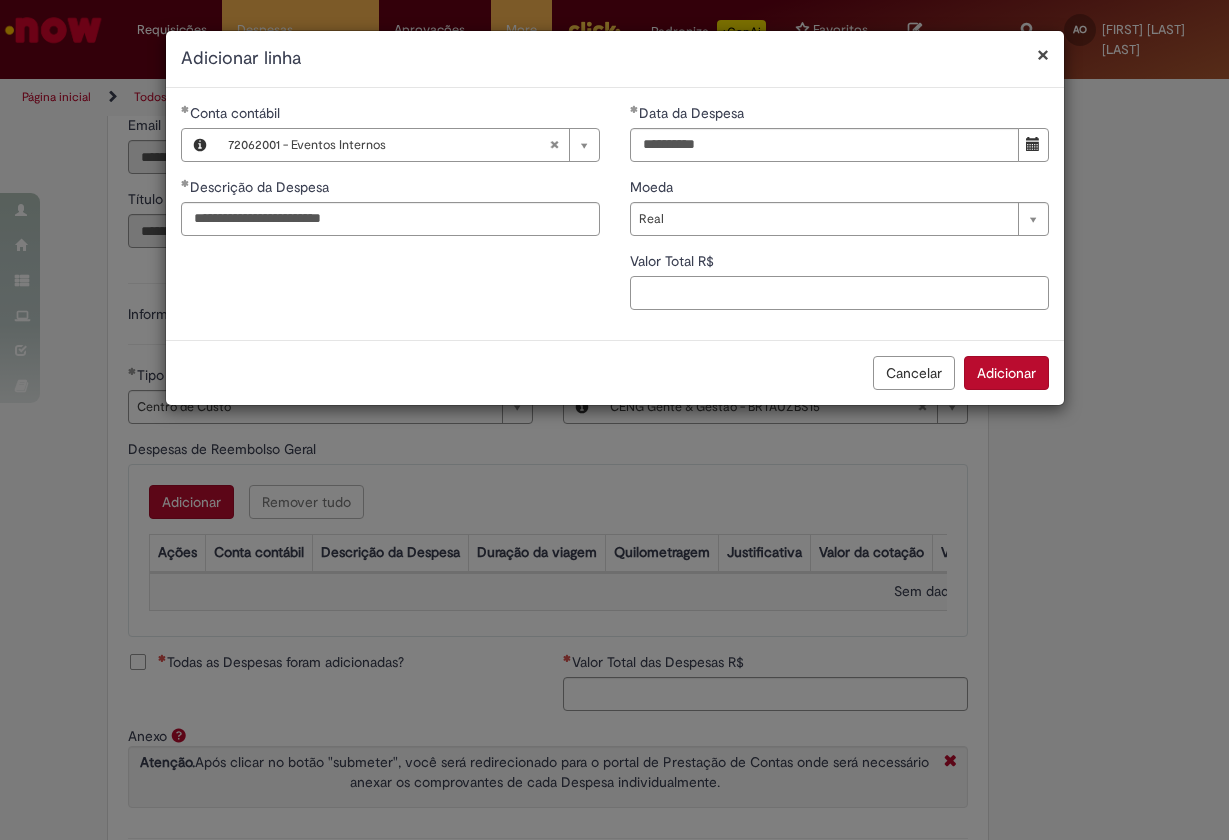 click on "Valor Total R$" at bounding box center (839, 293) 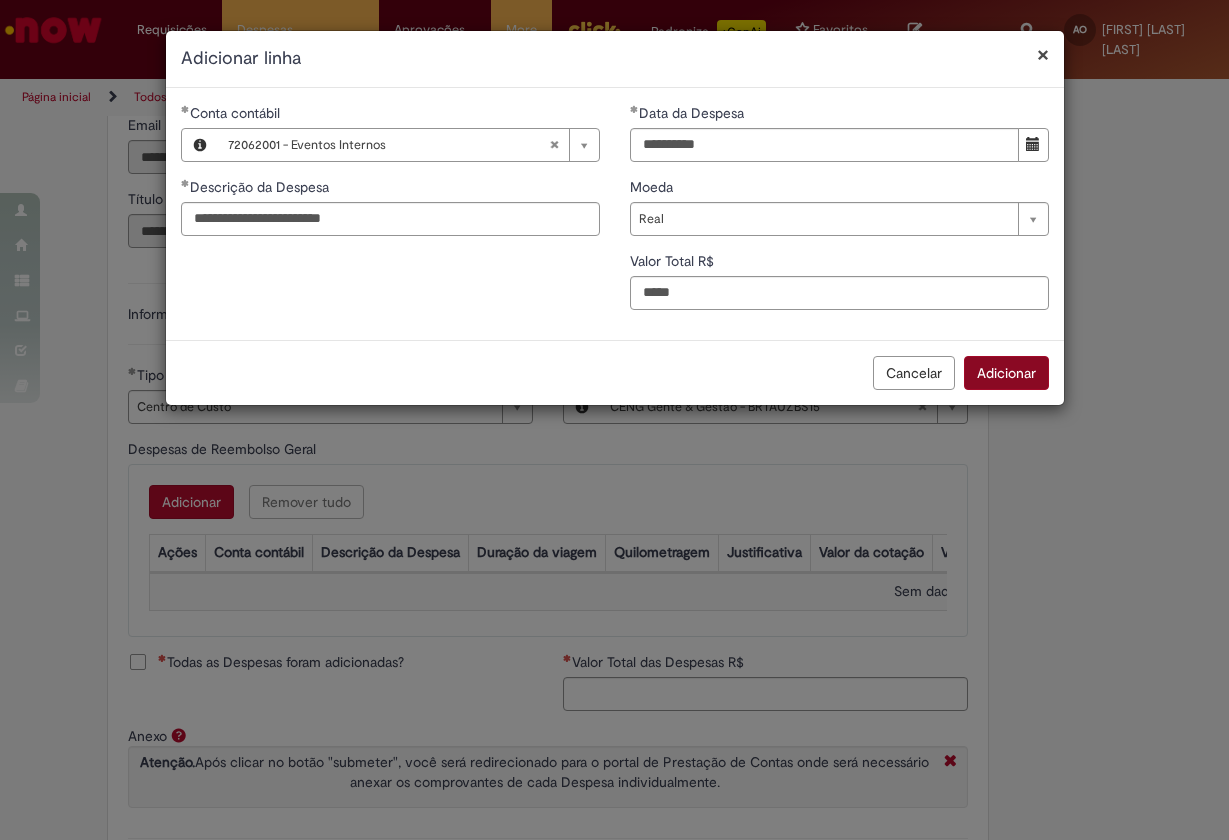 type on "**" 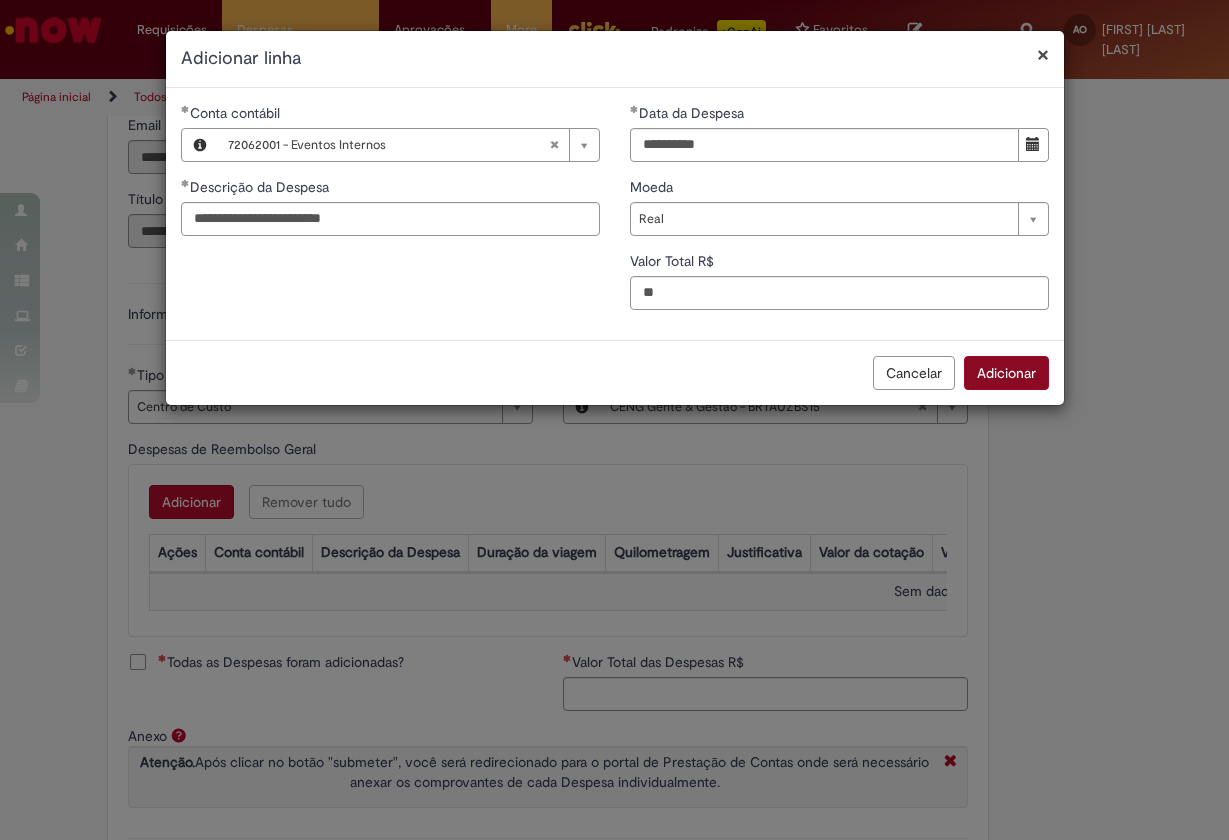 click on "Adicionar" at bounding box center (1006, 373) 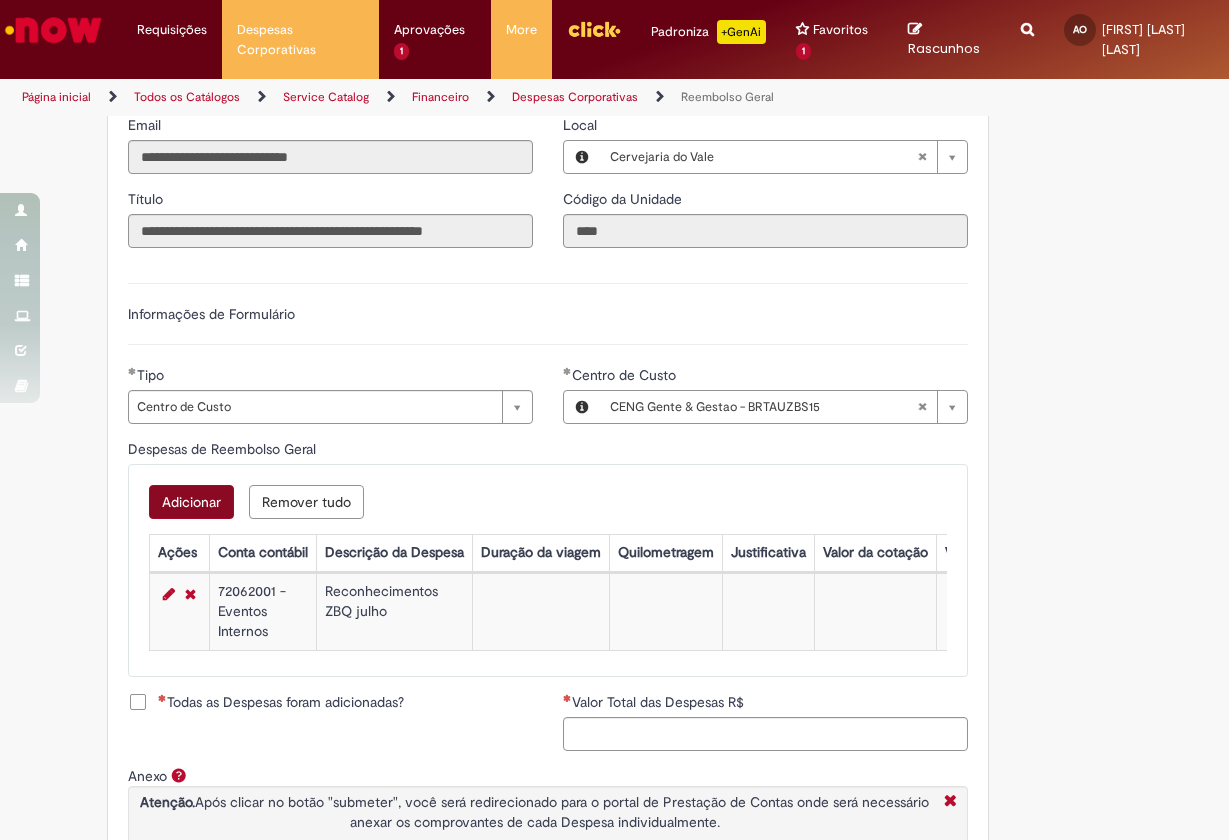 click on "Adicionar" at bounding box center [191, 502] 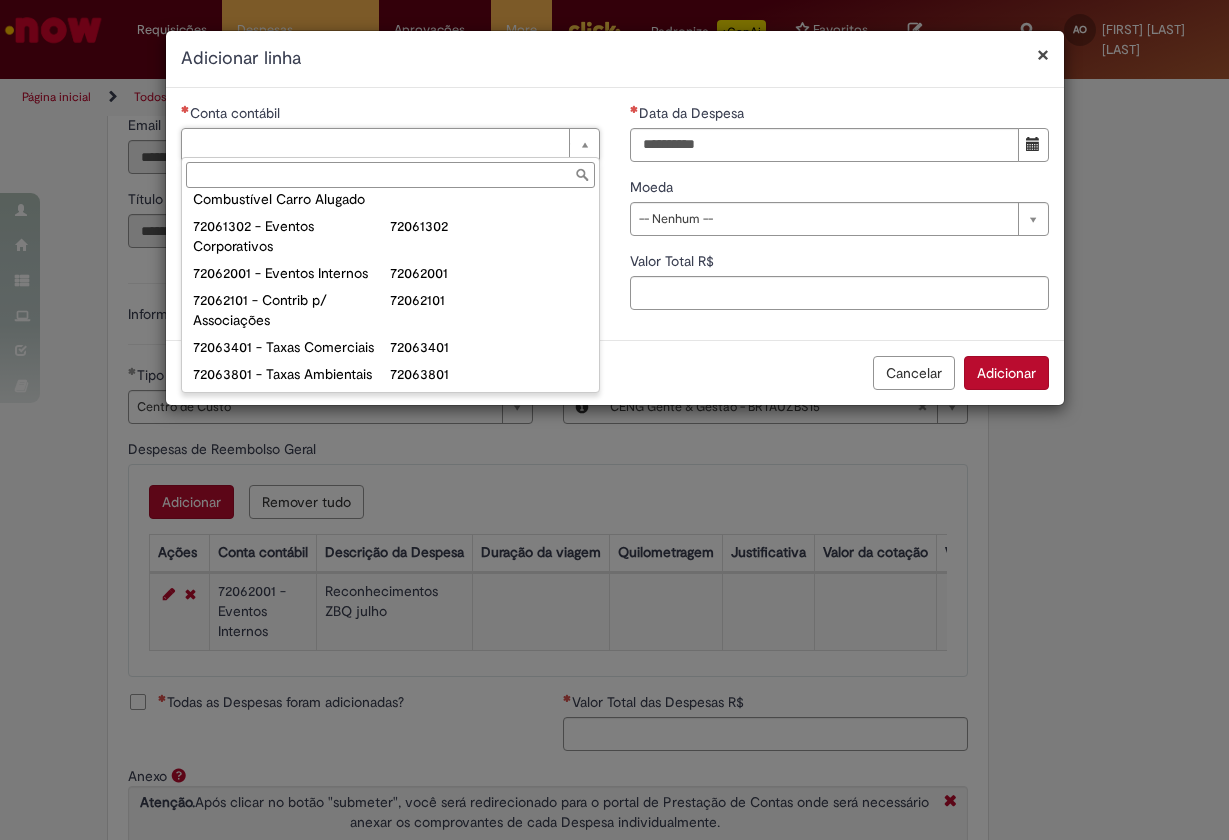 scroll, scrollTop: 1414, scrollLeft: 0, axis: vertical 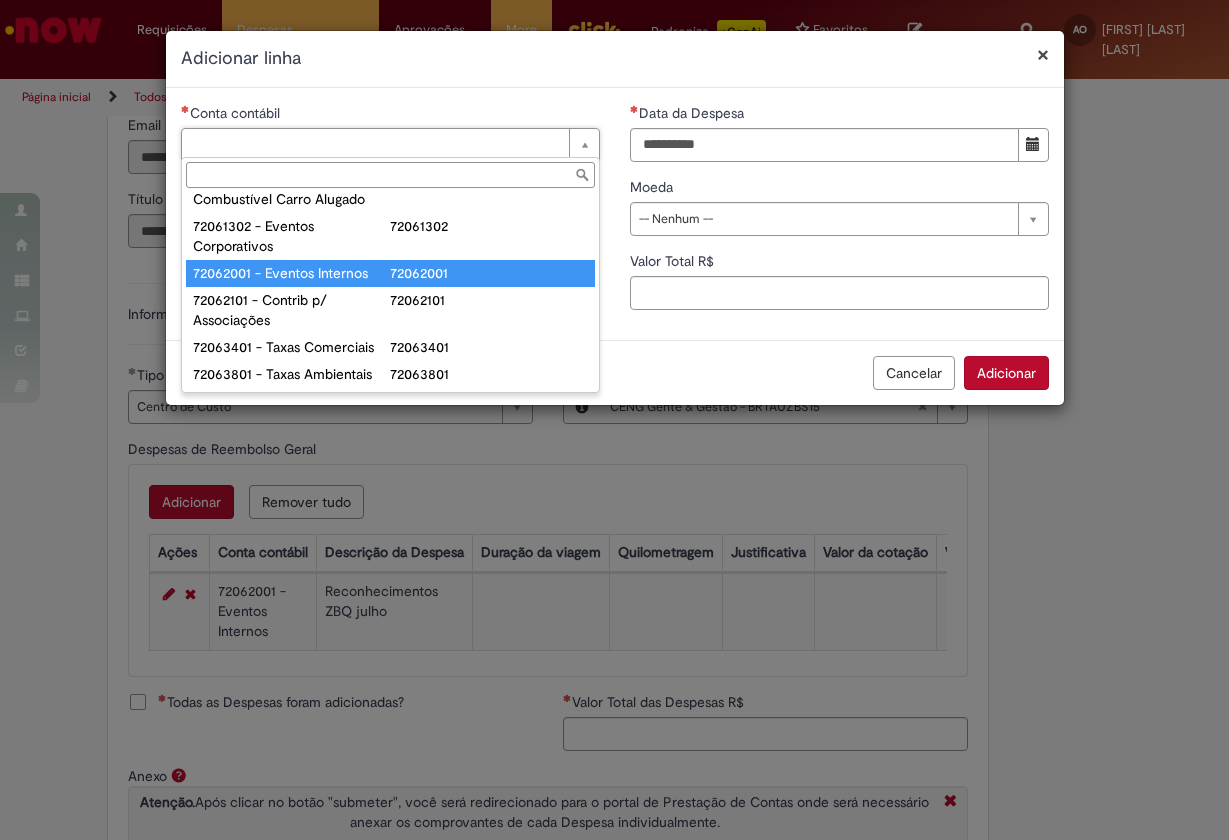 type on "**********" 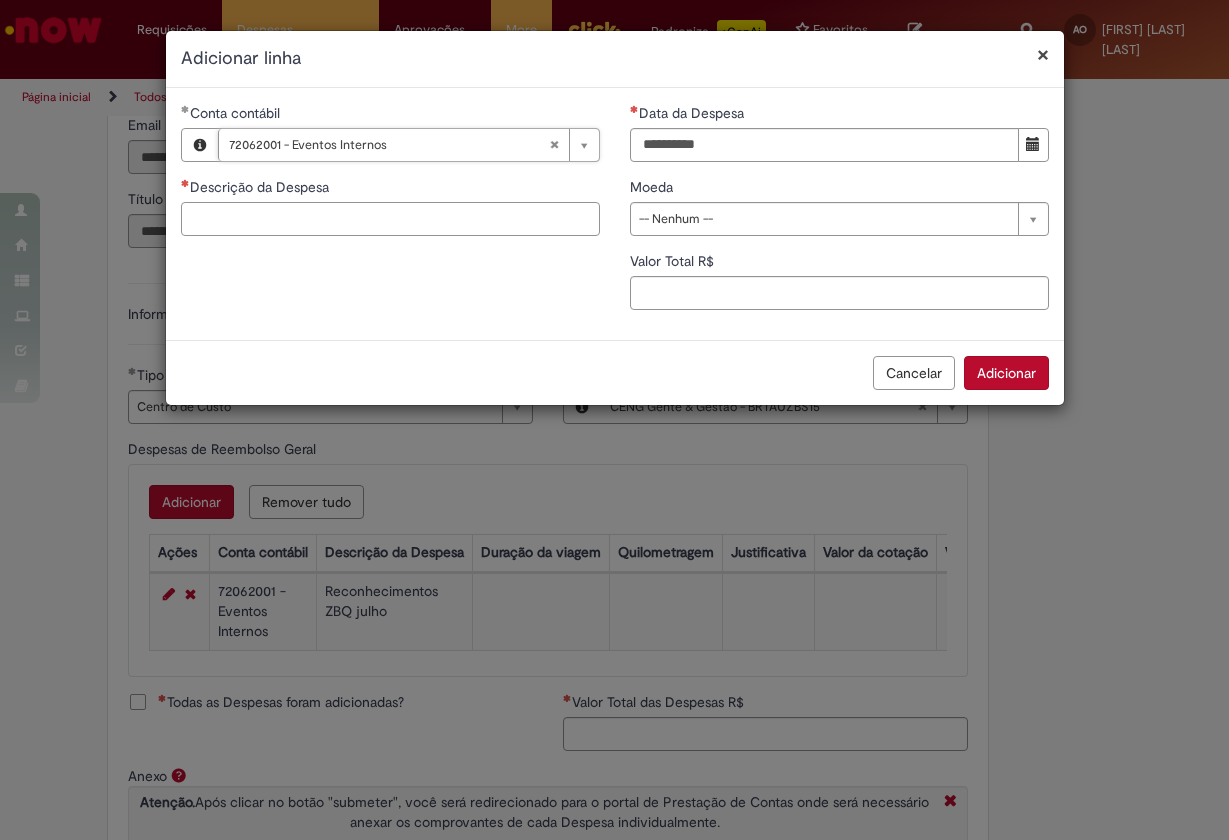 click on "Descrição da Despesa" at bounding box center (390, 219) 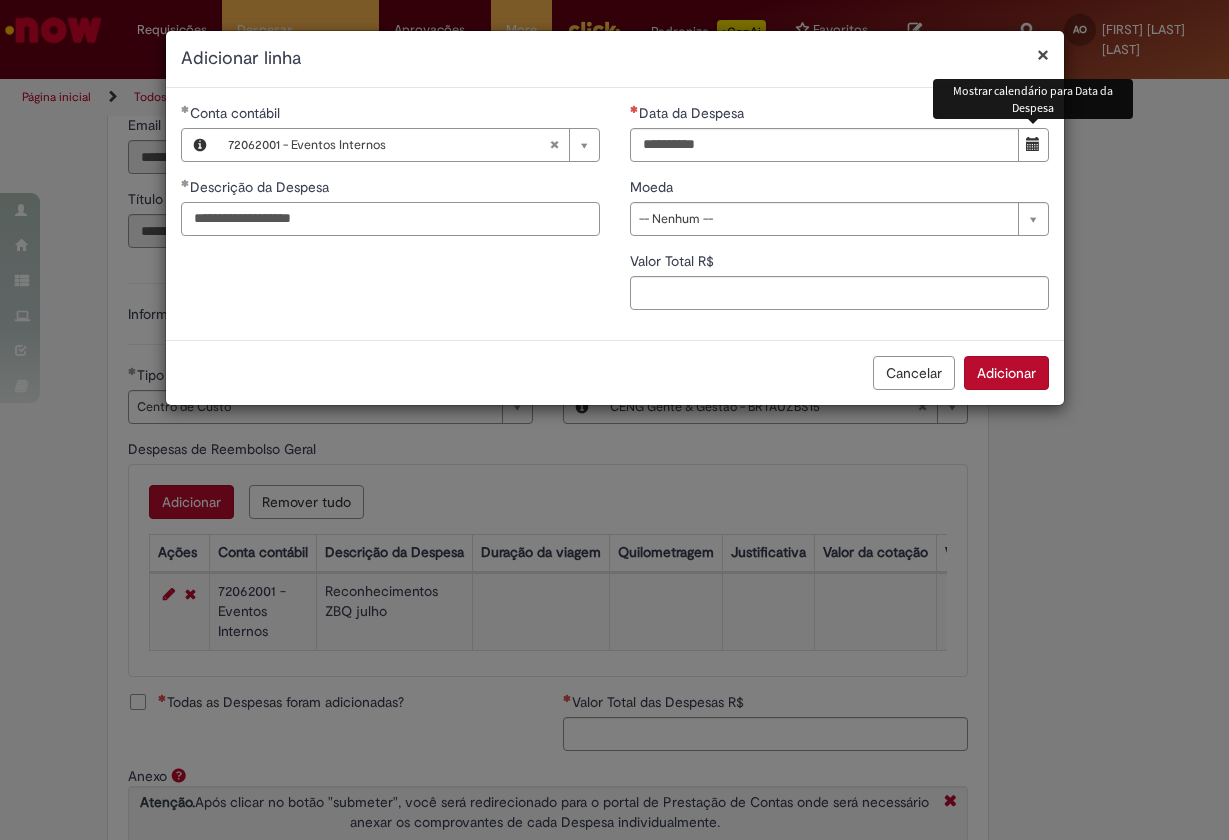 type on "**********" 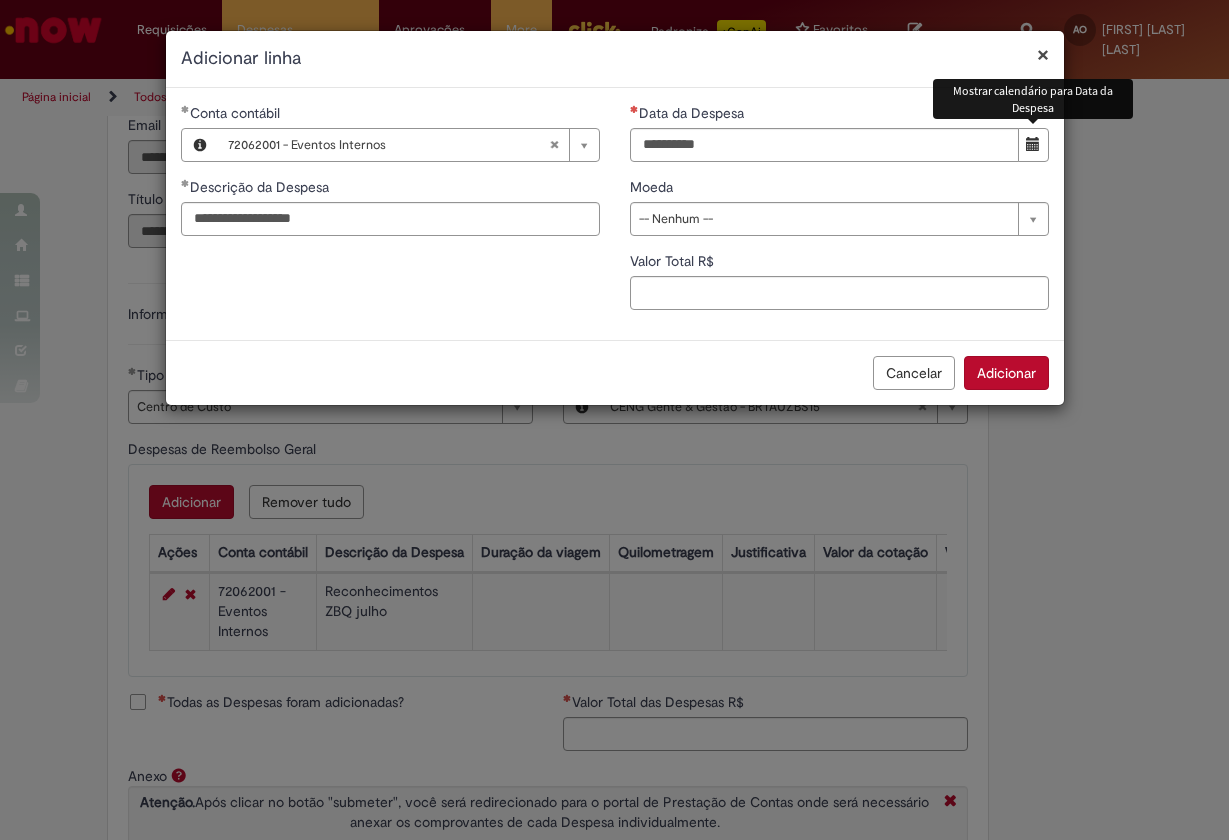 click at bounding box center (1033, 144) 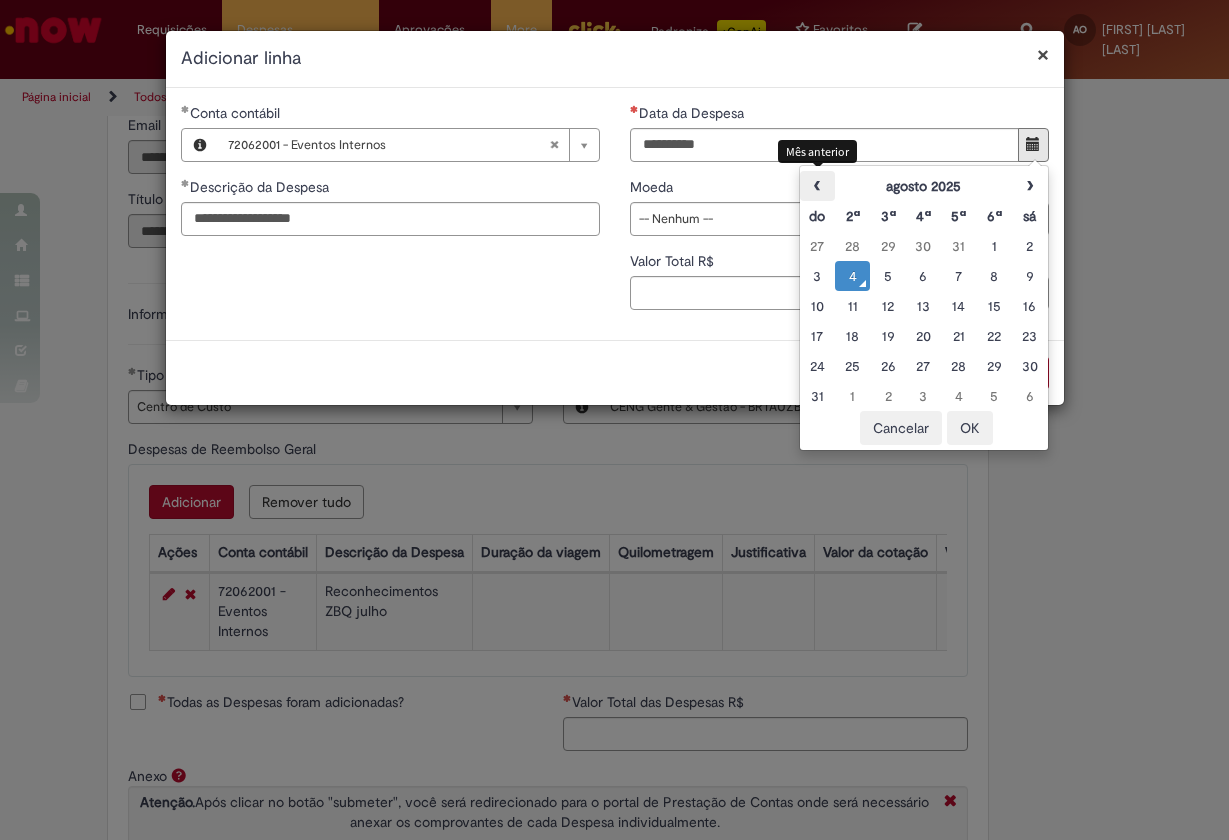 click on "‹" at bounding box center (817, 186) 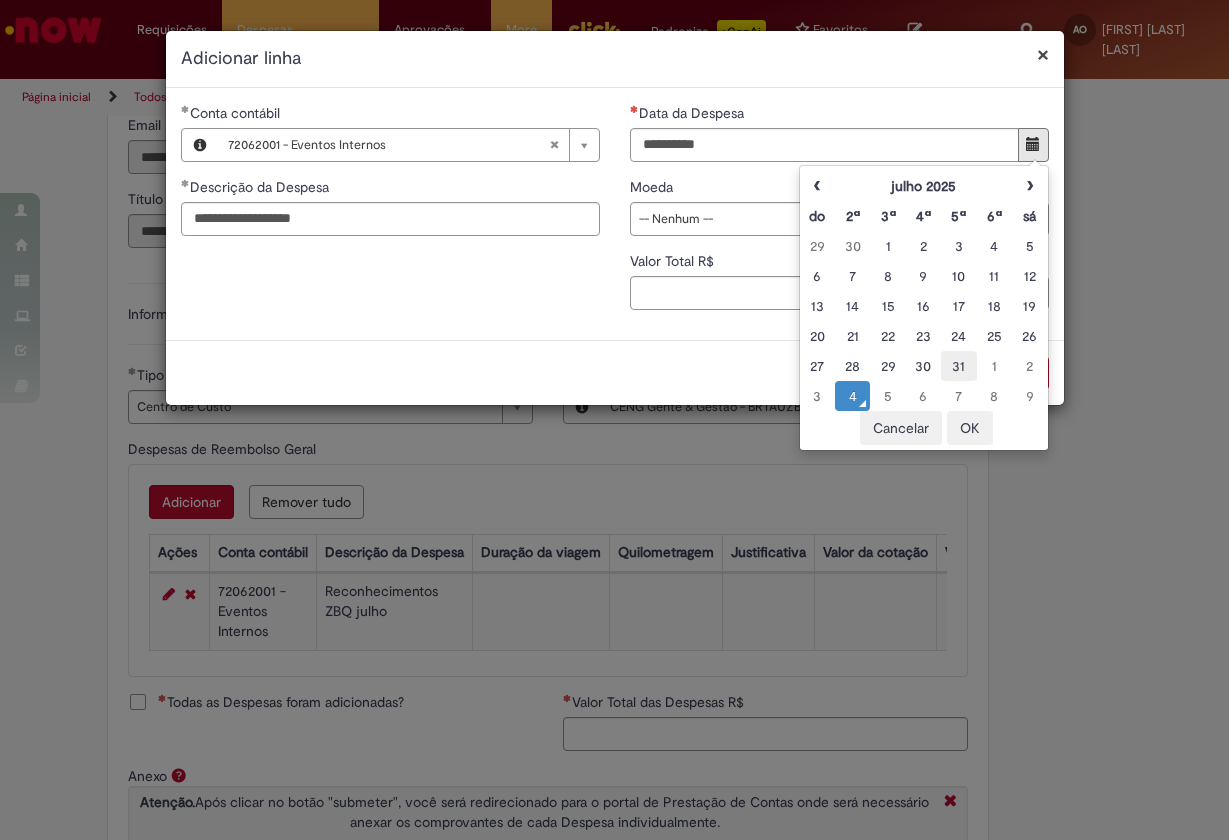 click on "31" at bounding box center [958, 366] 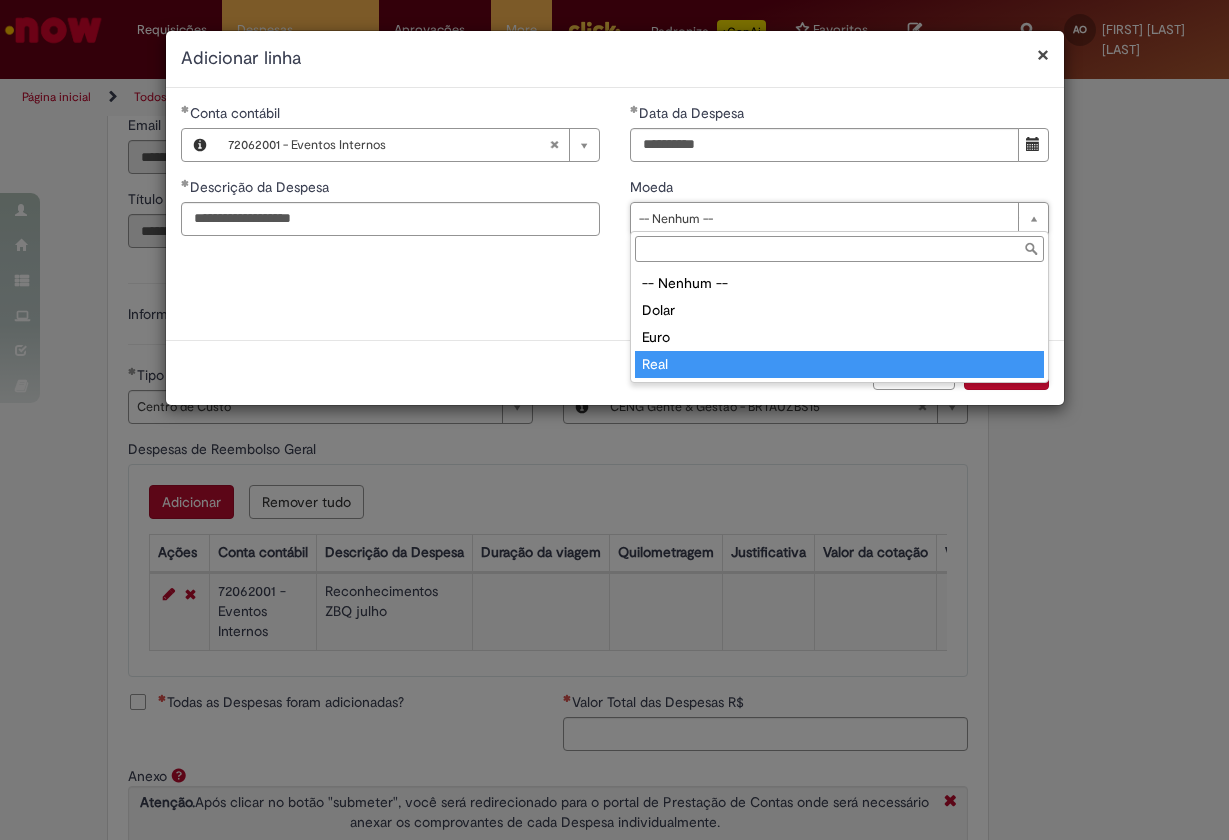 type on "****" 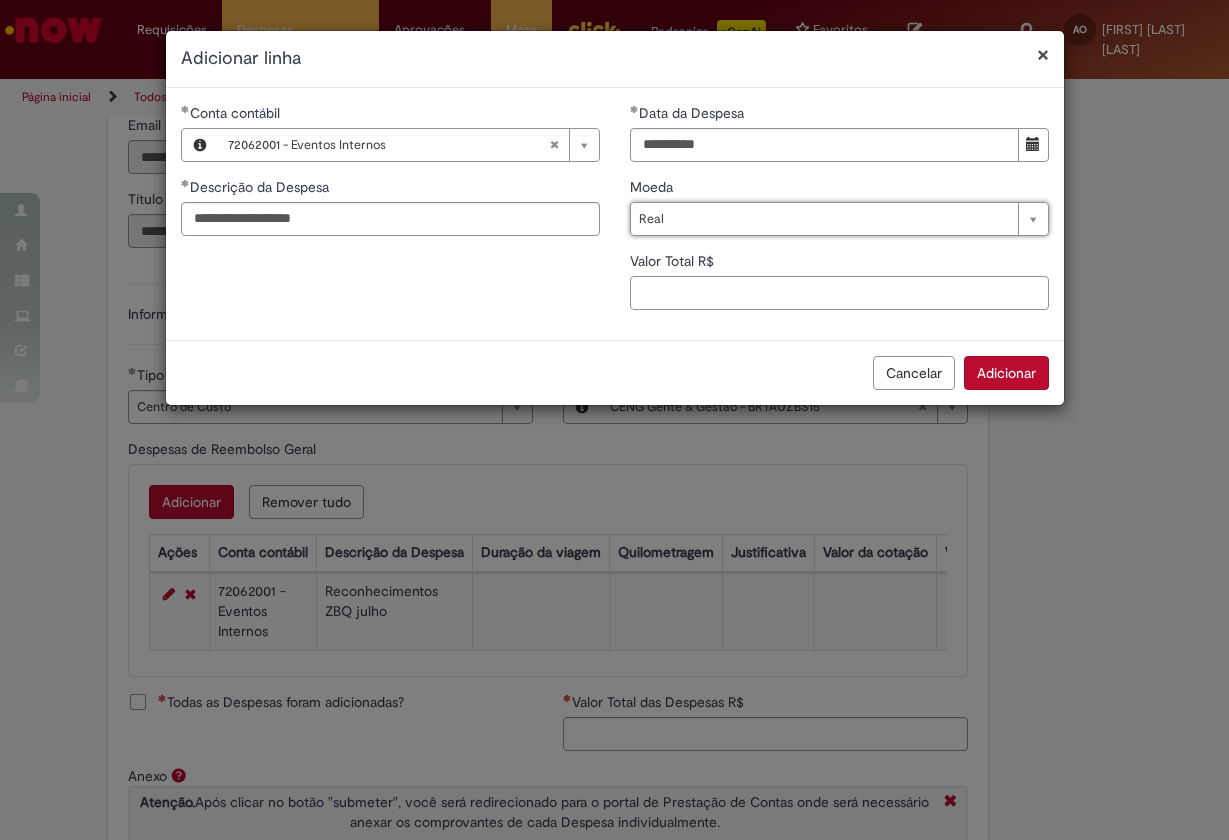 click on "Valor Total R$" at bounding box center (839, 293) 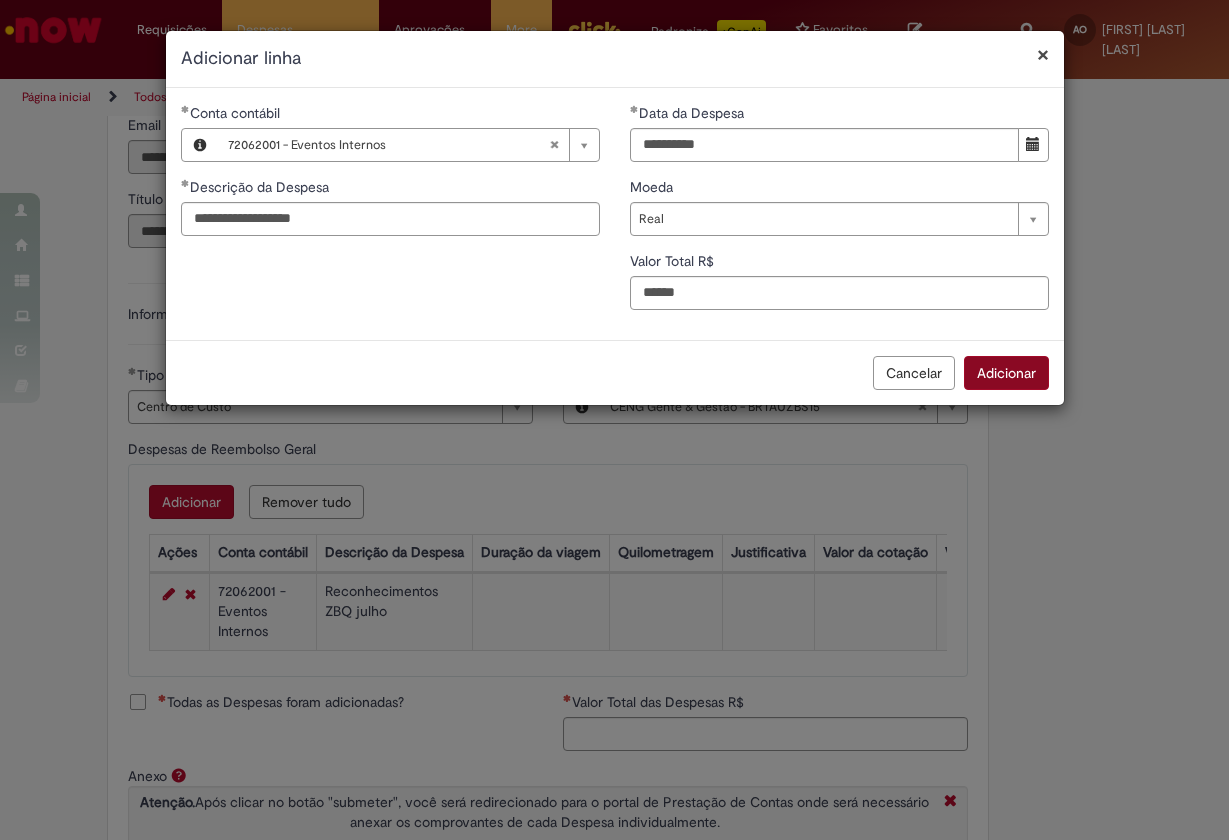 type on "***" 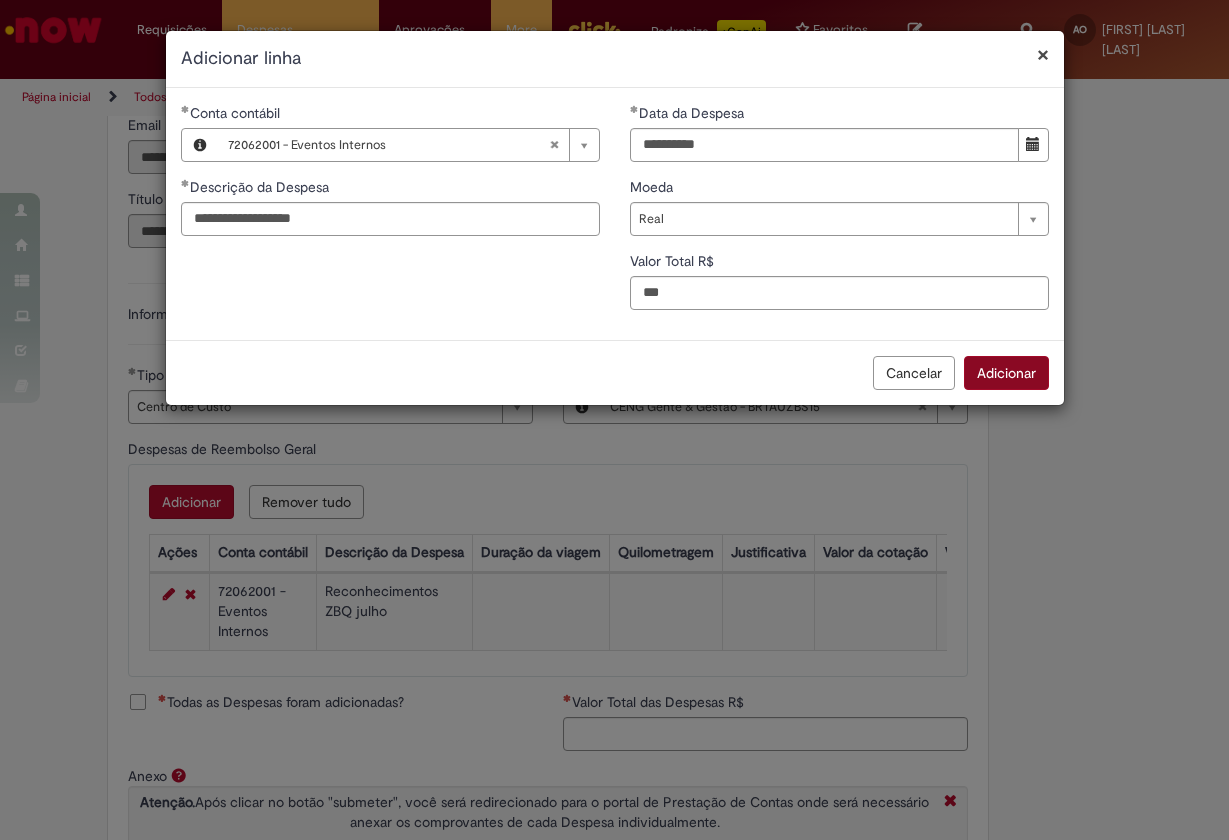click on "Adicionar" at bounding box center (1006, 373) 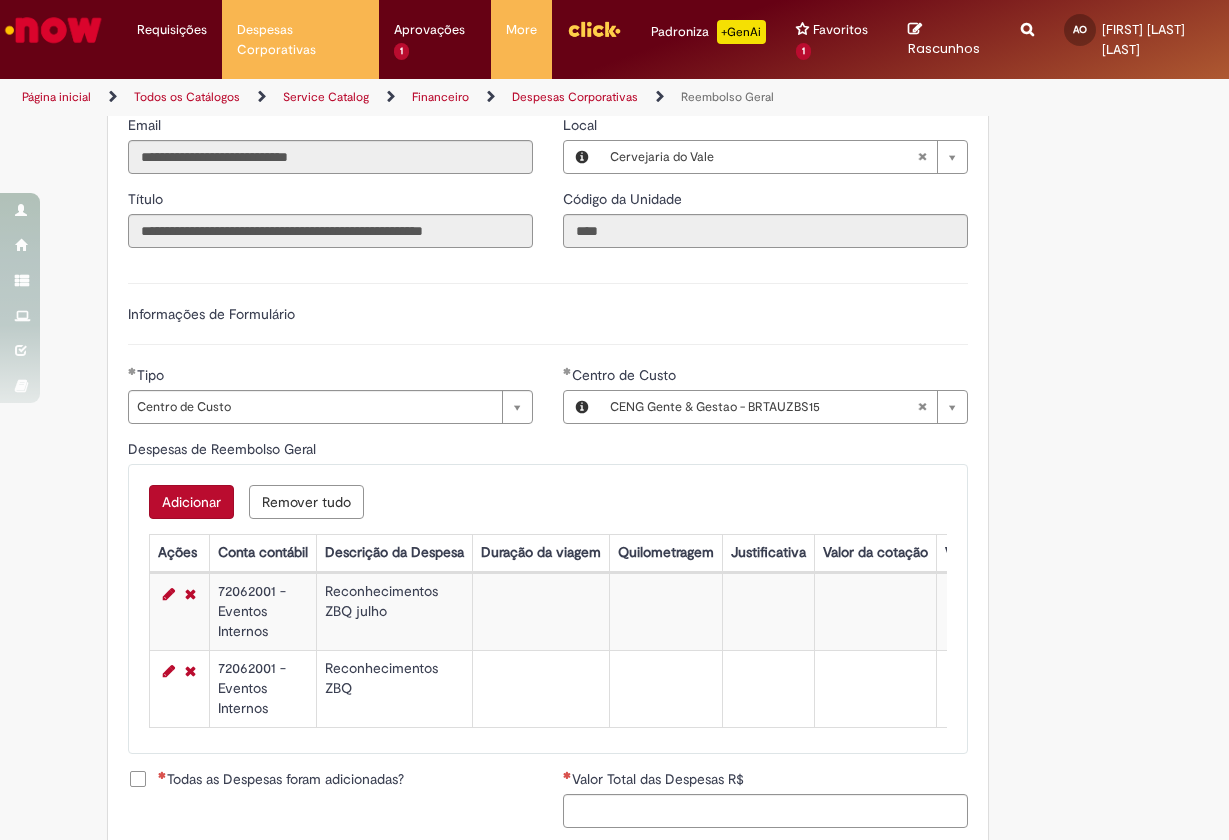 click on "Todas as Despesas foram adicionadas?" at bounding box center (281, 779) 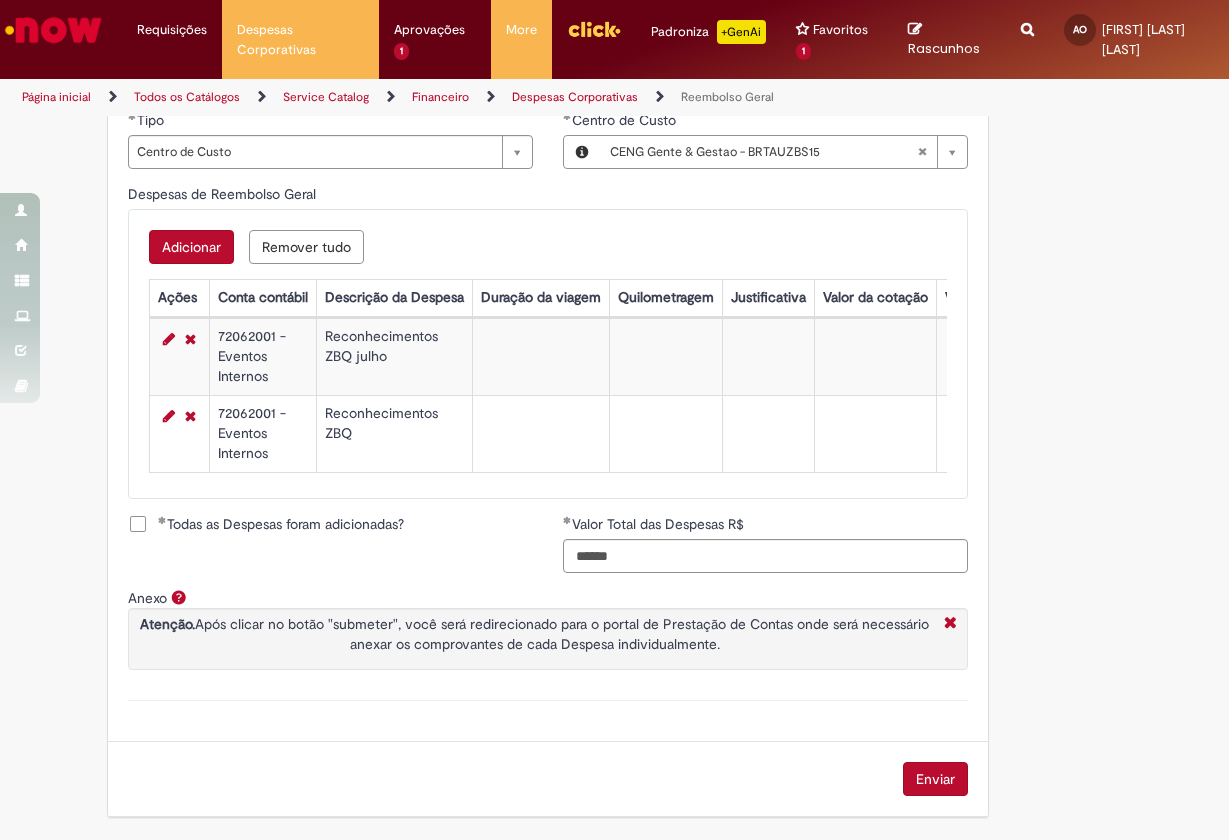 scroll, scrollTop: 788, scrollLeft: 0, axis: vertical 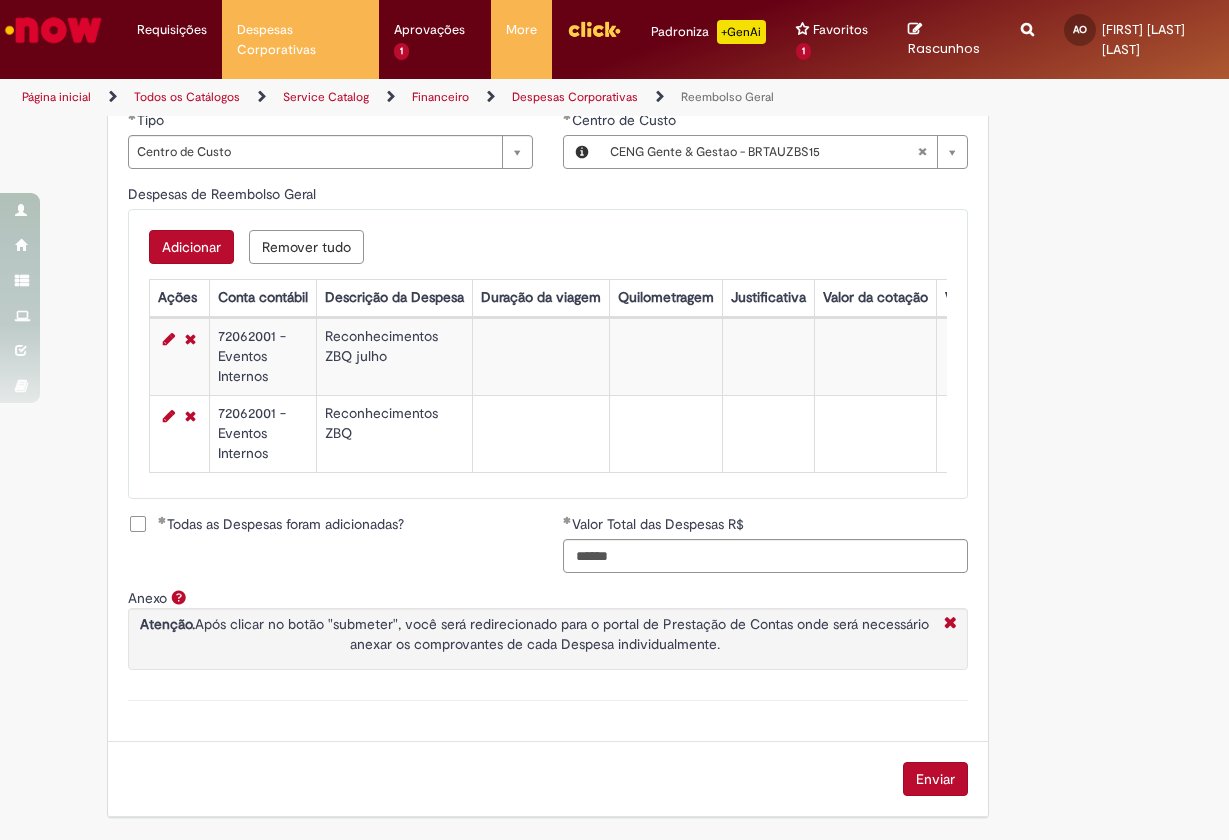 click on "Enviar" at bounding box center [935, 779] 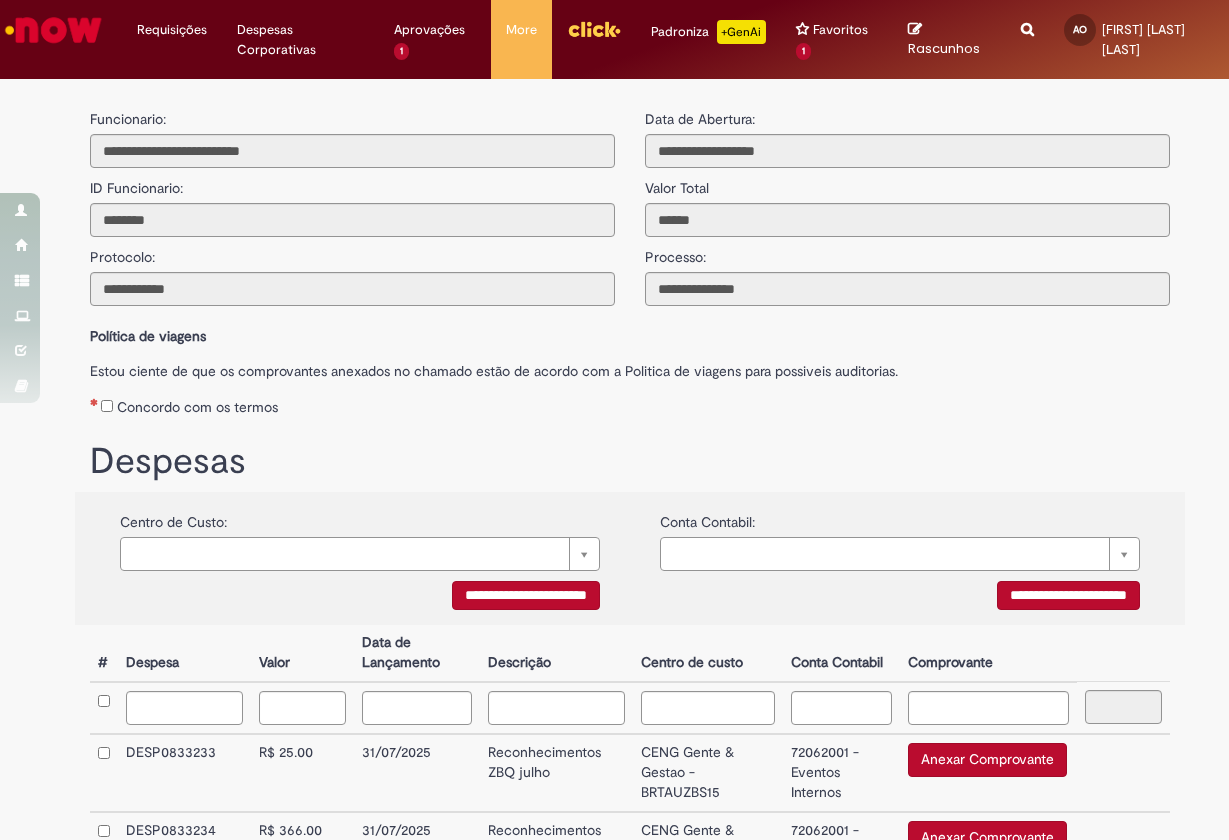scroll, scrollTop: 0, scrollLeft: 0, axis: both 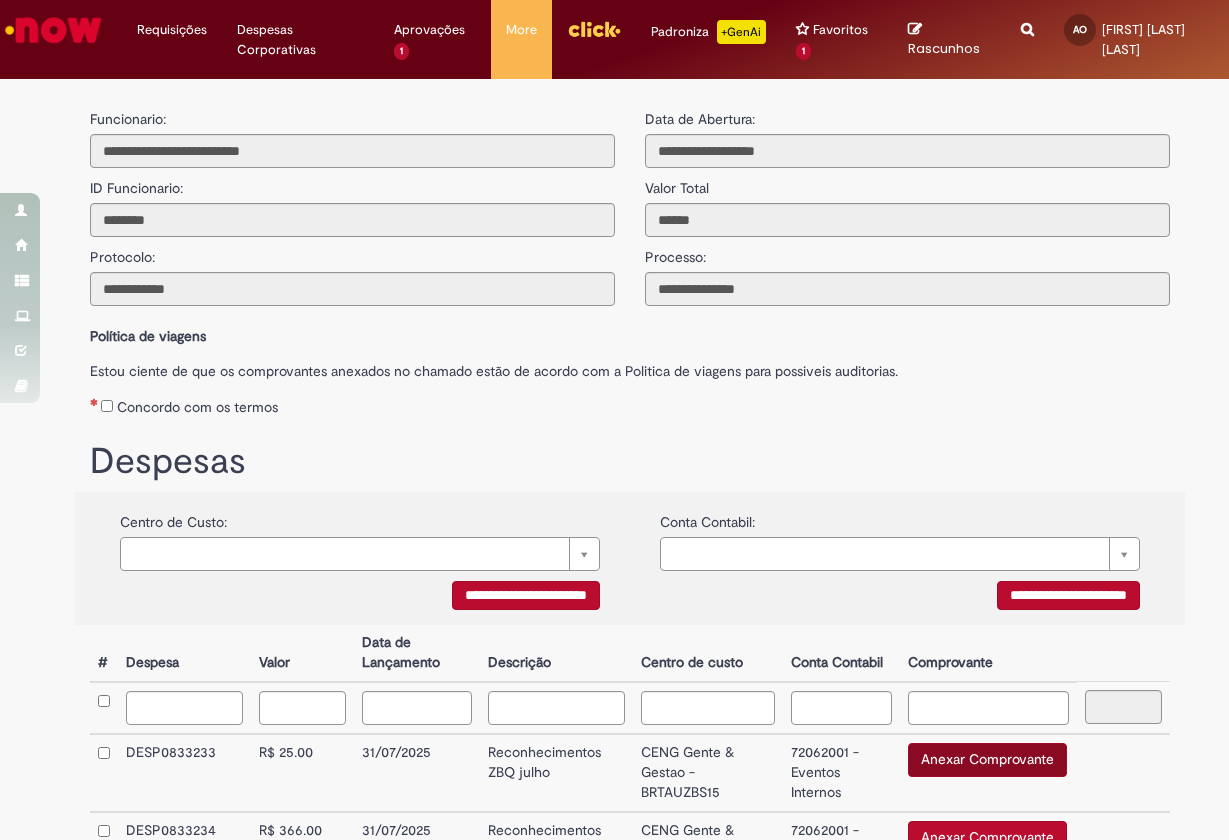 click on "Anexar Comprovante" at bounding box center (987, 760) 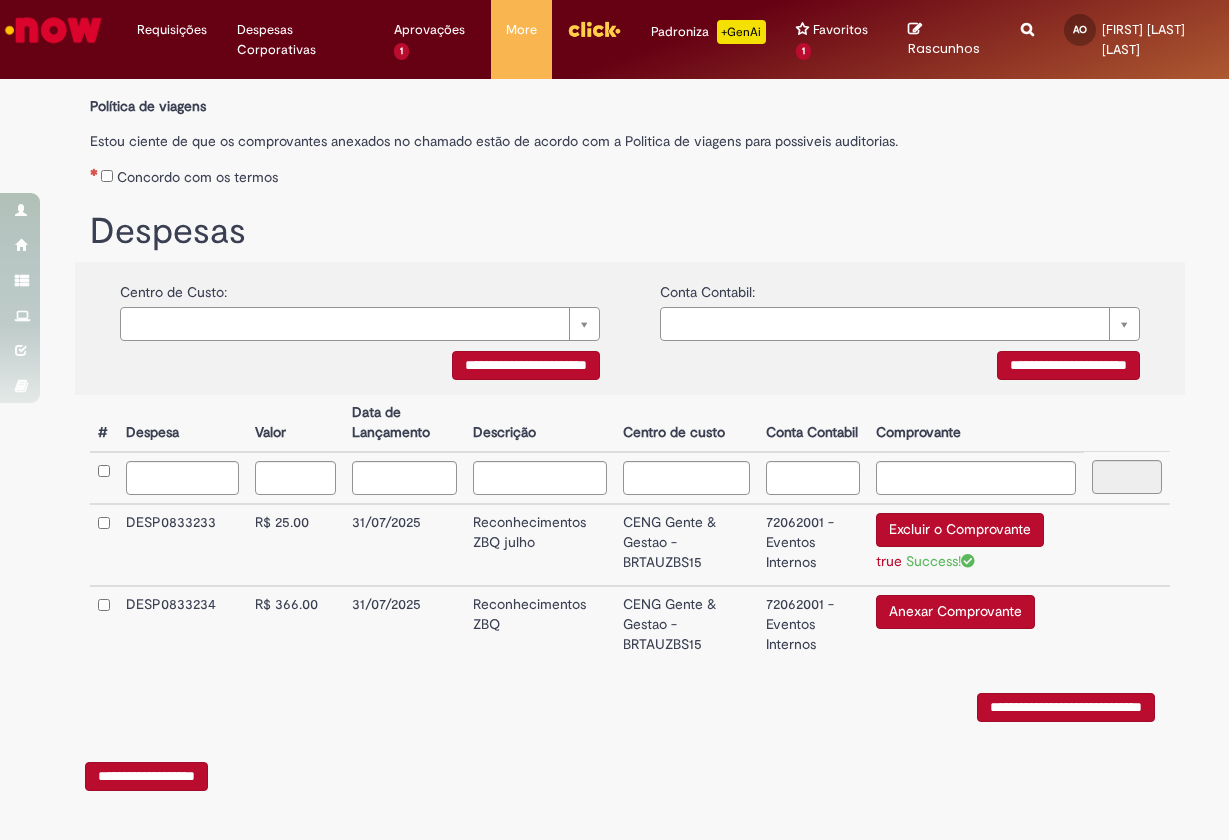 scroll, scrollTop: 230, scrollLeft: 0, axis: vertical 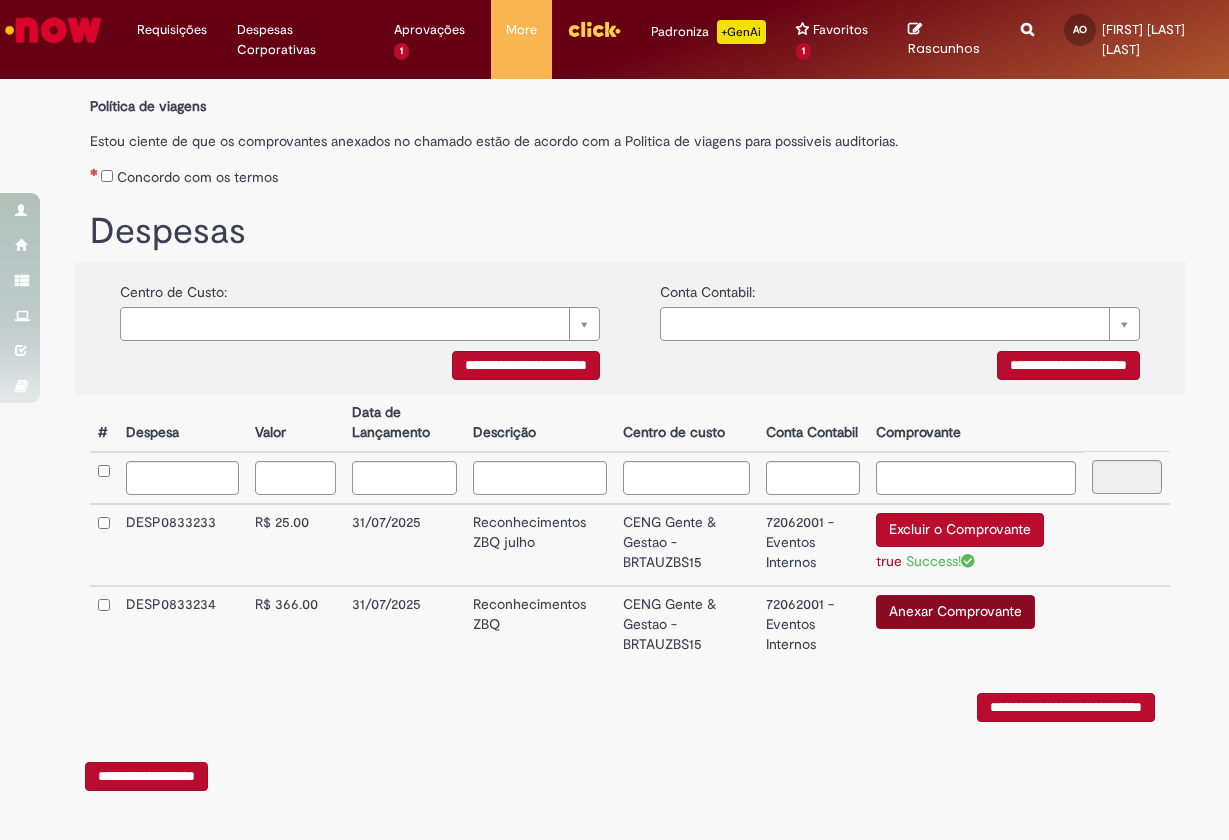 click on "Anexar Comprovante" at bounding box center [955, 612] 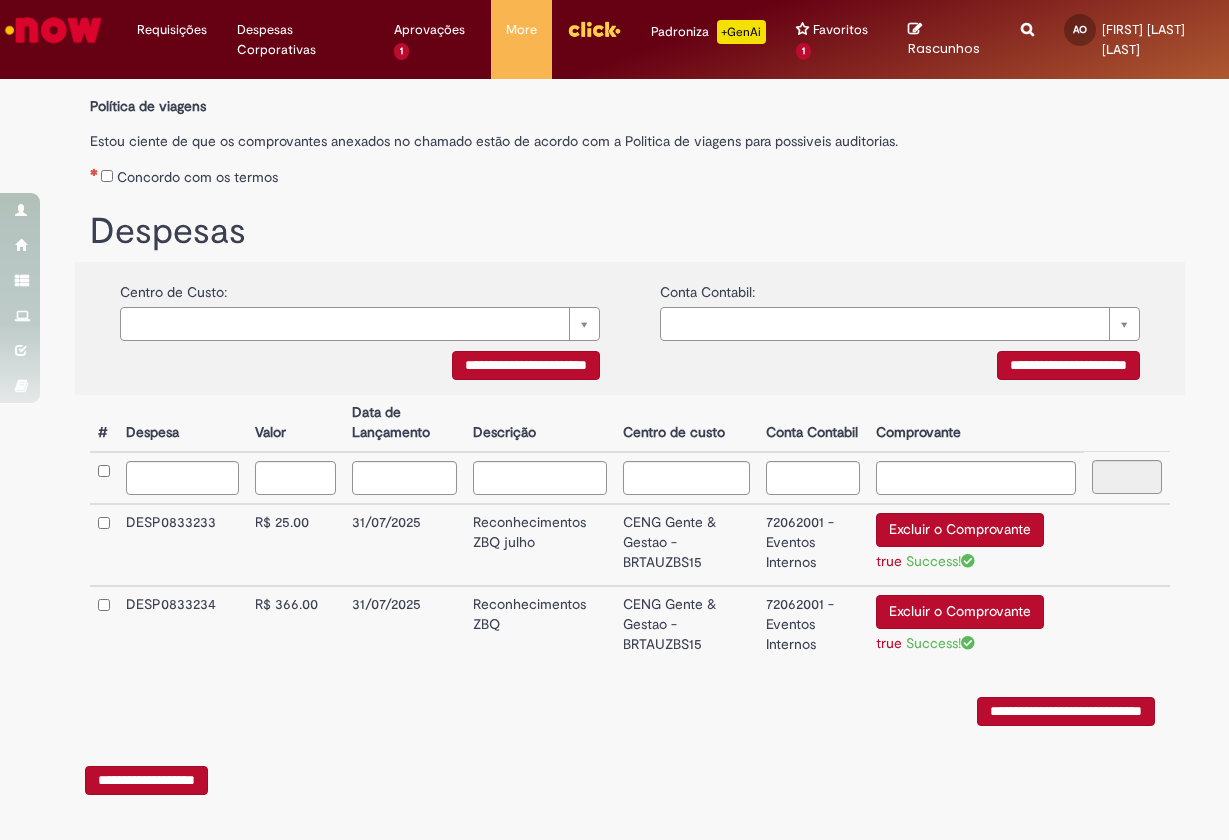 click on "**********" at bounding box center [630, 575] 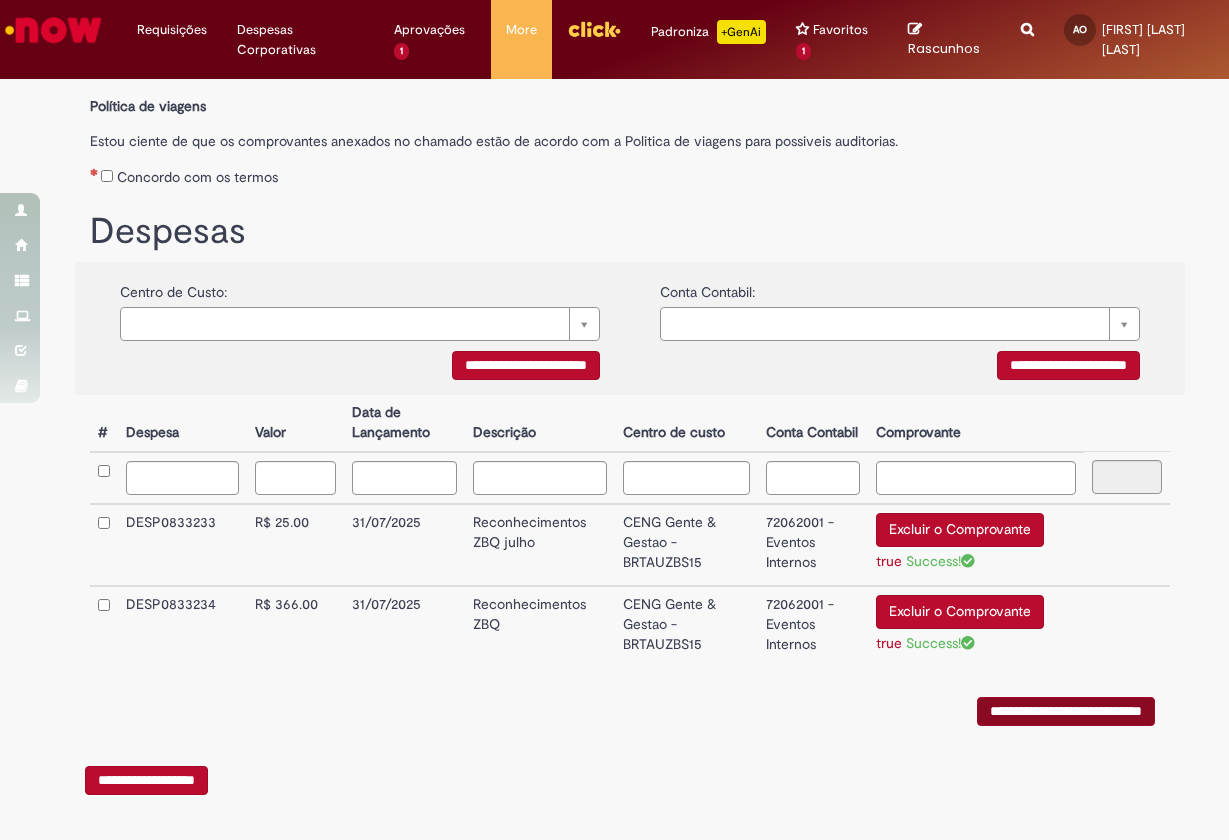 click on "**********" at bounding box center [1066, 711] 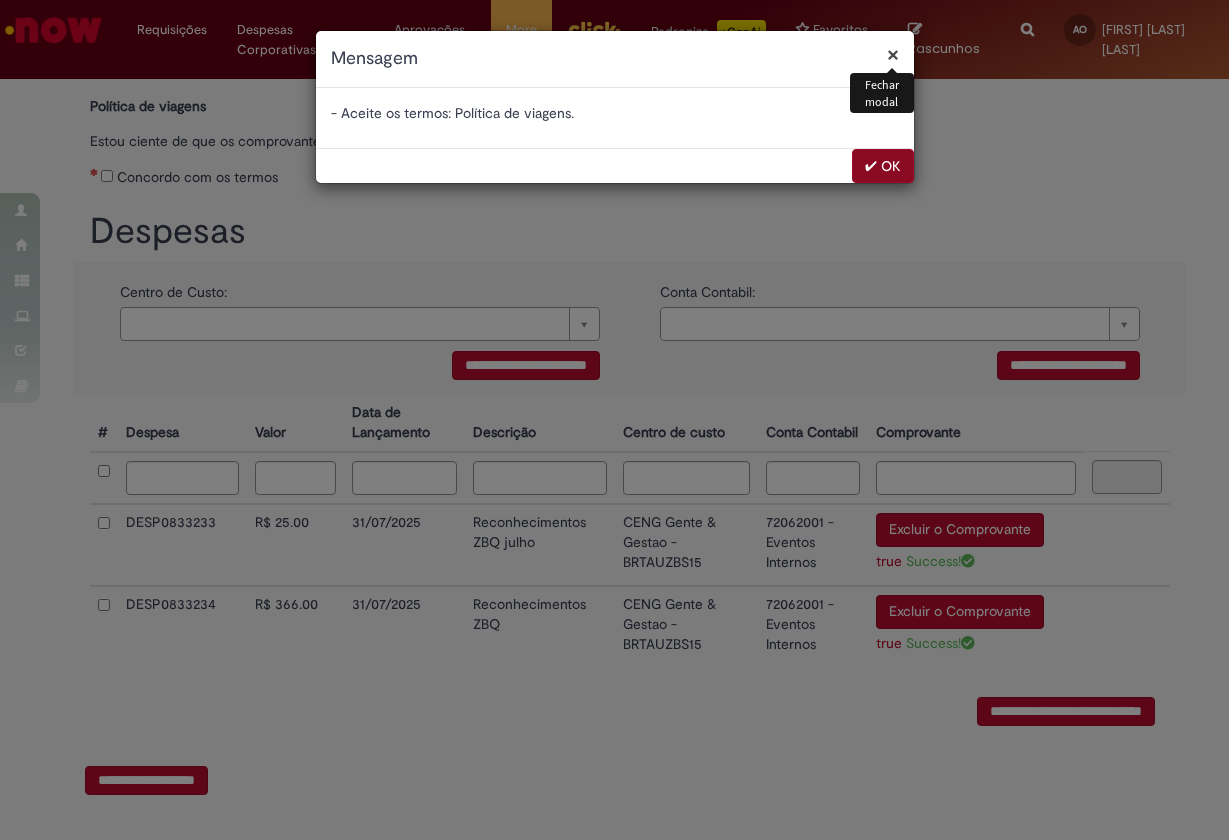 click on "✔ OK" at bounding box center (883, 166) 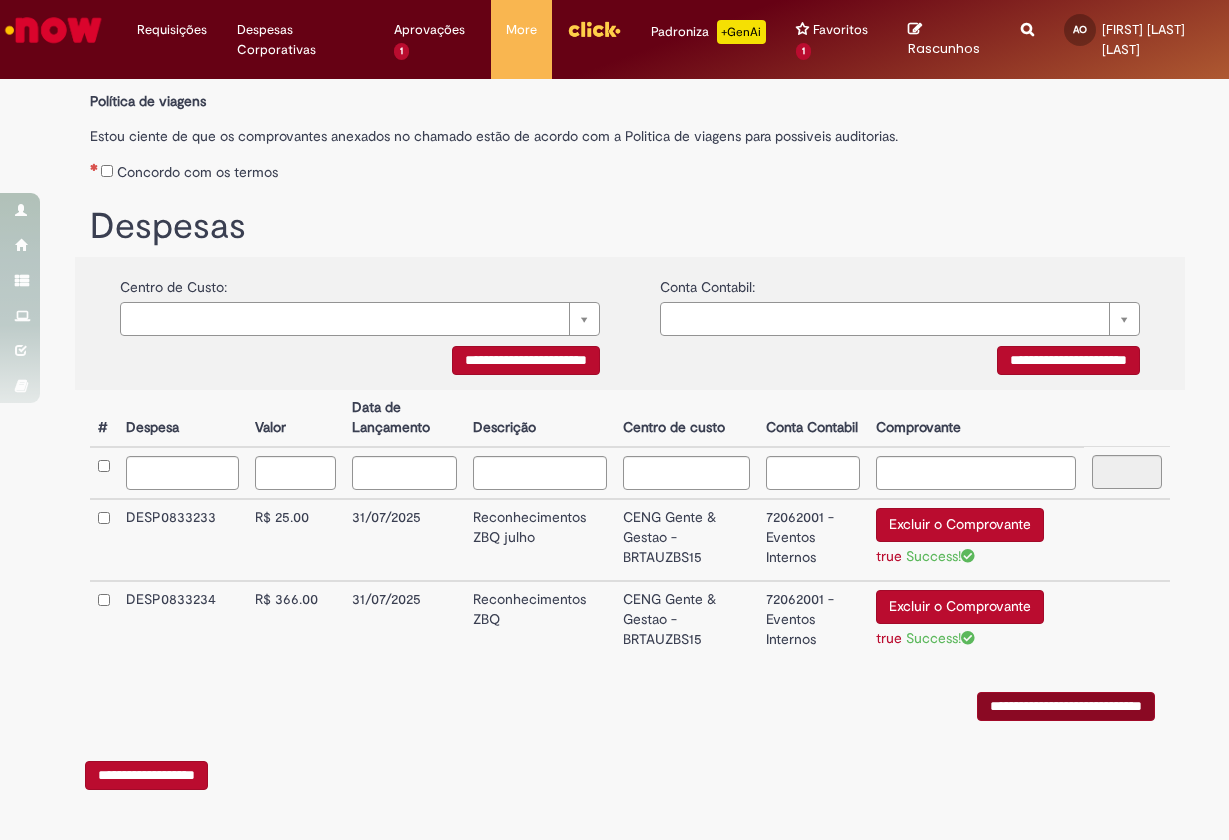 scroll, scrollTop: 235, scrollLeft: 0, axis: vertical 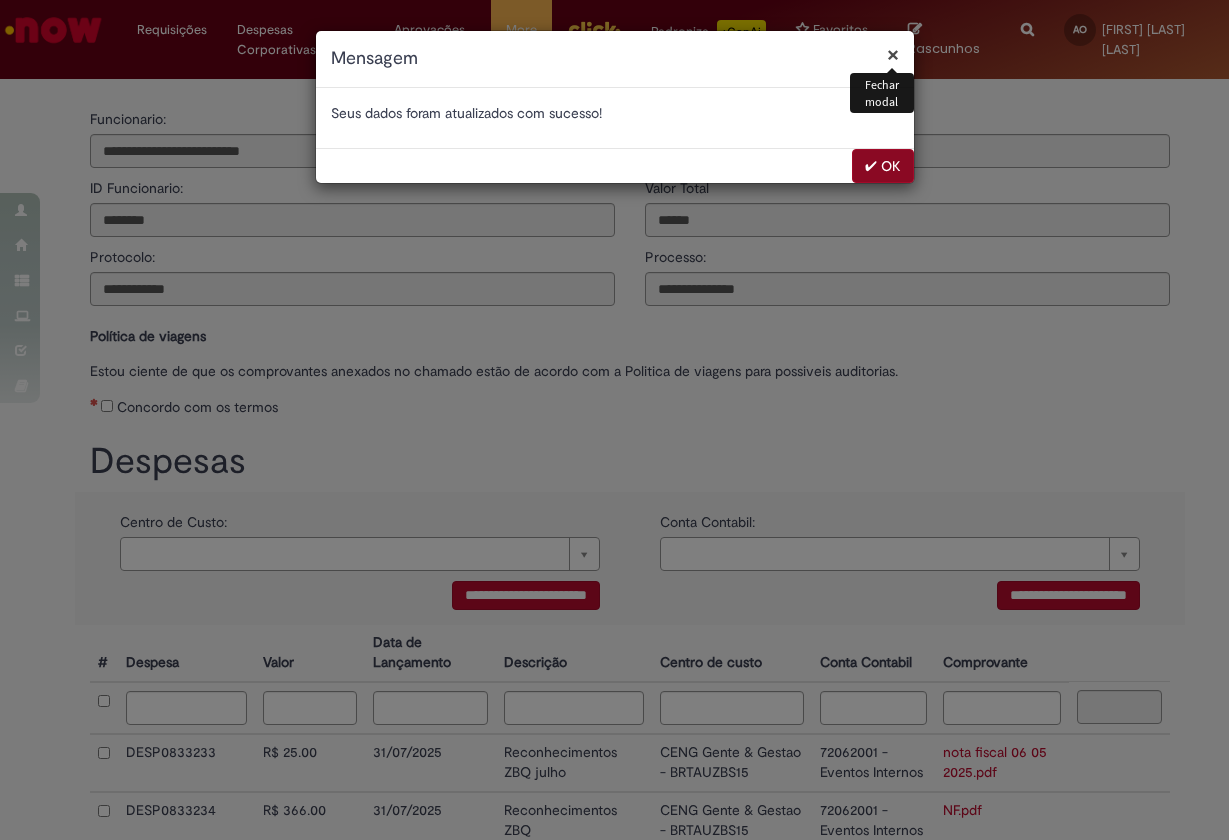 click on "✔ OK" at bounding box center (883, 166) 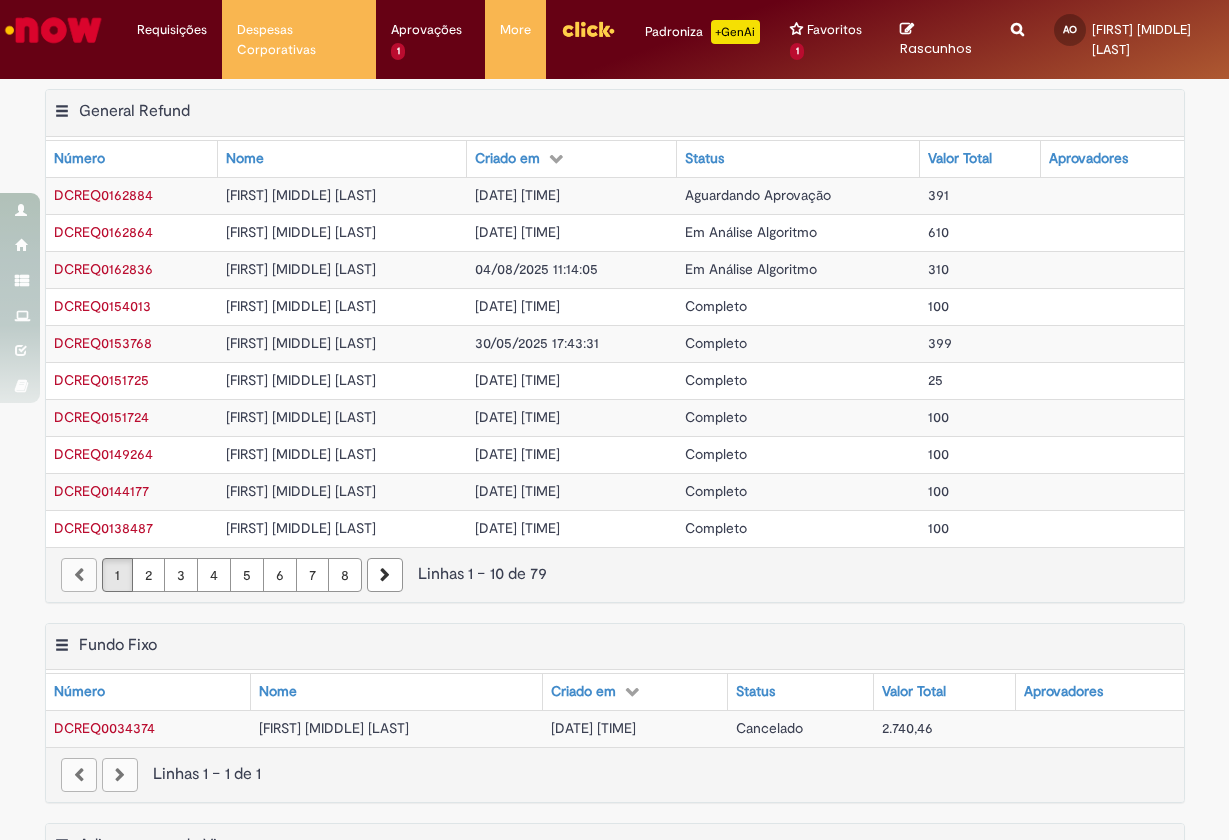 scroll, scrollTop: 0, scrollLeft: 0, axis: both 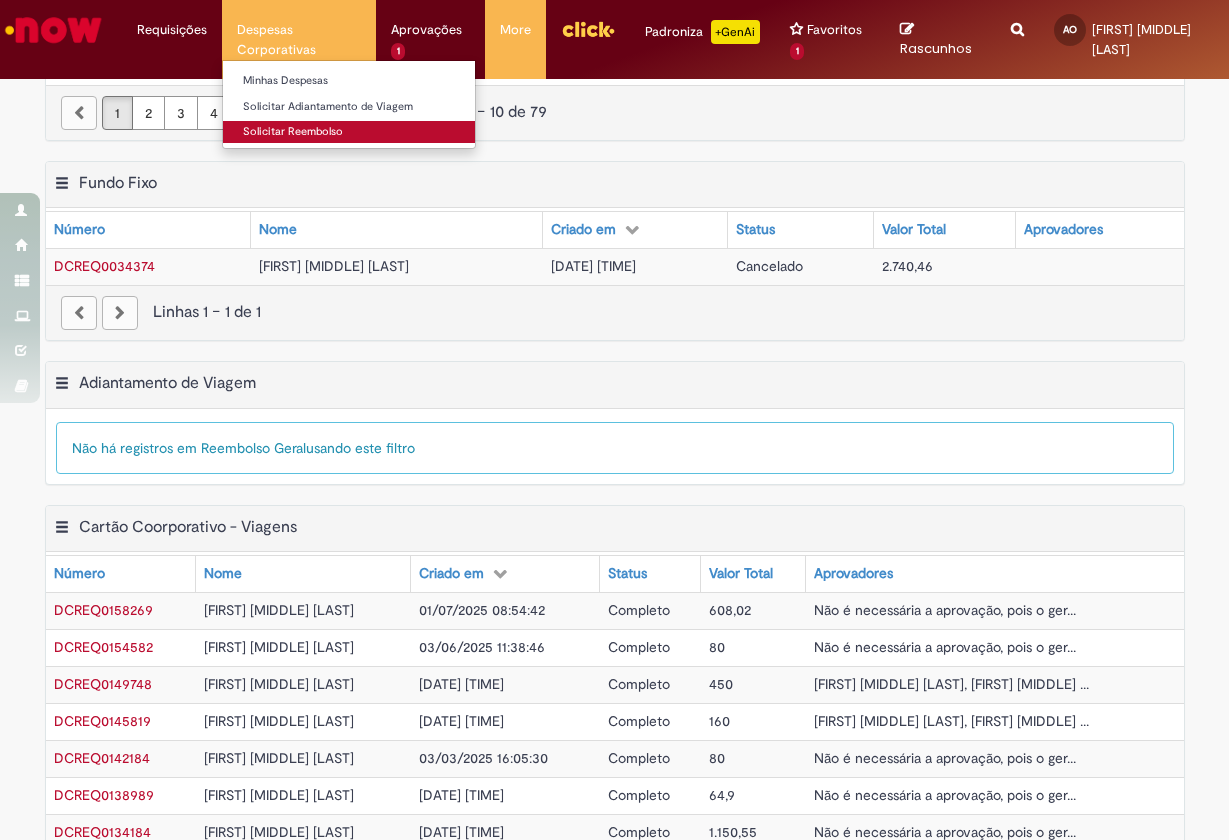 click on "Solicitar Reembolso" at bounding box center (349, 132) 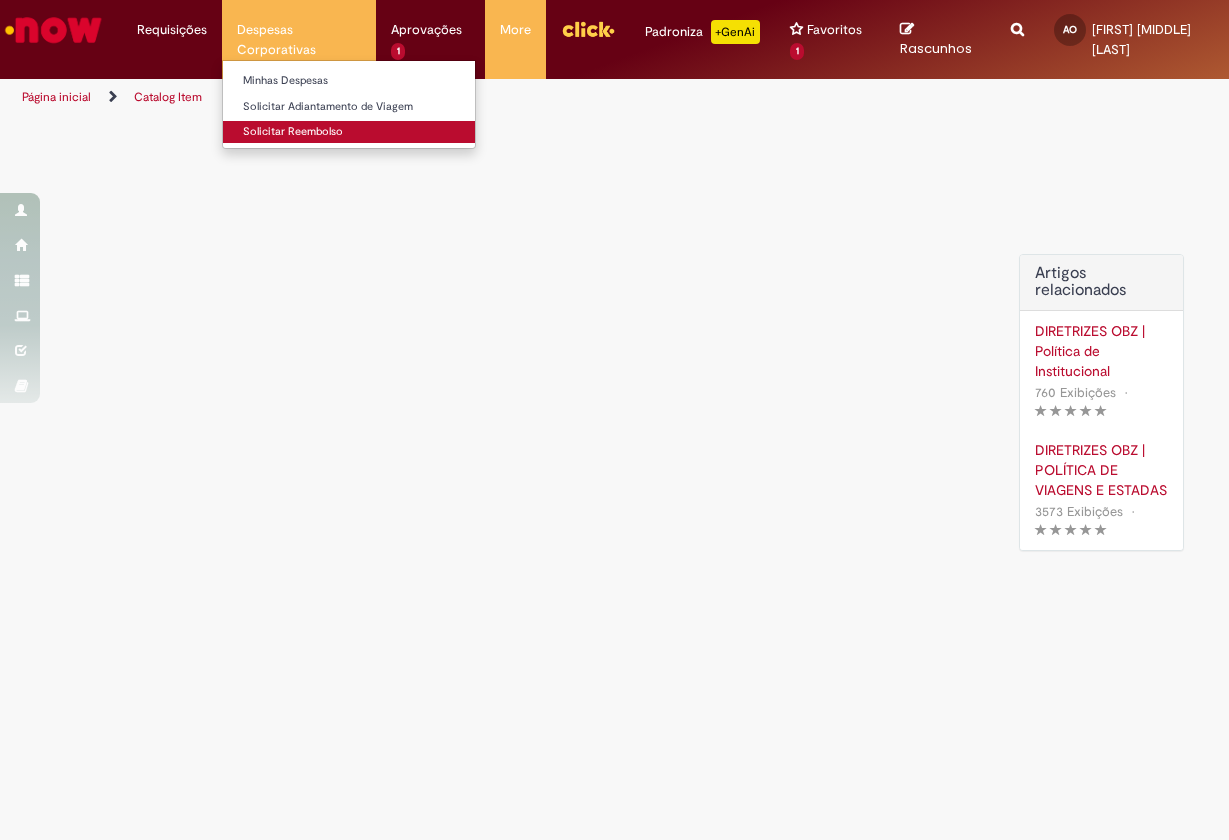 scroll, scrollTop: 0, scrollLeft: 0, axis: both 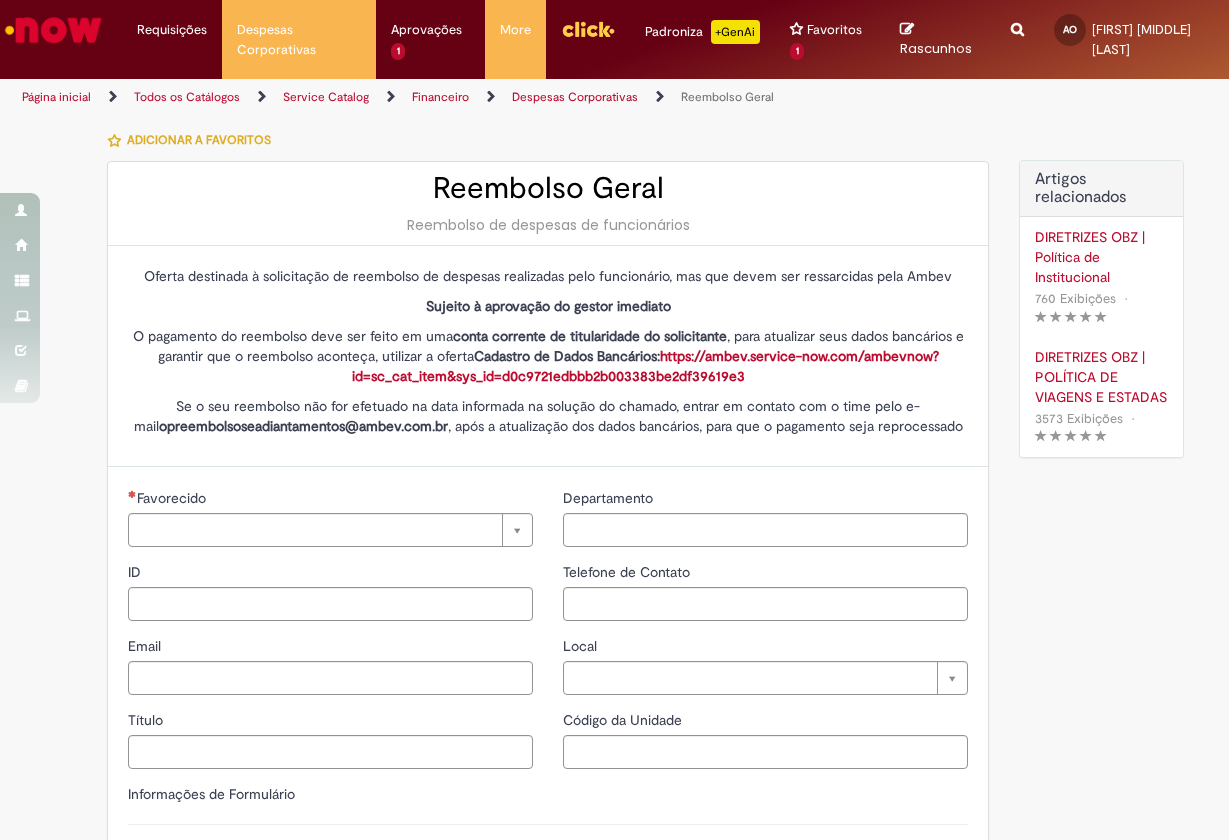 type on "********" 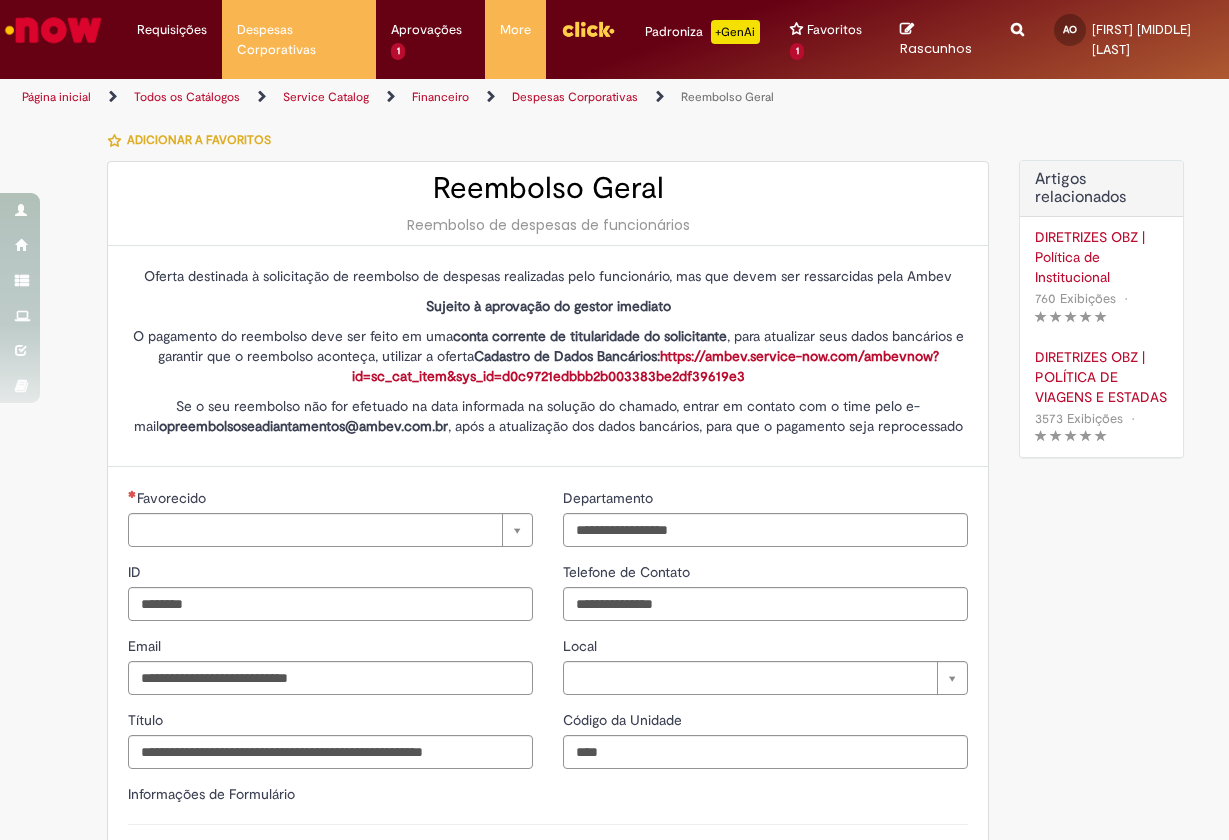 type on "**********" 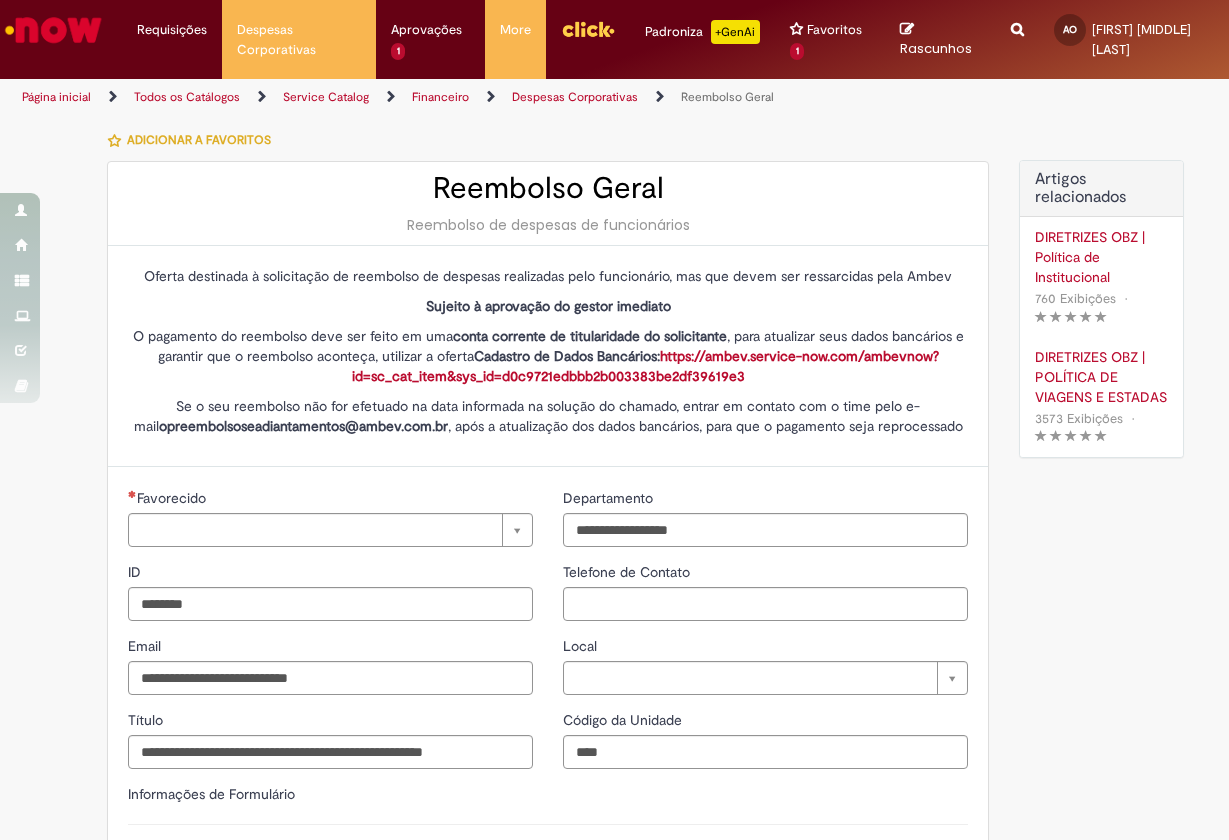 type on "**********" 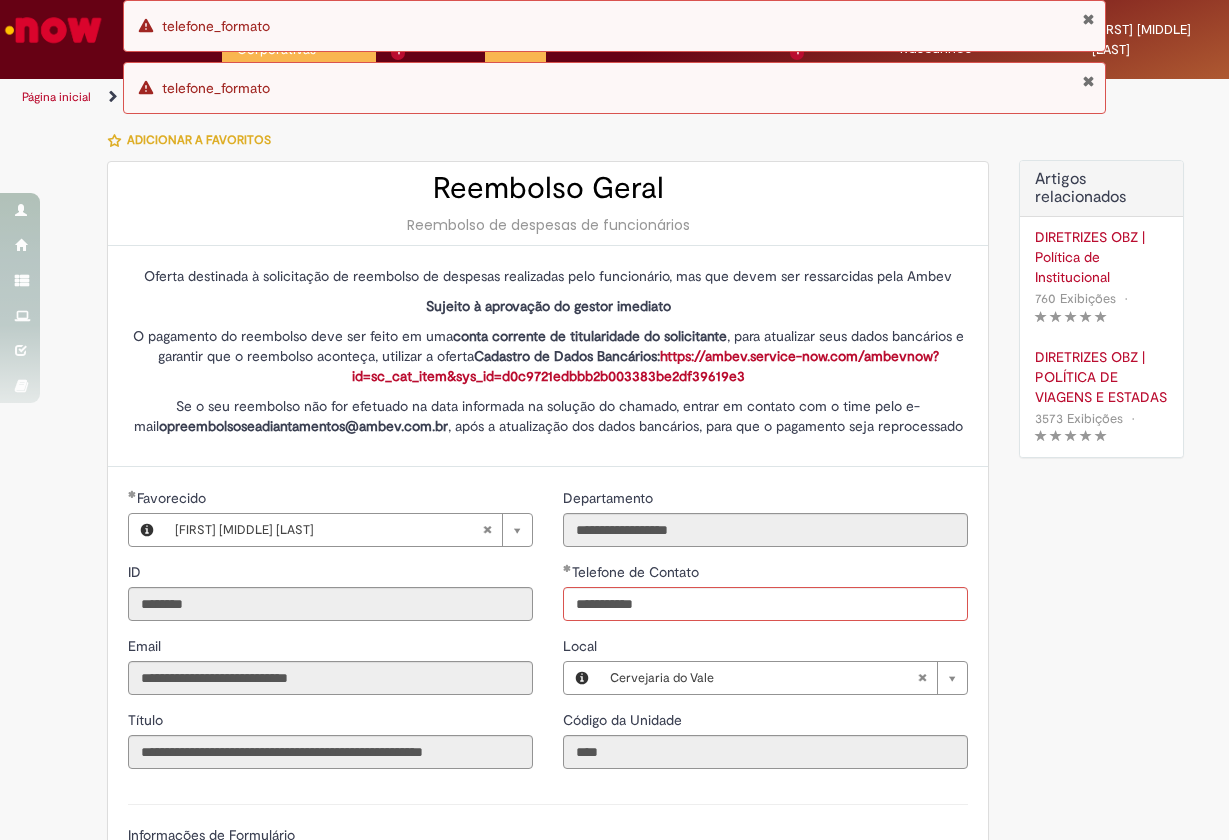 type on "**********" 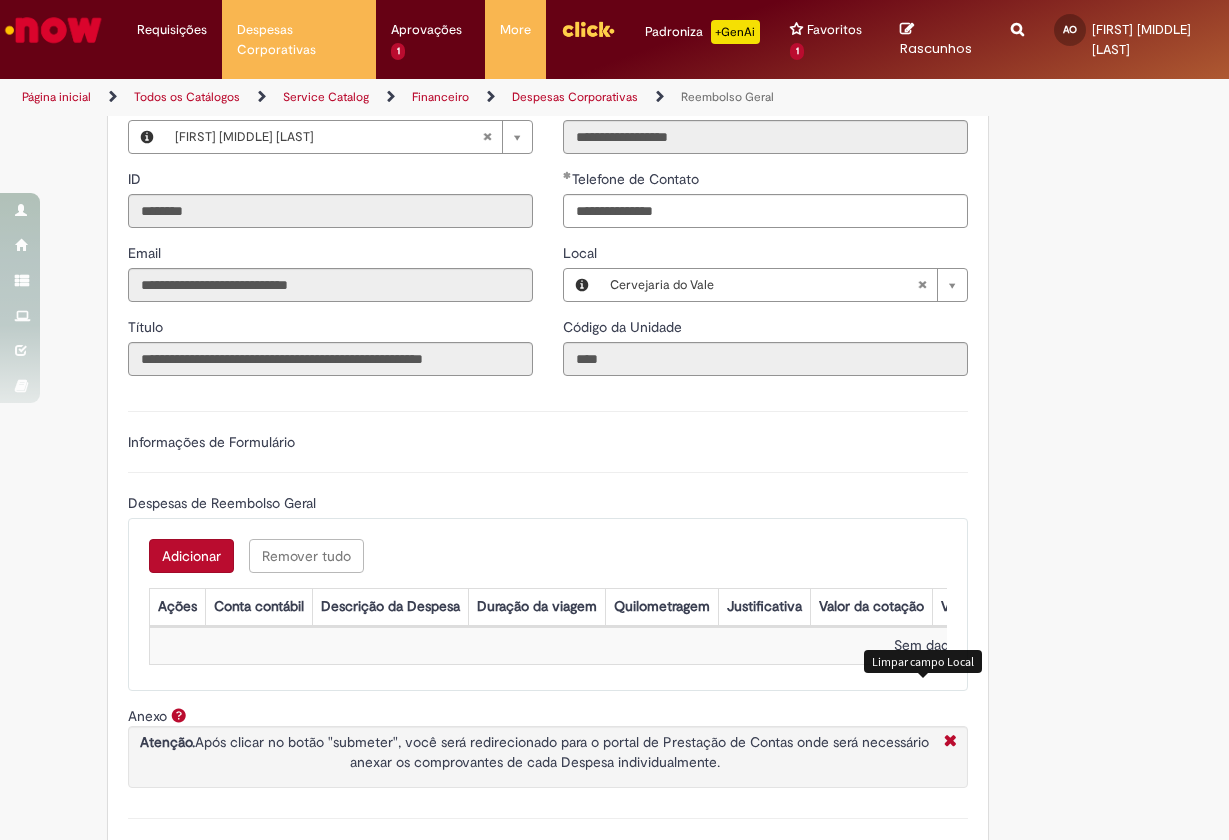 scroll, scrollTop: 440, scrollLeft: 0, axis: vertical 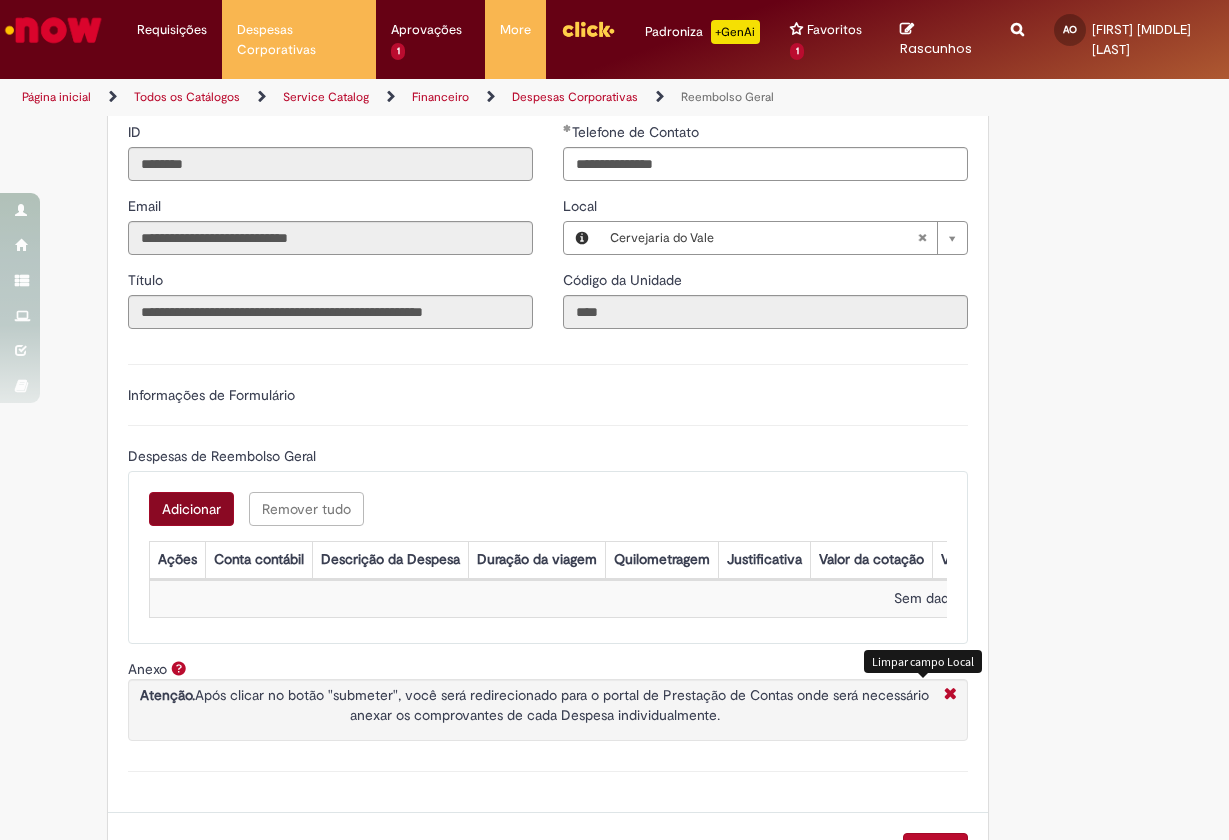 click on "Adicionar" at bounding box center [191, 509] 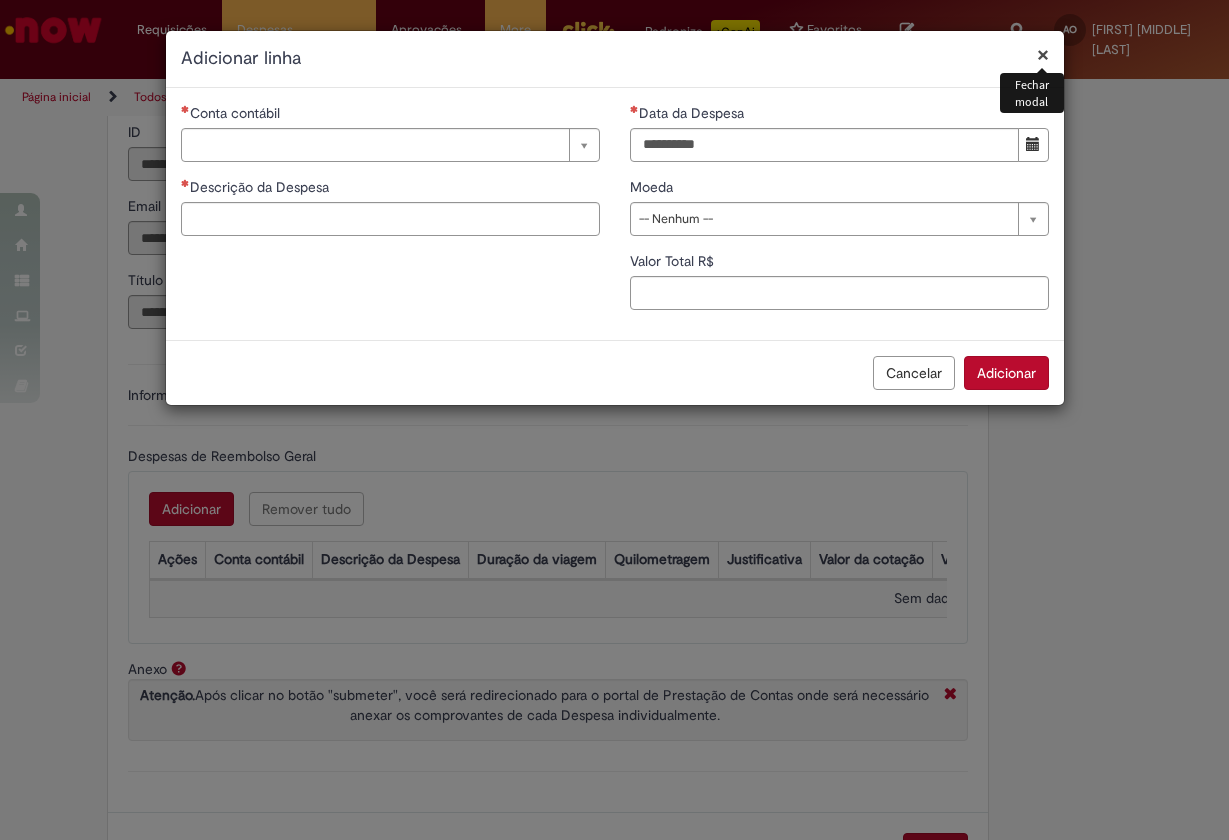 click on "×" at bounding box center [1043, 54] 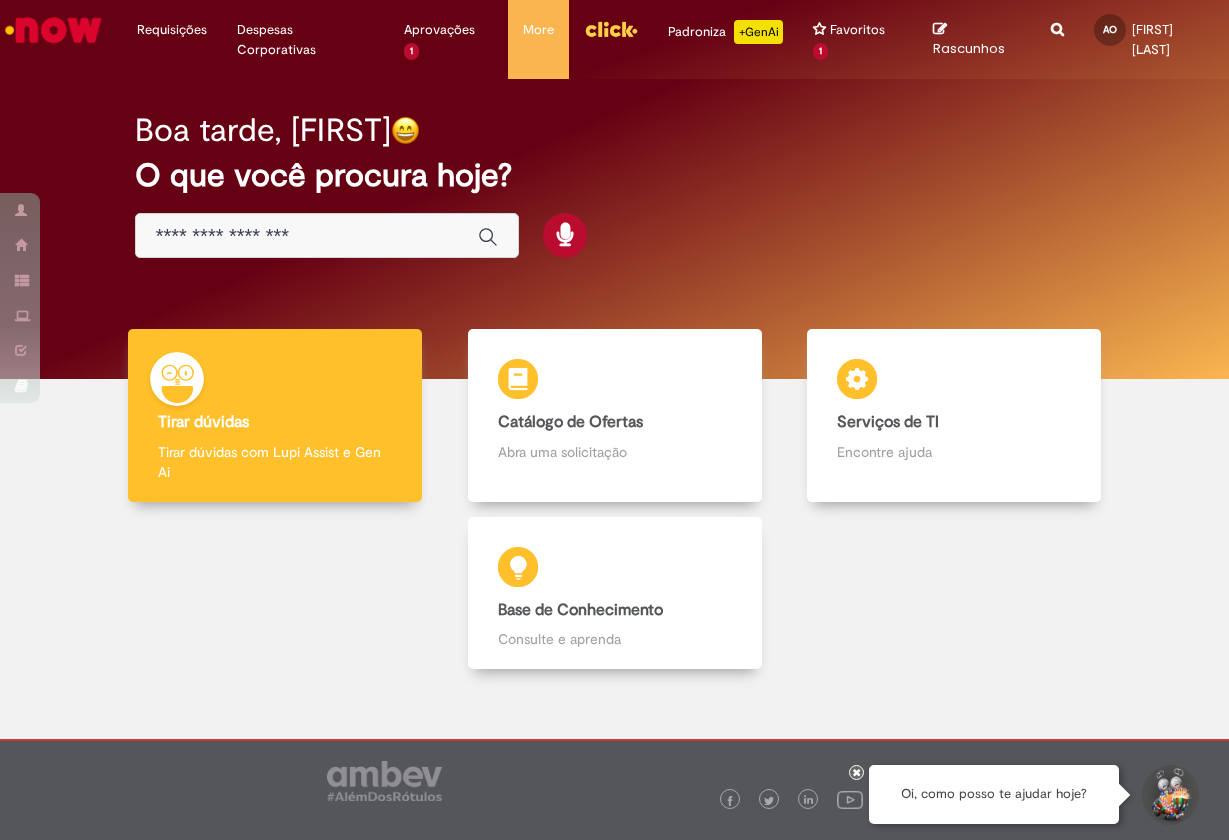 scroll, scrollTop: 0, scrollLeft: 0, axis: both 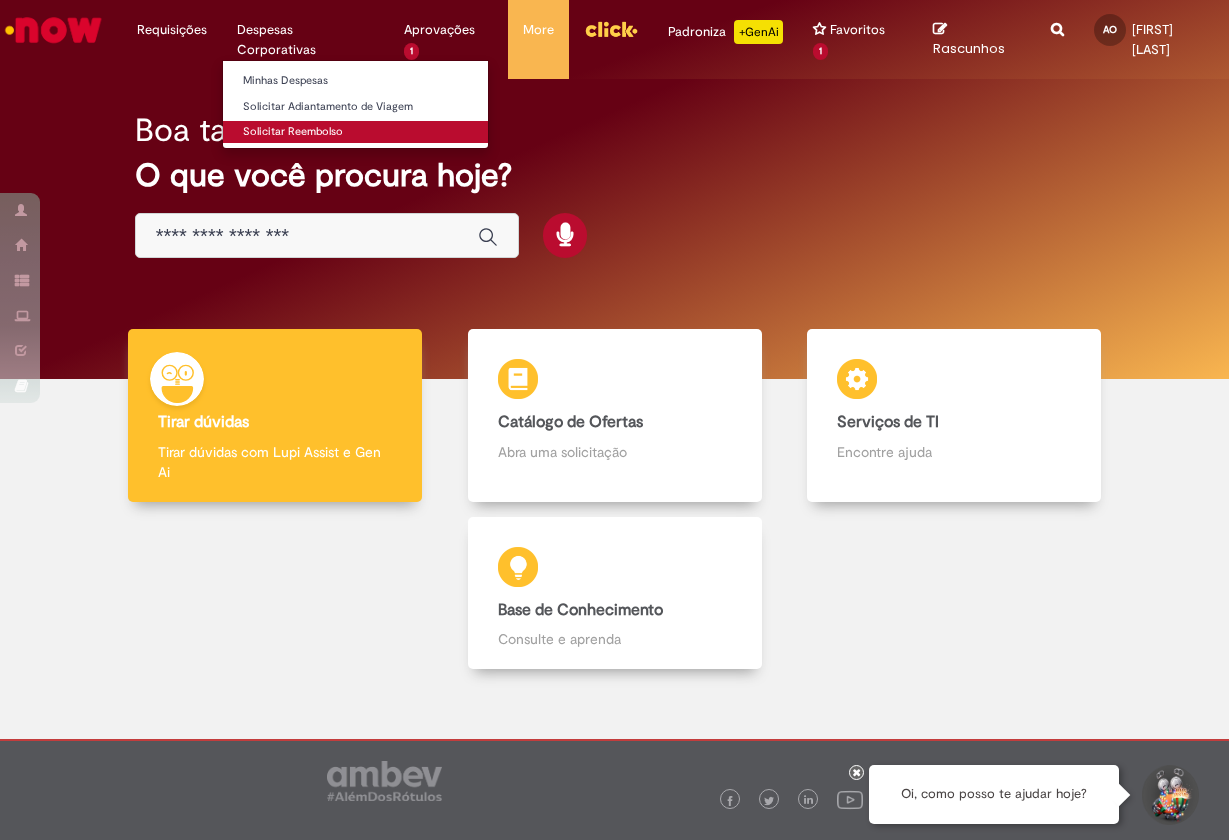 click on "Solicitar Reembolso" at bounding box center [356, 132] 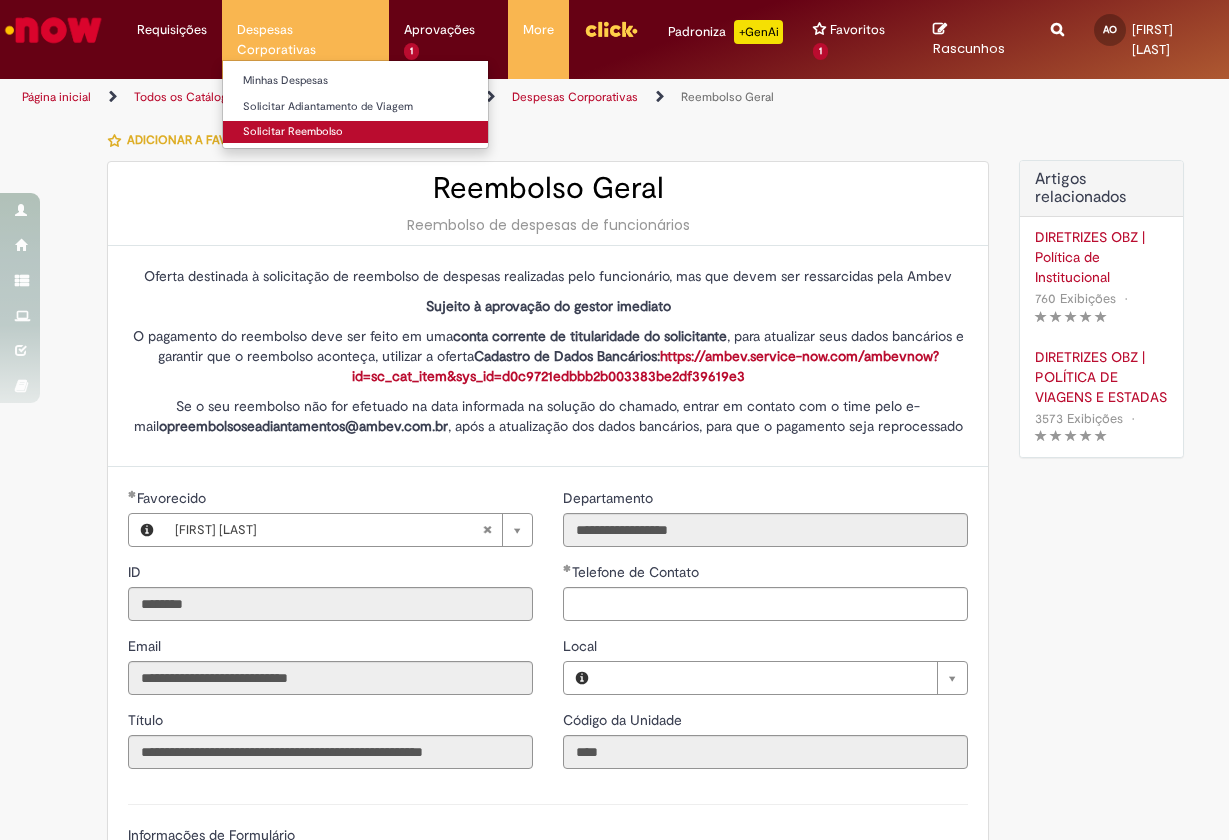 type on "**********" 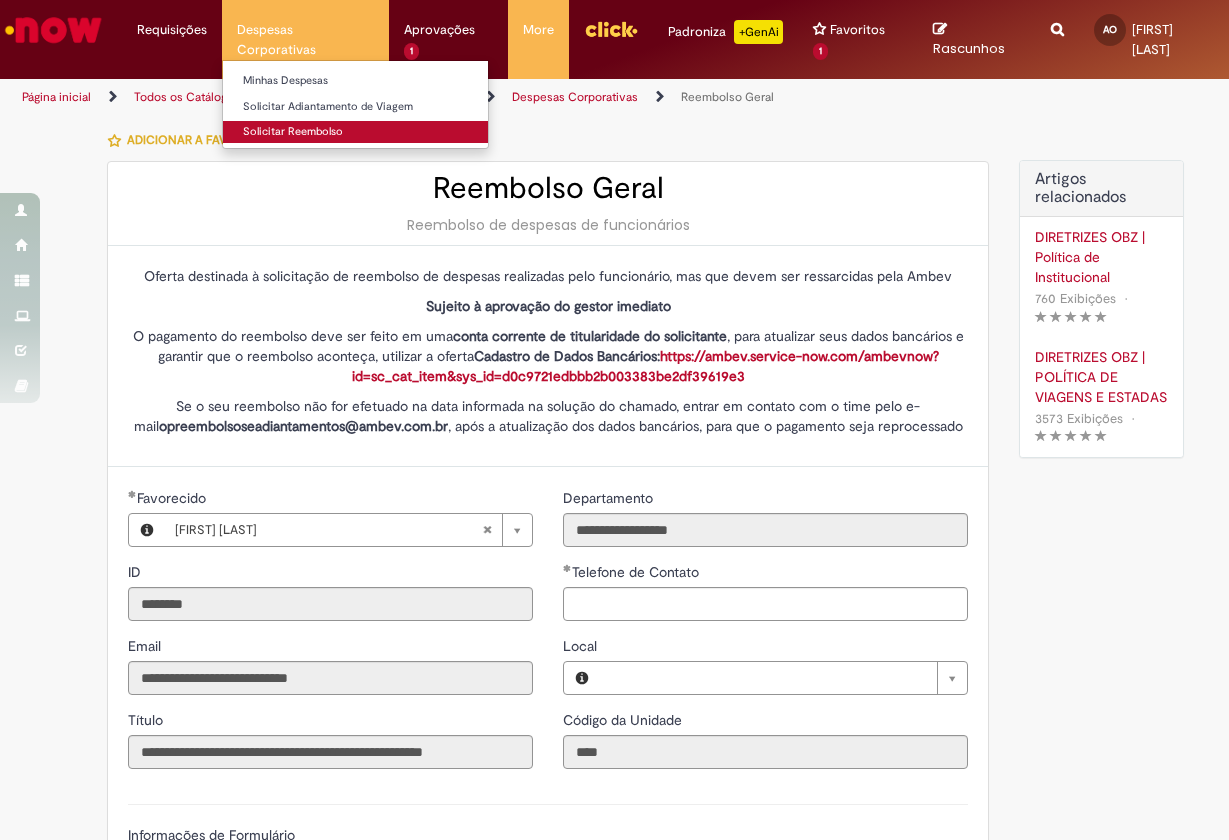 type on "**********" 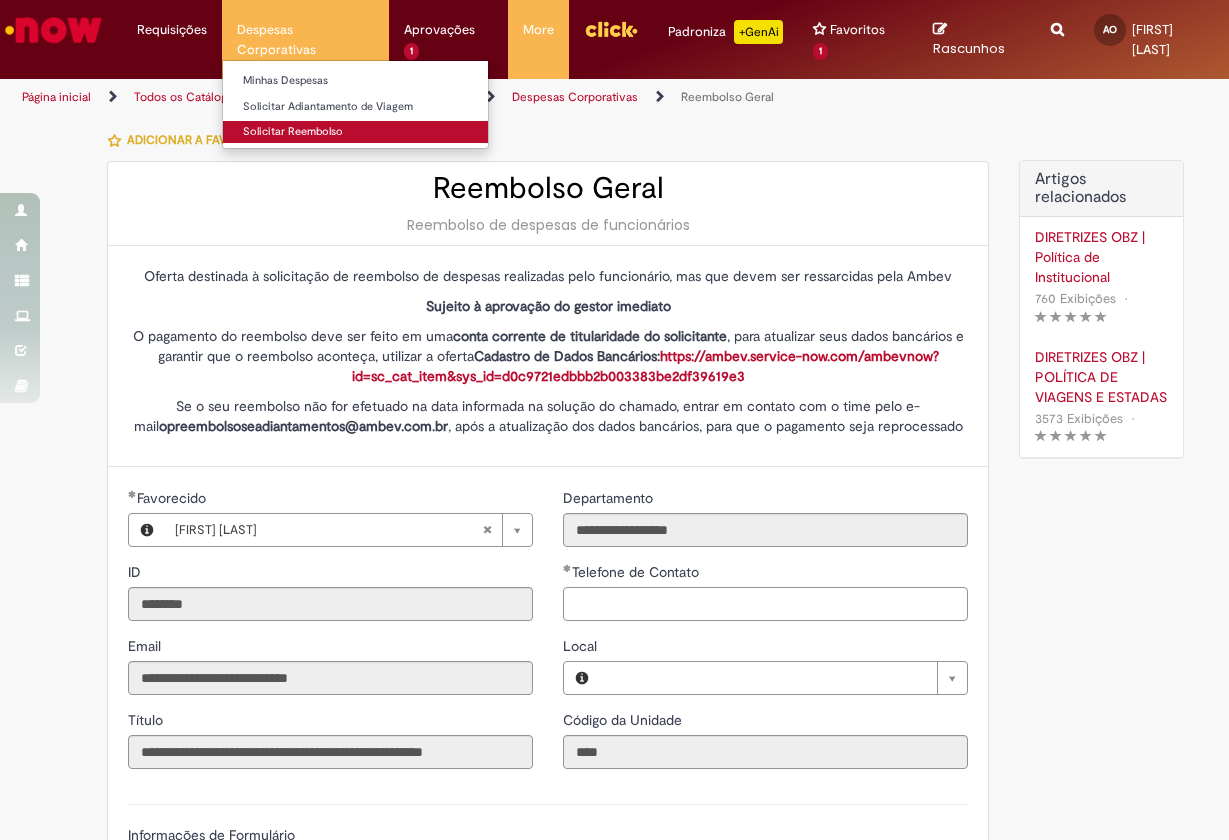 type on "**********" 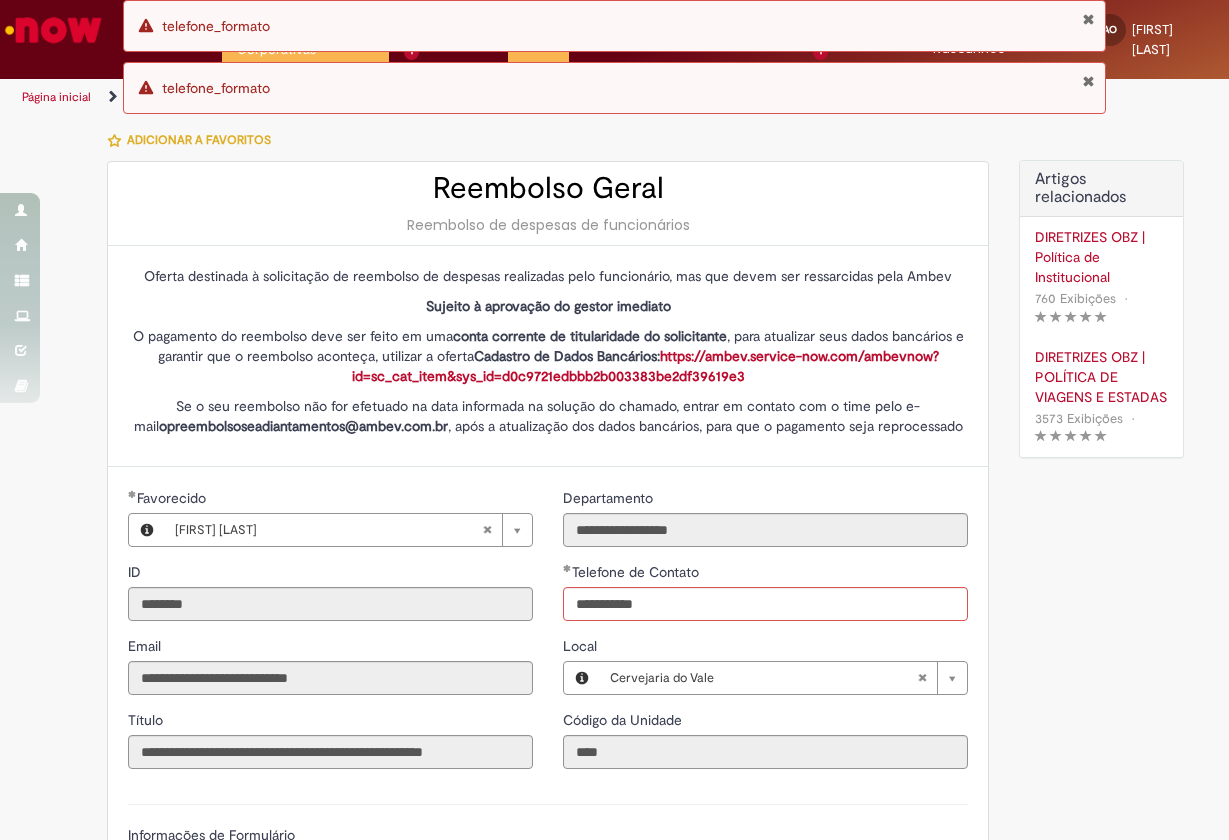 type on "**********" 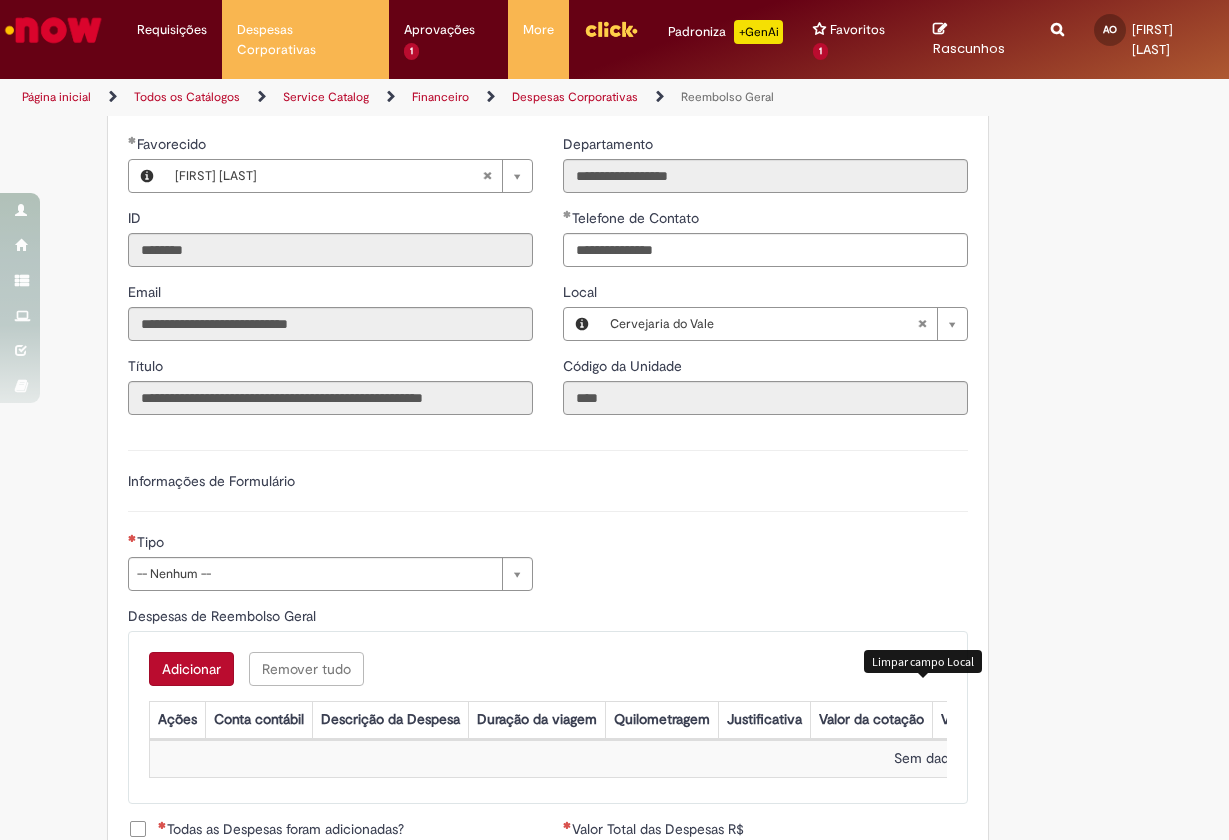 scroll, scrollTop: 365, scrollLeft: 0, axis: vertical 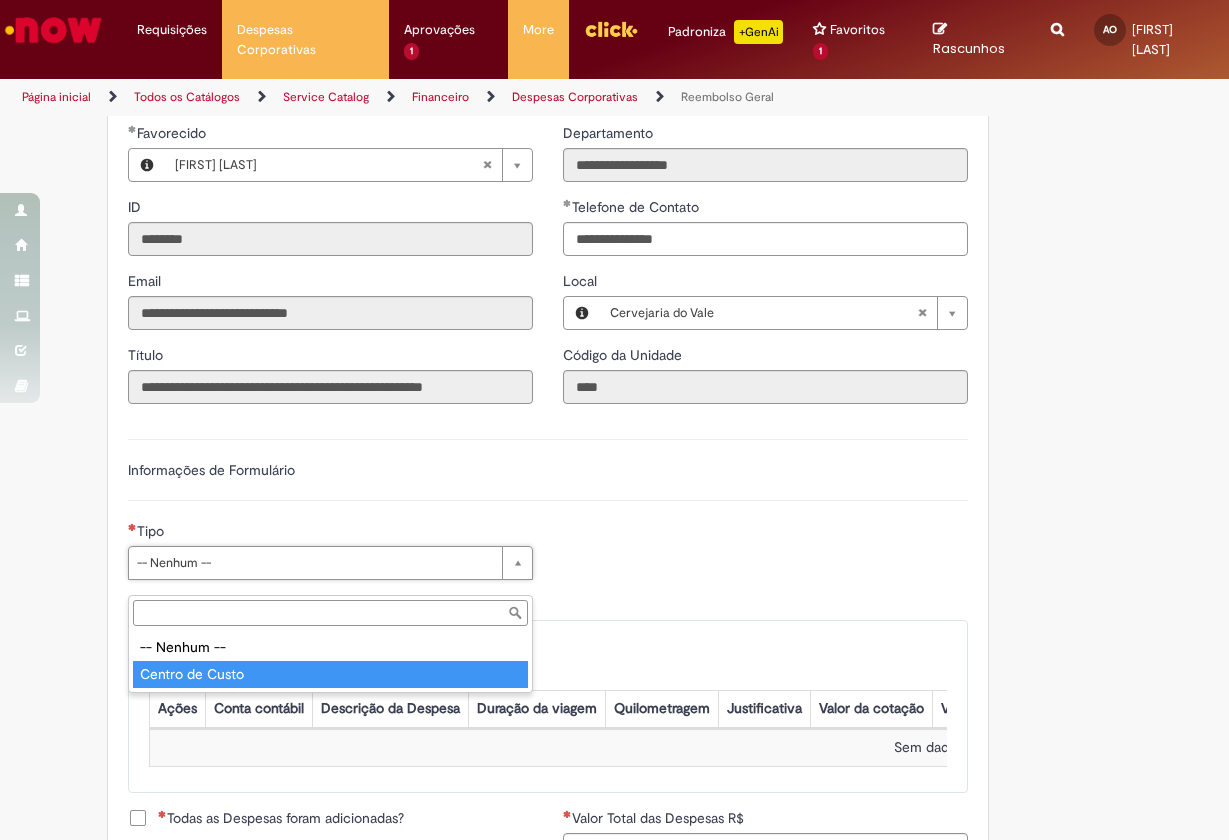 type on "**********" 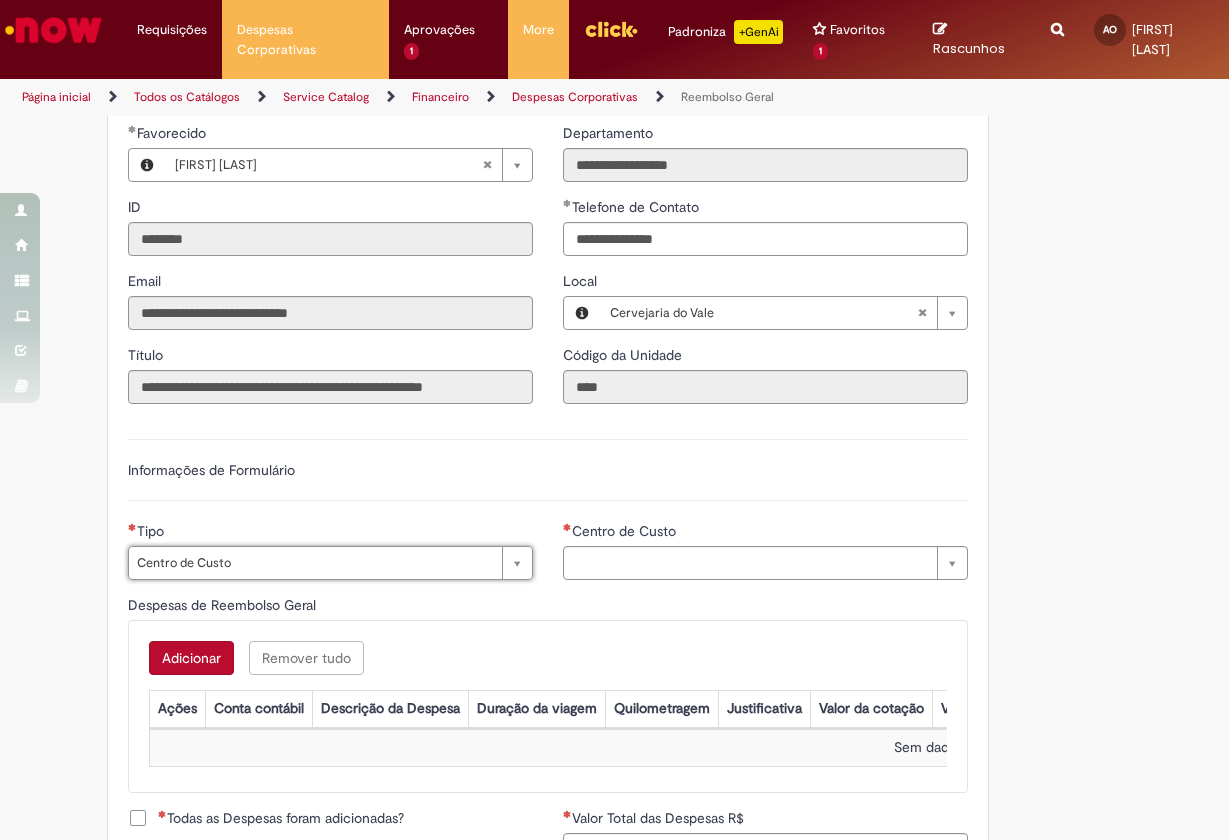 type on "**********" 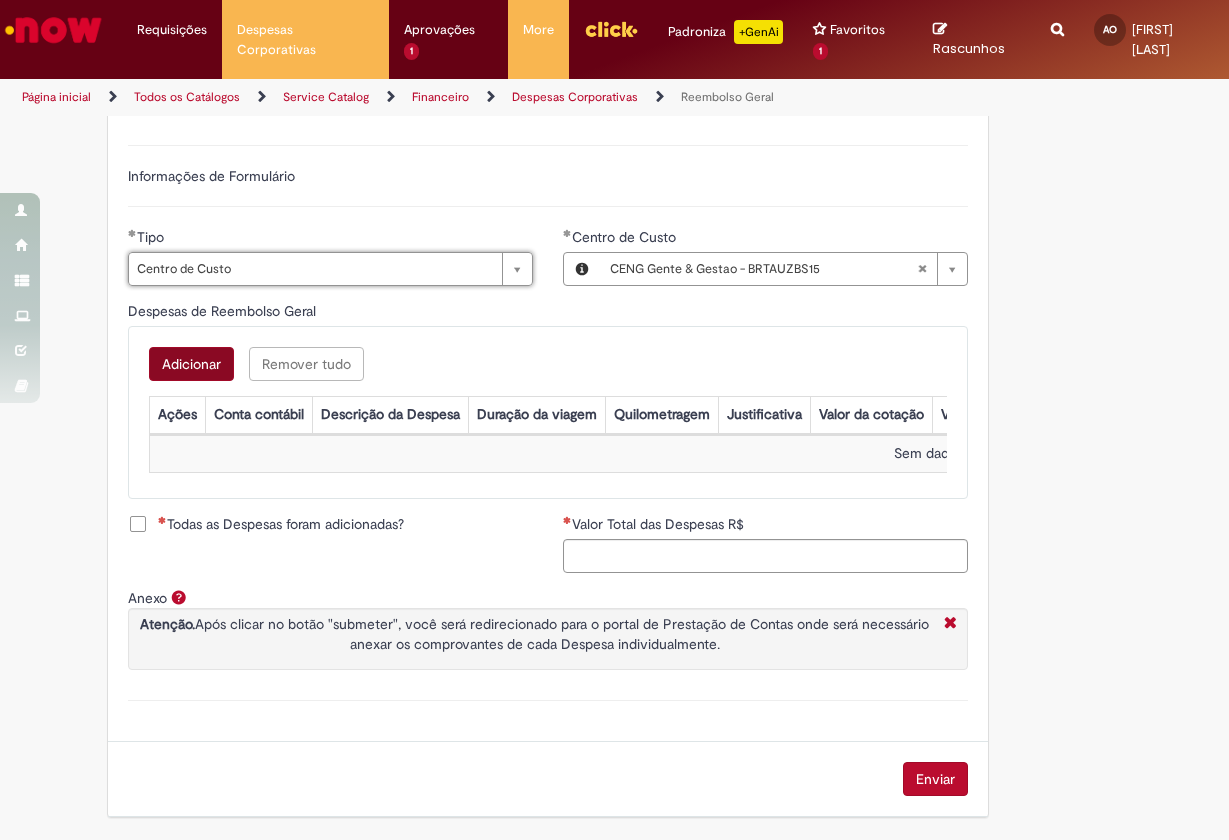 scroll, scrollTop: 676, scrollLeft: 0, axis: vertical 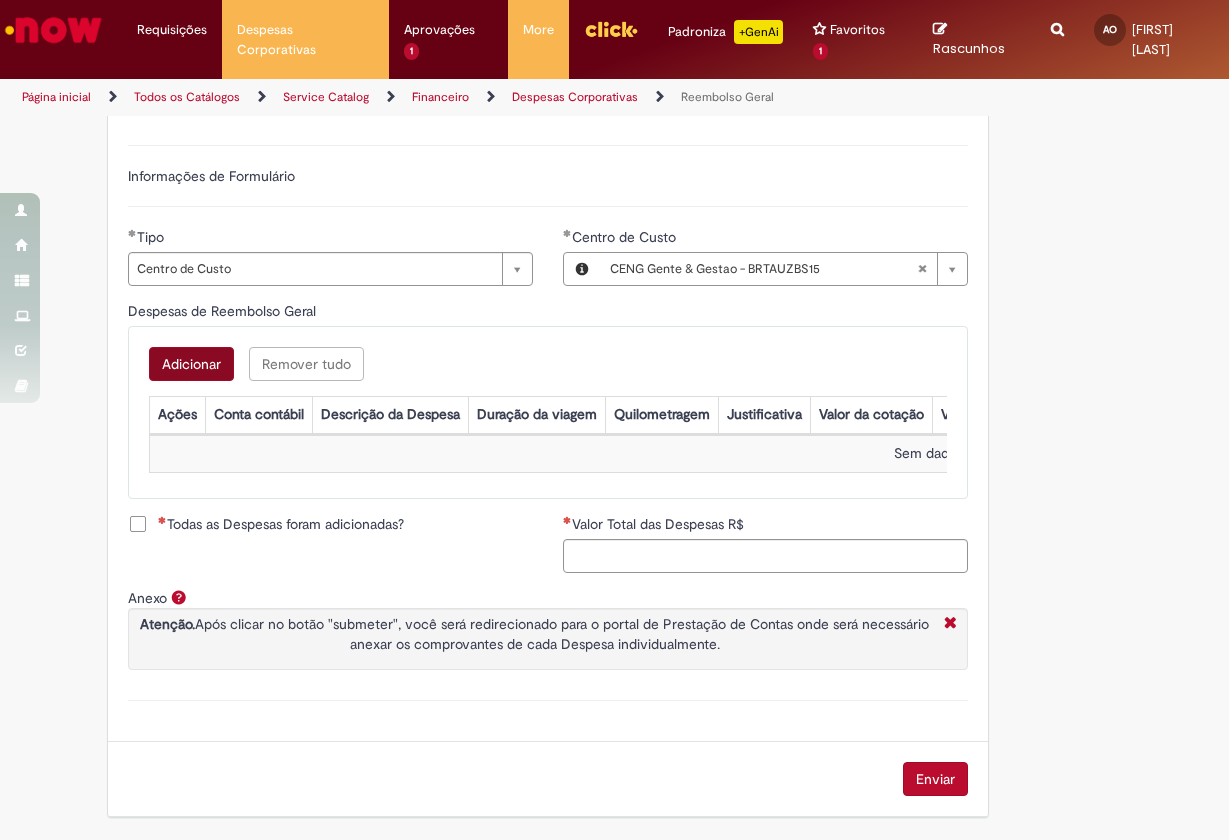 click on "Adicionar" at bounding box center (191, 364) 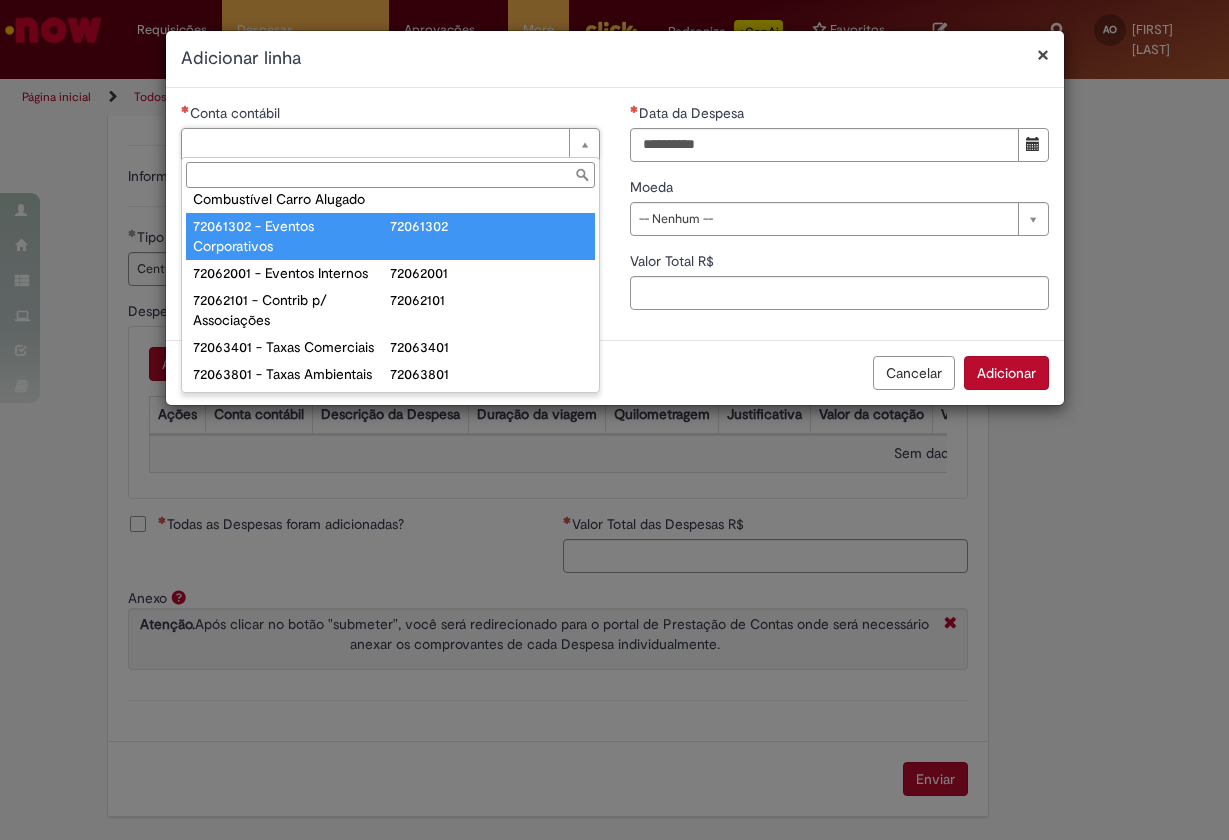 scroll, scrollTop: 1414, scrollLeft: 0, axis: vertical 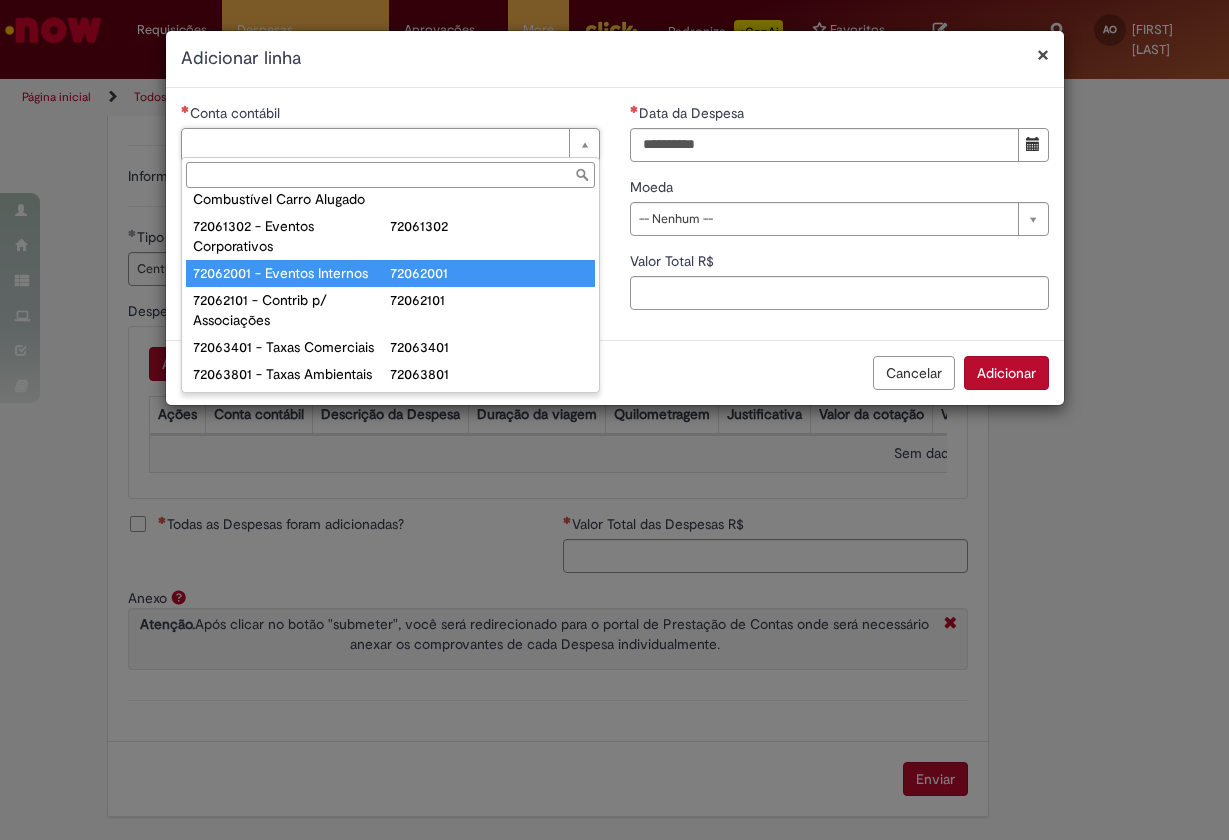 type on "**********" 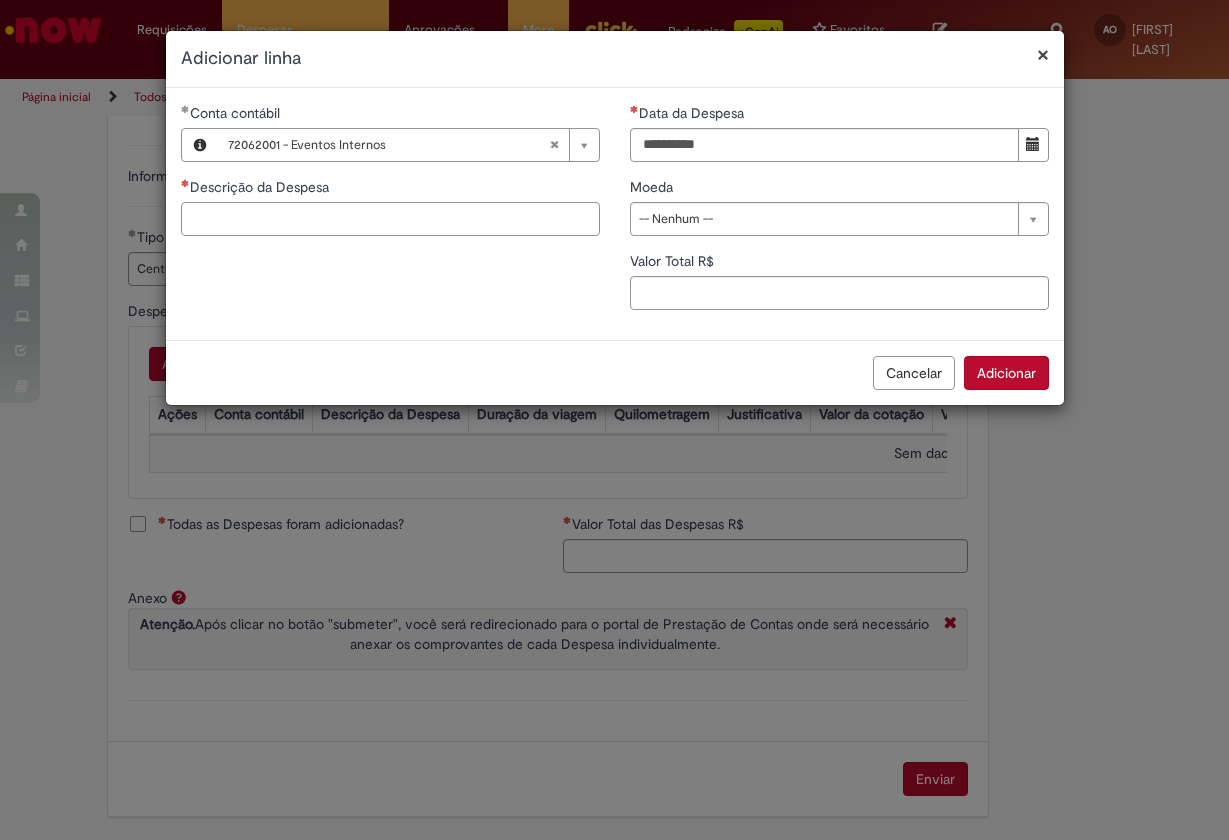 click on "Descrição da Despesa" at bounding box center [390, 219] 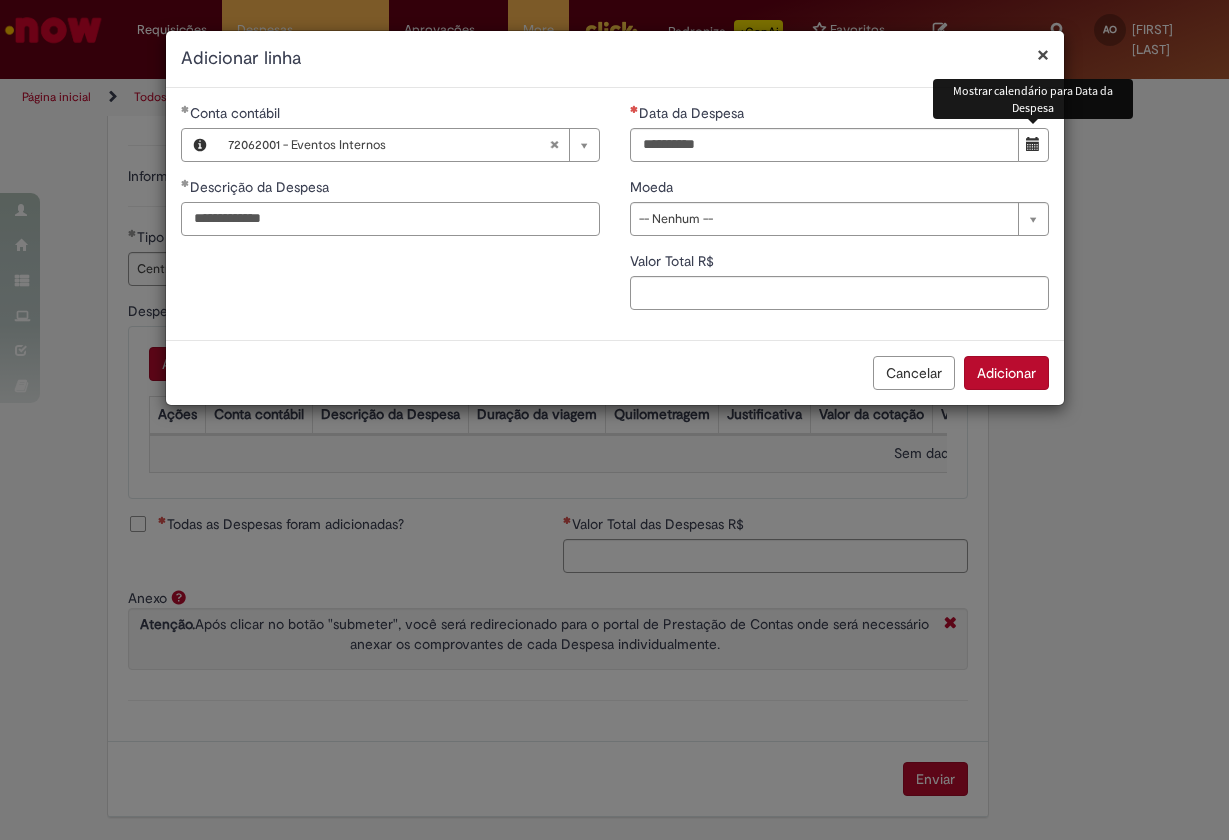 type on "**********" 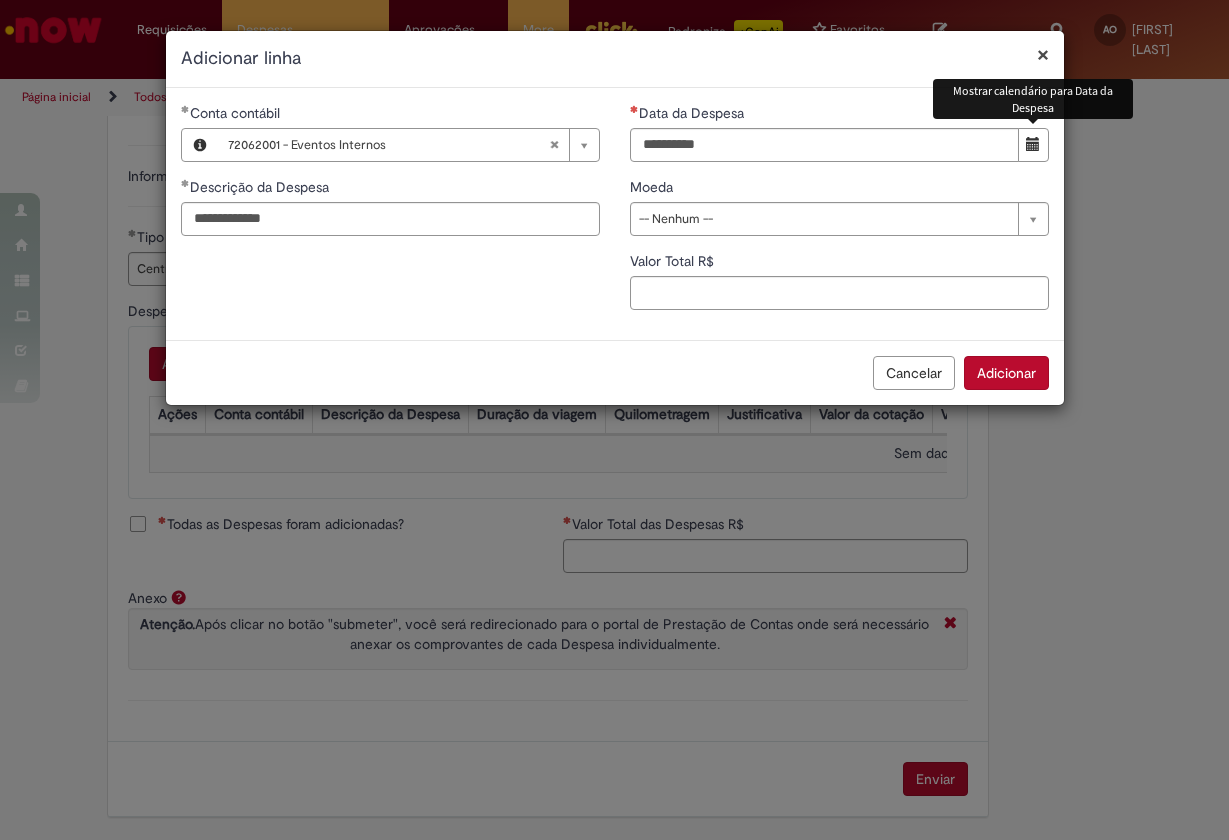 click at bounding box center (1033, 144) 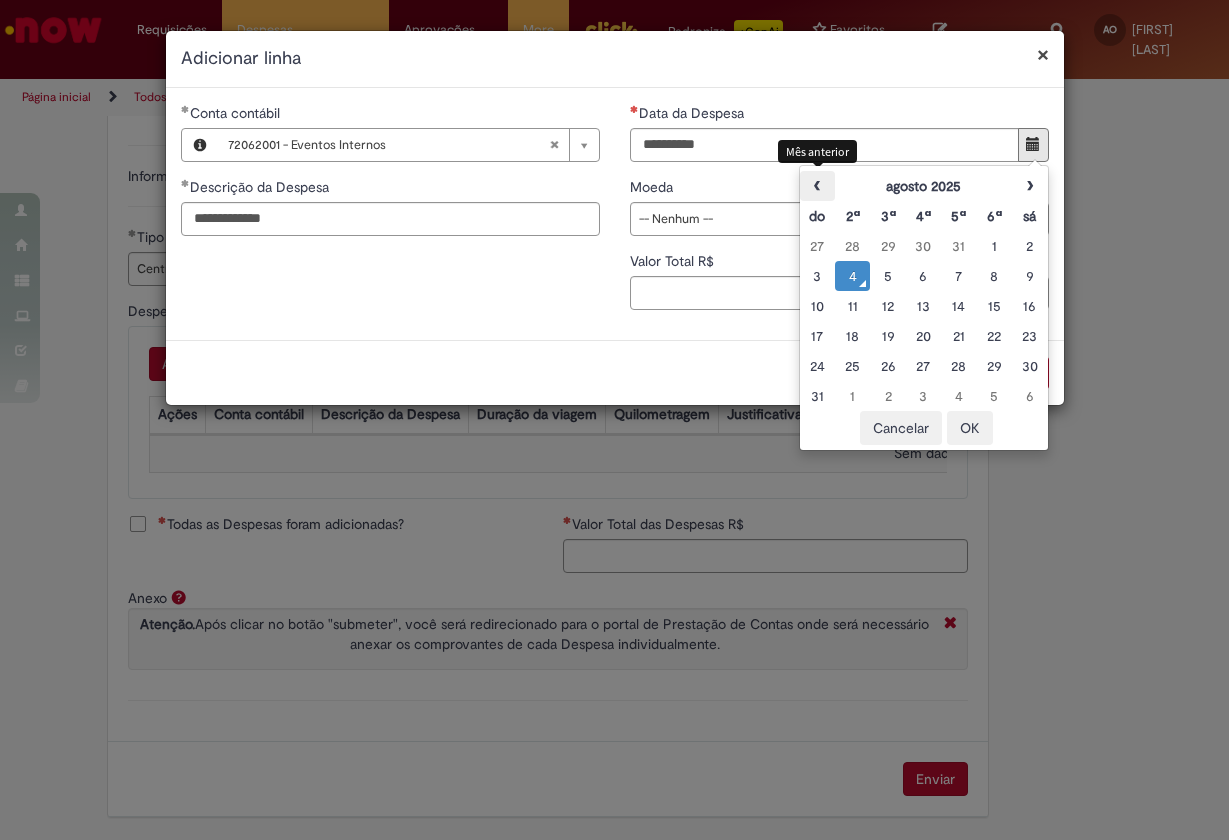 click on "‹" at bounding box center (817, 186) 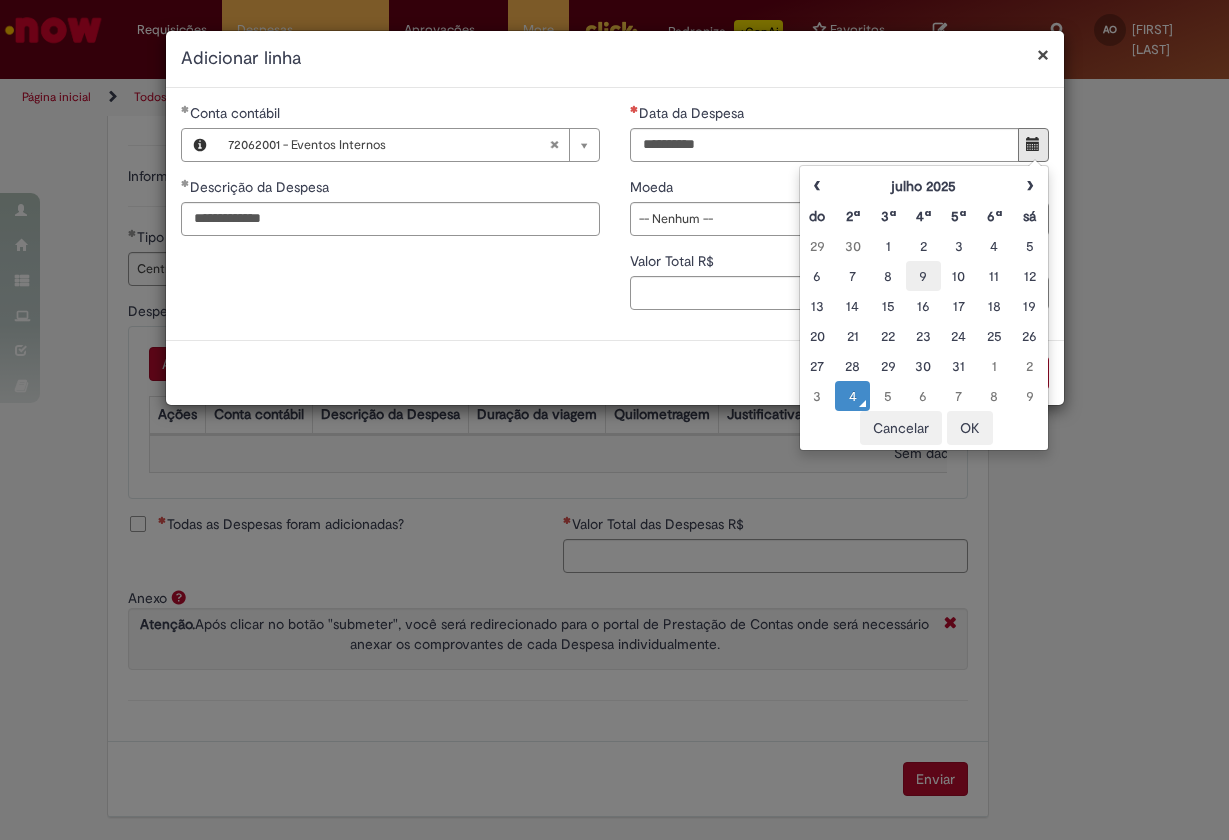 click on "9" at bounding box center (923, 276) 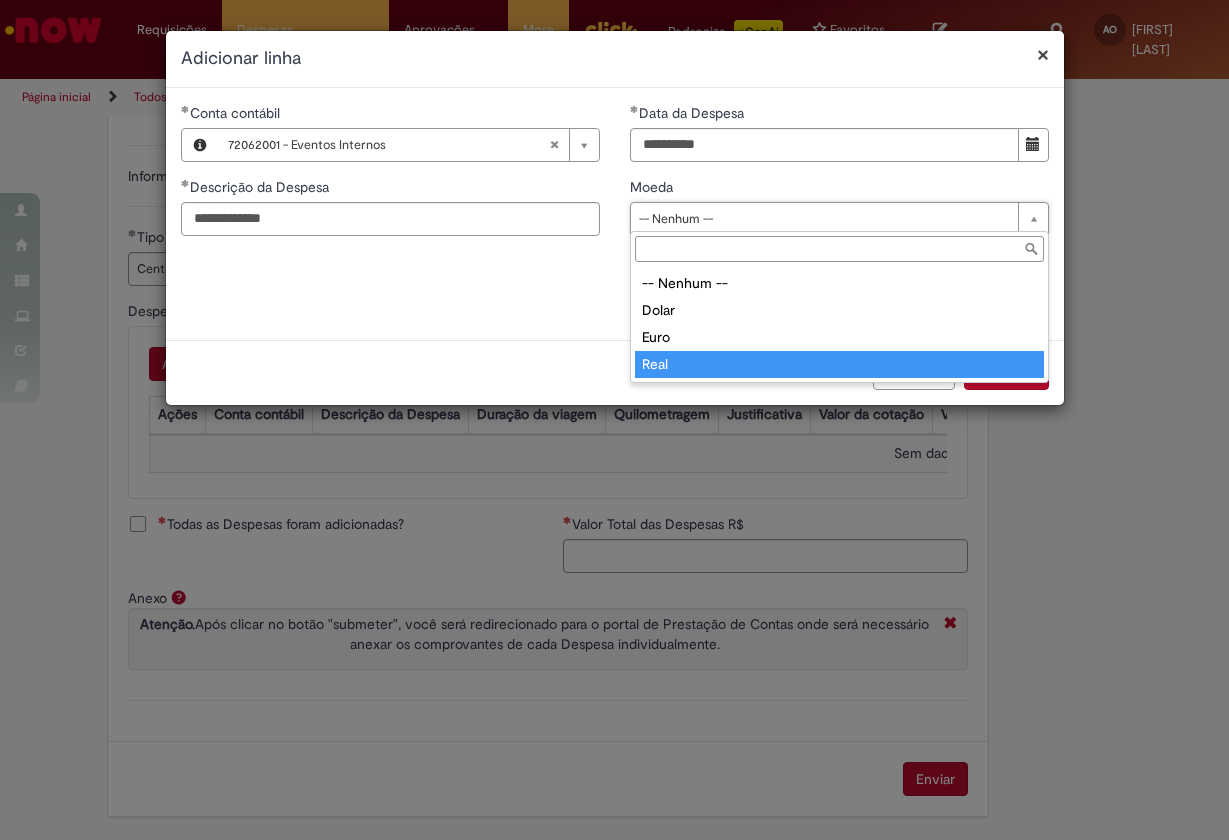 type on "****" 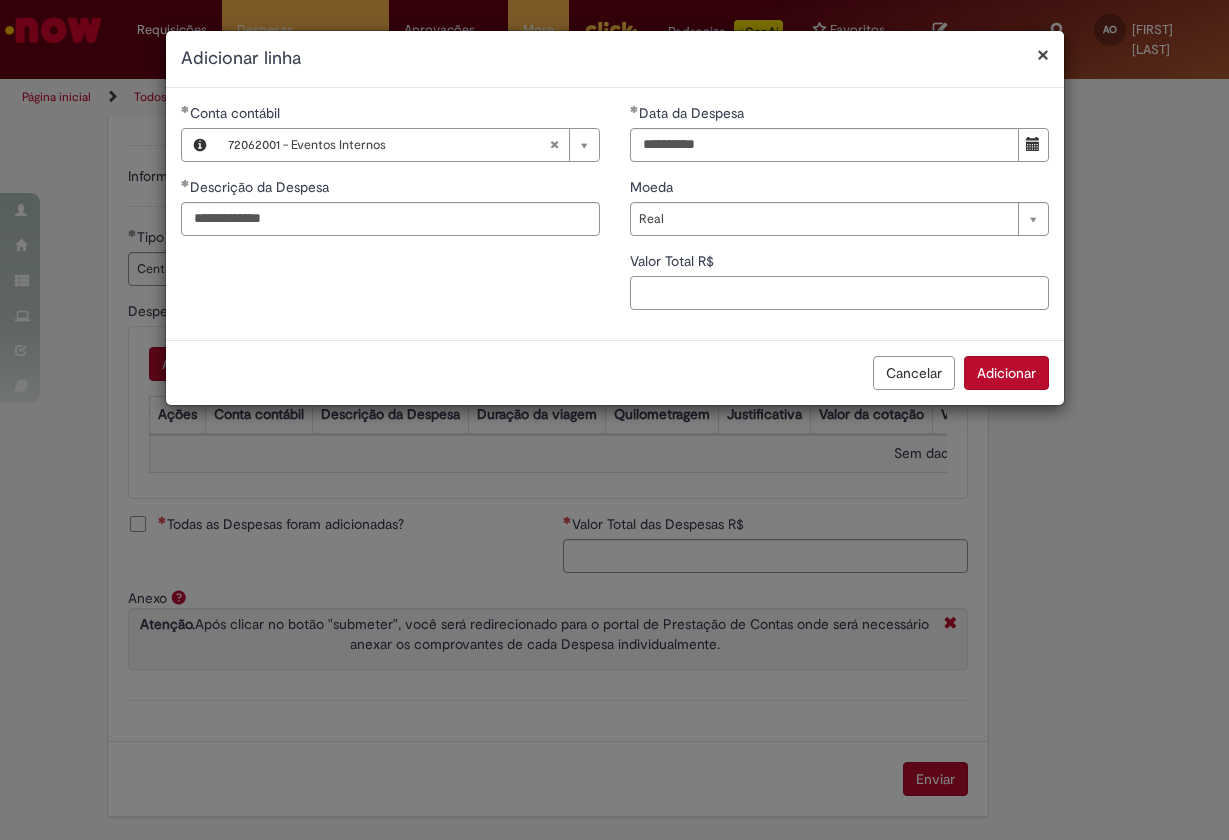 click on "Valor Total R$" at bounding box center [839, 293] 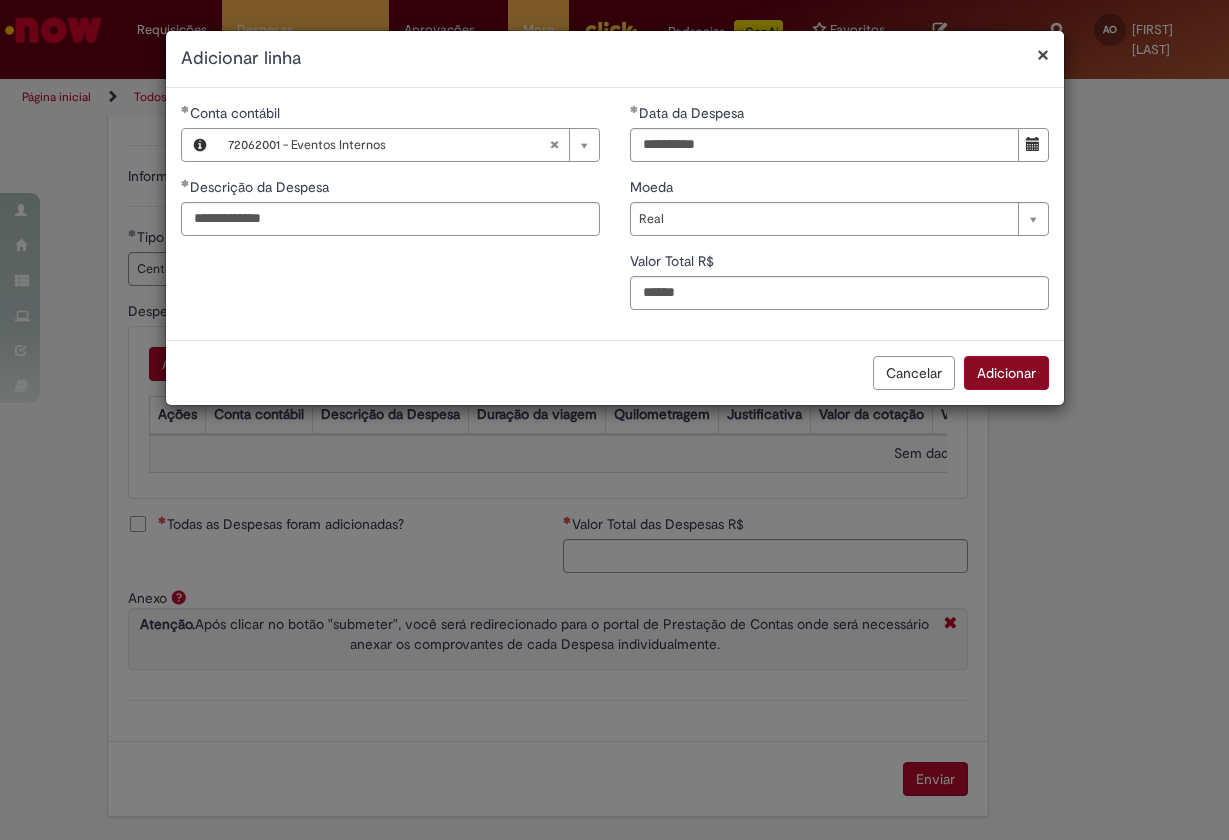 type on "***" 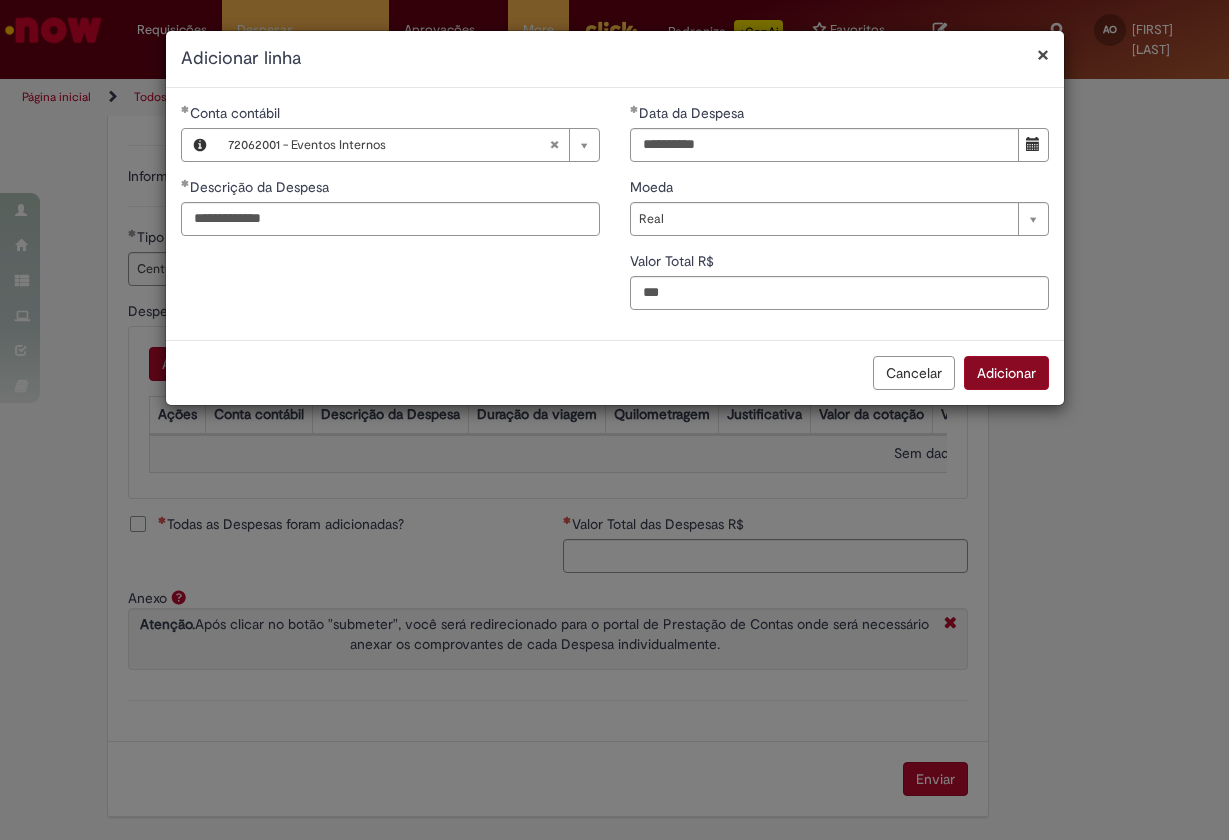 click on "Adicionar" at bounding box center [1006, 373] 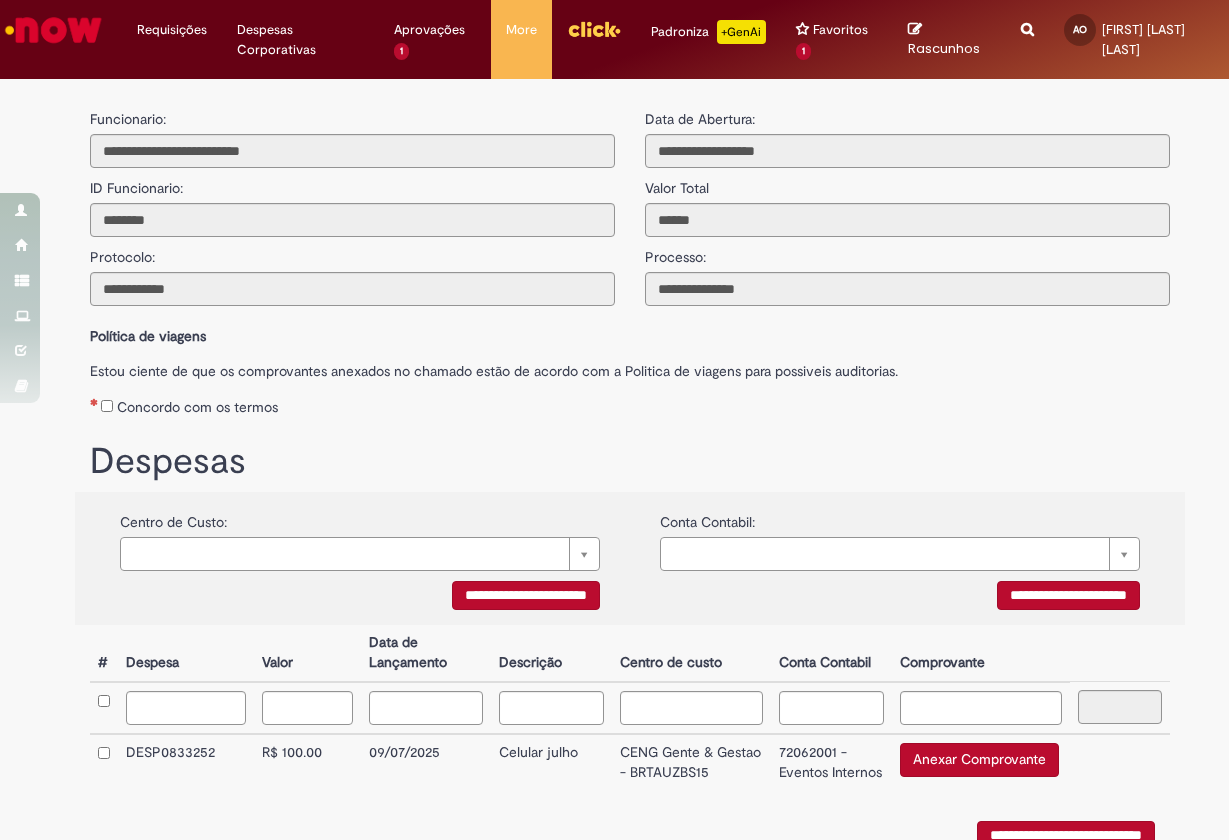 scroll, scrollTop: 0, scrollLeft: 0, axis: both 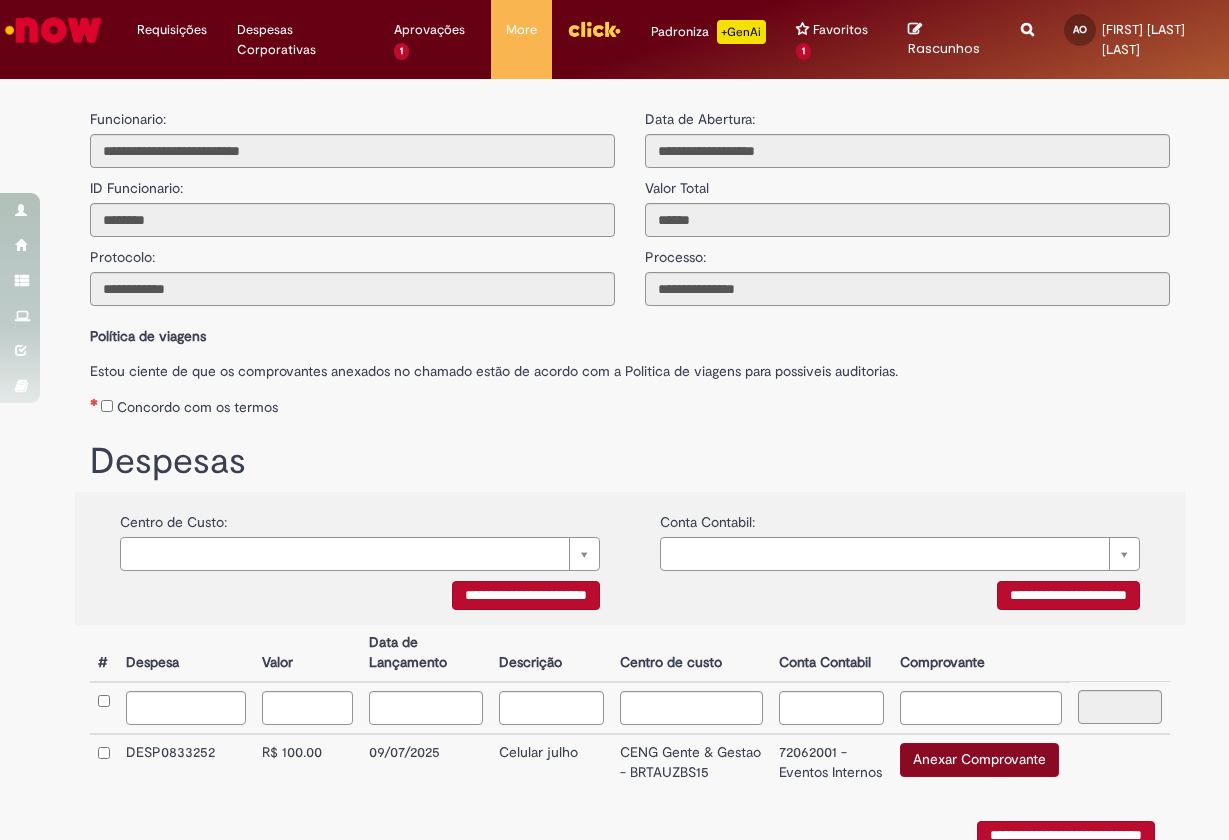 click on "Anexar Comprovante" at bounding box center (979, 760) 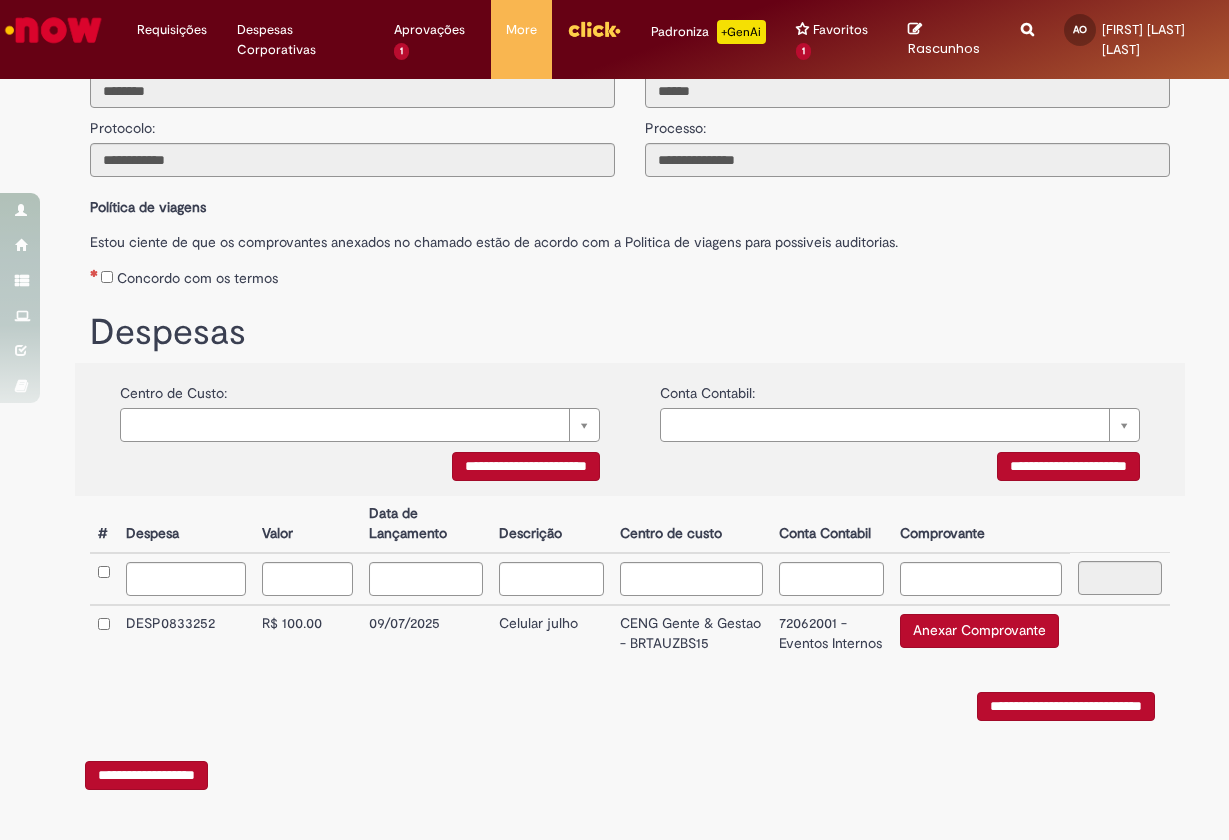 scroll, scrollTop: 131, scrollLeft: 0, axis: vertical 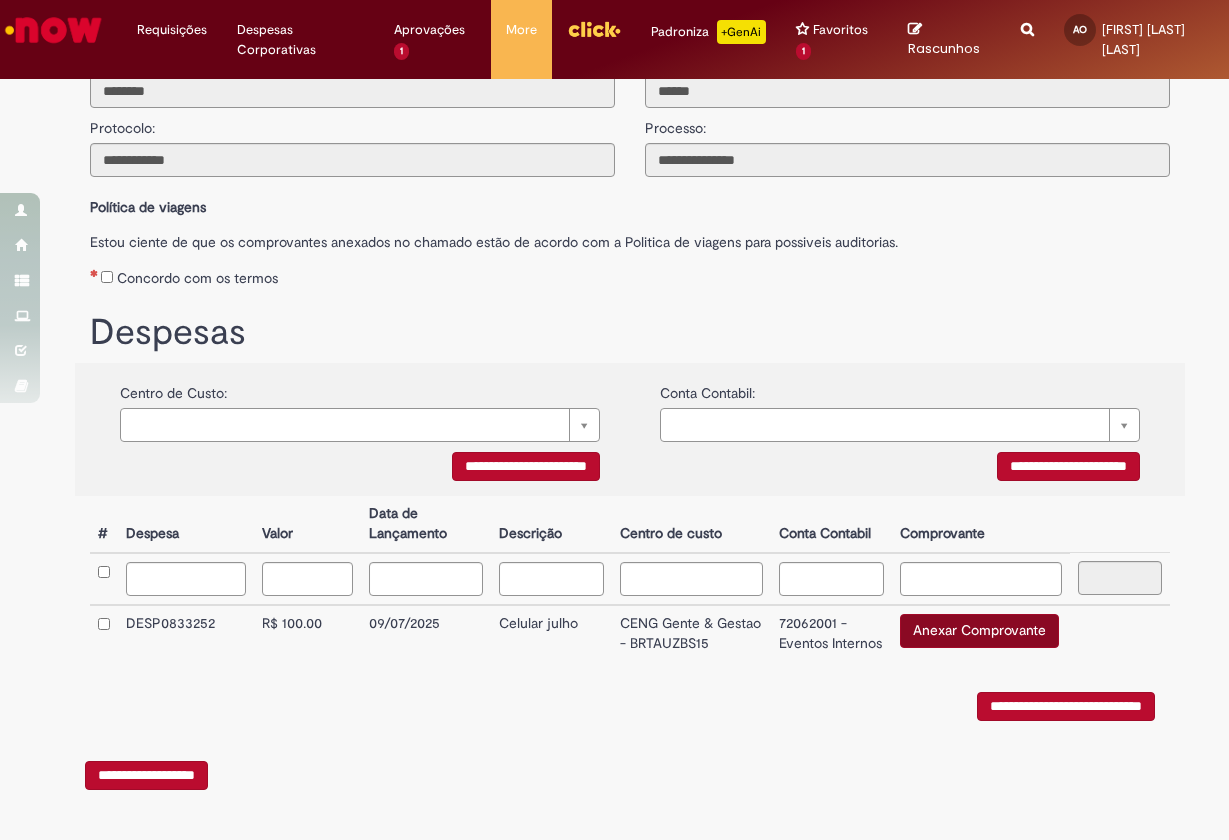 click on "Anexar Comprovante" at bounding box center [979, 631] 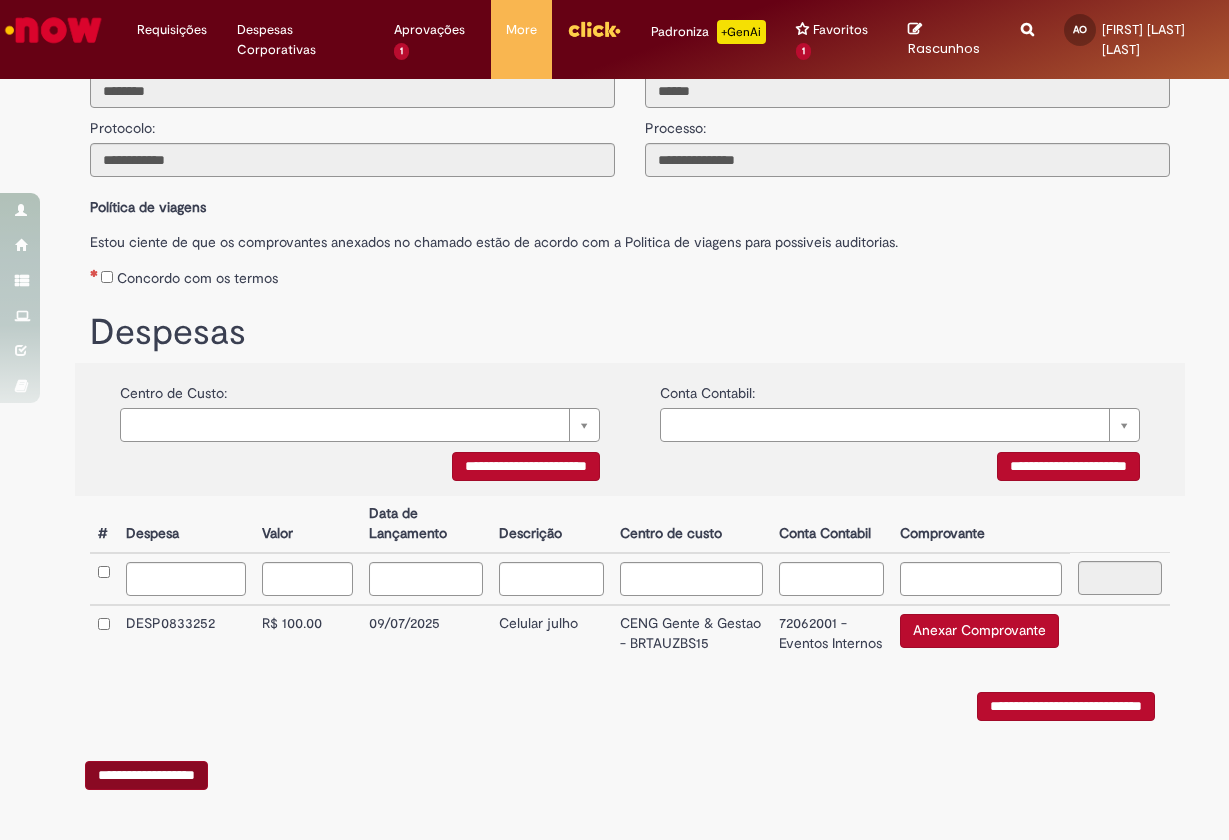click on "**********" at bounding box center [146, 775] 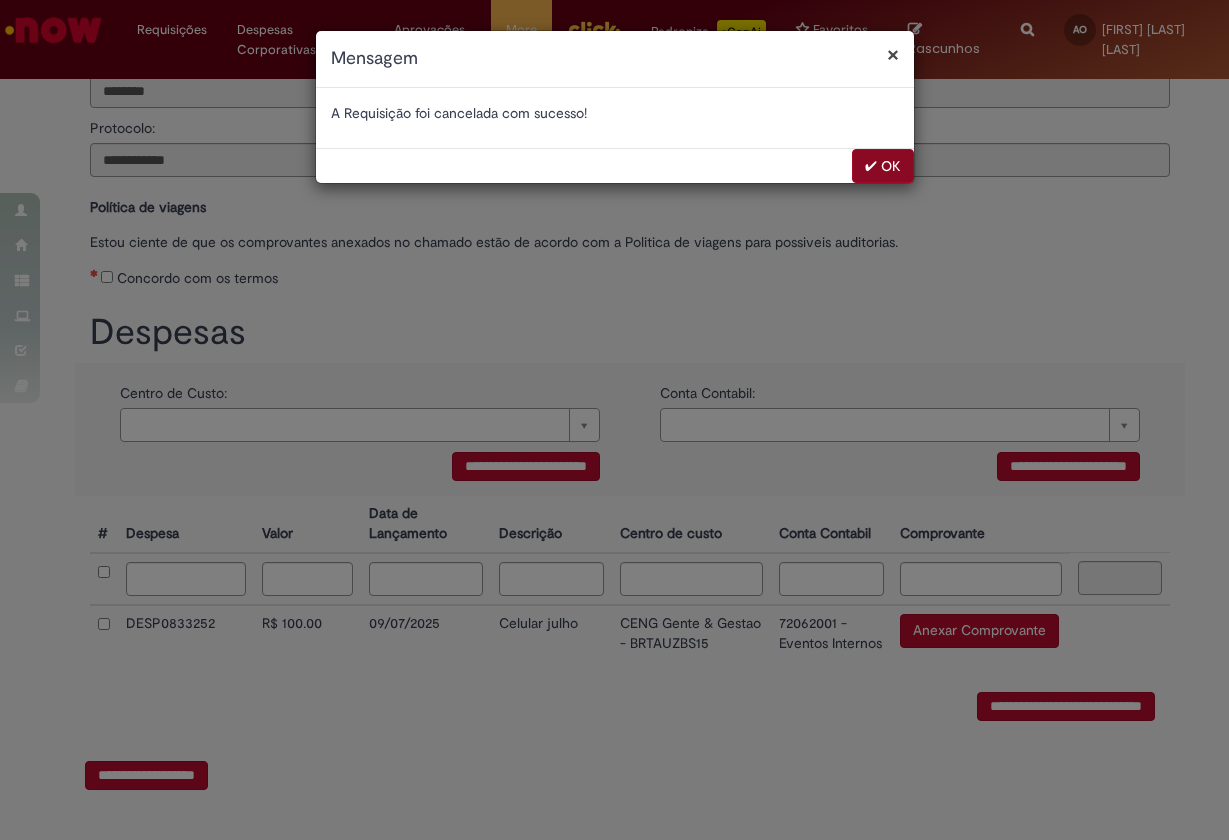 click on "✔ OK" at bounding box center (883, 166) 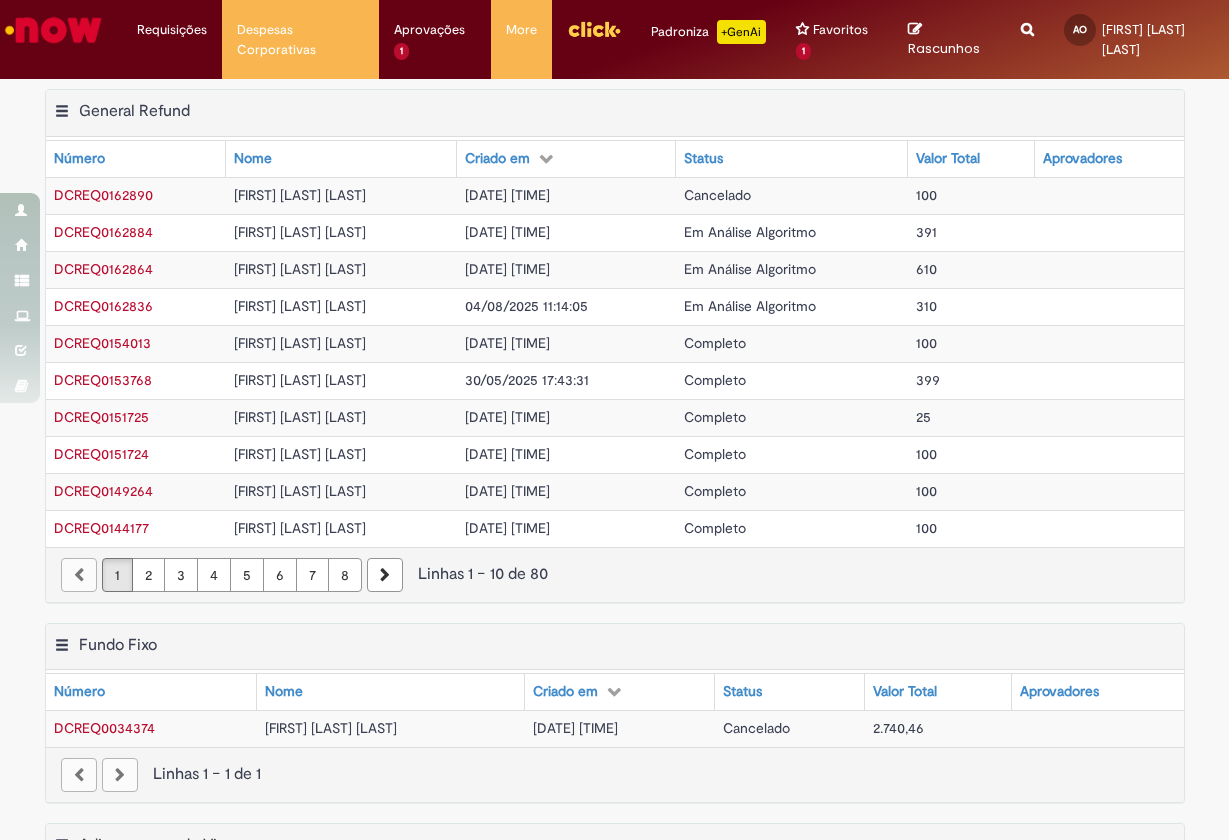 scroll, scrollTop: 0, scrollLeft: 0, axis: both 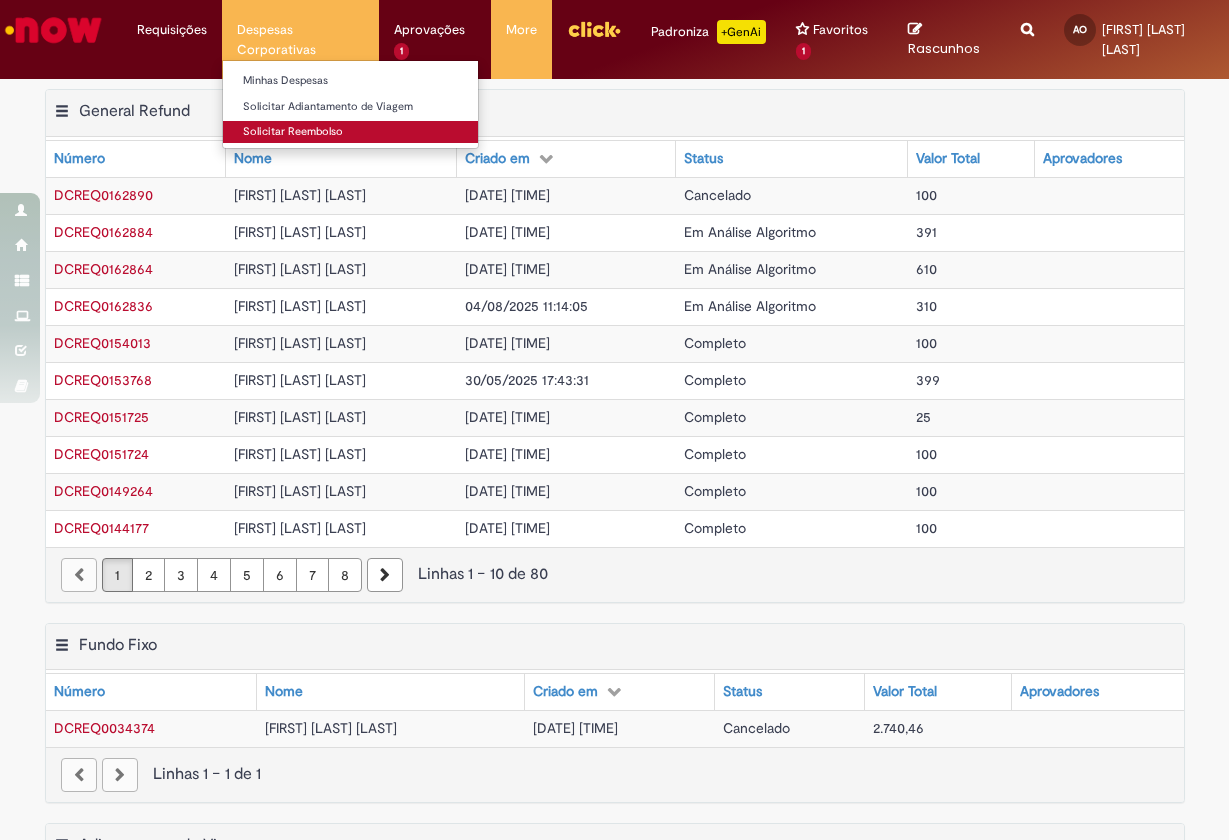 click on "Solicitar Reembolso" at bounding box center [350, 132] 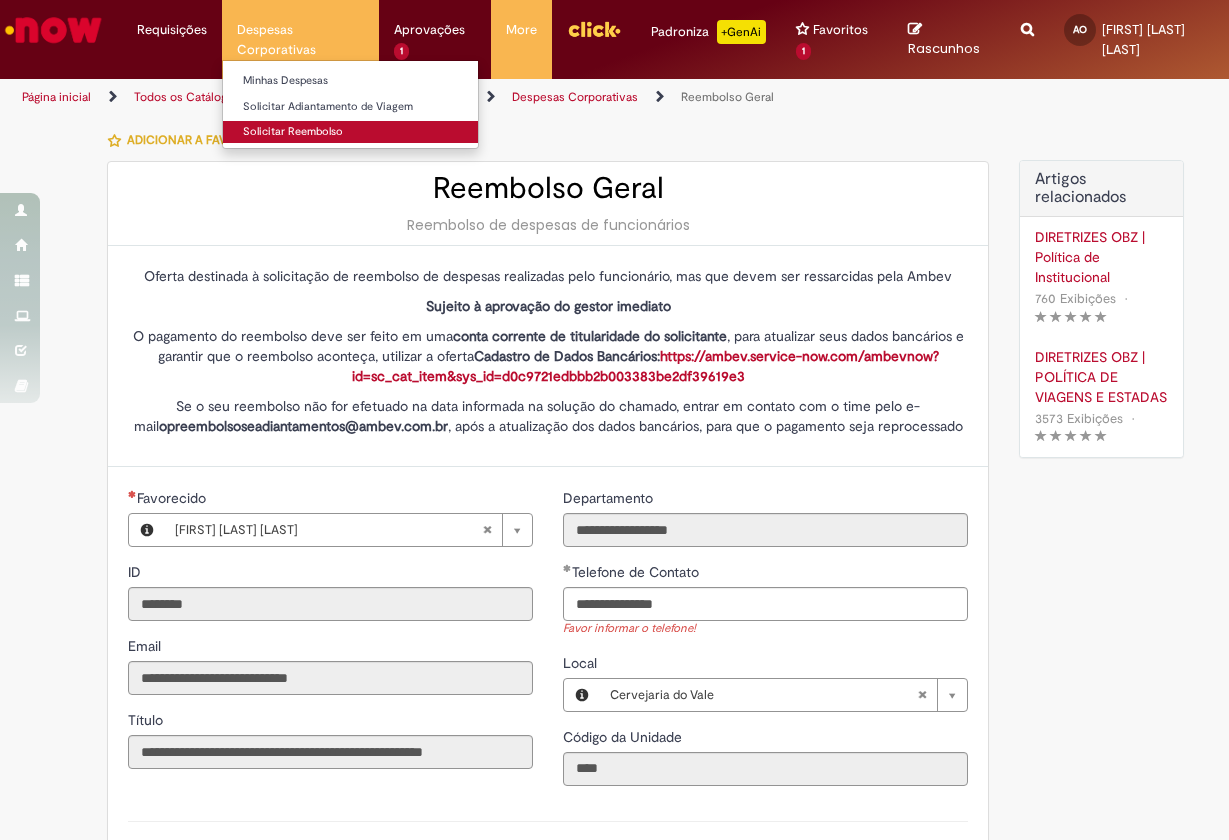 type on "**********" 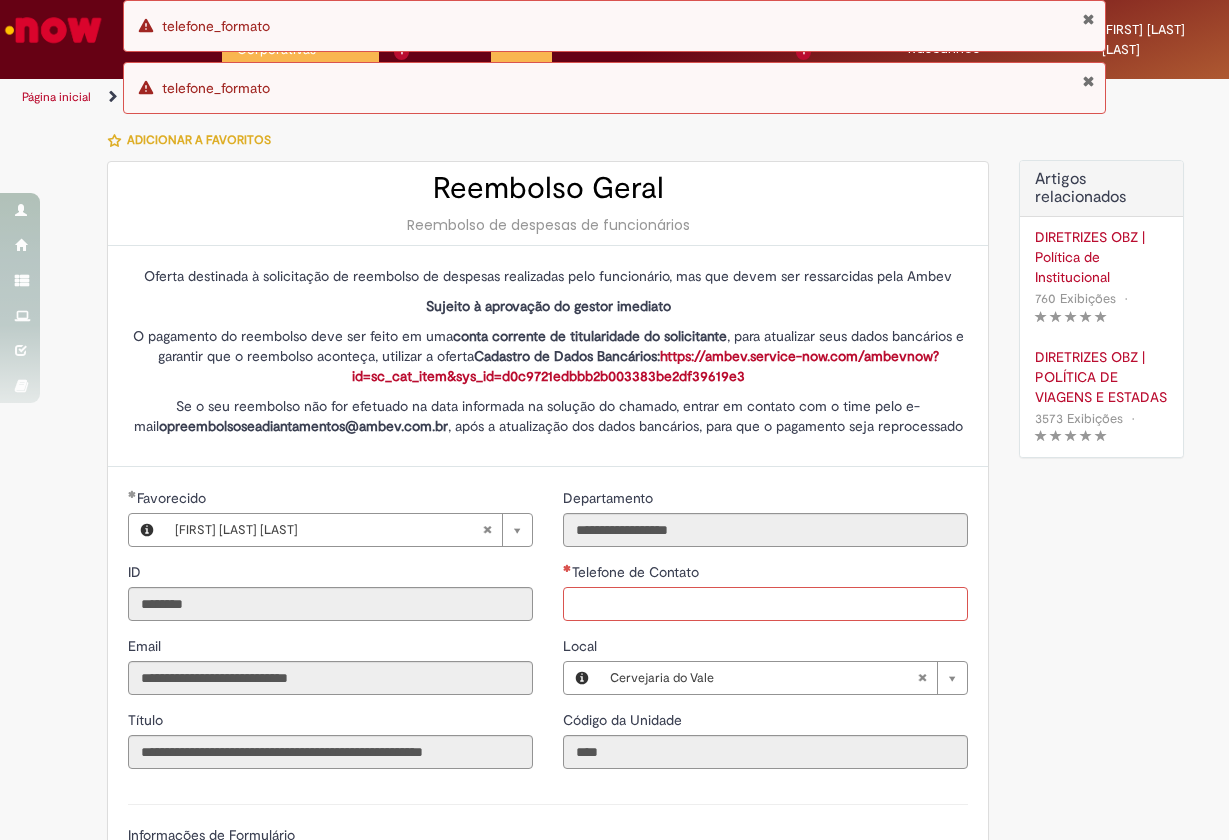 click on "Telefone de Contato" at bounding box center (765, 604) 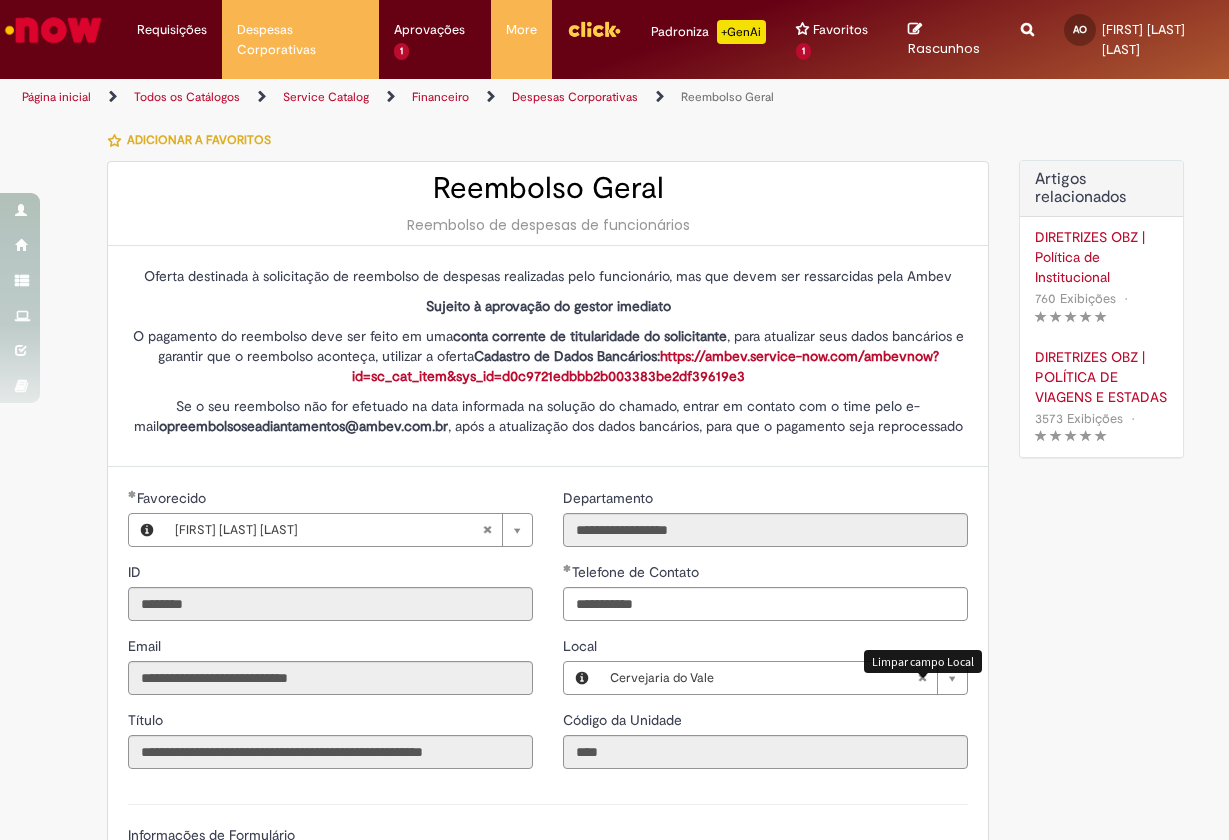 type on "**********" 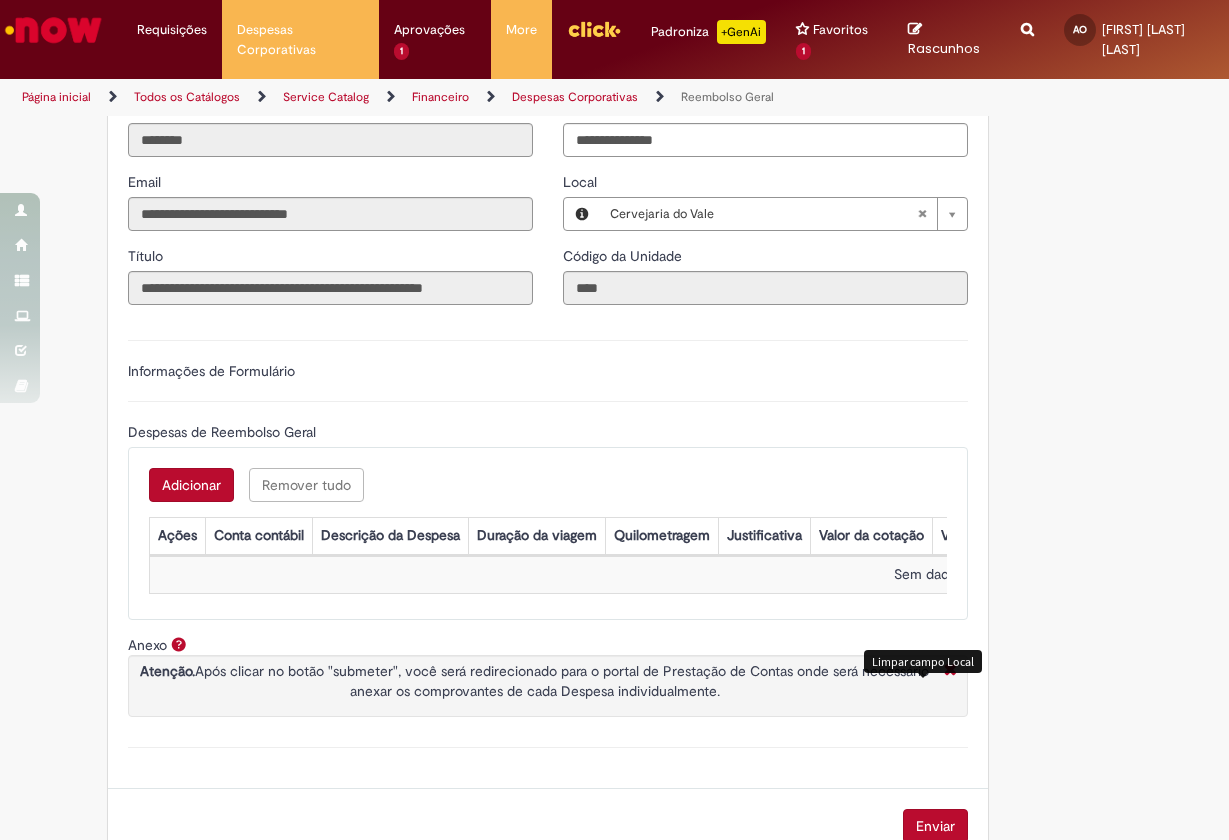 scroll, scrollTop: 468, scrollLeft: 0, axis: vertical 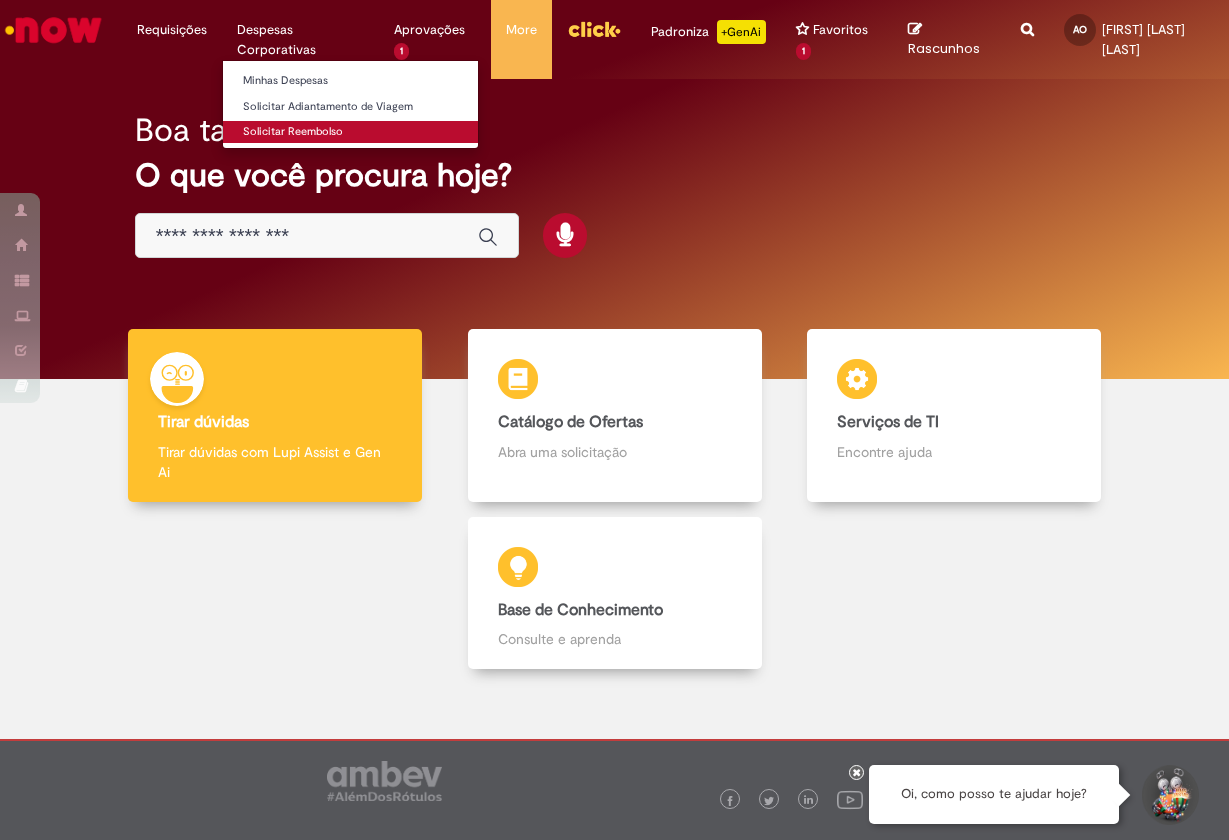 click on "Solicitar Reembolso" at bounding box center [350, 132] 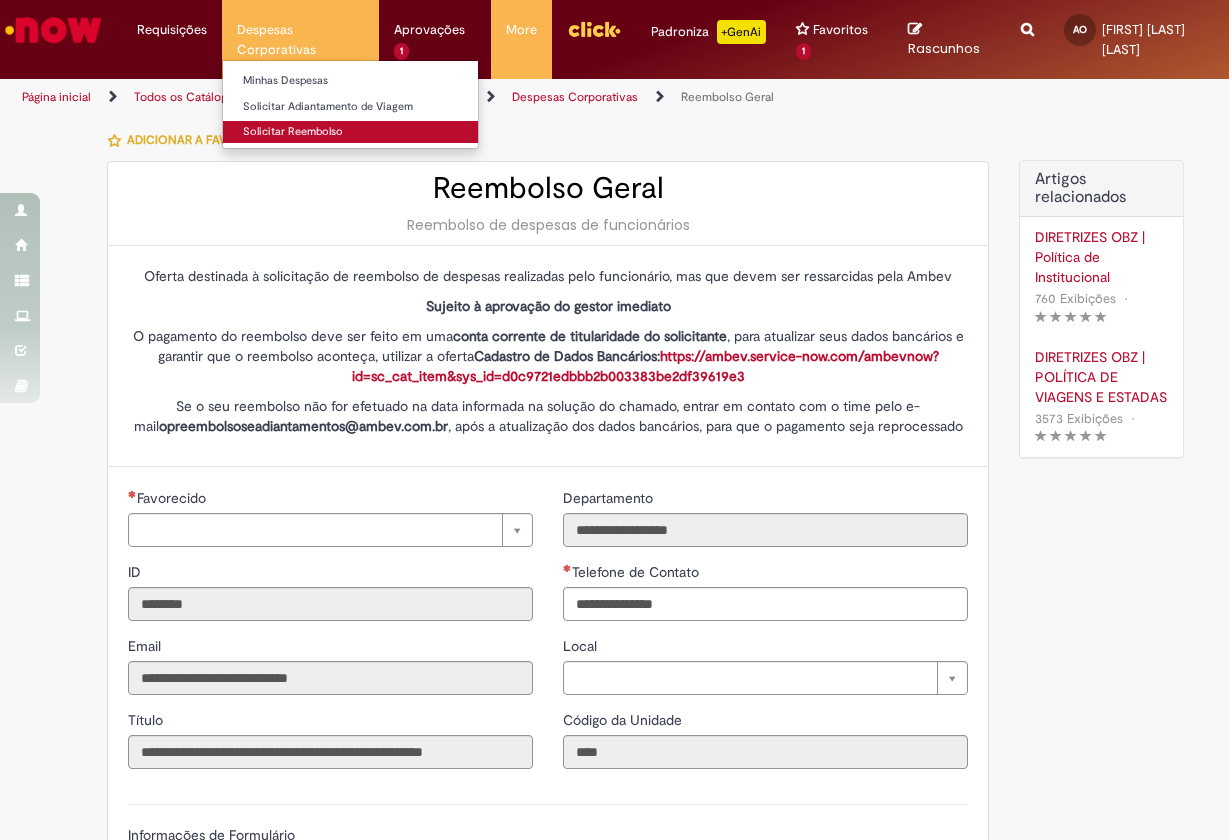type on "**********" 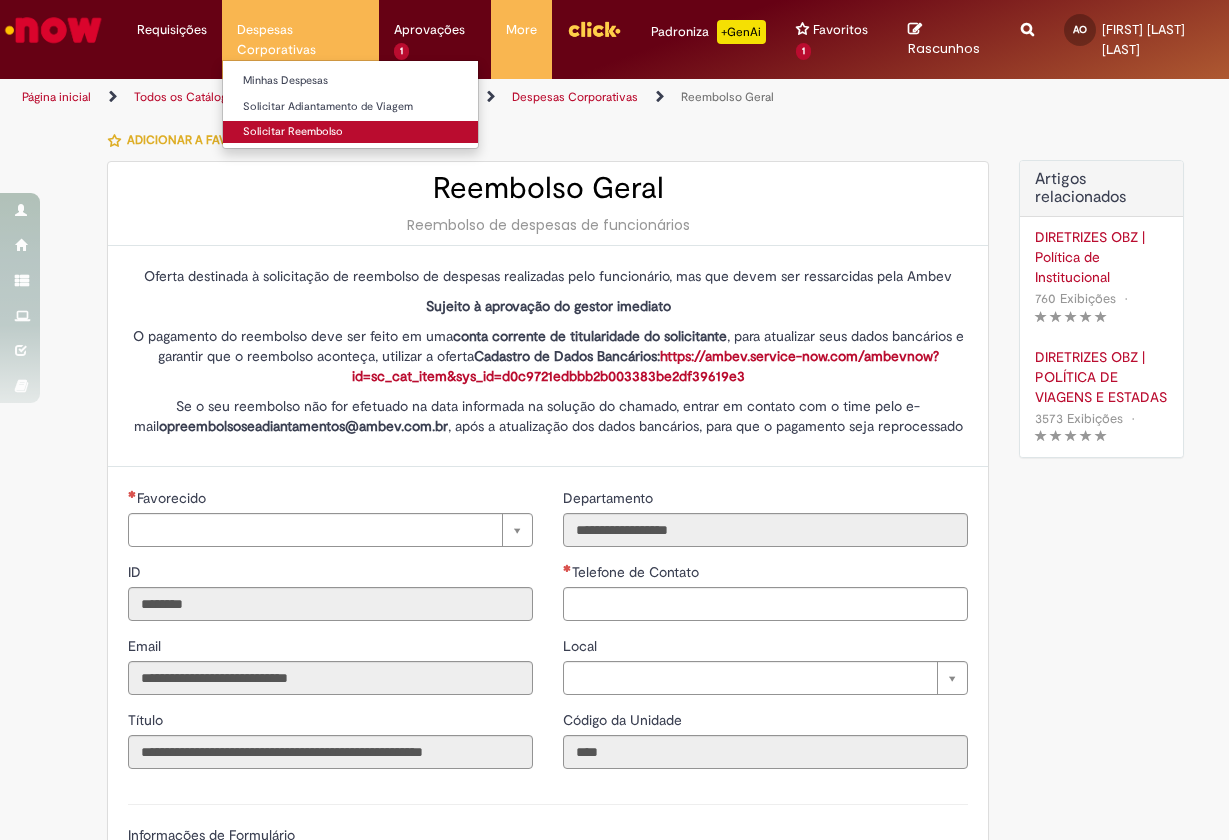 type on "**********" 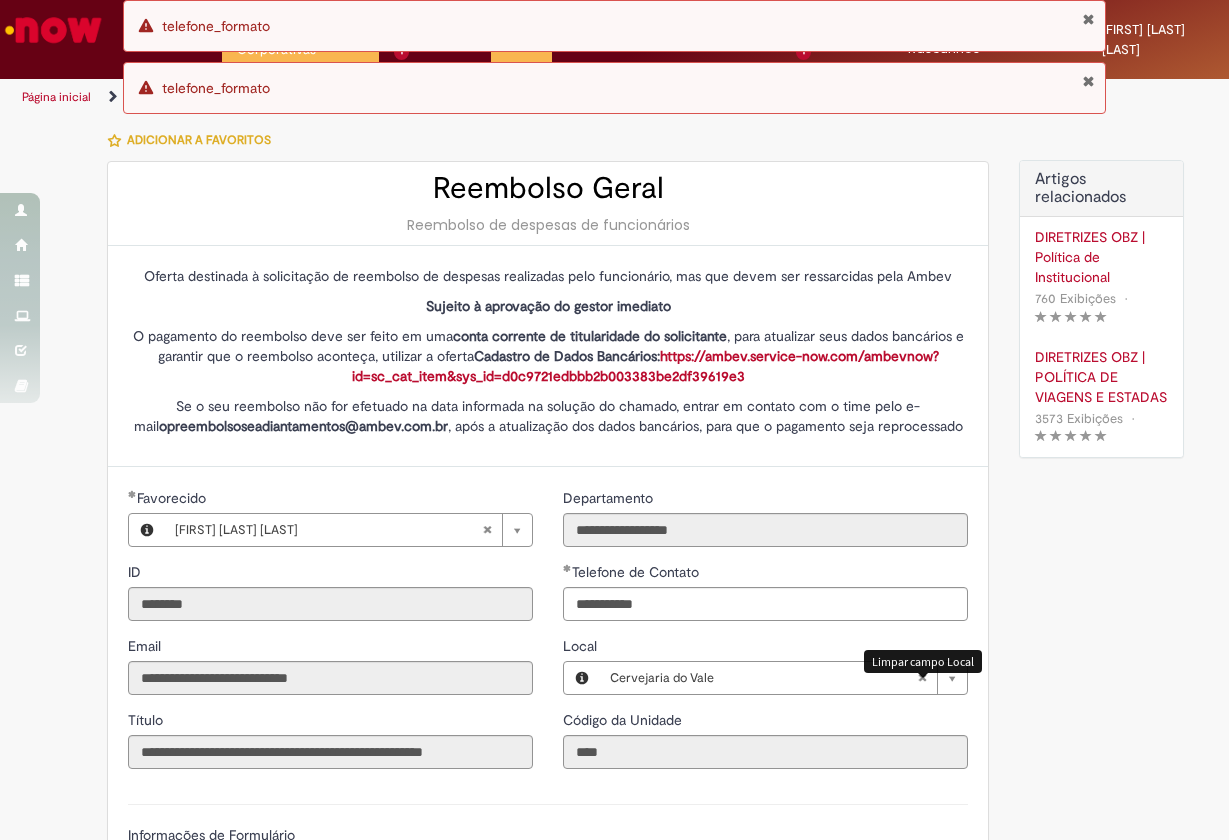 type on "**********" 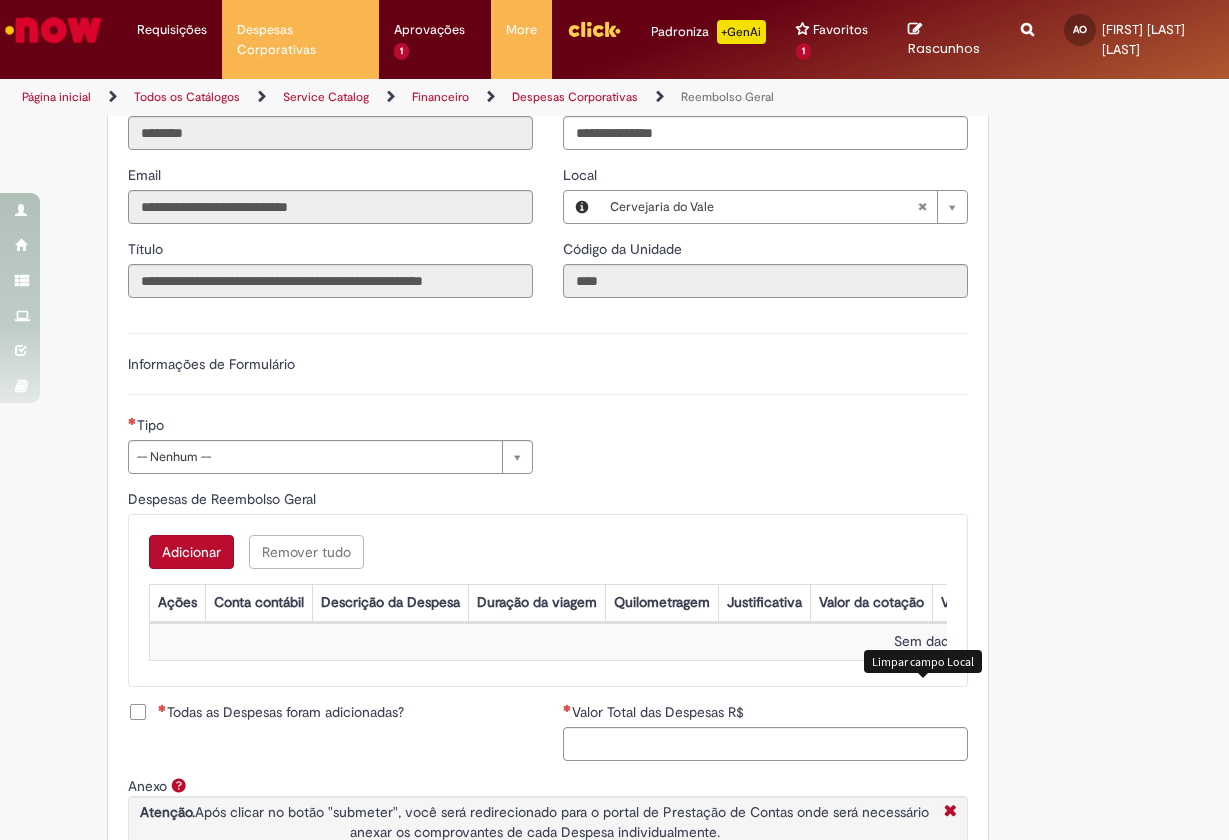 scroll, scrollTop: 481, scrollLeft: 0, axis: vertical 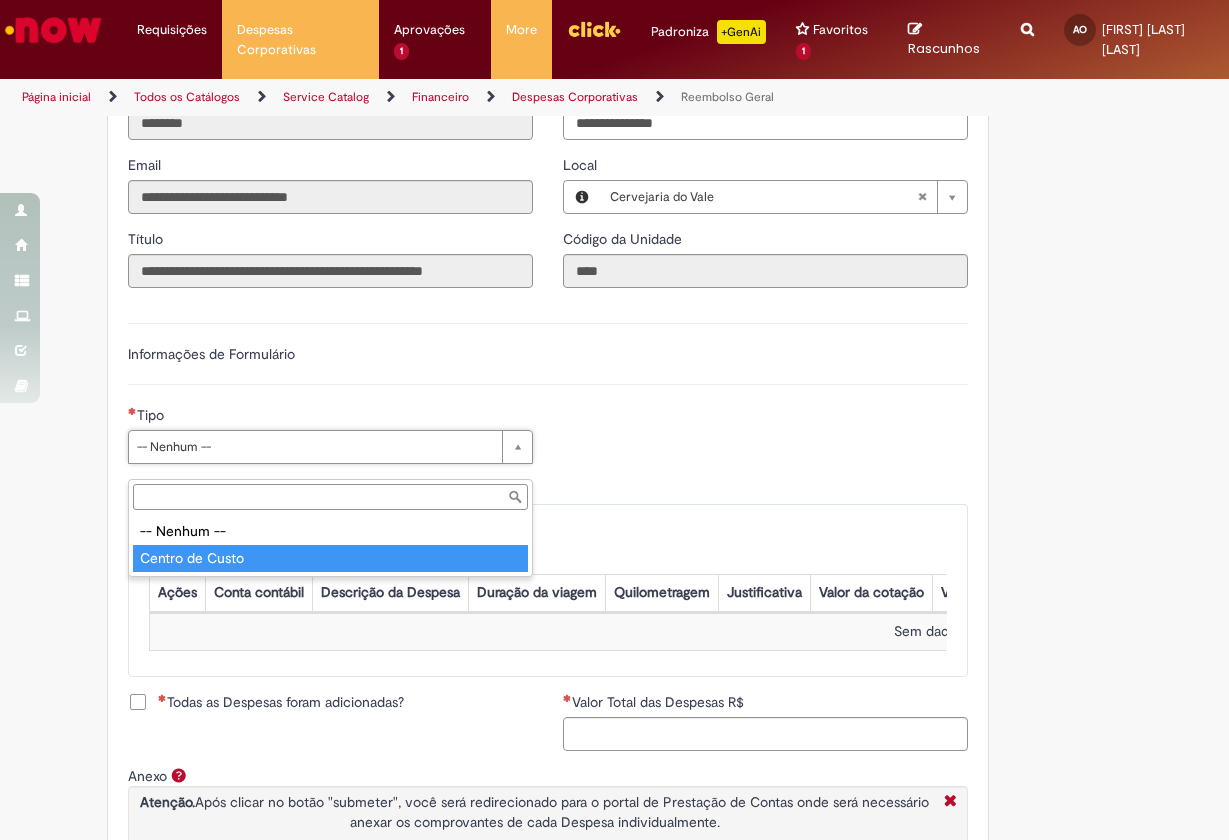 type on "**********" 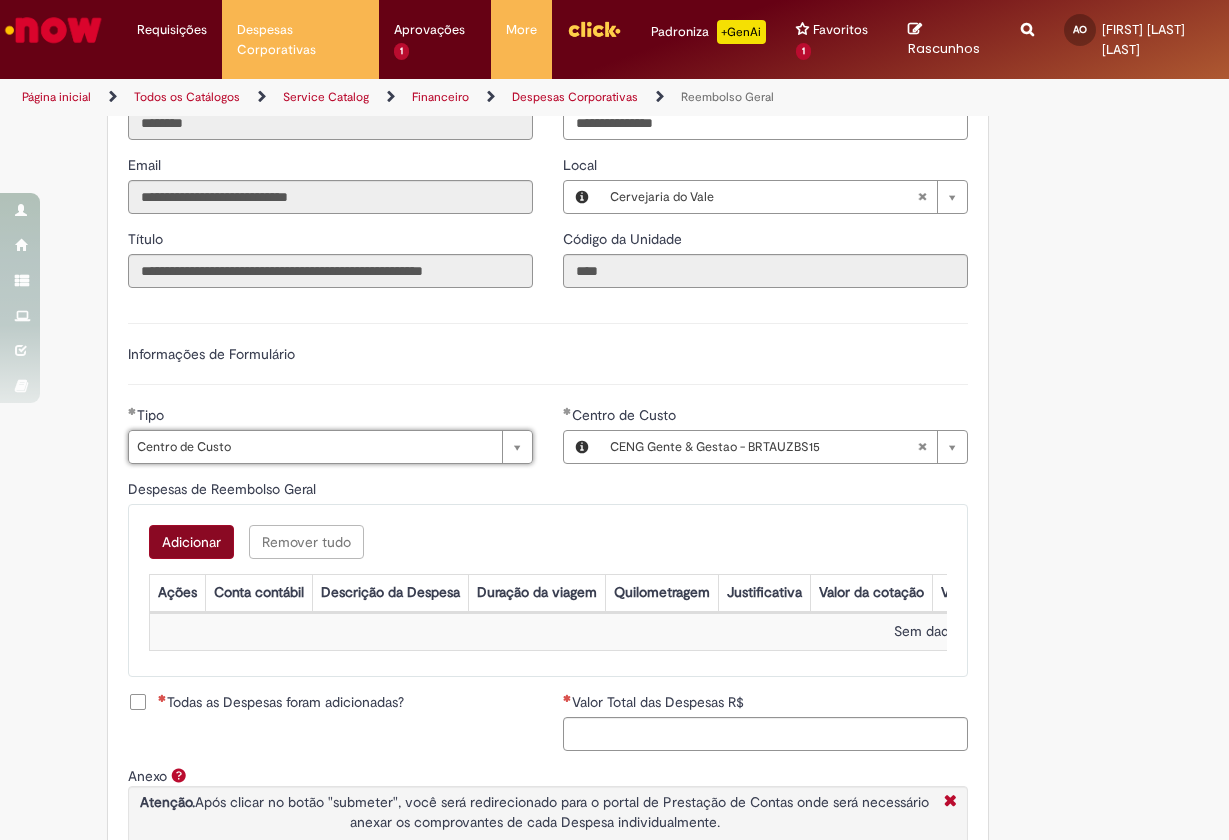 click on "Adicionar" at bounding box center (191, 542) 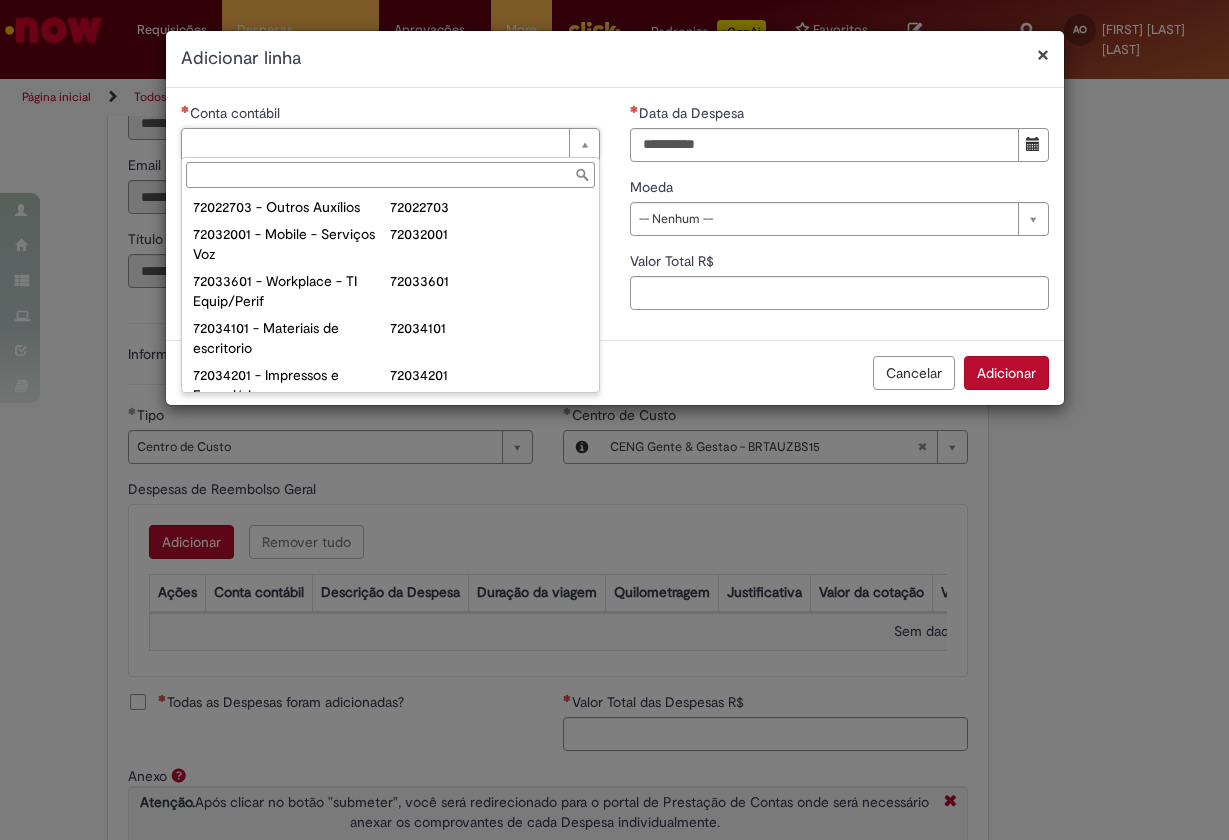 scroll, scrollTop: 230, scrollLeft: 0, axis: vertical 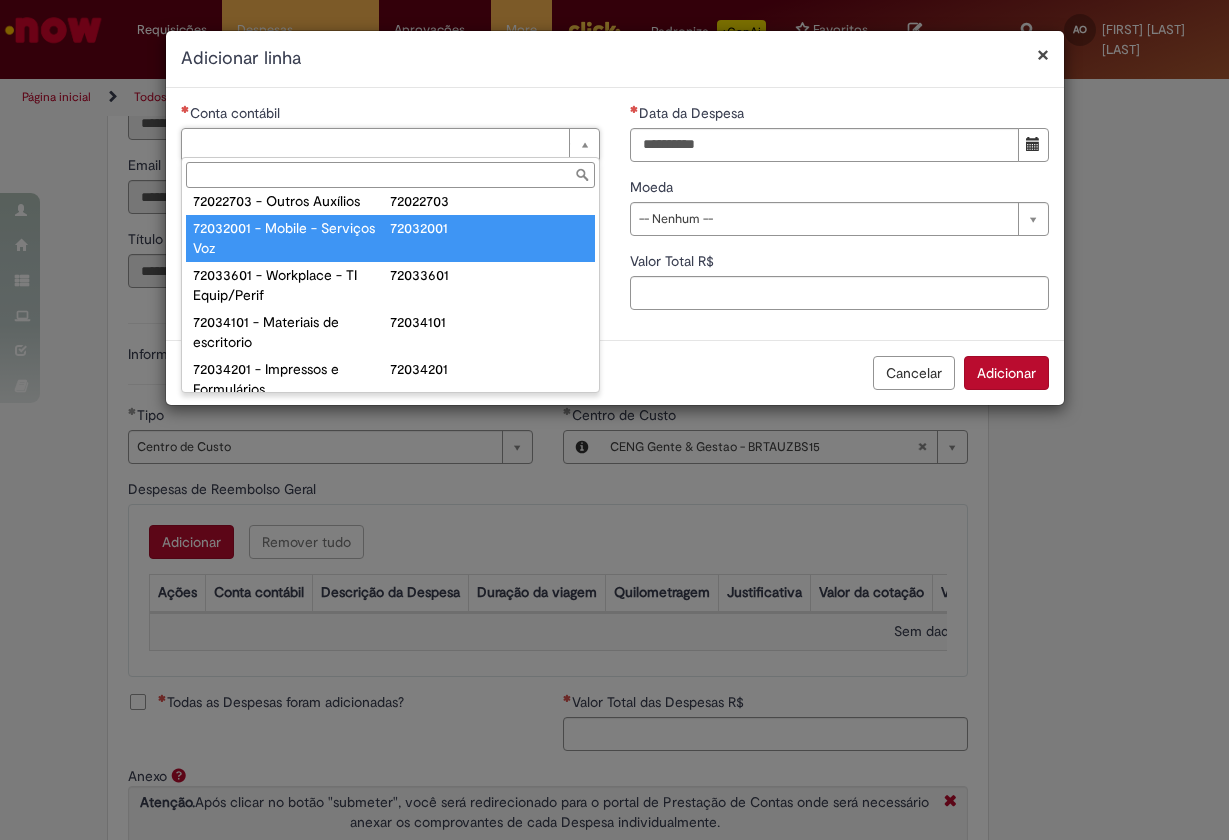 type on "**********" 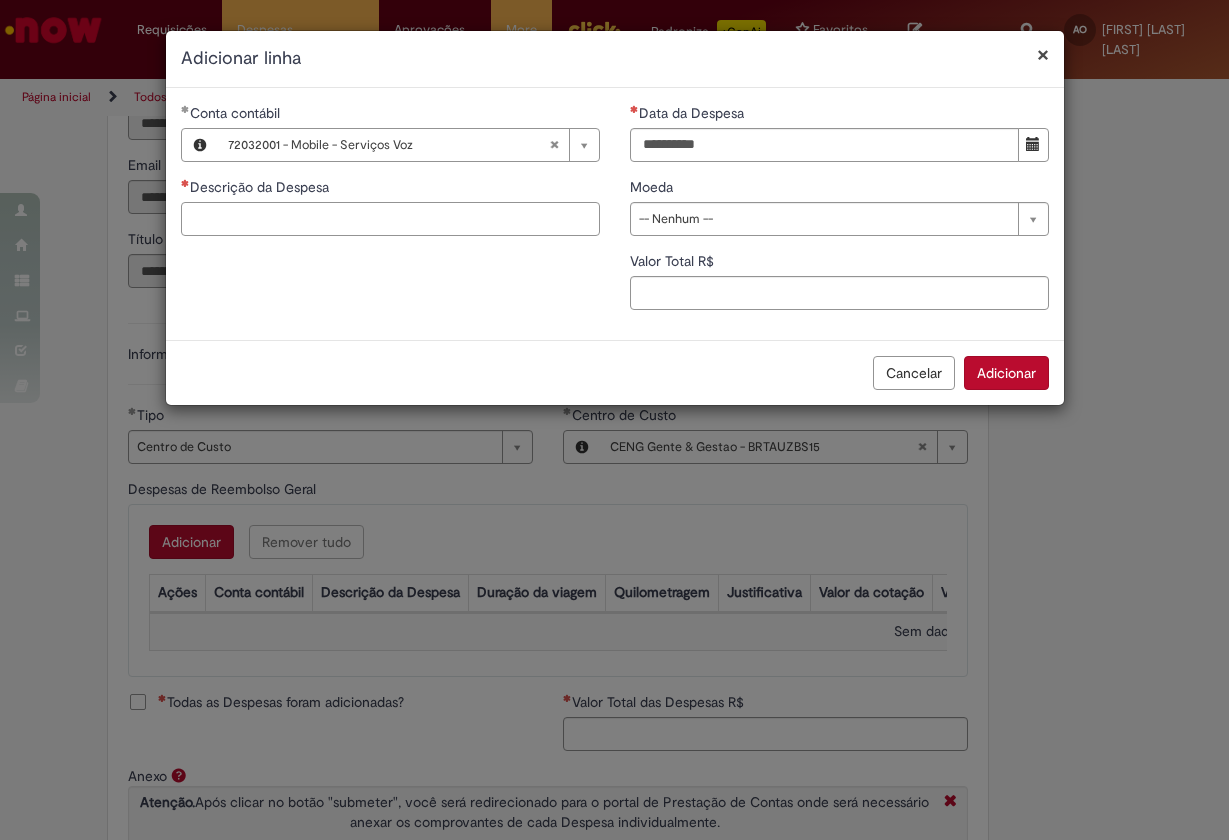 click on "Descrição da Despesa" at bounding box center [390, 219] 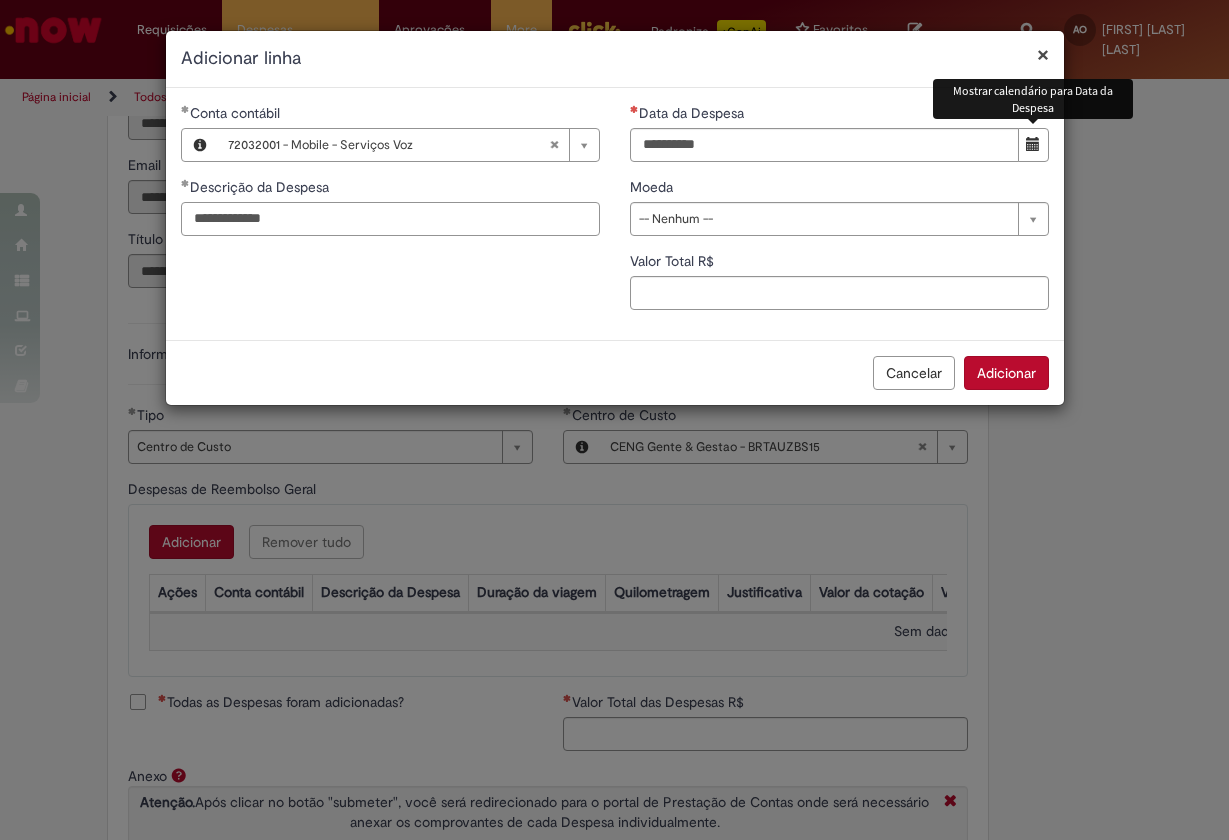 type on "**********" 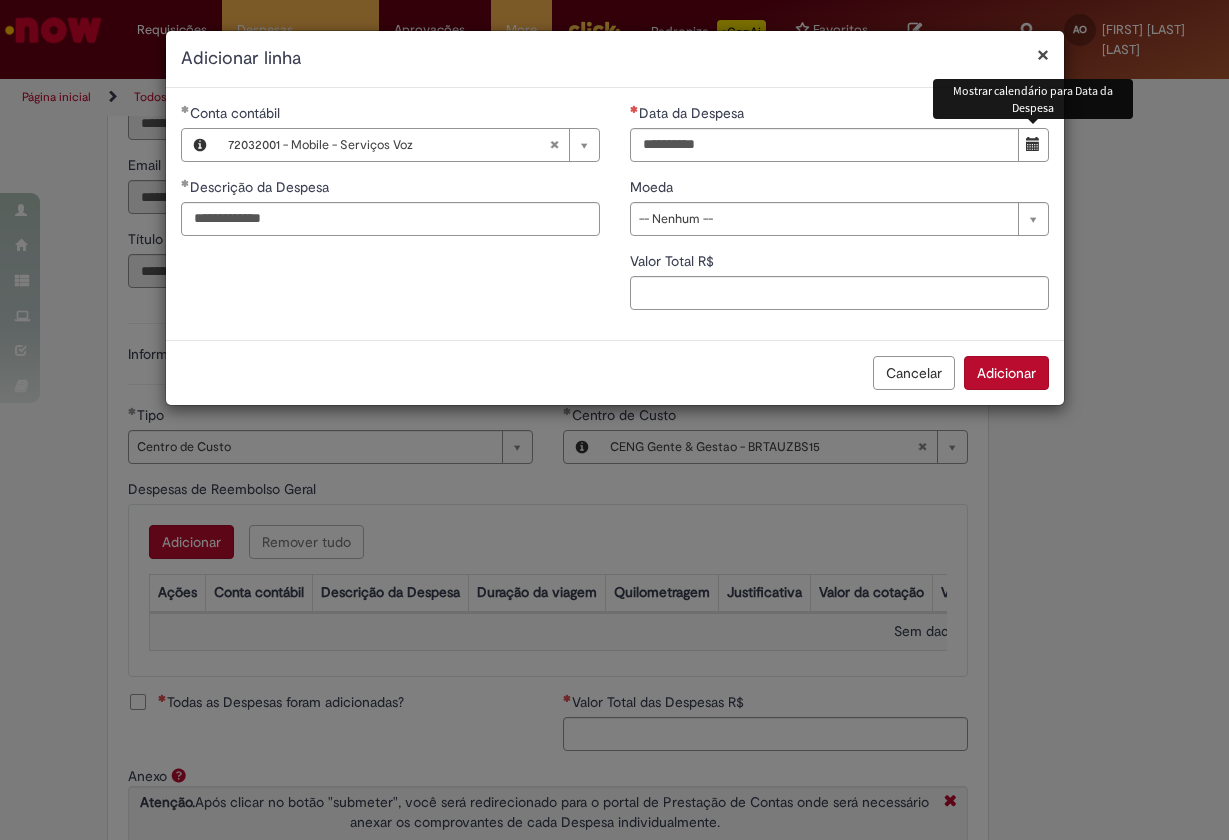 click at bounding box center [1033, 145] 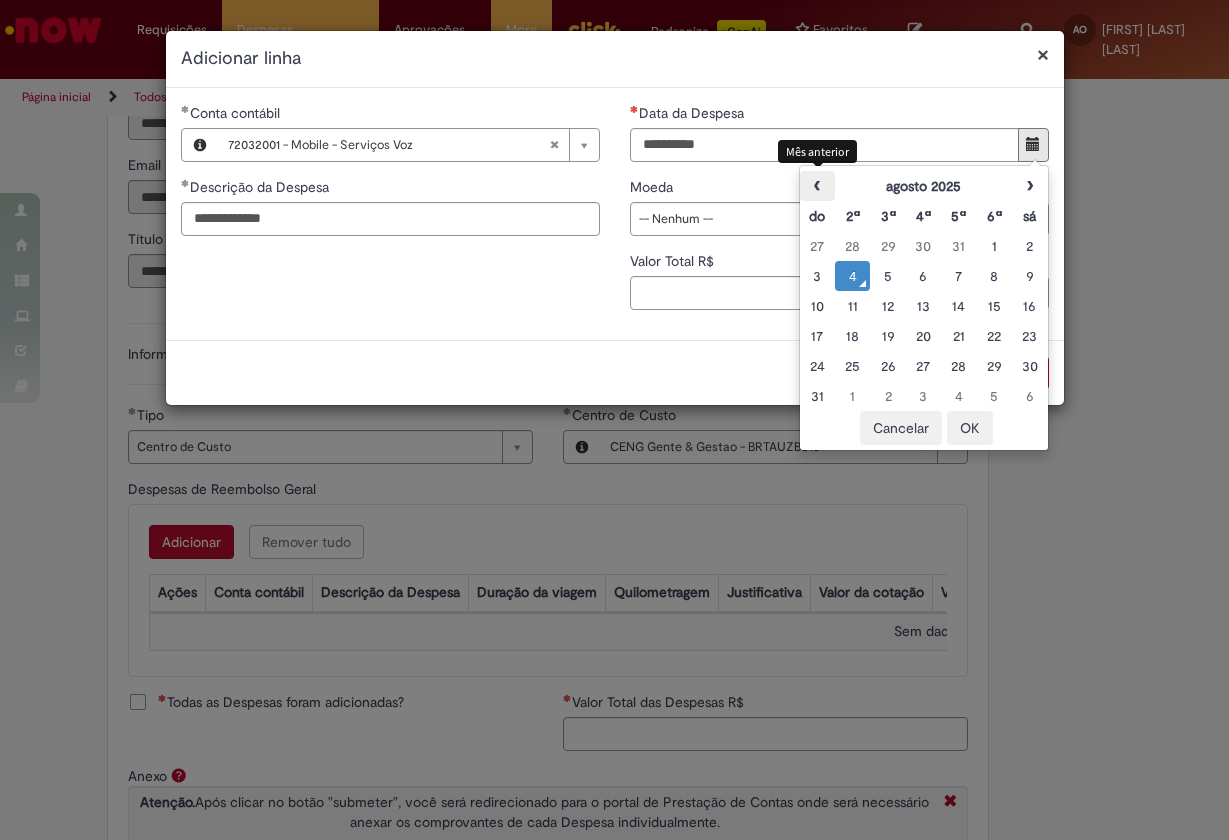 click on "‹" at bounding box center (817, 186) 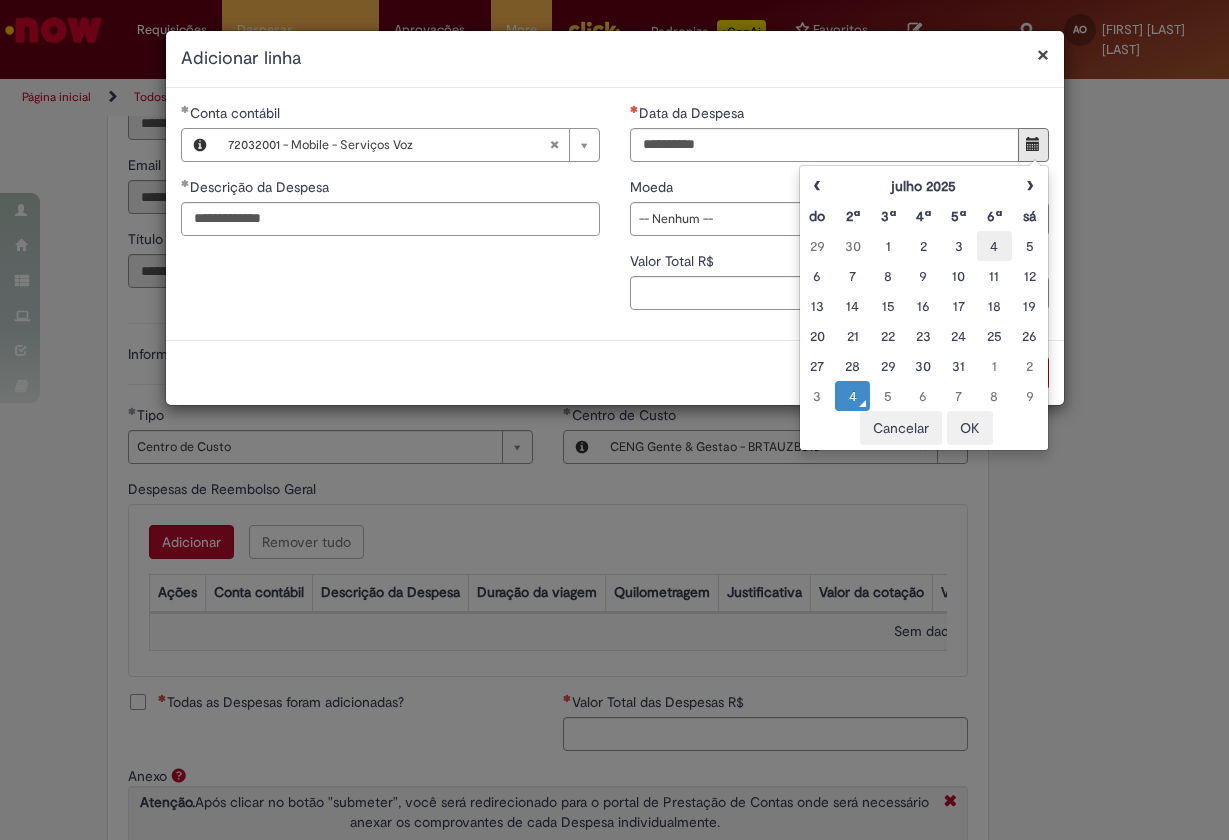 click on "4" at bounding box center (994, 246) 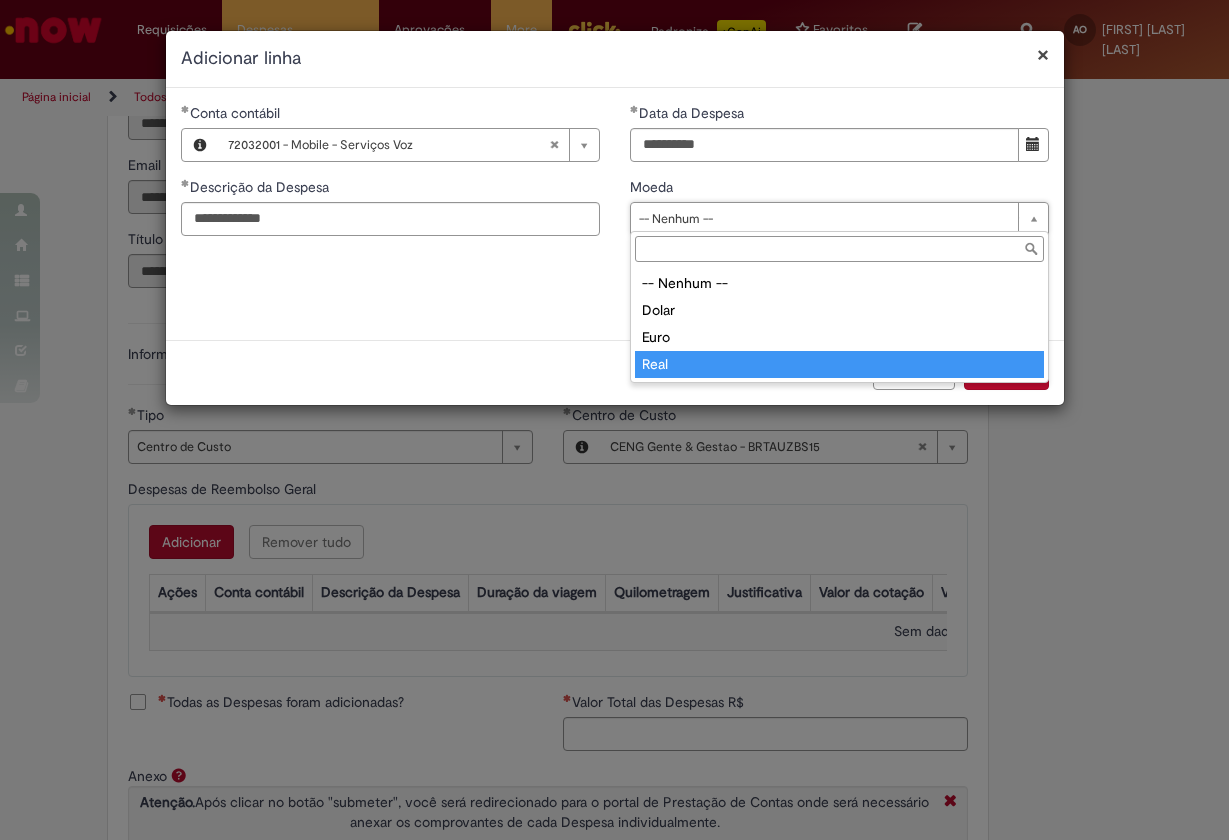 type on "****" 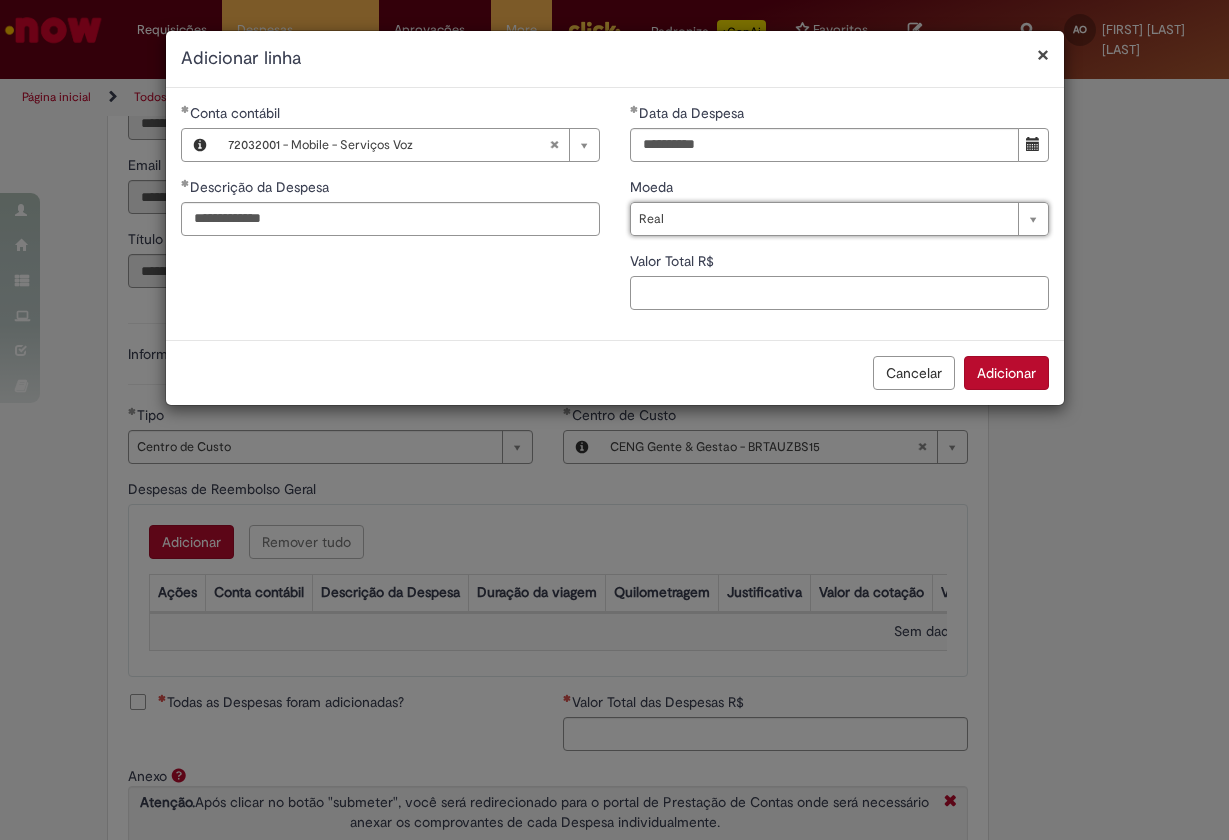 click on "Valor Total R$" at bounding box center [839, 293] 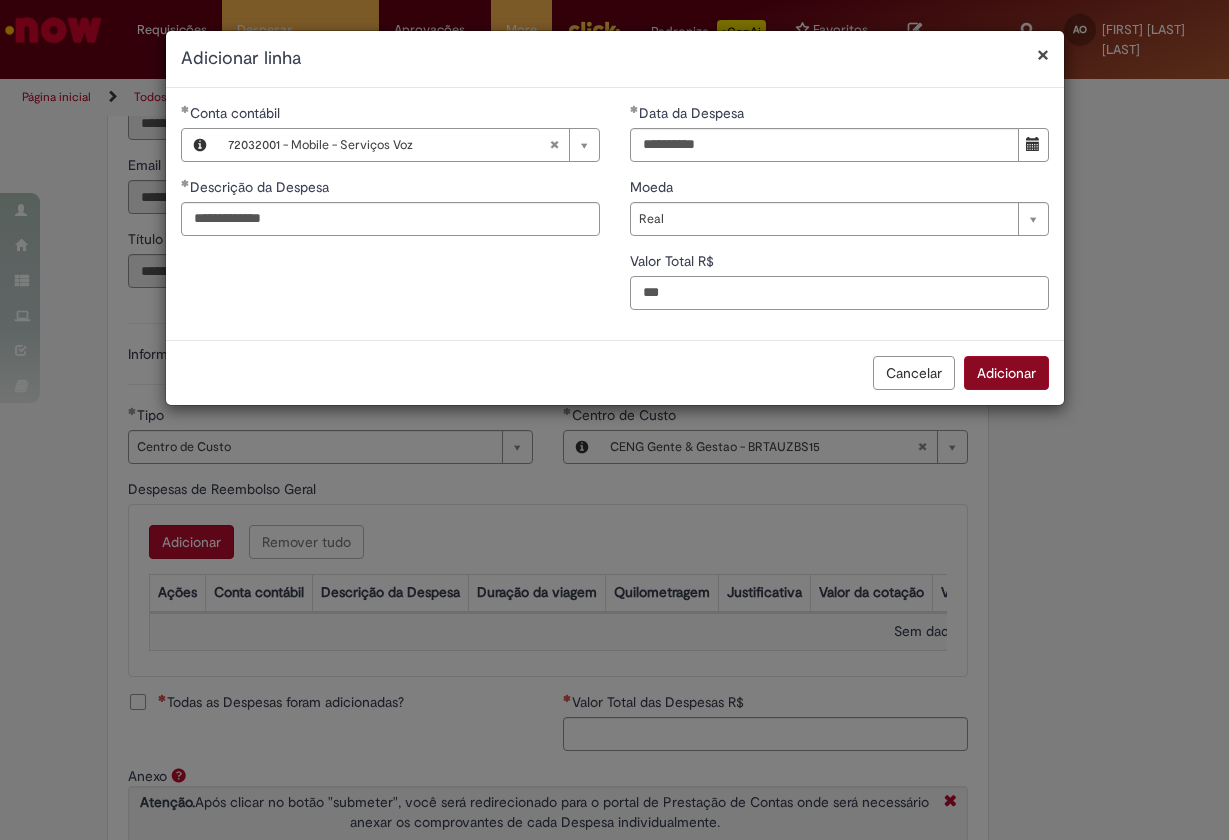 type on "***" 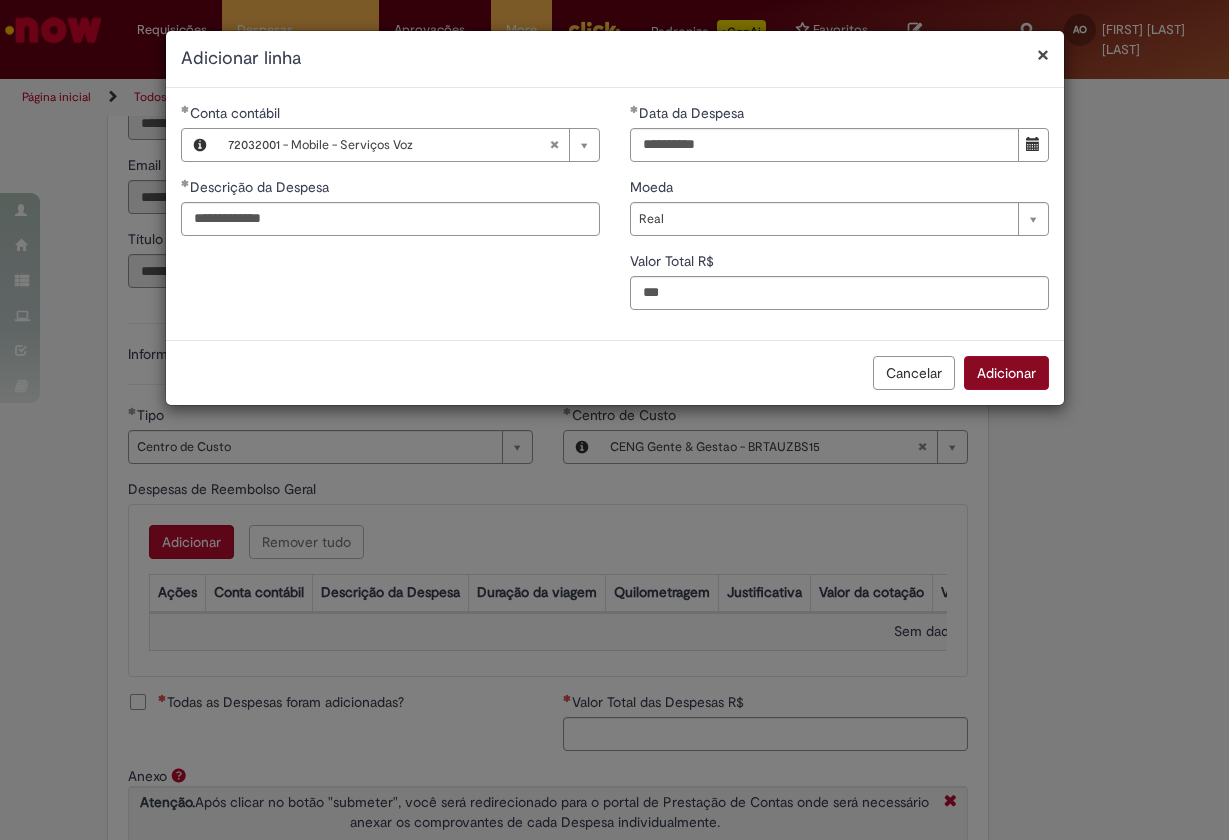 click on "Adicionar" at bounding box center [1006, 373] 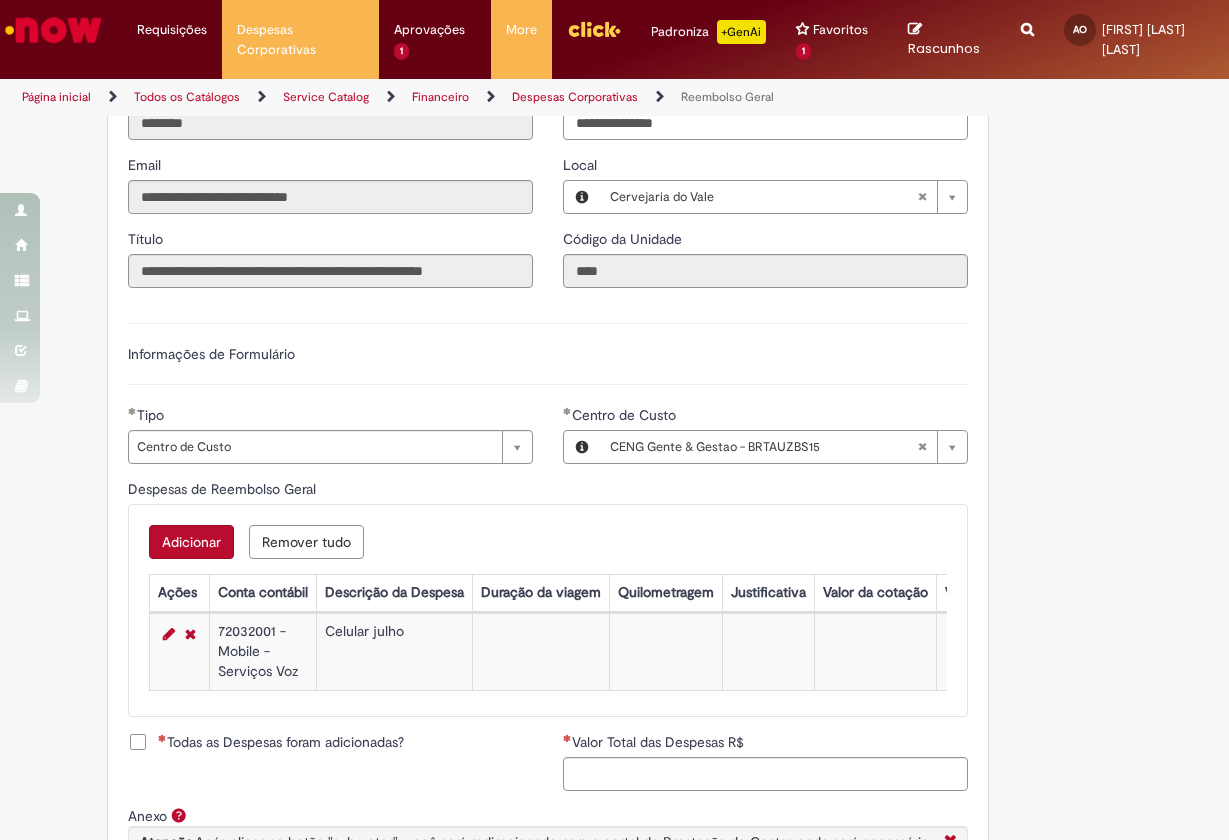 click on "Todas as Despesas foram adicionadas?" at bounding box center (281, 742) 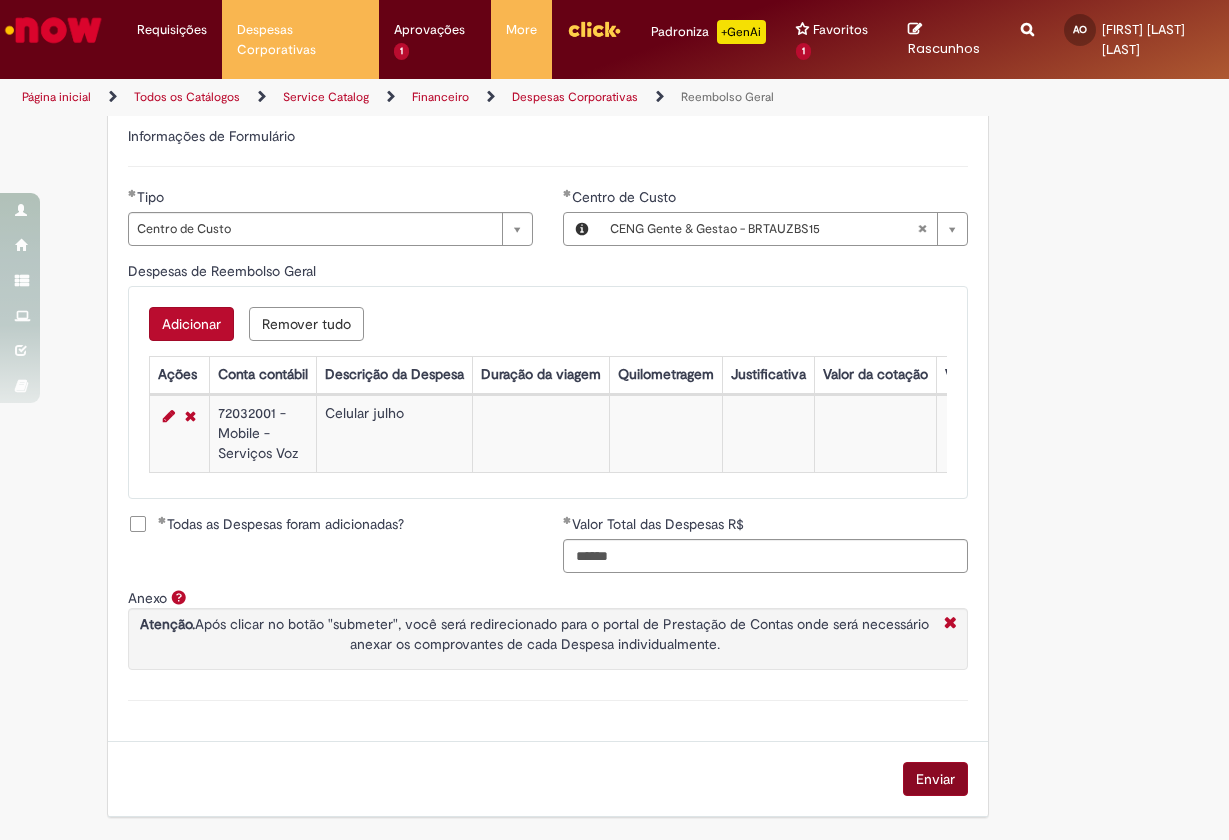 scroll, scrollTop: 714, scrollLeft: 0, axis: vertical 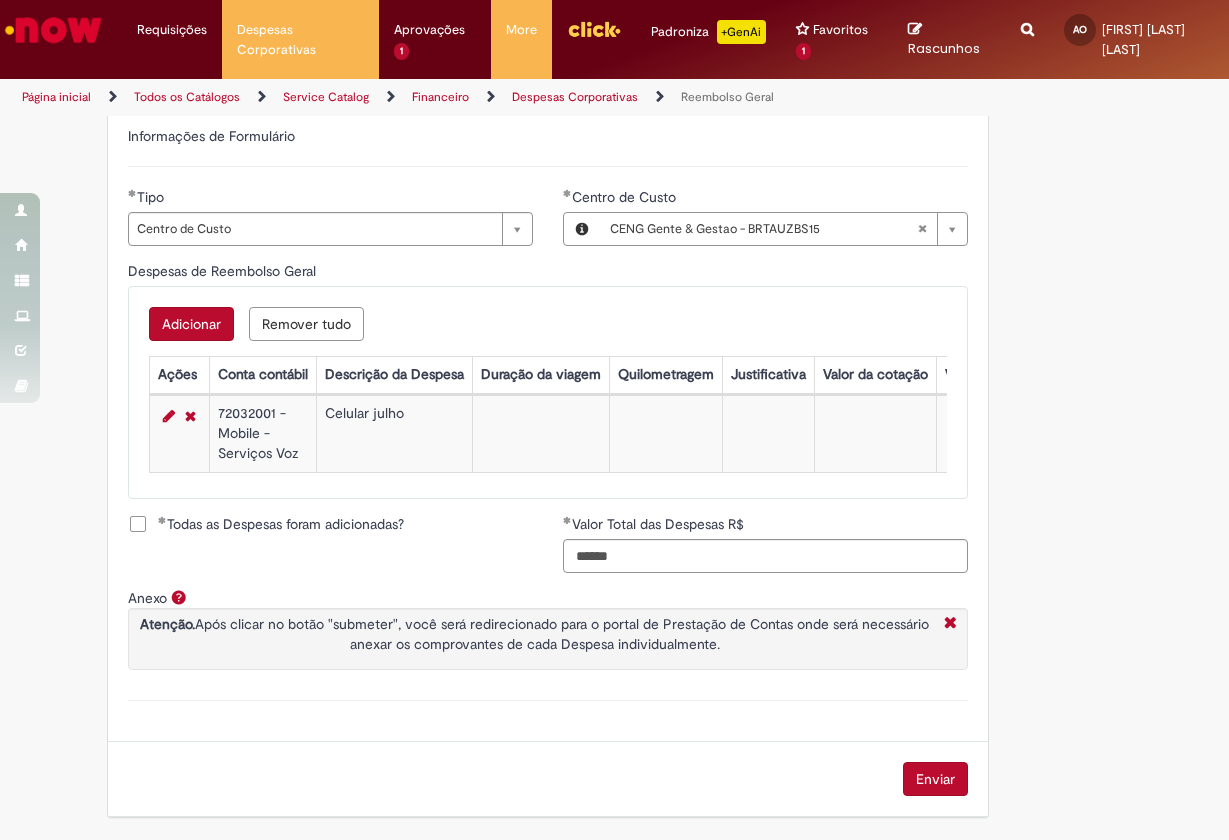 click on "Enviar" at bounding box center [935, 779] 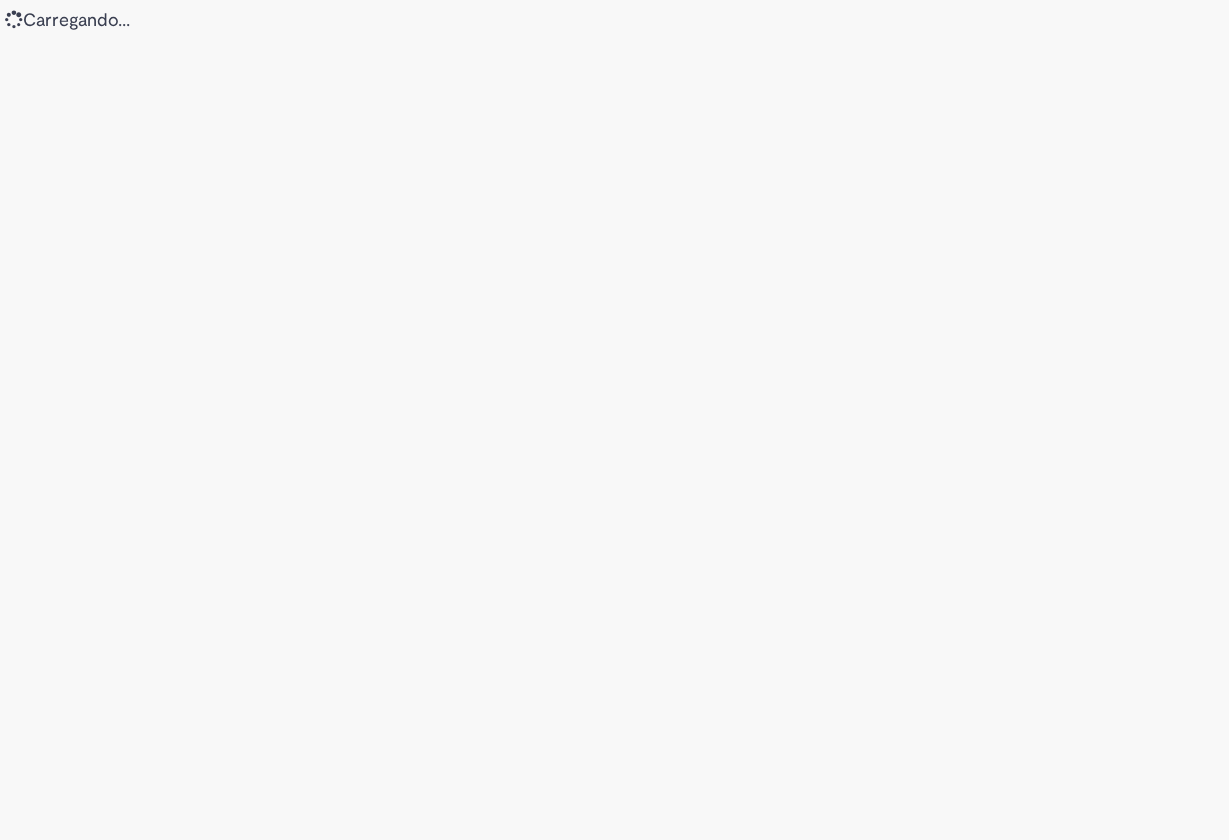 scroll, scrollTop: 0, scrollLeft: 0, axis: both 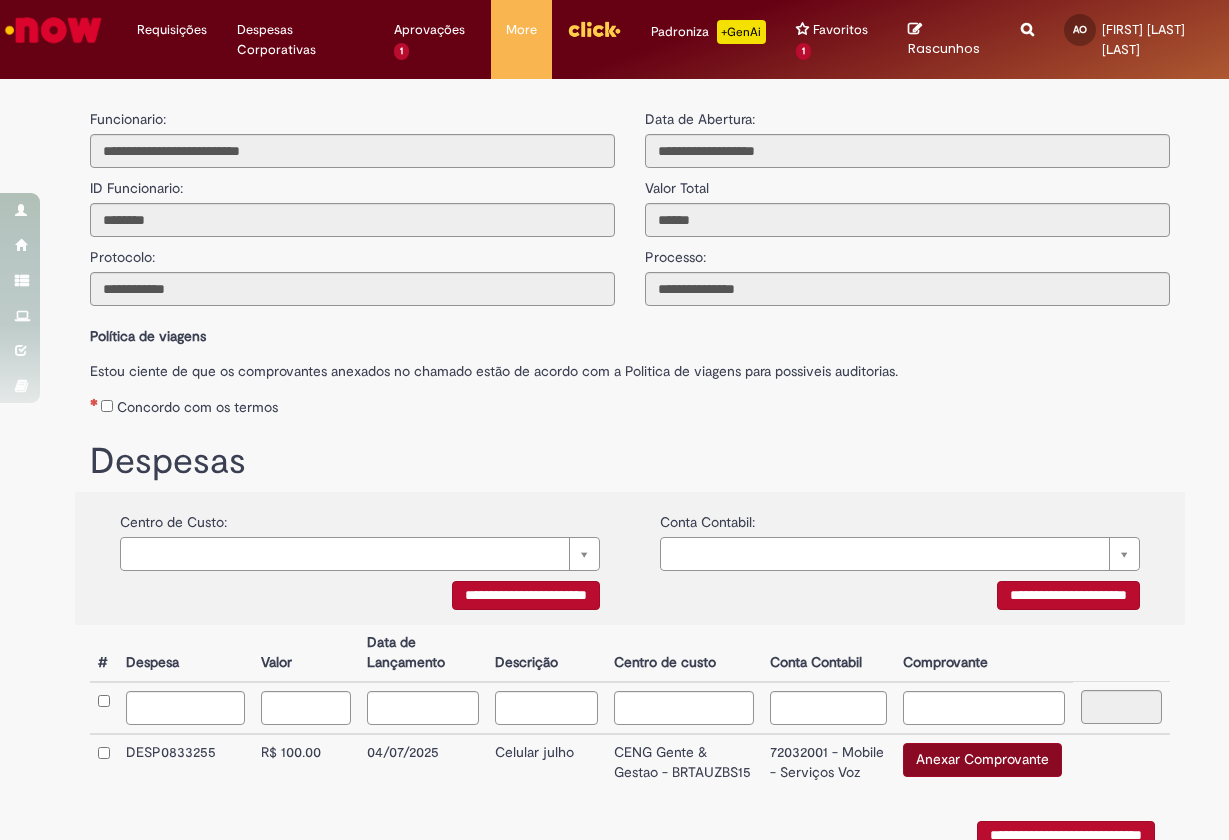 click on "Anexar Comprovante" at bounding box center (982, 760) 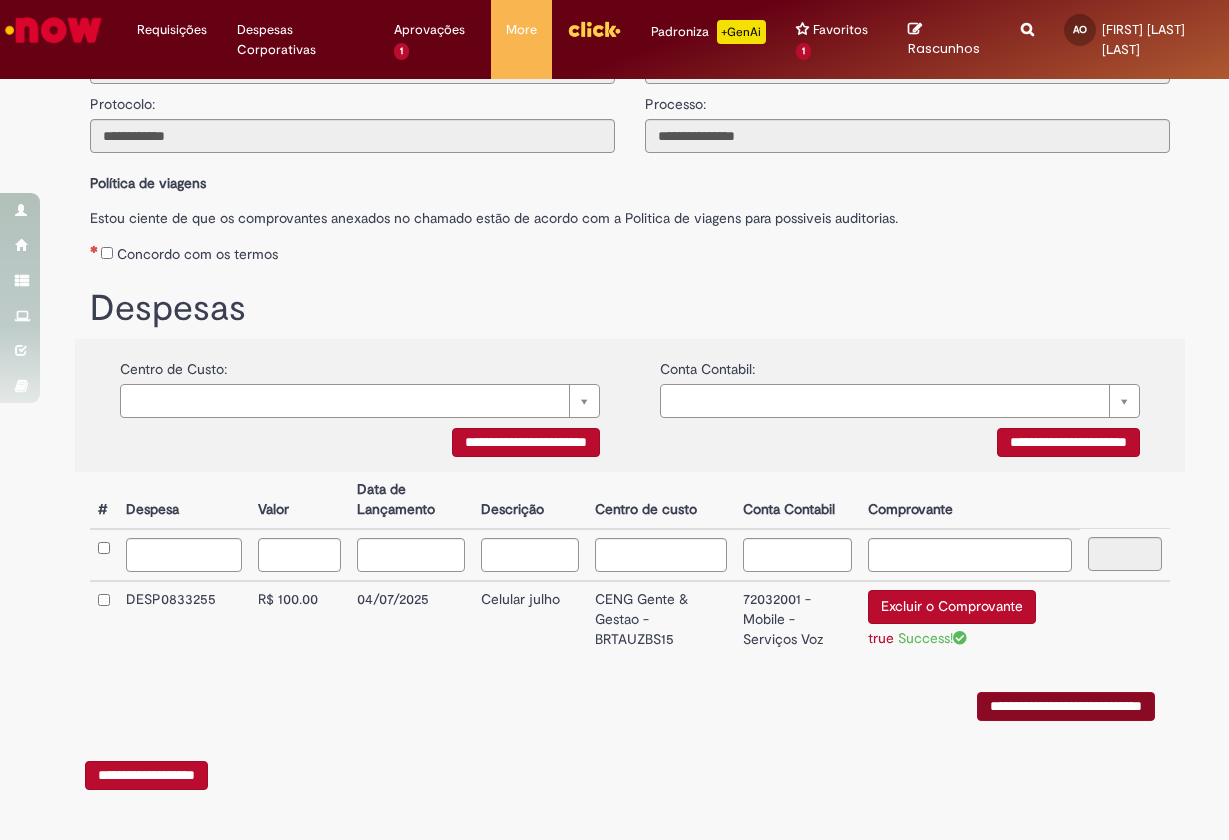 scroll, scrollTop: 155, scrollLeft: 0, axis: vertical 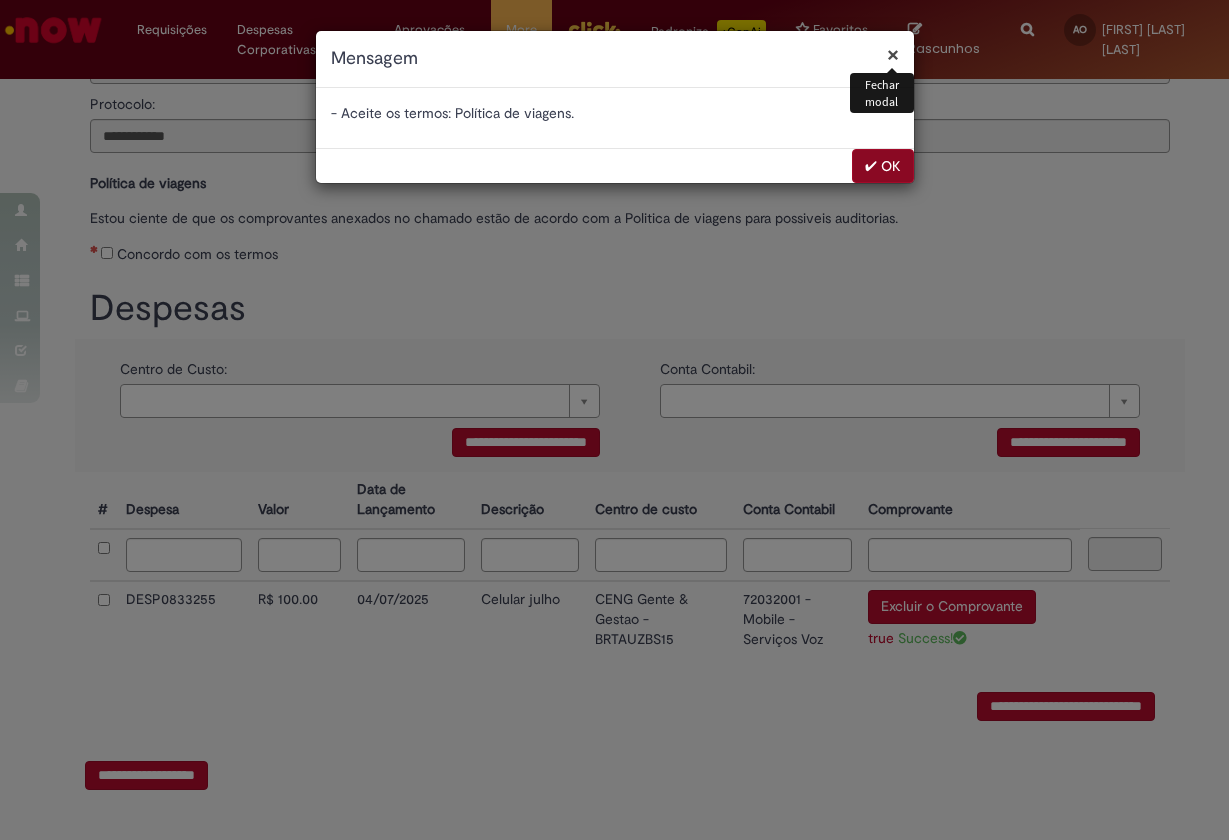 click on "✔ OK" at bounding box center (883, 166) 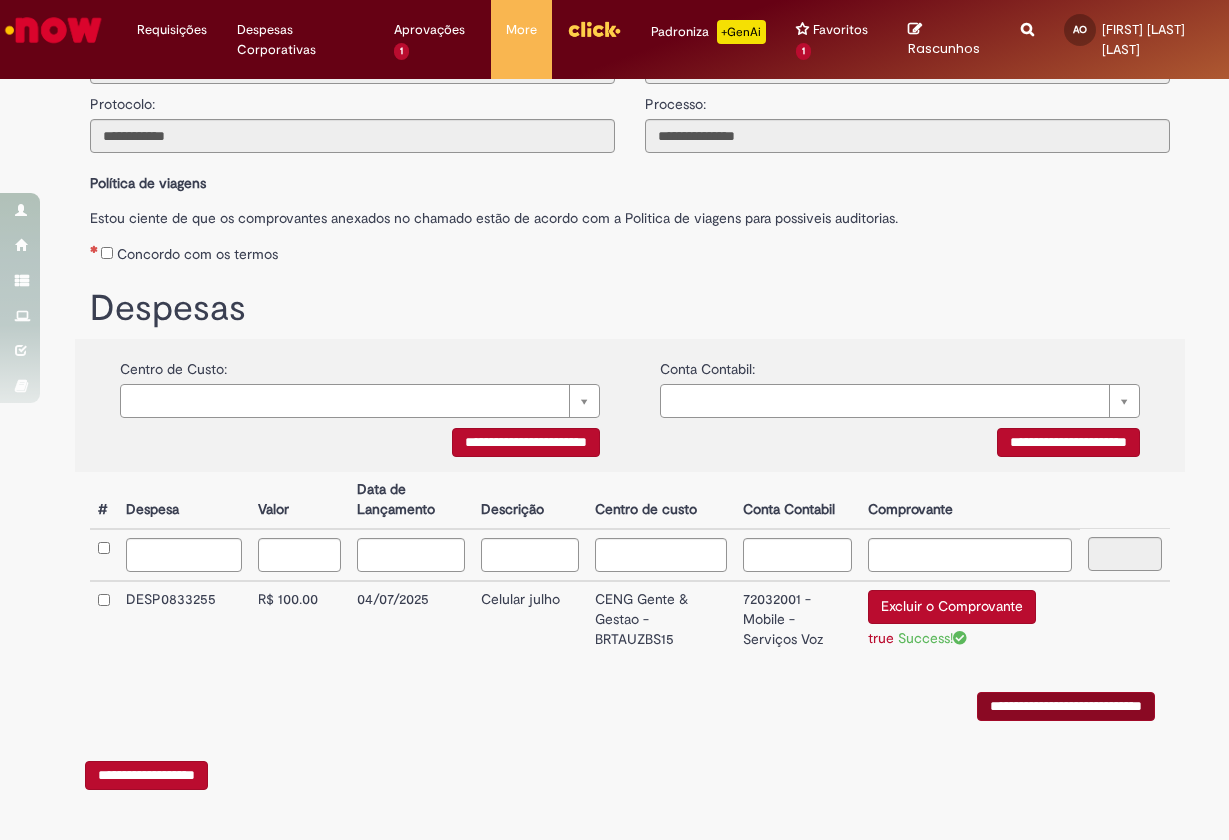 click on "**********" at bounding box center (1066, 706) 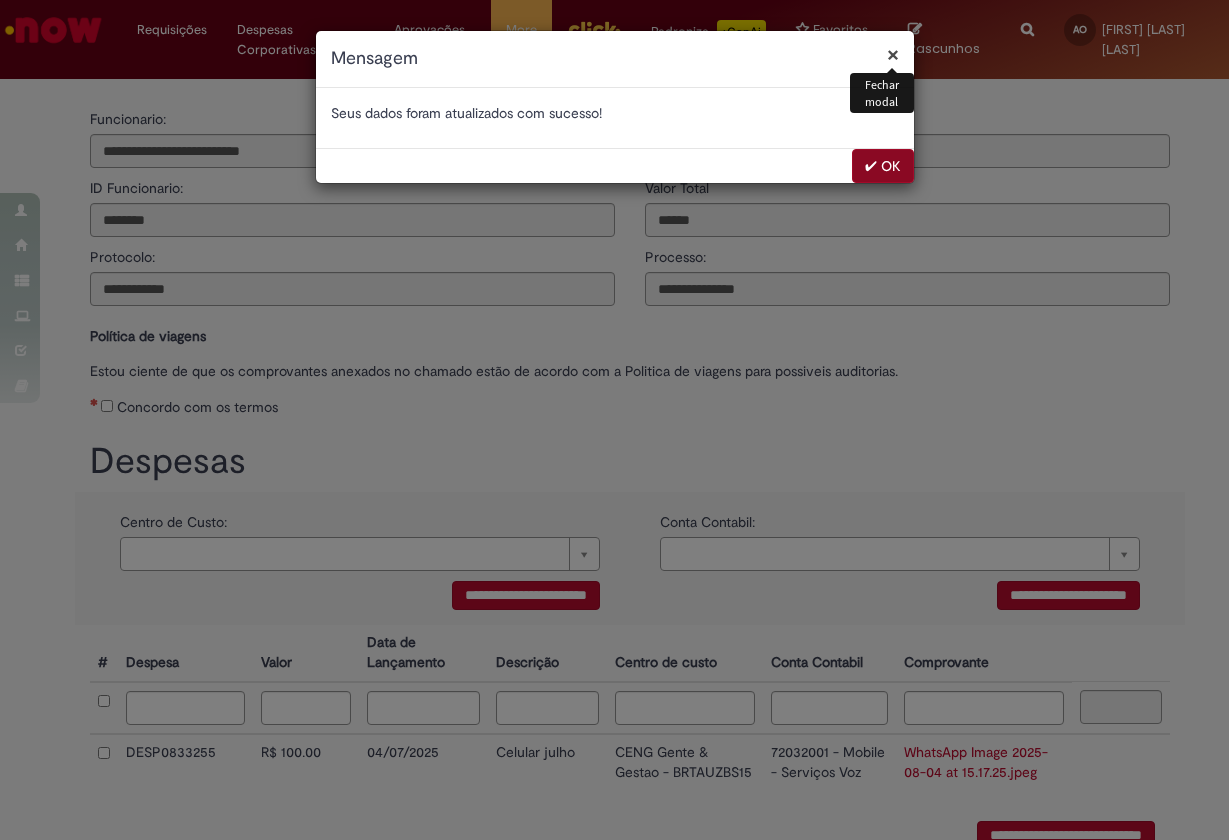click on "✔ OK" at bounding box center [883, 166] 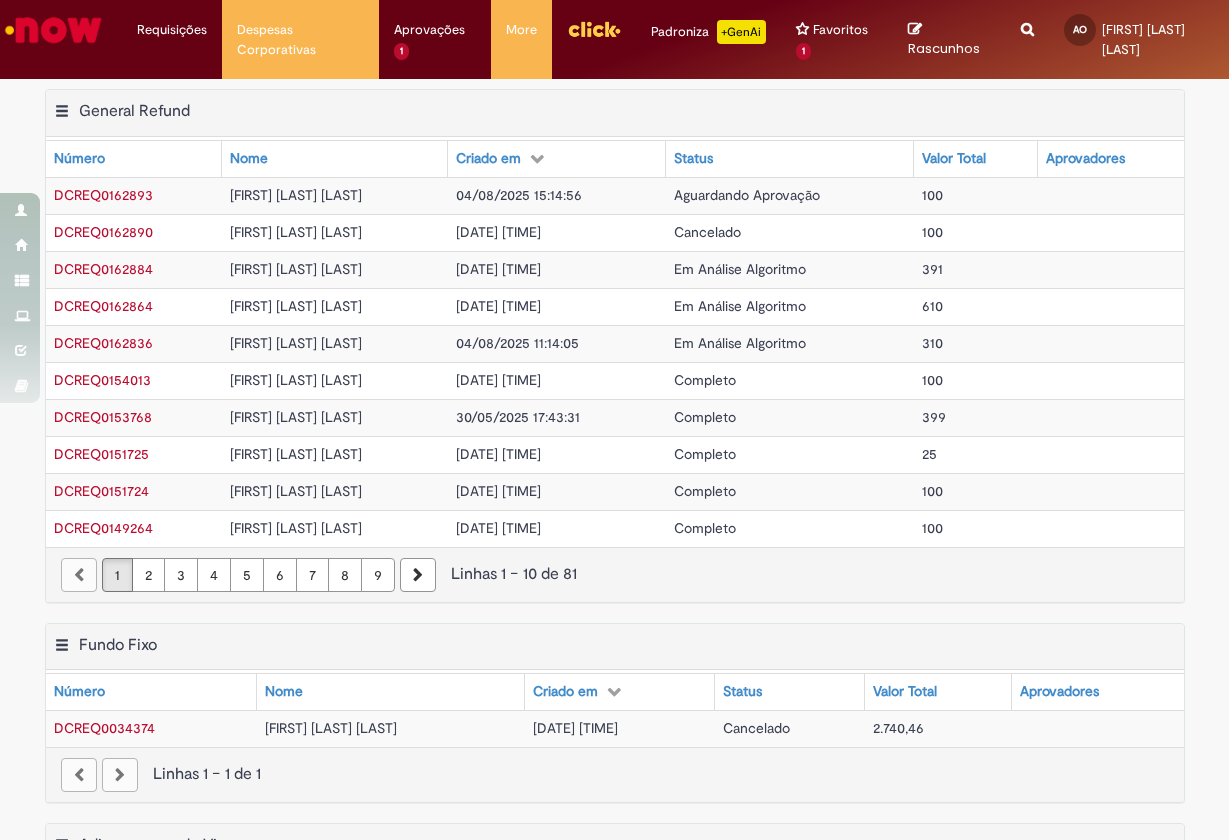 scroll, scrollTop: 0, scrollLeft: 0, axis: both 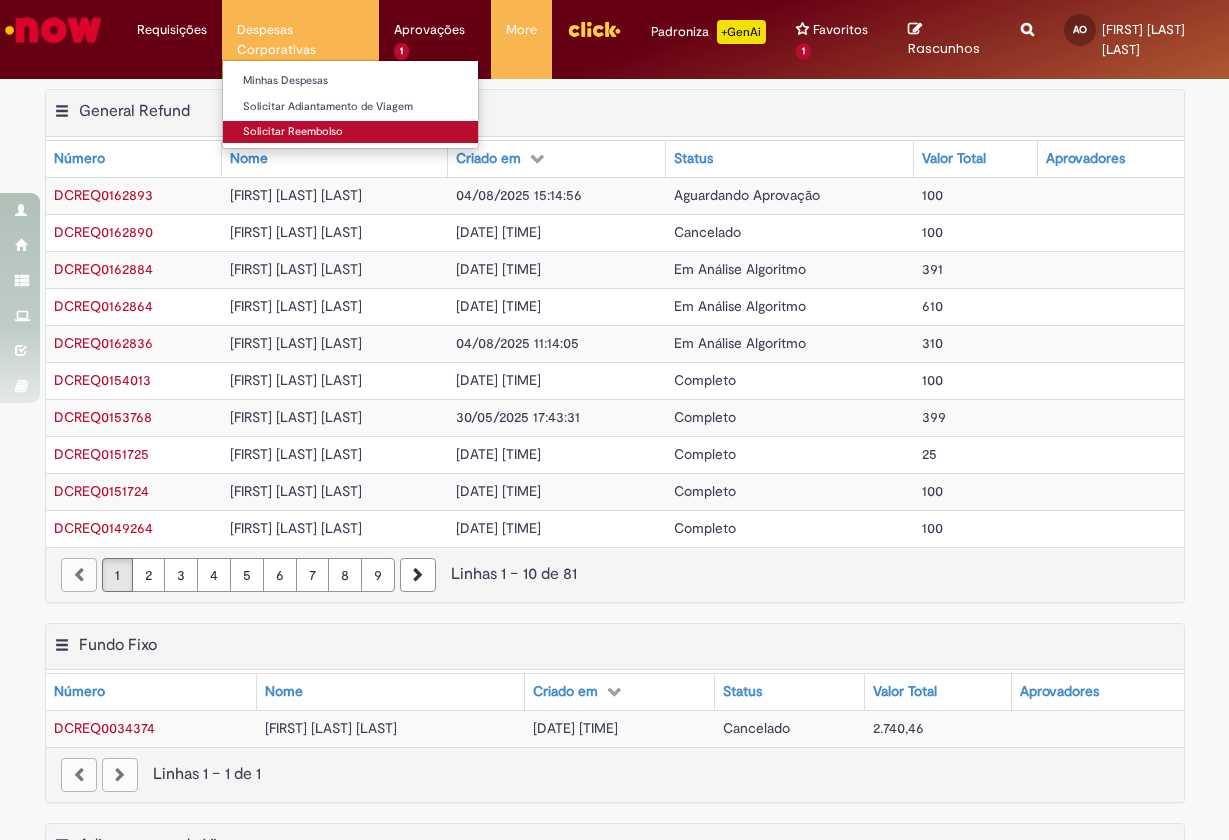 click on "Solicitar Reembolso" at bounding box center [350, 132] 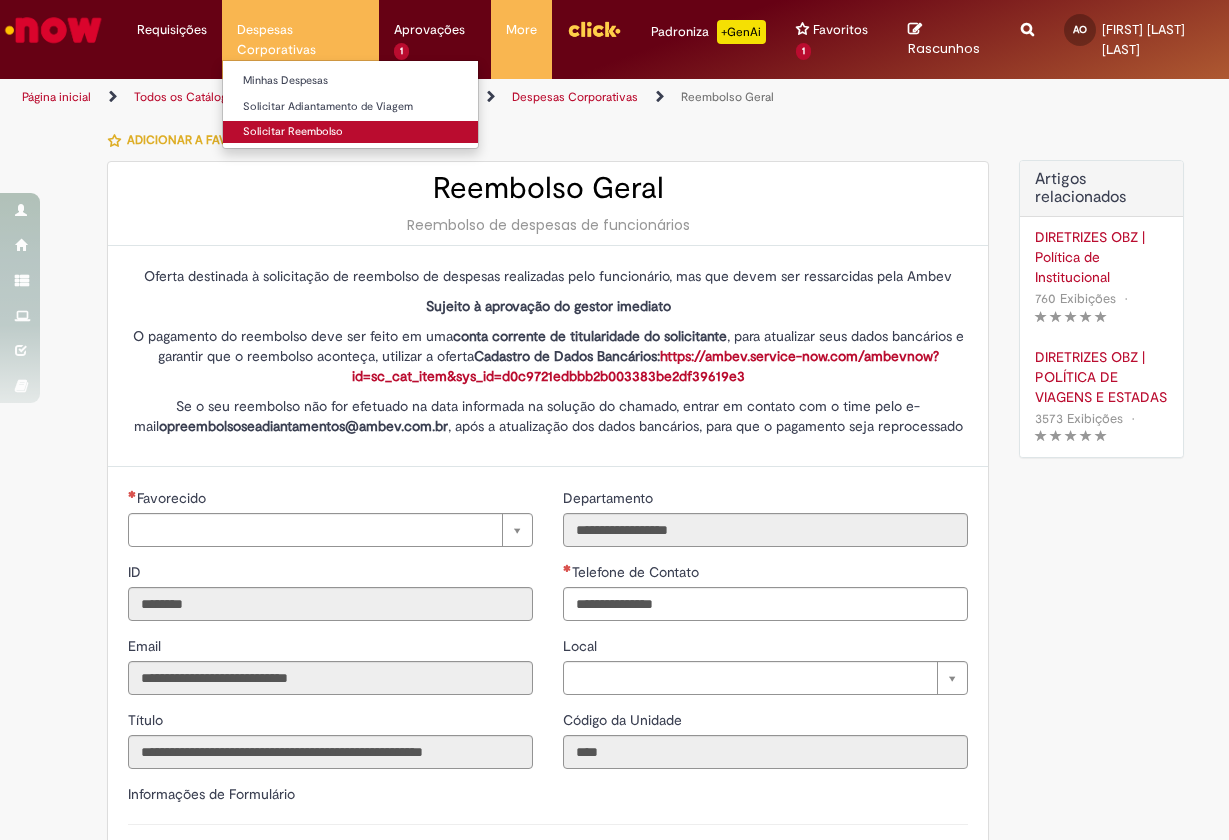 type on "**********" 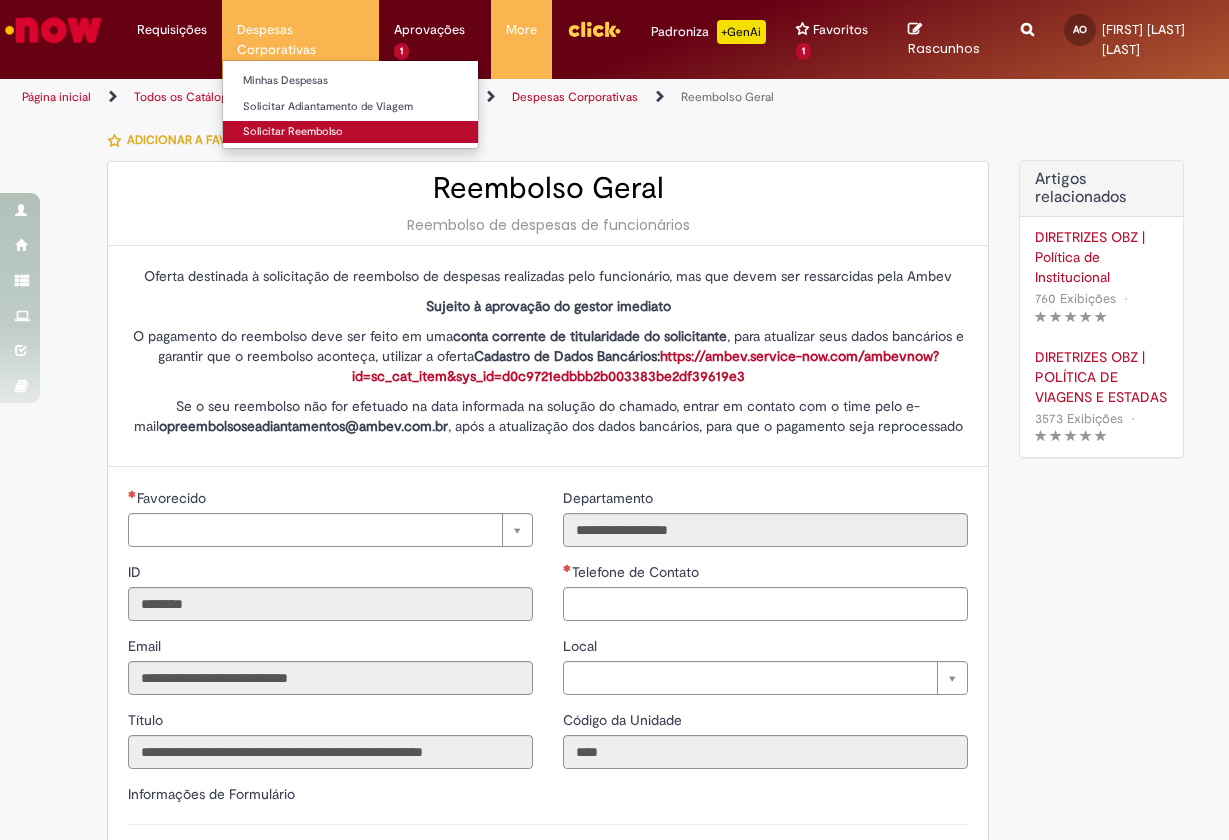 type on "**********" 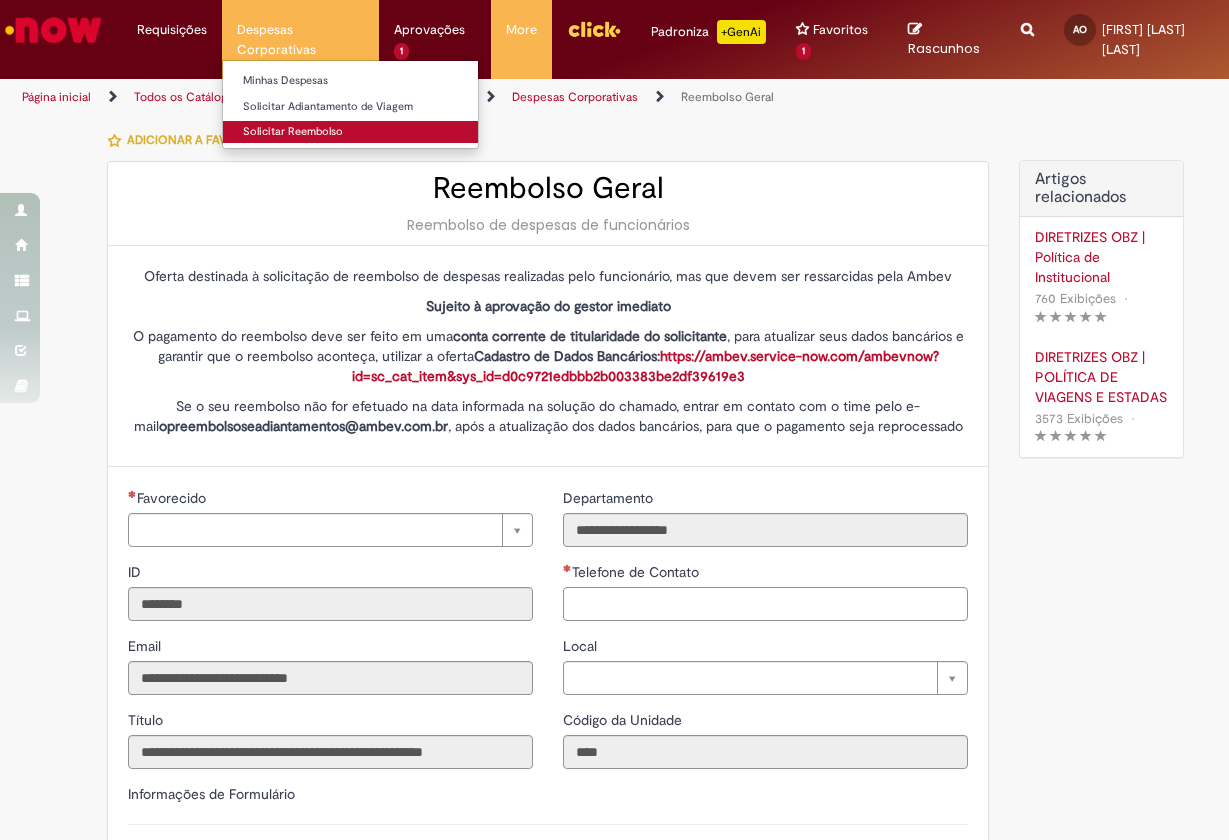 type on "**********" 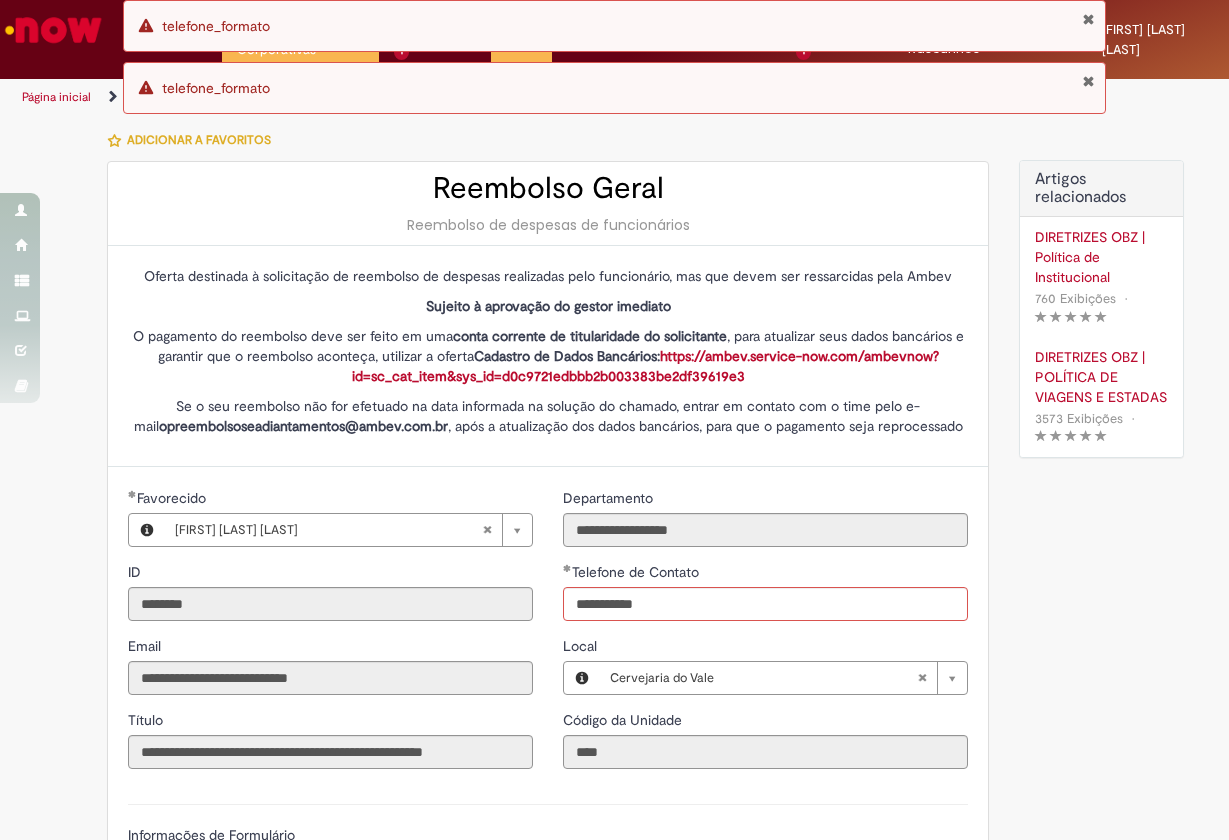 type on "**********" 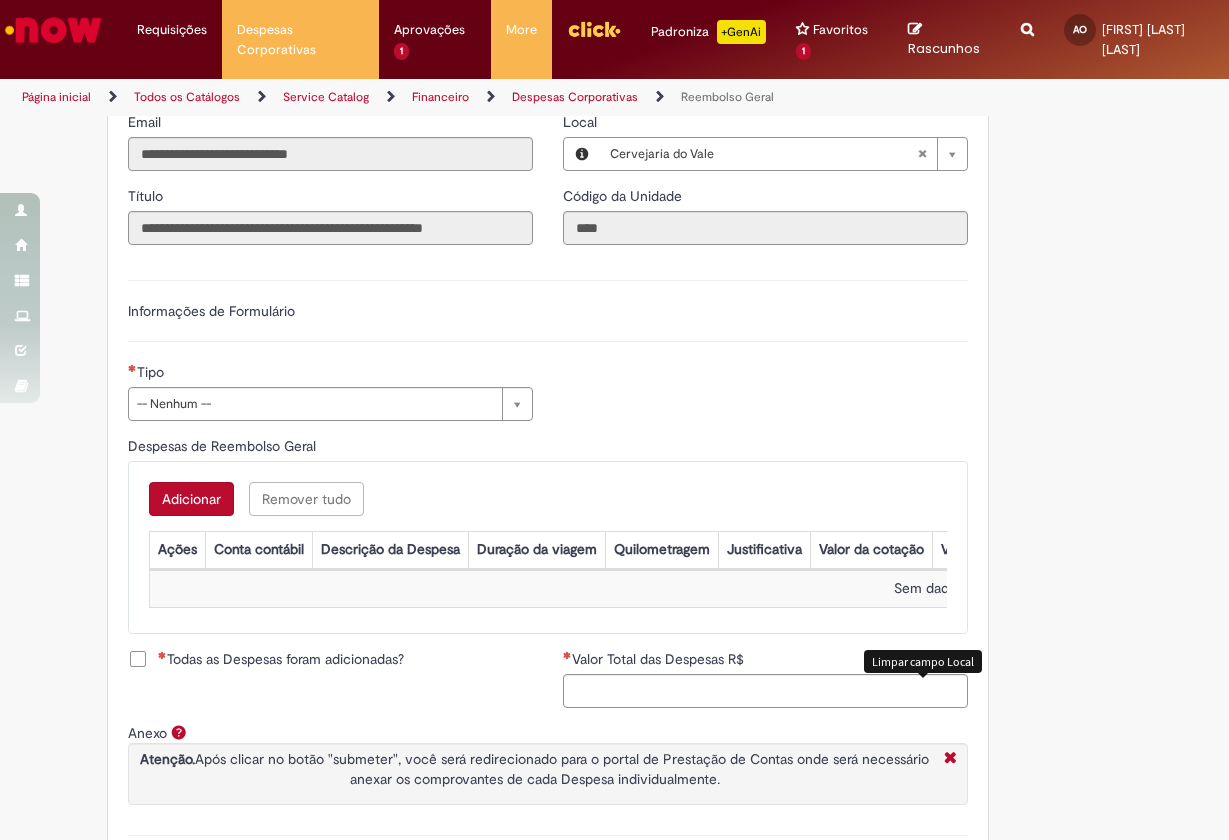scroll, scrollTop: 527, scrollLeft: 0, axis: vertical 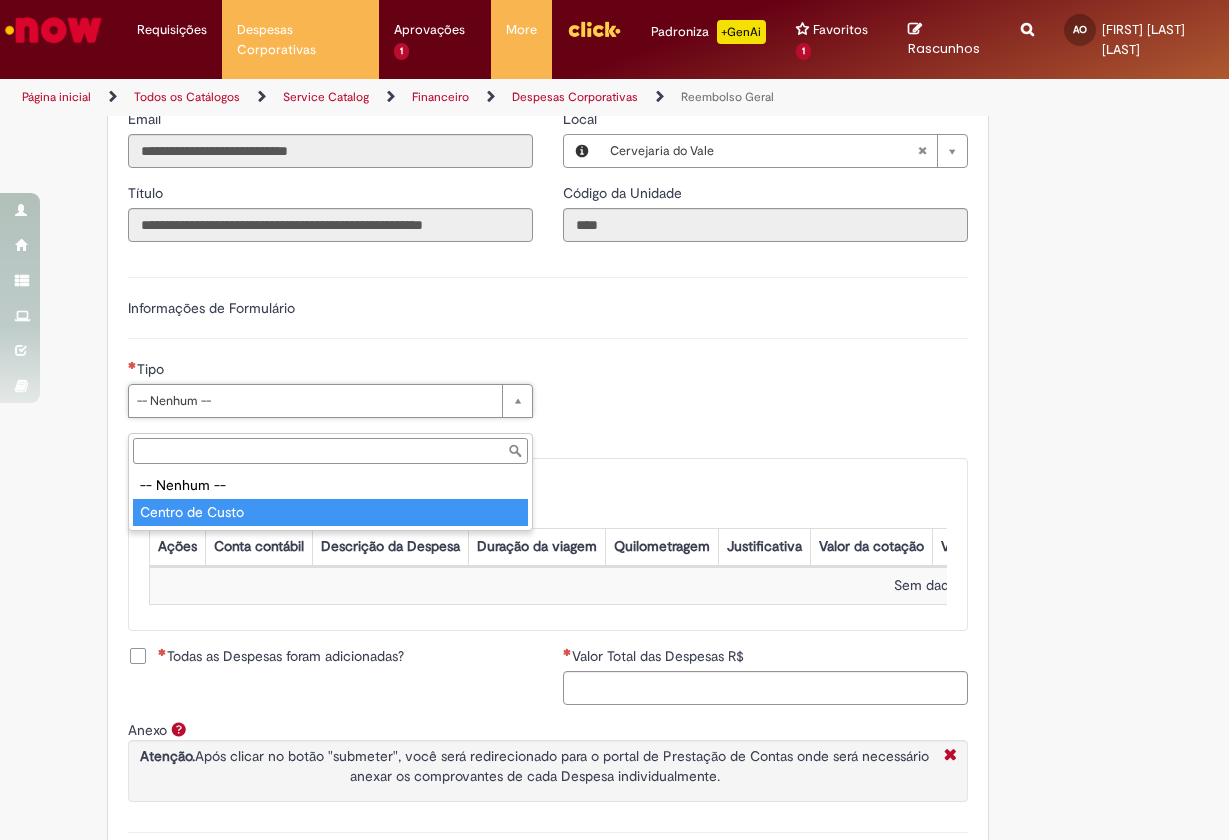 type on "**********" 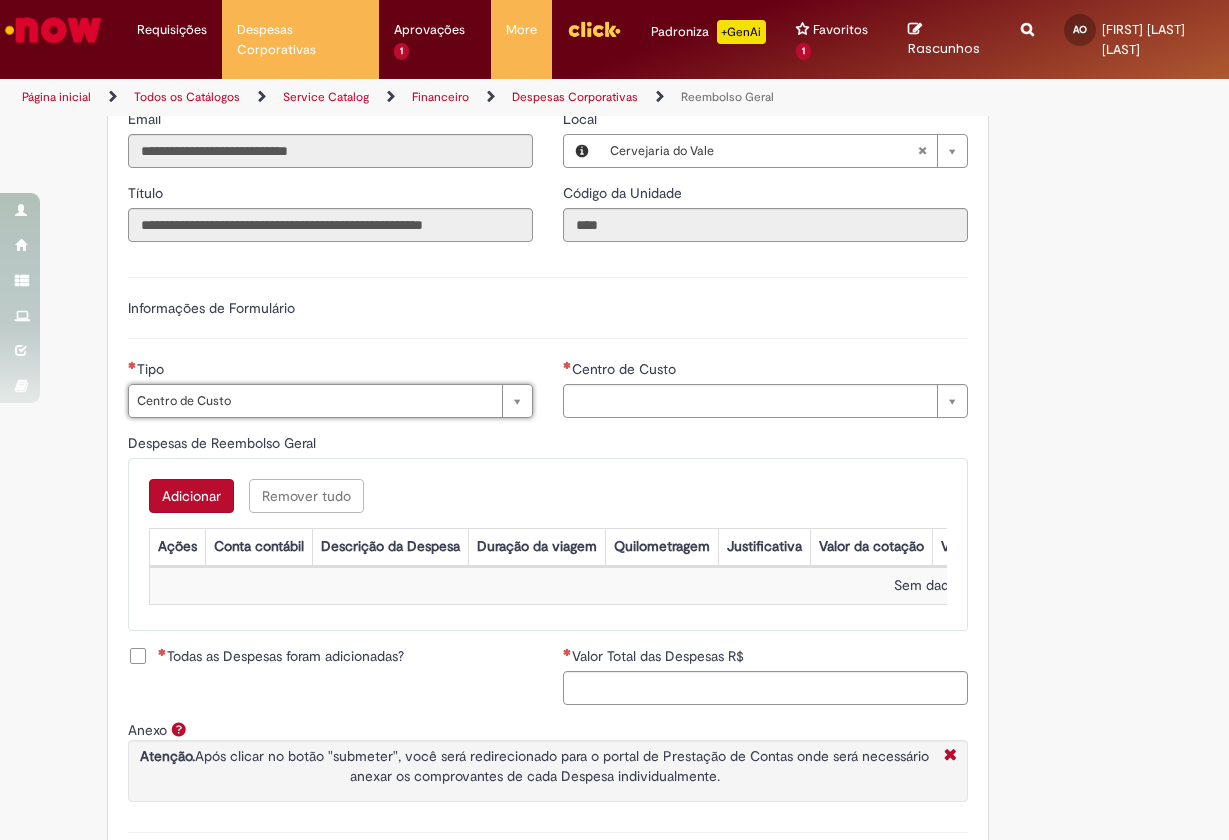 type on "**********" 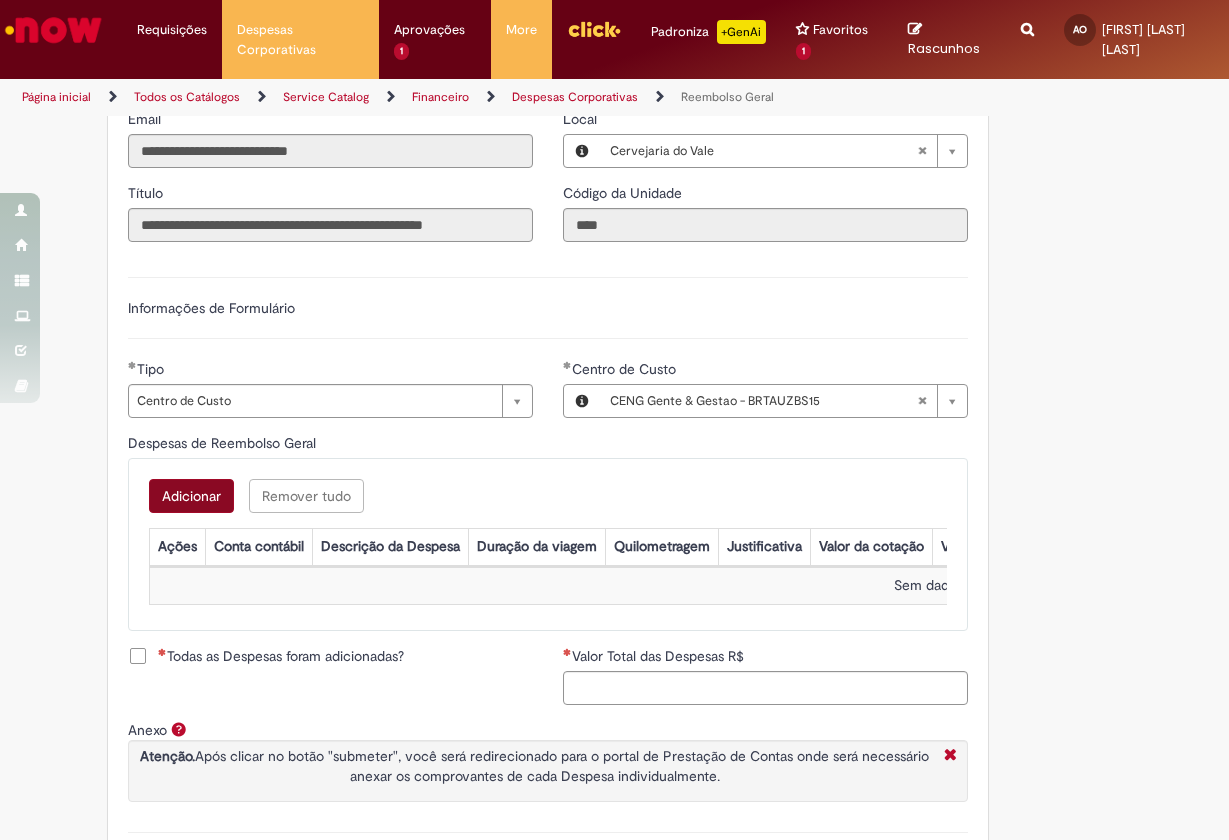 click on "Adicionar" at bounding box center (191, 496) 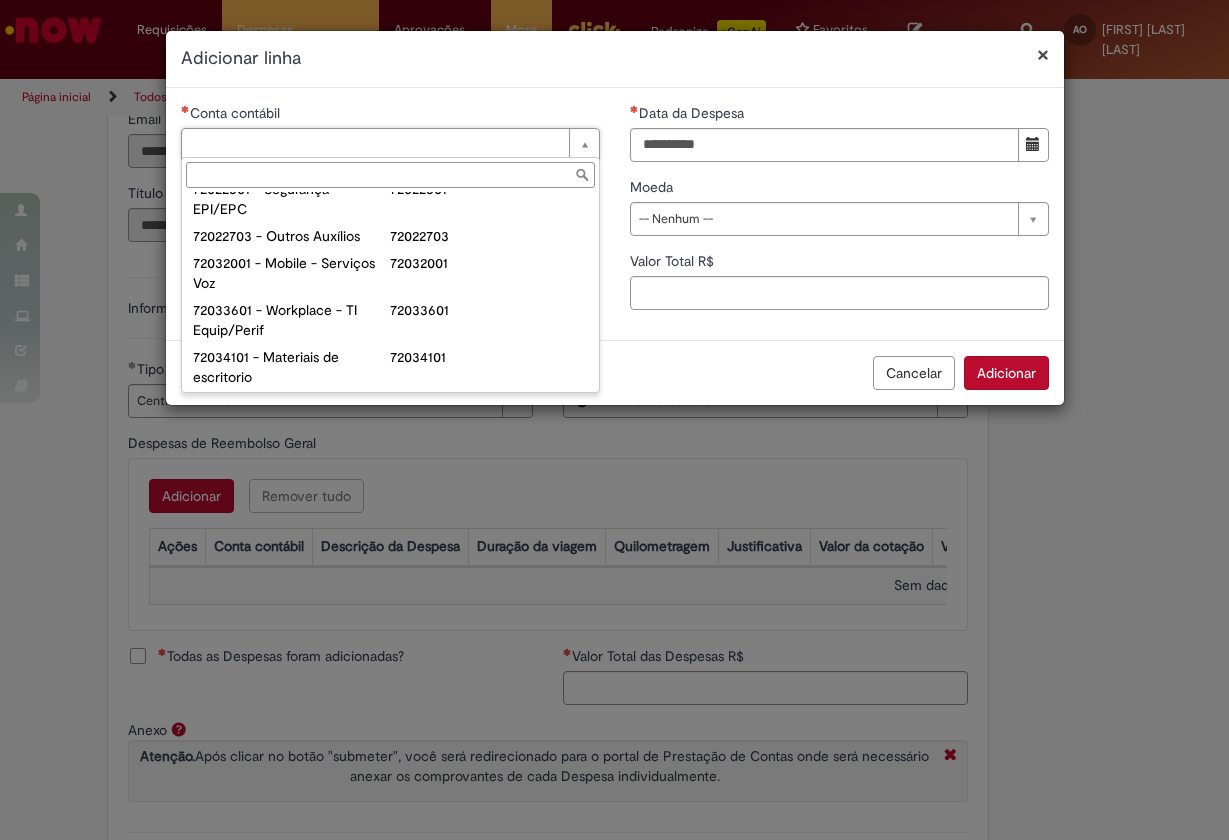 scroll, scrollTop: 196, scrollLeft: 0, axis: vertical 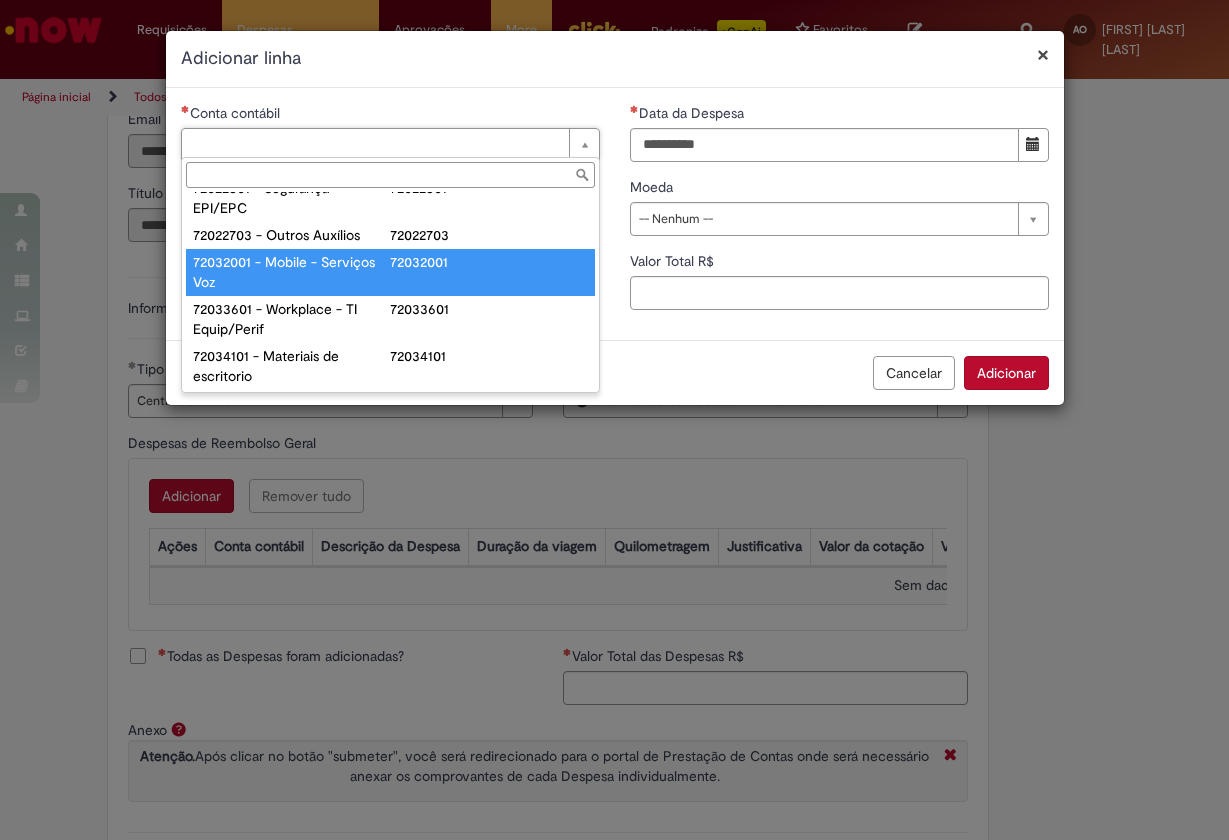 type on "**********" 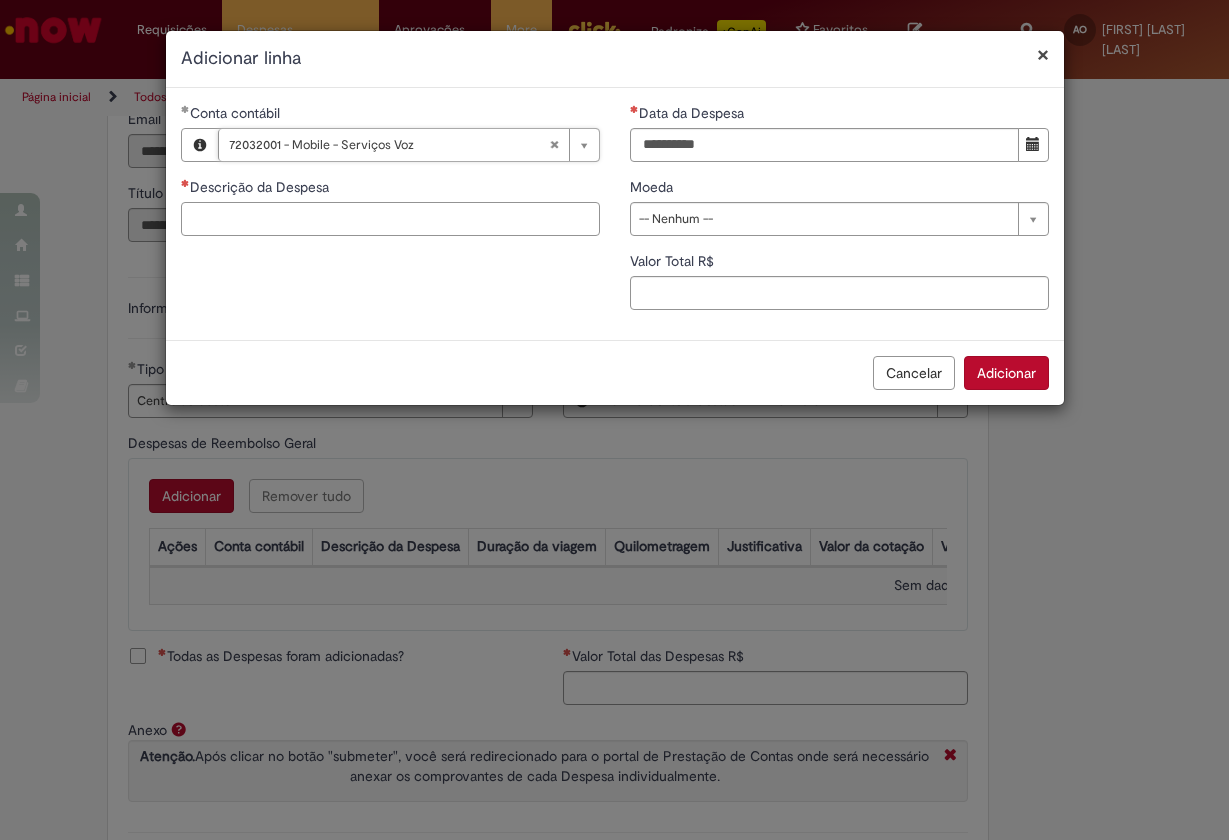 click on "Descrição da Despesa" at bounding box center (390, 219) 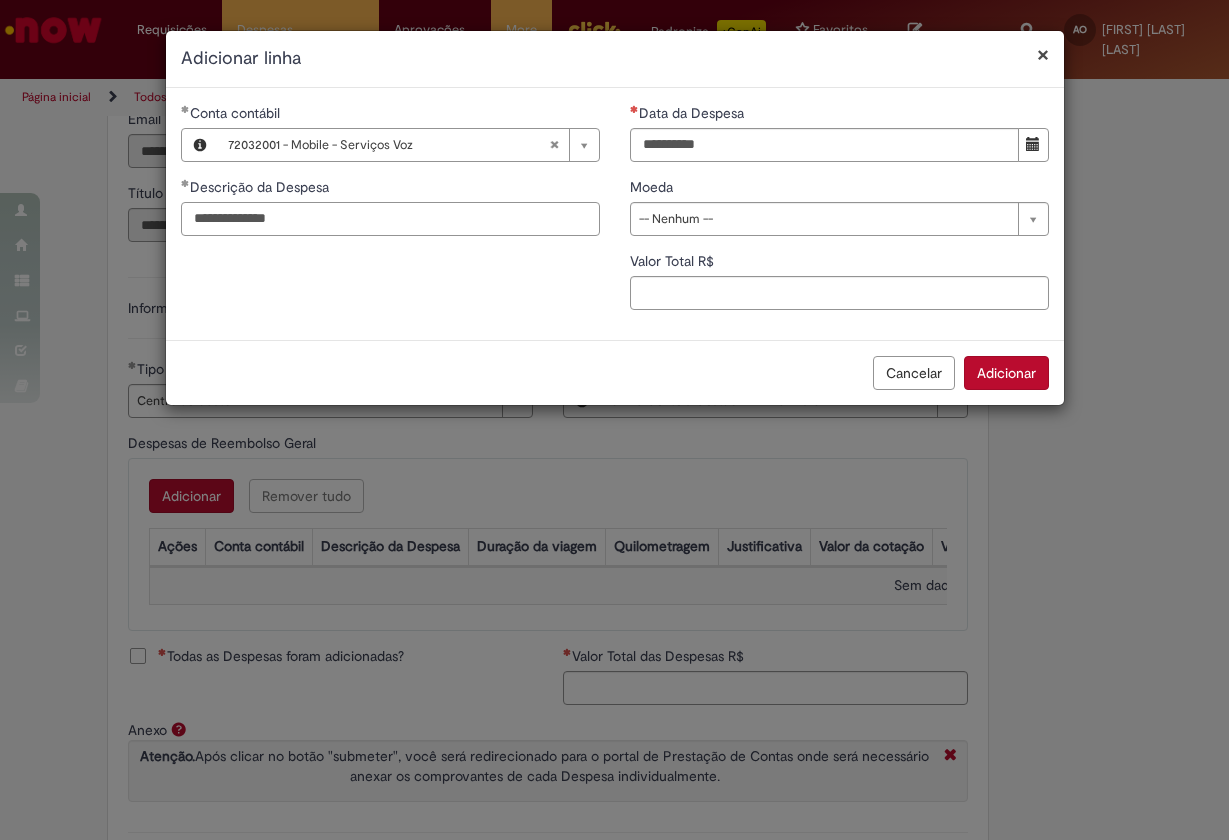 type on "**********" 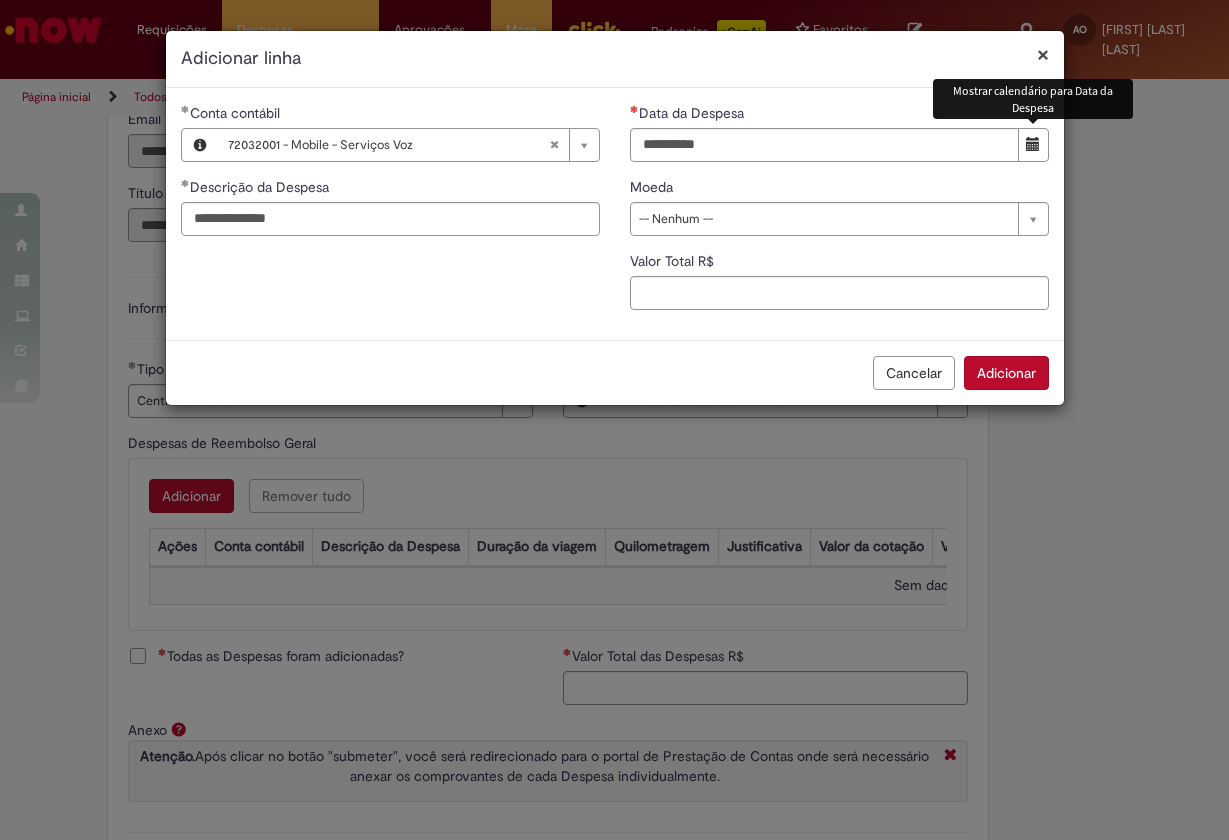 click at bounding box center [1033, 145] 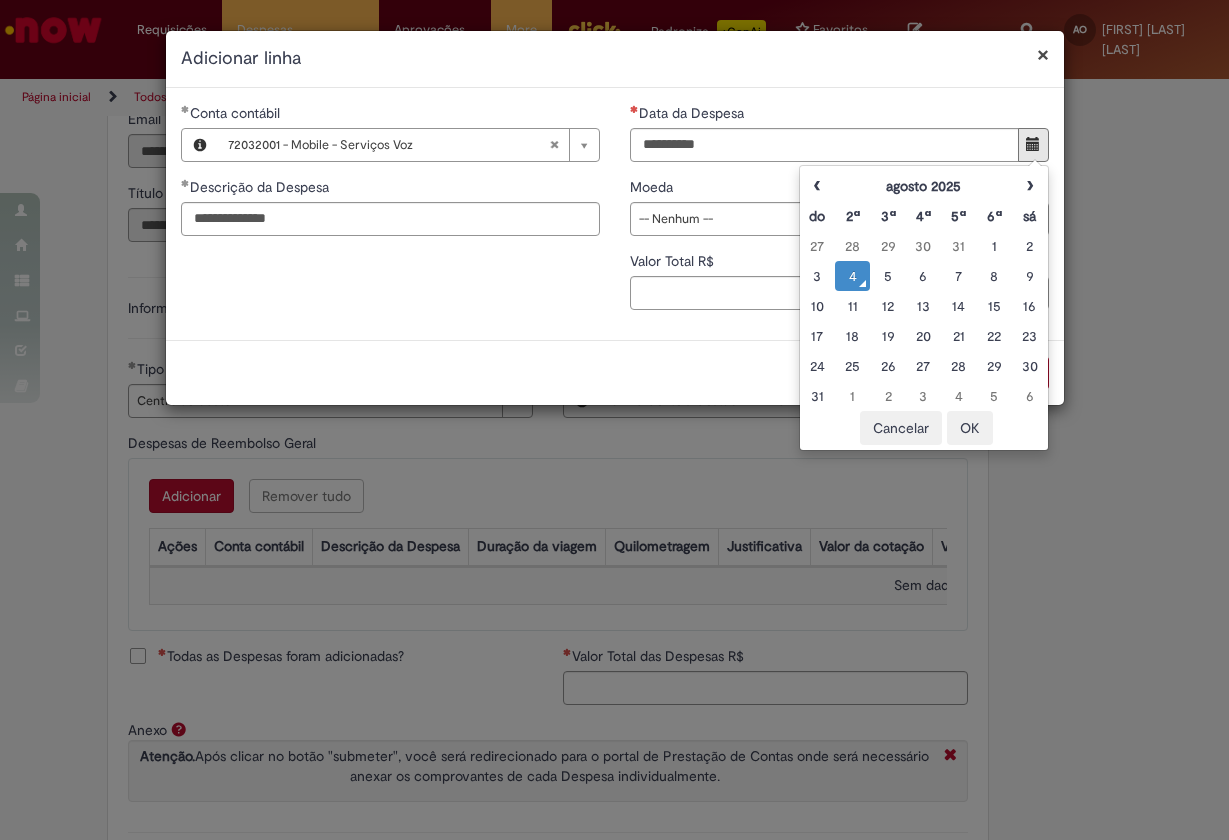 click on "4" at bounding box center [852, 276] 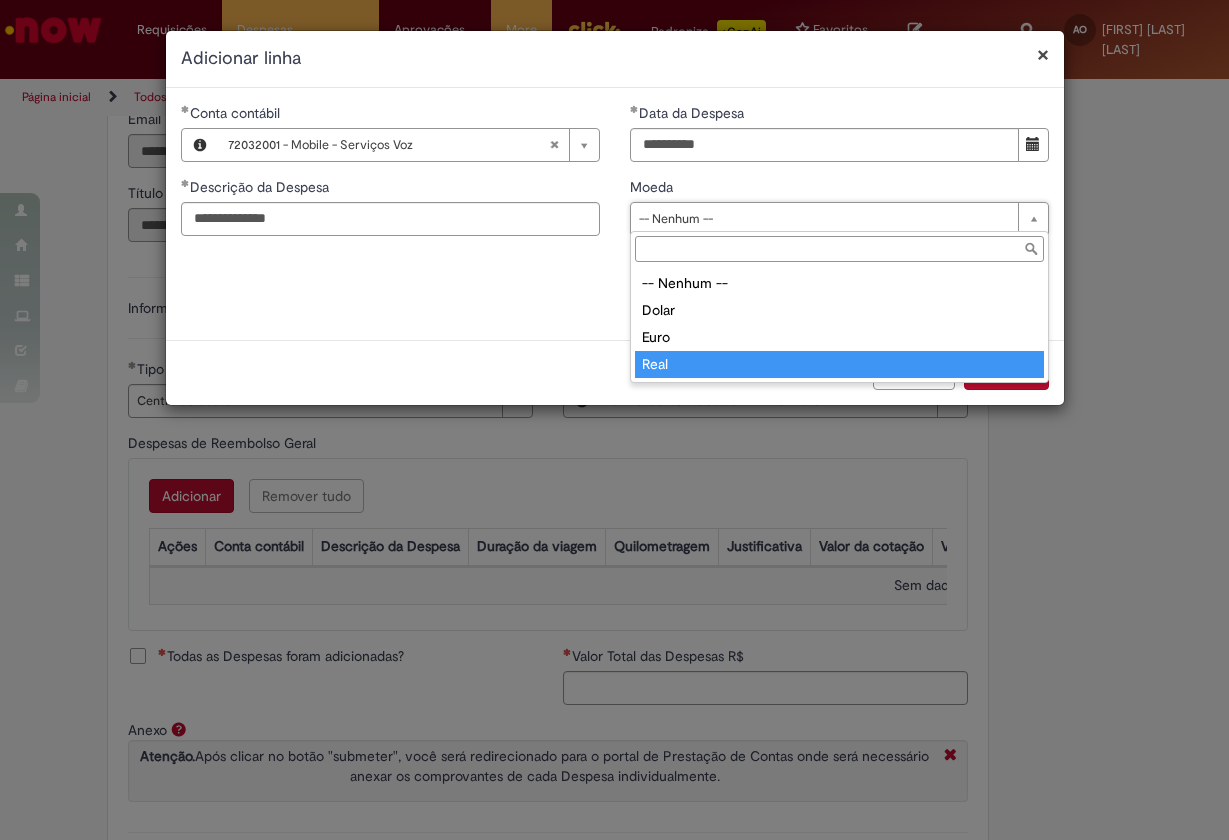 type on "****" 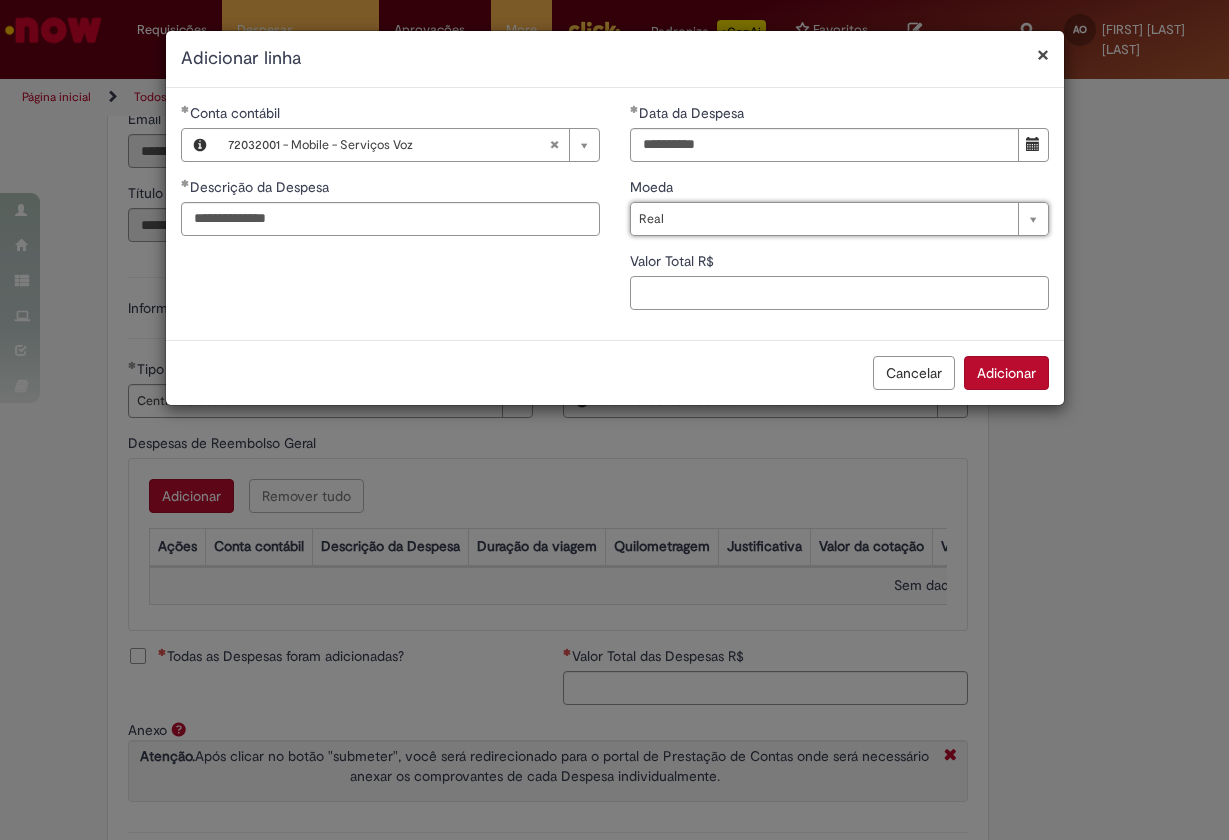 click on "Valor Total R$" at bounding box center [839, 293] 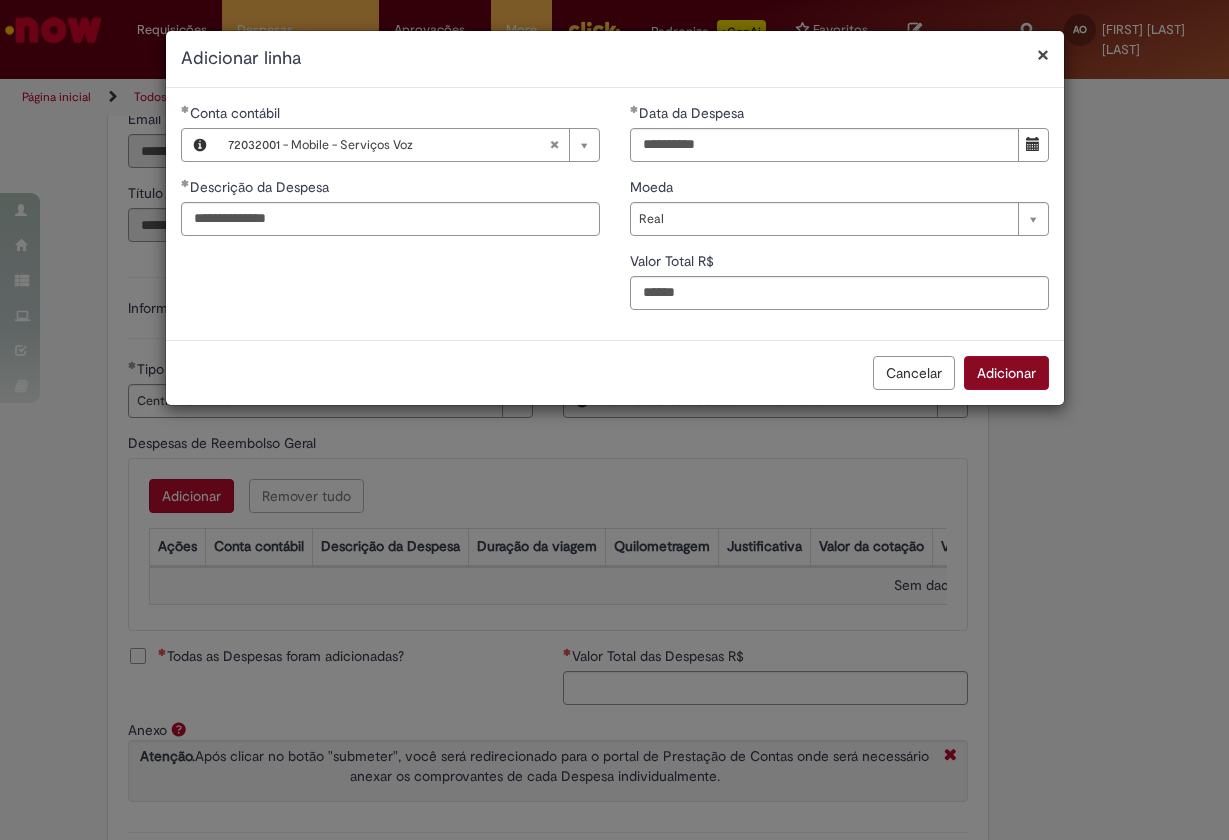 type on "***" 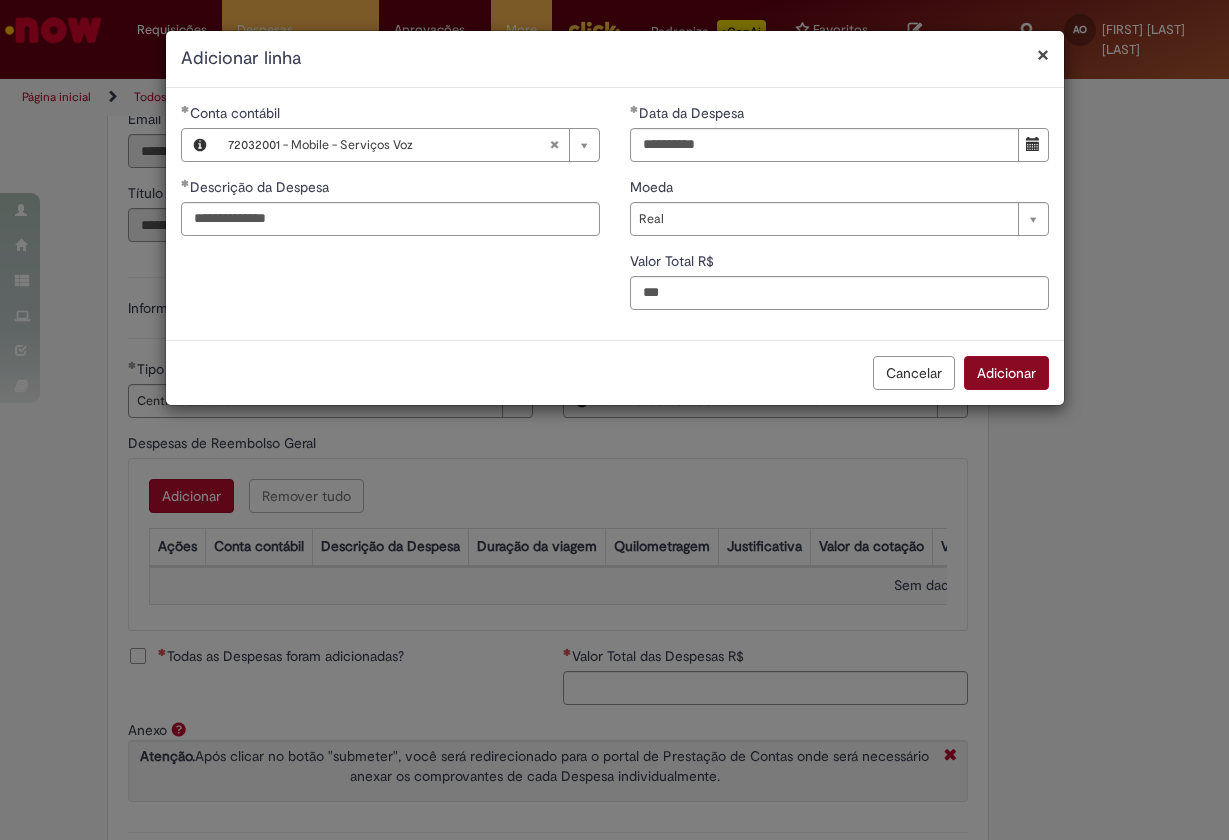 click on "Adicionar" at bounding box center [1006, 373] 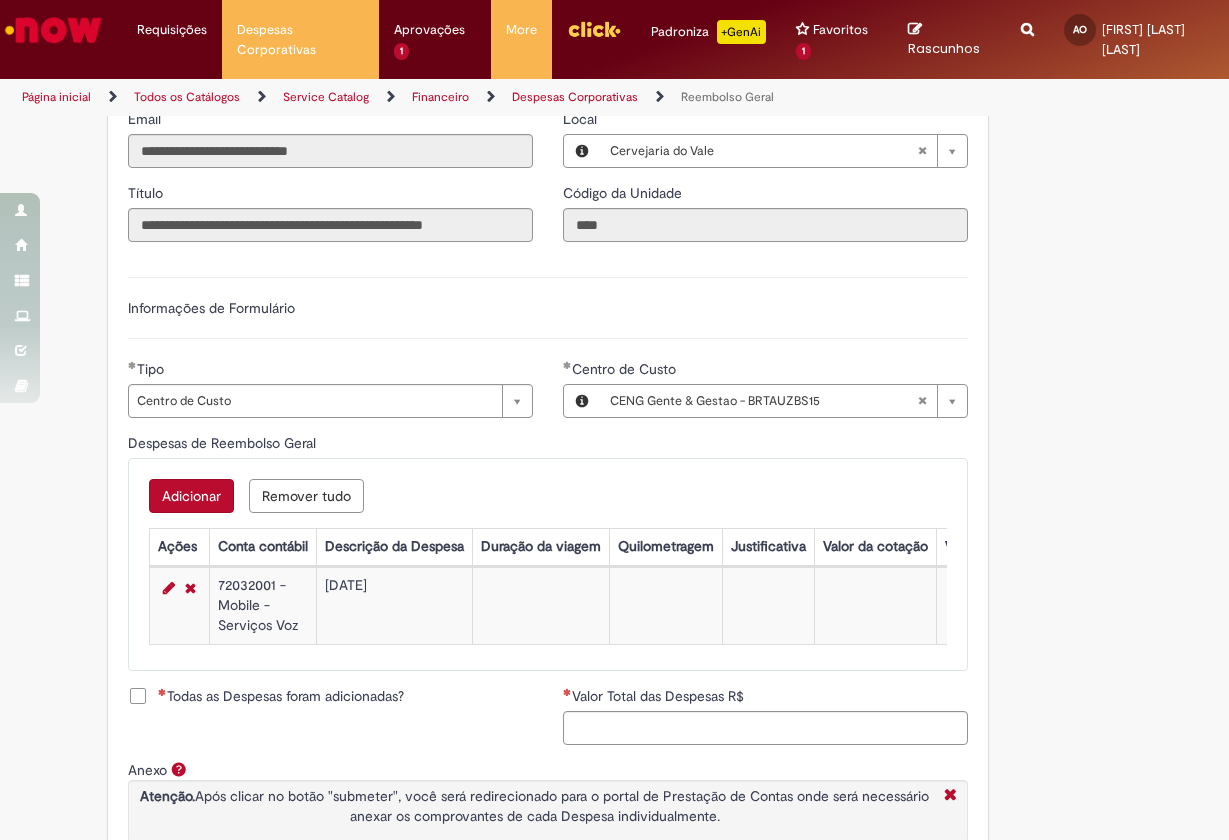 click on "Todas as Despesas foram adicionadas?" at bounding box center [281, 696] 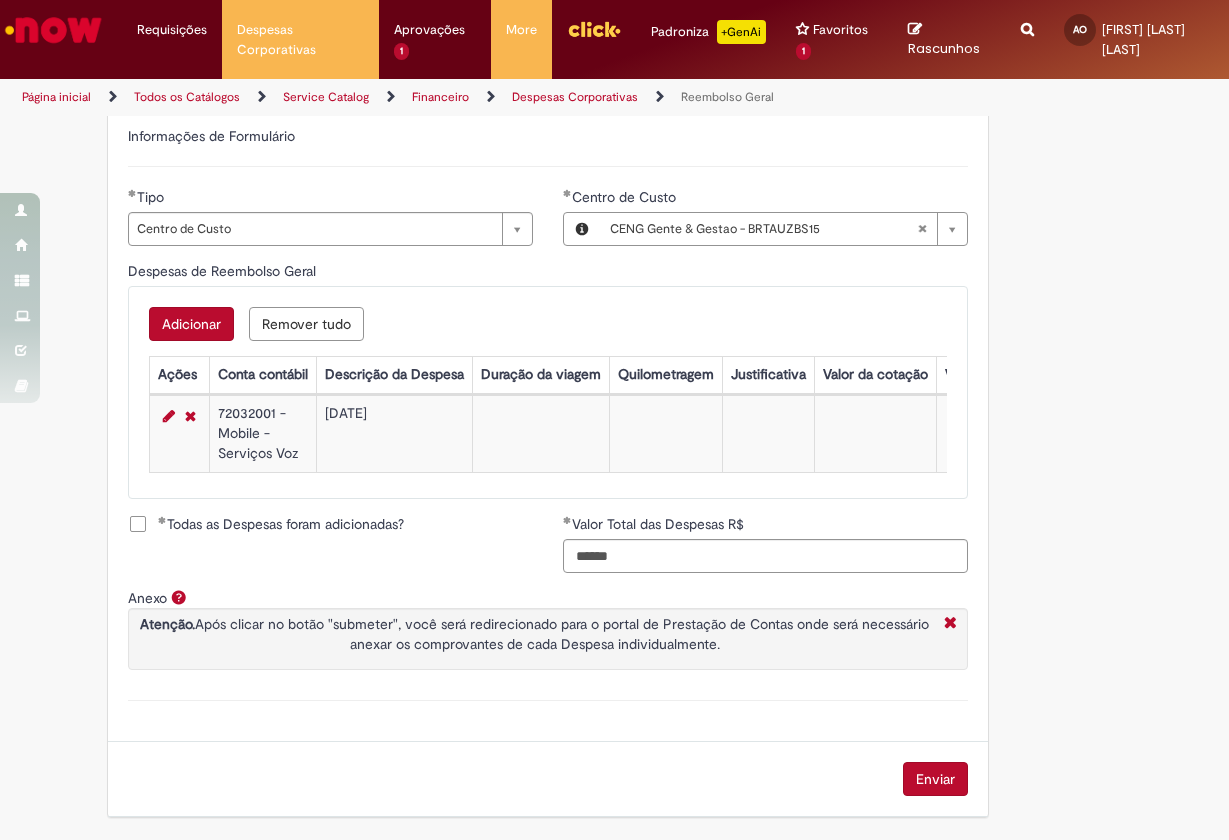 scroll, scrollTop: 714, scrollLeft: 0, axis: vertical 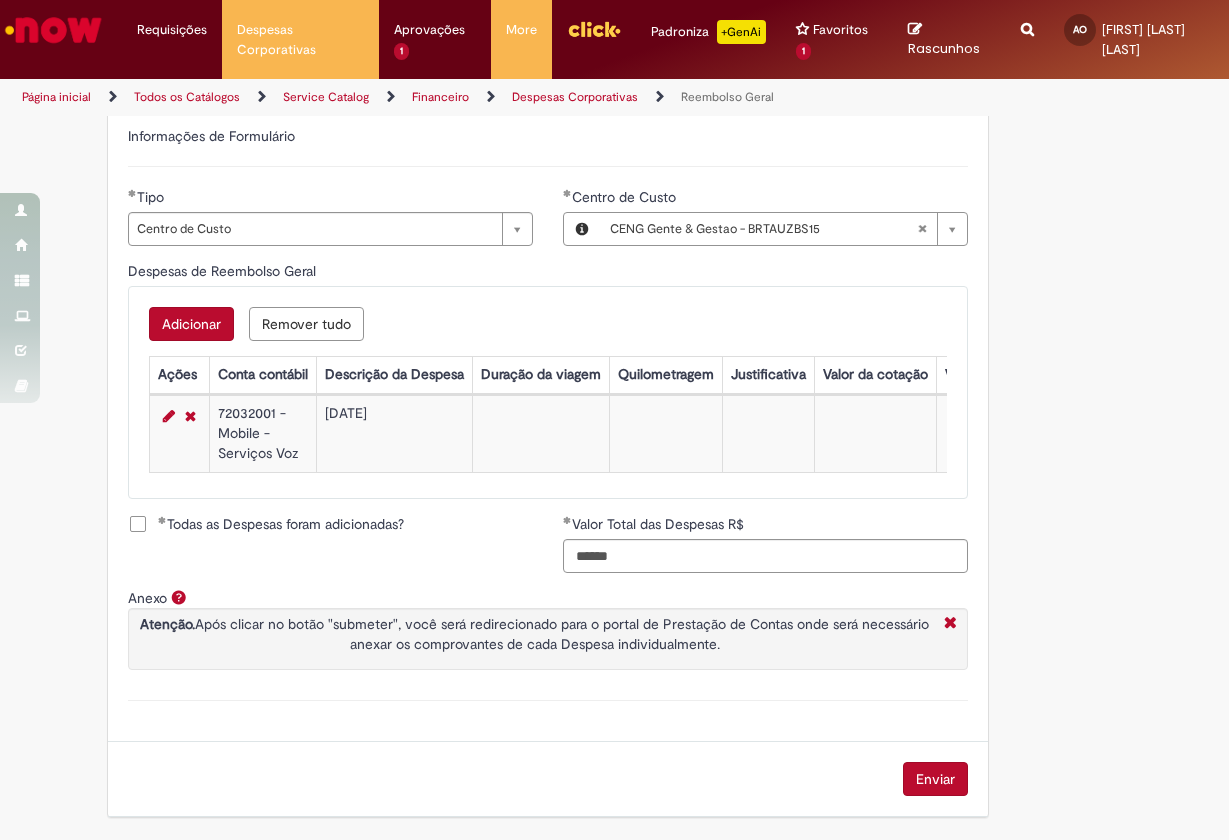 click on "Enviar" at bounding box center (935, 779) 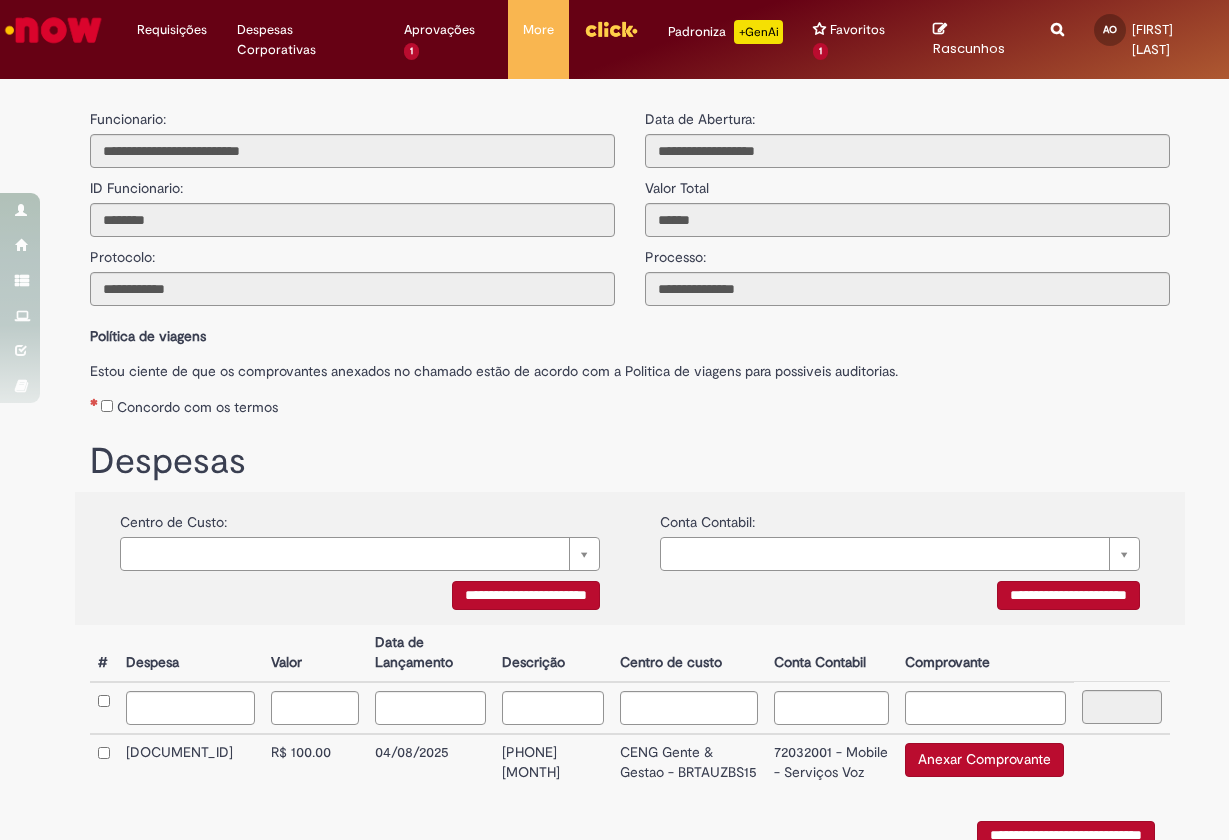 scroll, scrollTop: 0, scrollLeft: 0, axis: both 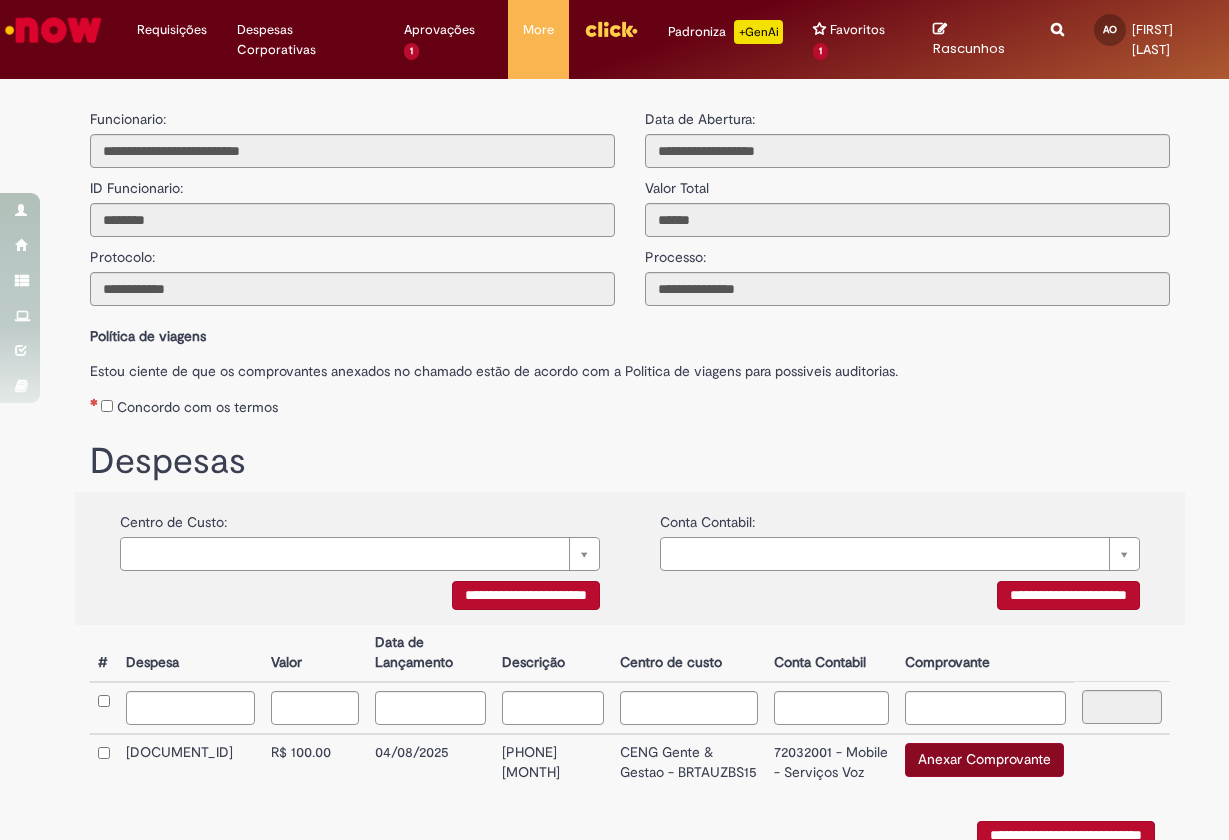 click on "Anexar Comprovante" at bounding box center [984, 760] 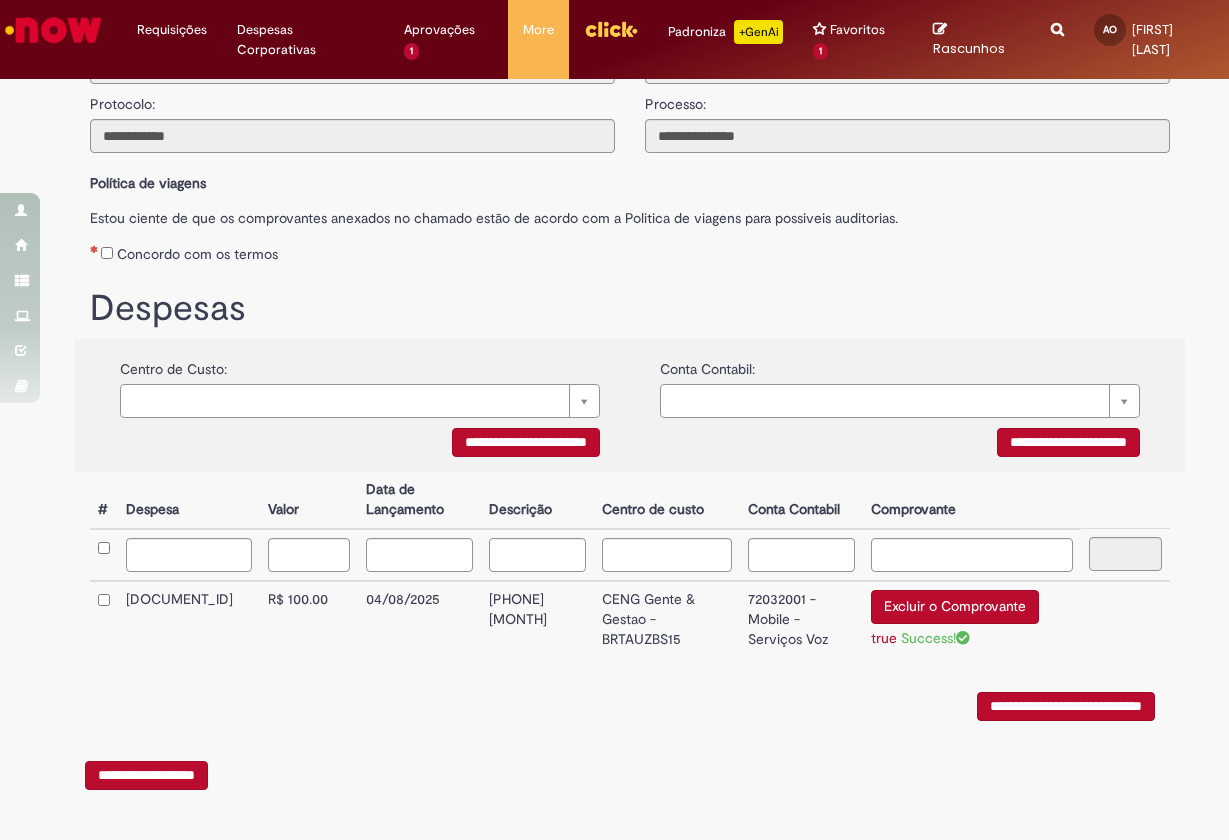 scroll, scrollTop: 155, scrollLeft: 0, axis: vertical 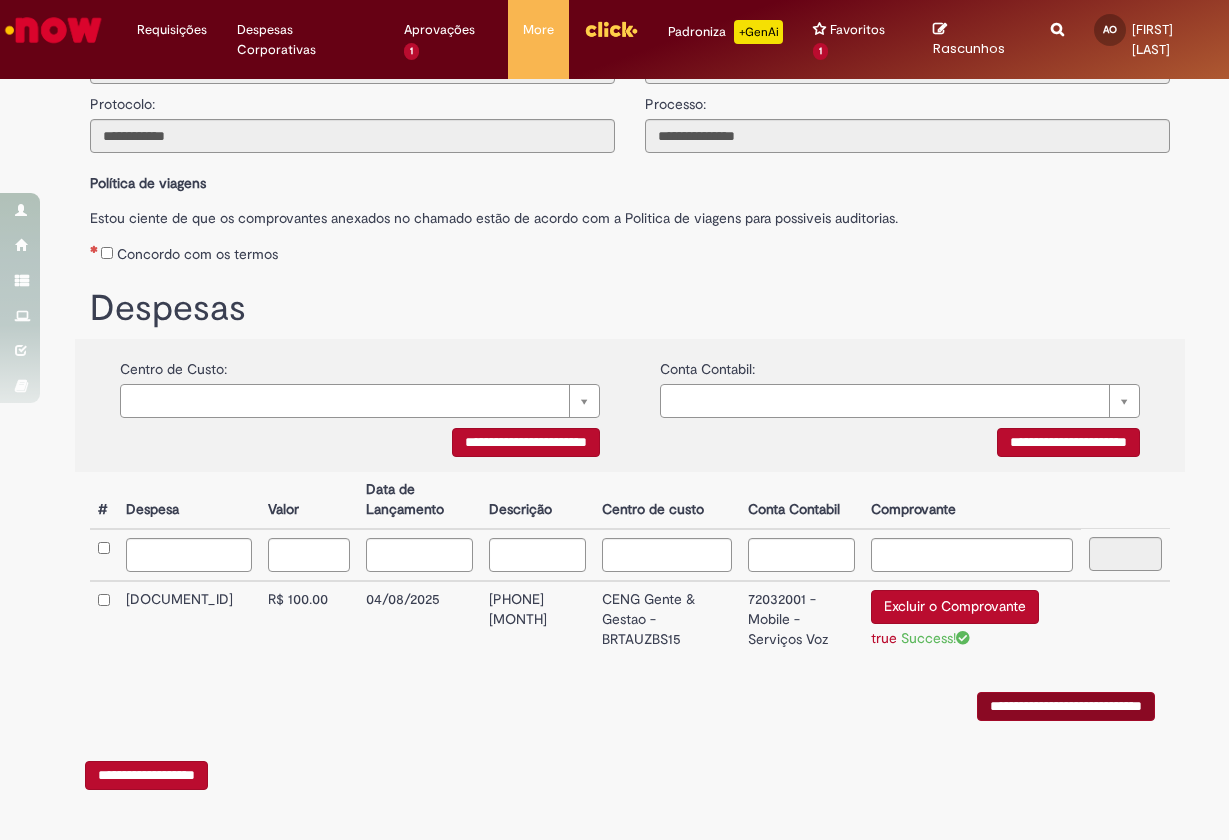 click on "**********" at bounding box center [1066, 706] 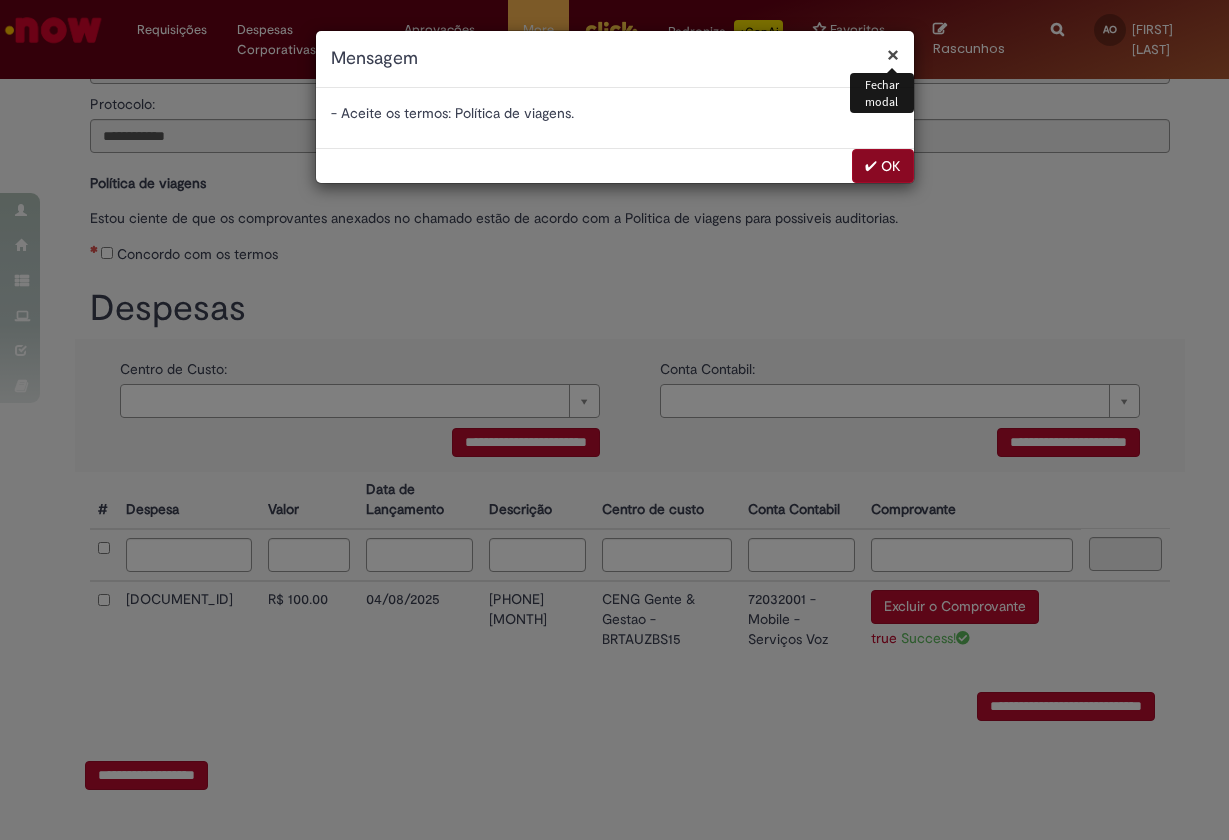 click on "✔ OK" at bounding box center [883, 166] 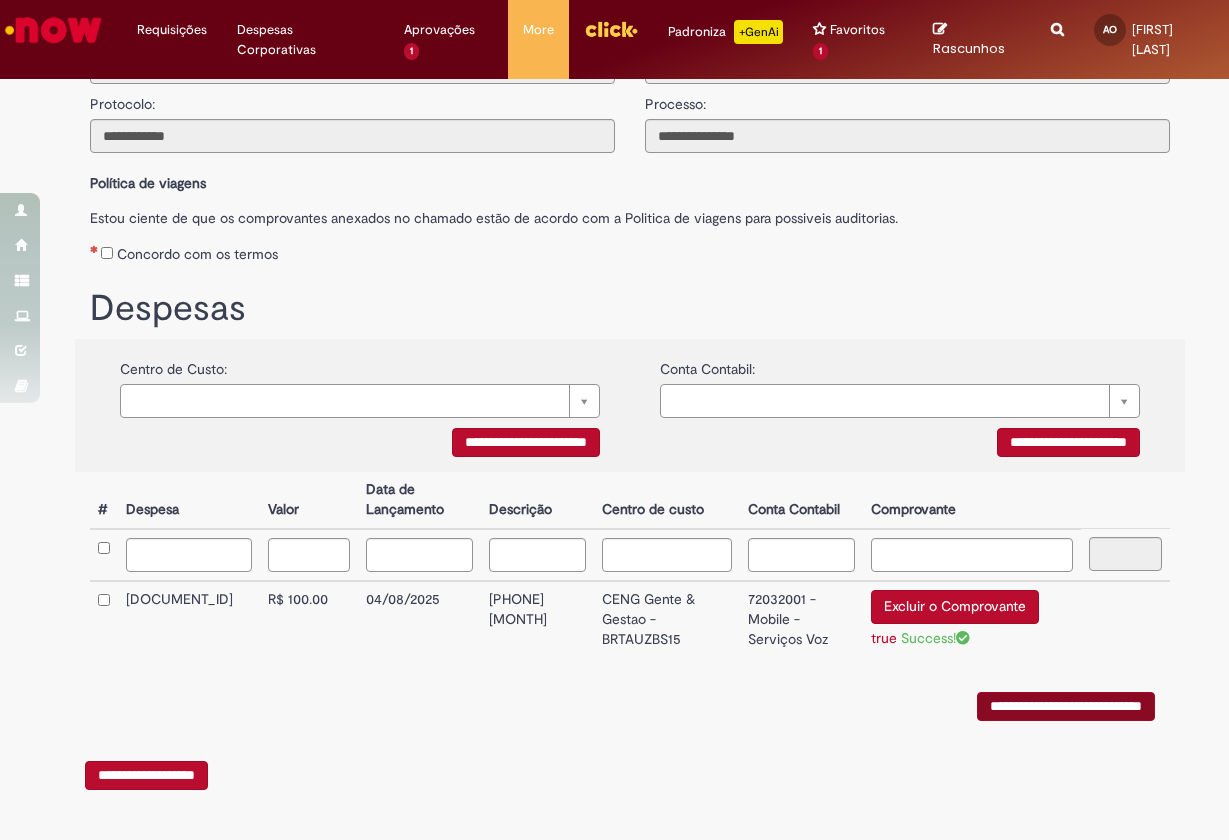 click on "**********" at bounding box center [1066, 706] 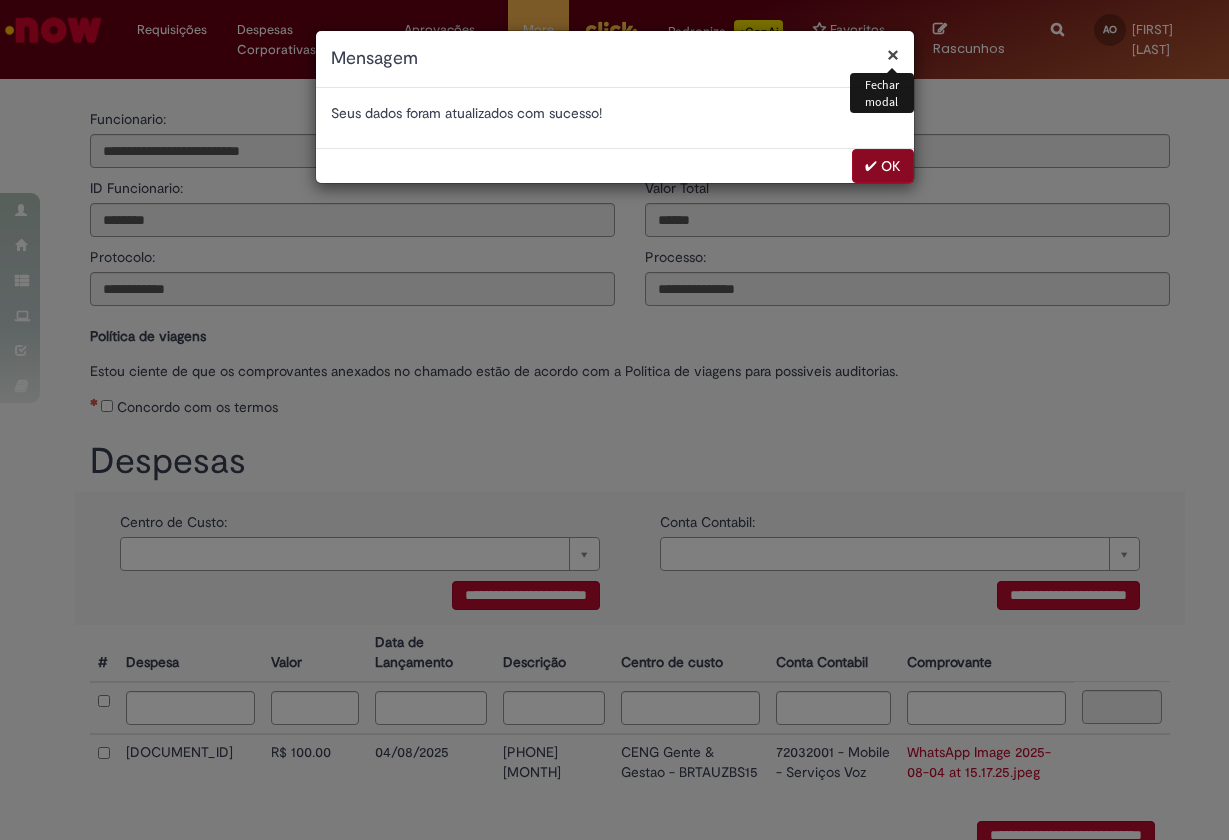 click on "✔ OK" at bounding box center [883, 166] 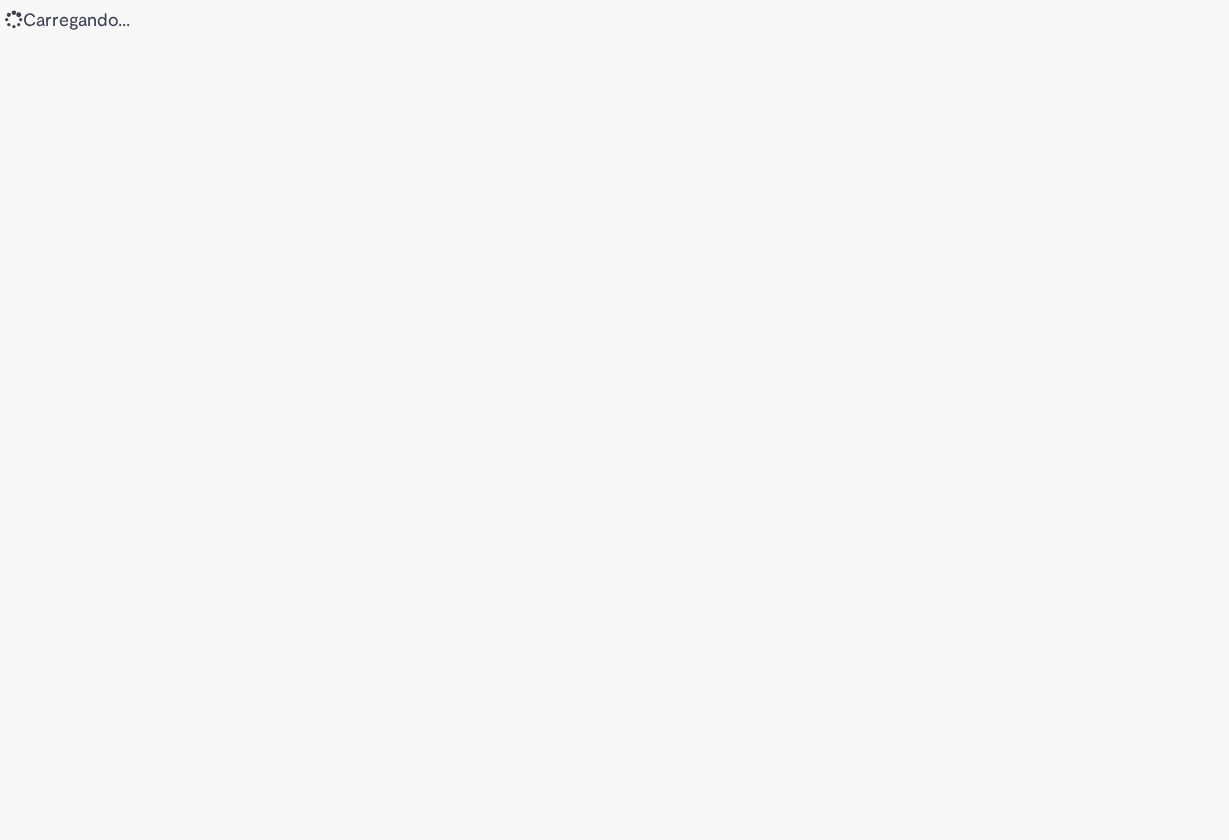 scroll, scrollTop: 0, scrollLeft: 0, axis: both 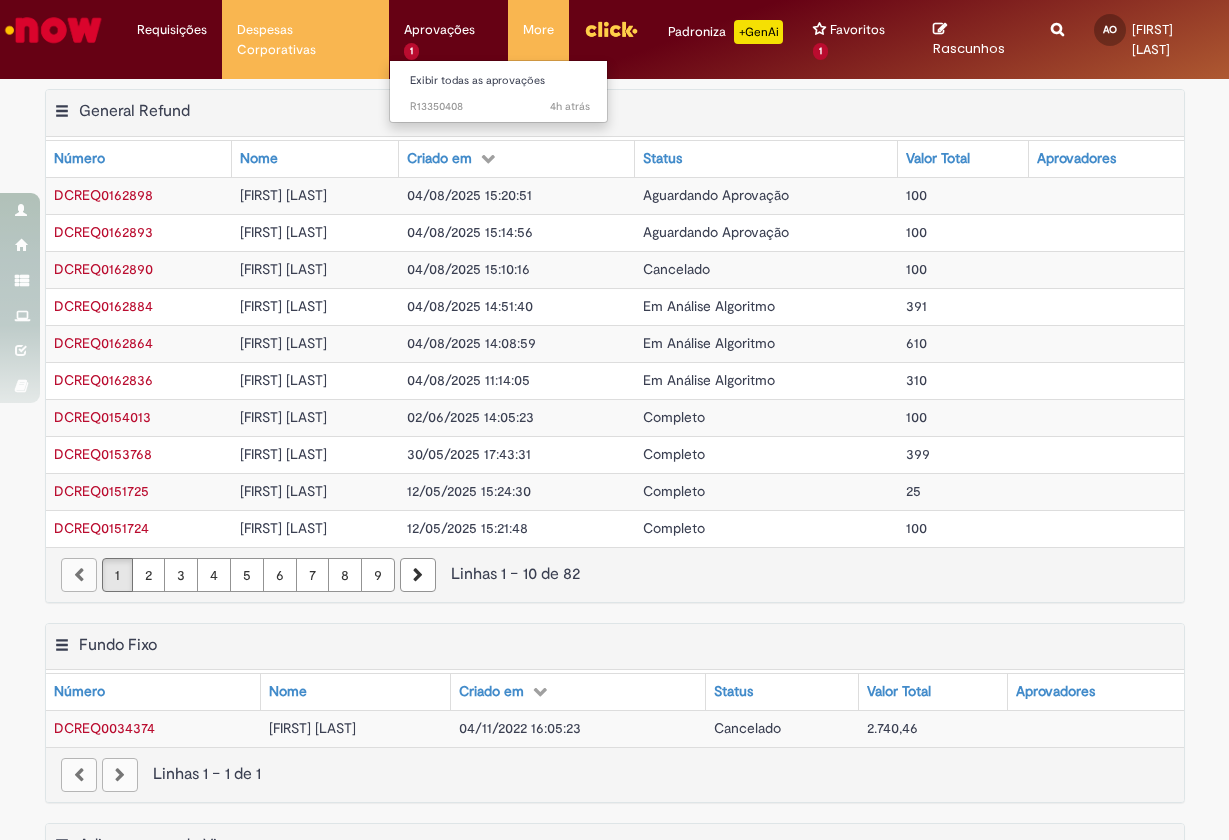 click on "Aprovações   1
Exibir todas as aprovações
4h atrás 4 horas atrás  R13350408" at bounding box center (172, 30) 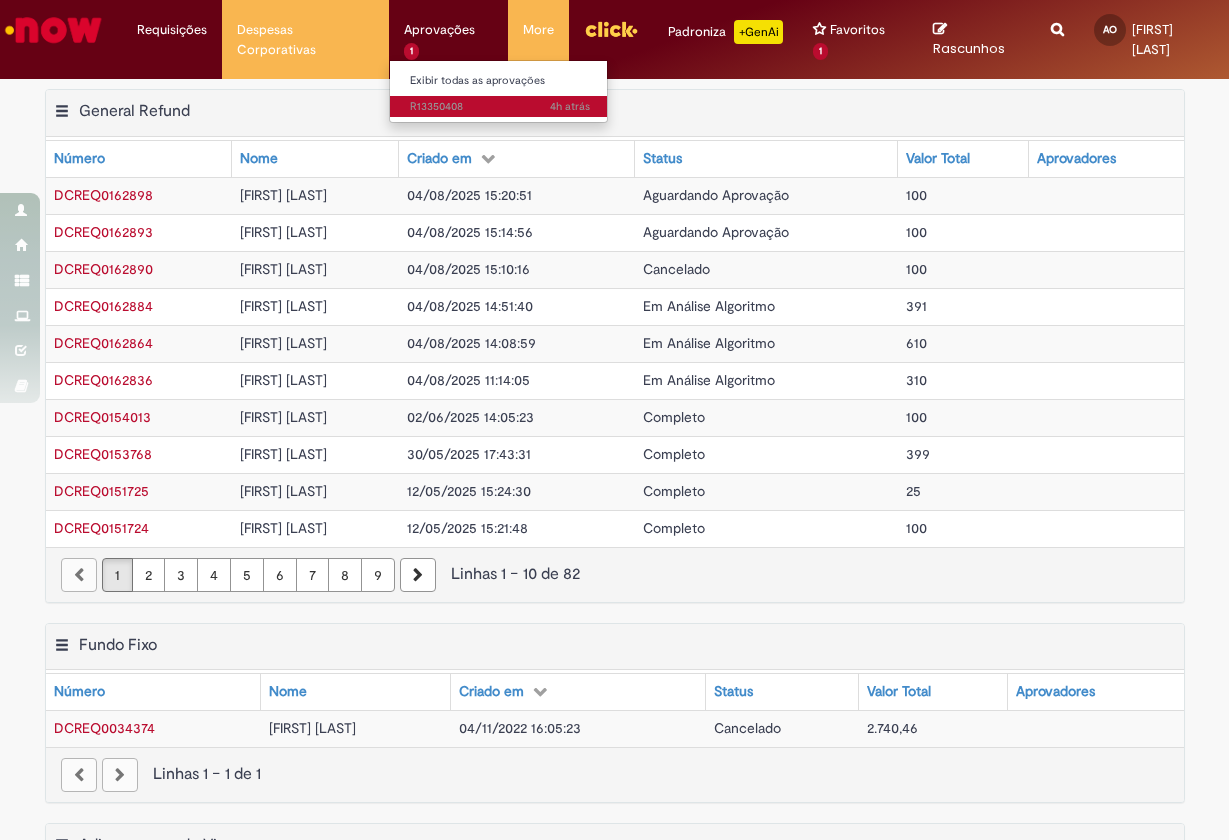 click on "4h atrás 4 horas atrás  R13350408" at bounding box center [500, 107] 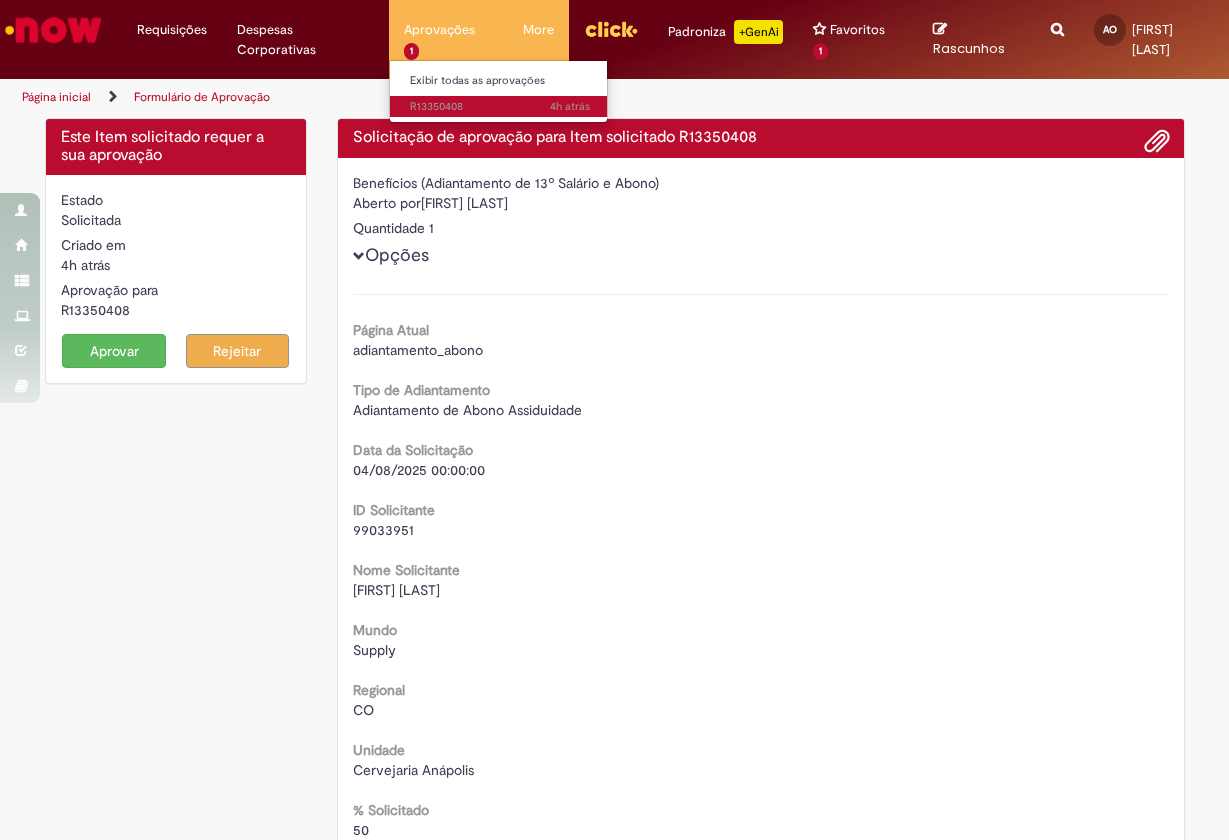 click on "4h atrás 4 horas atrás  R13350408" at bounding box center (500, 107) 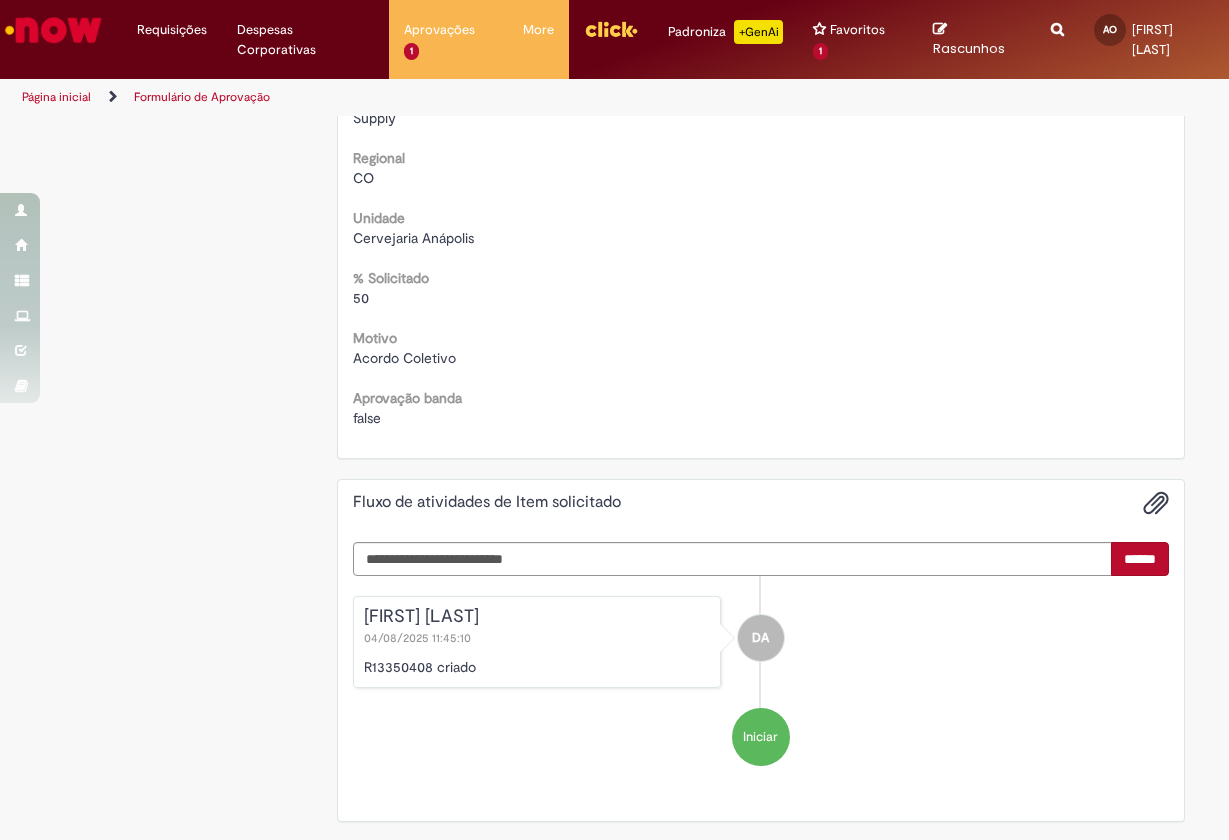 scroll, scrollTop: 531, scrollLeft: 0, axis: vertical 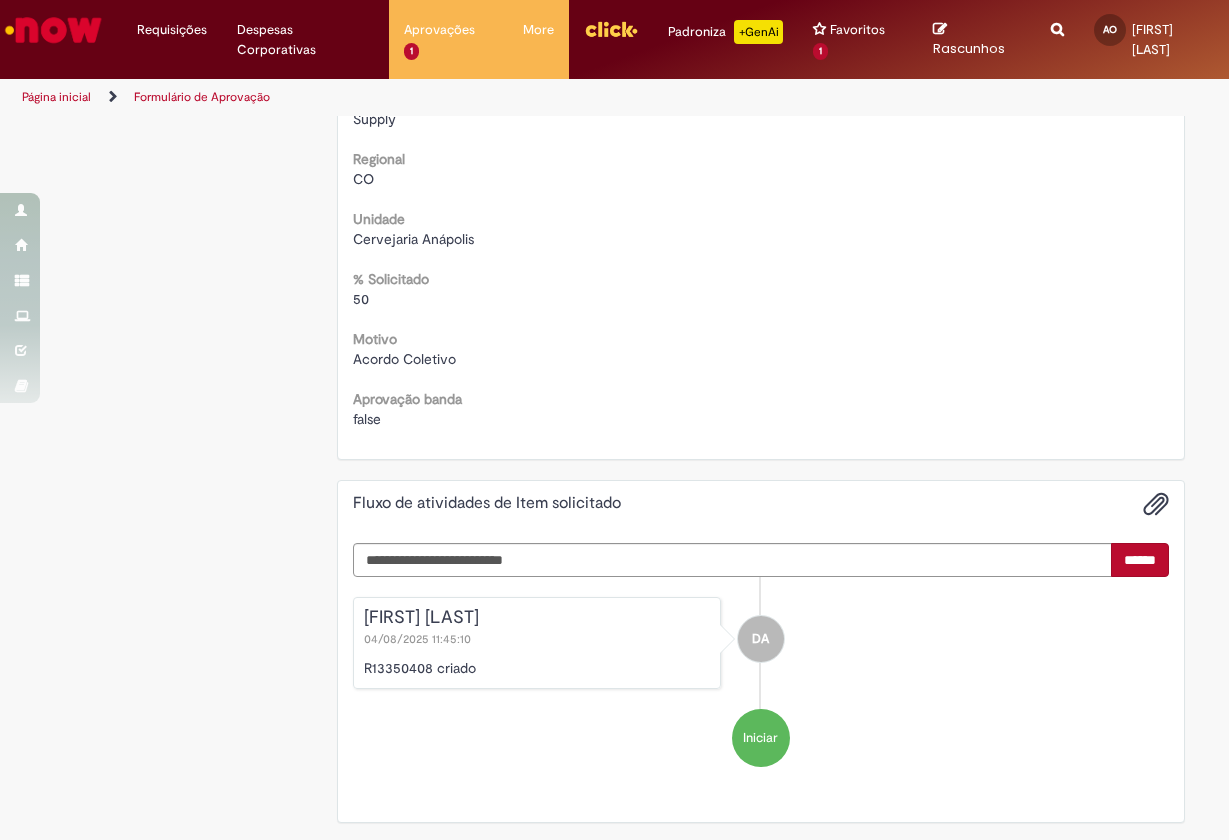 drag, startPoint x: 363, startPoint y: 615, endPoint x: 587, endPoint y: 616, distance: 224.00223 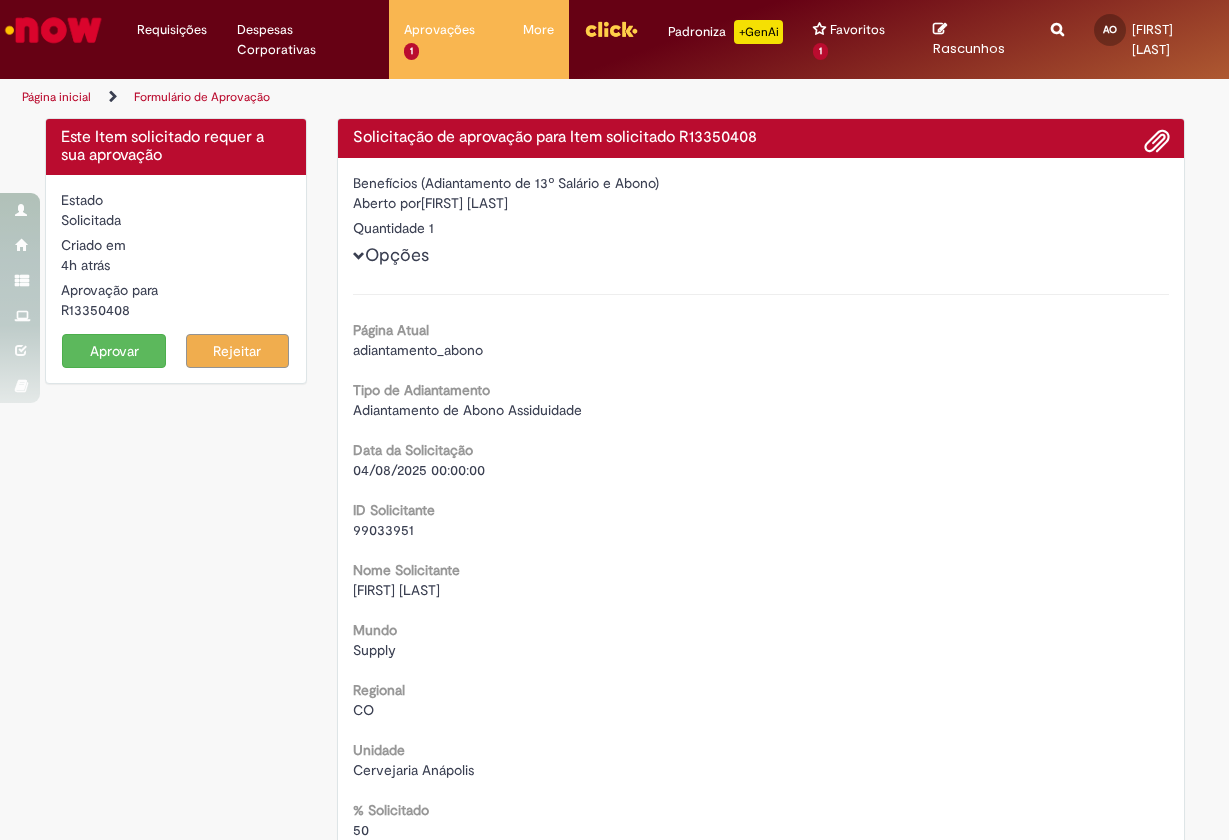 scroll, scrollTop: 0, scrollLeft: 0, axis: both 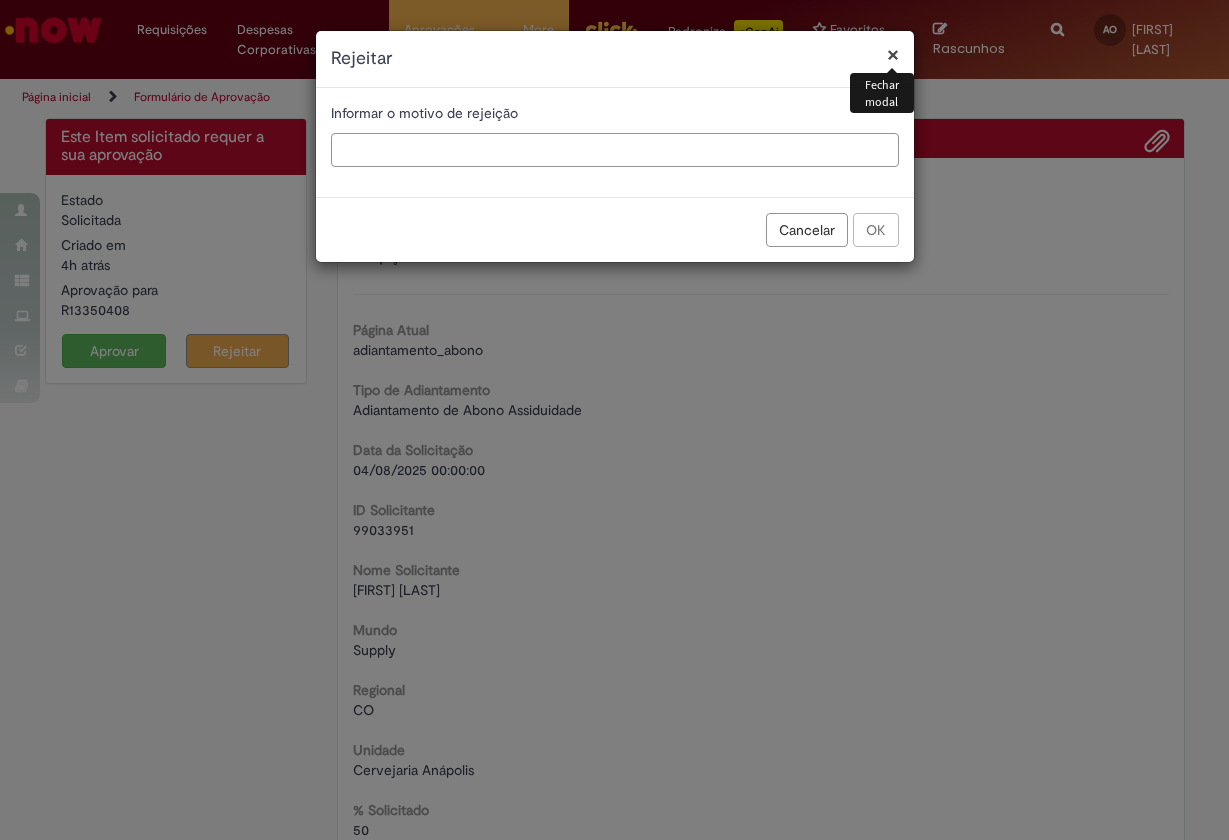 click at bounding box center [615, 150] 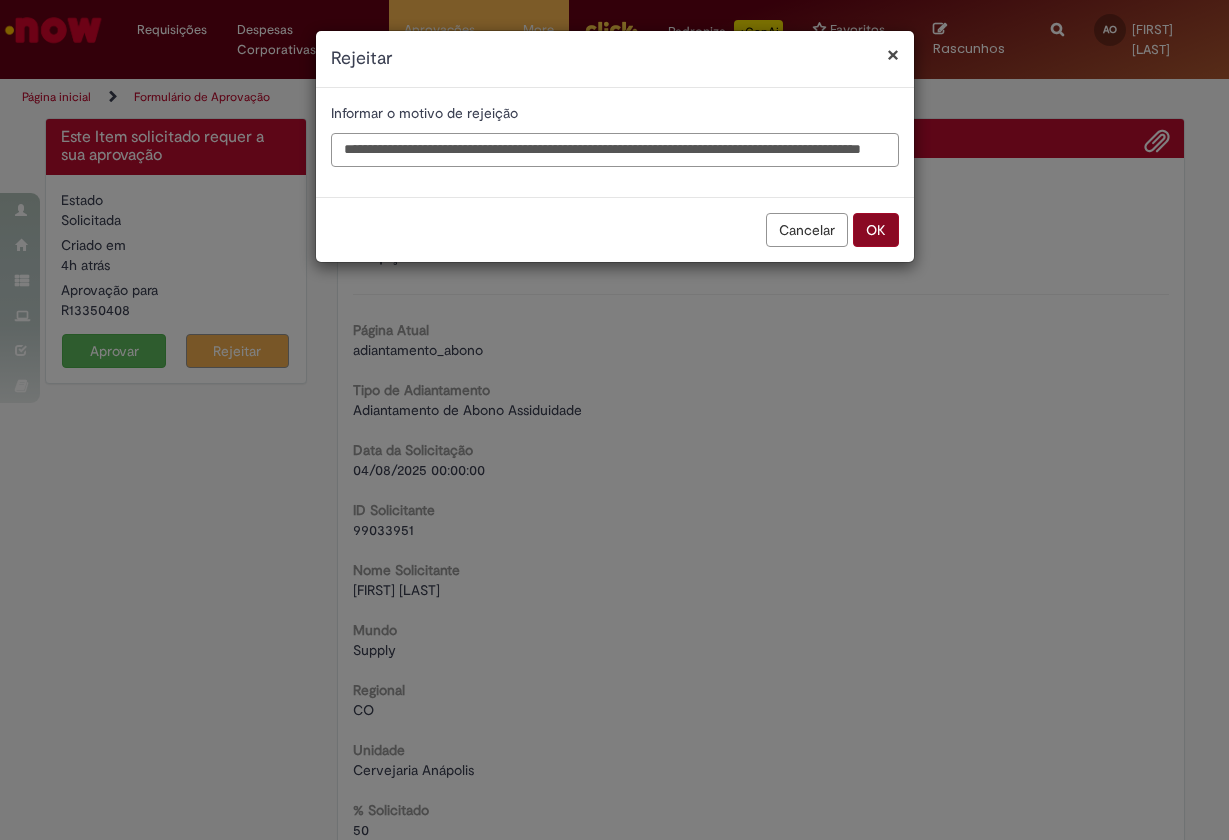 type on "**********" 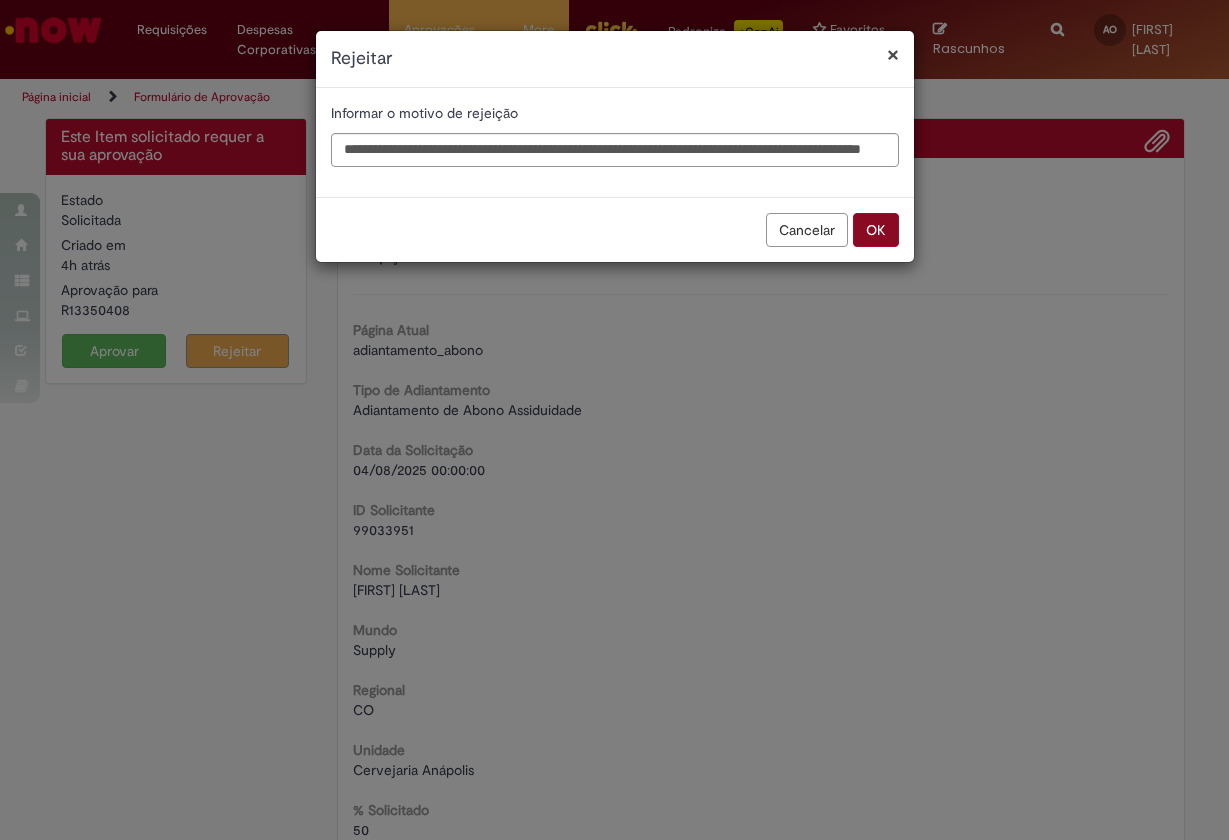 click on "OK" at bounding box center [876, 230] 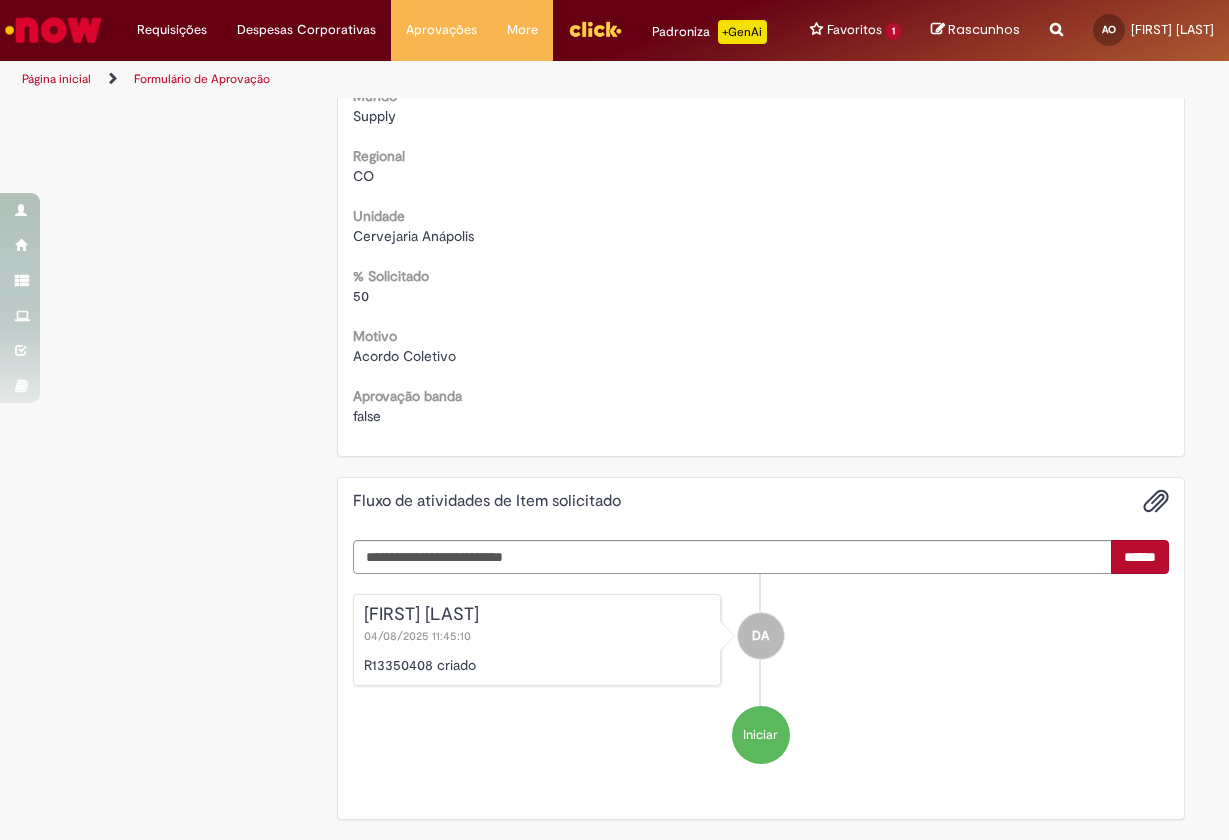 scroll, scrollTop: 531, scrollLeft: 0, axis: vertical 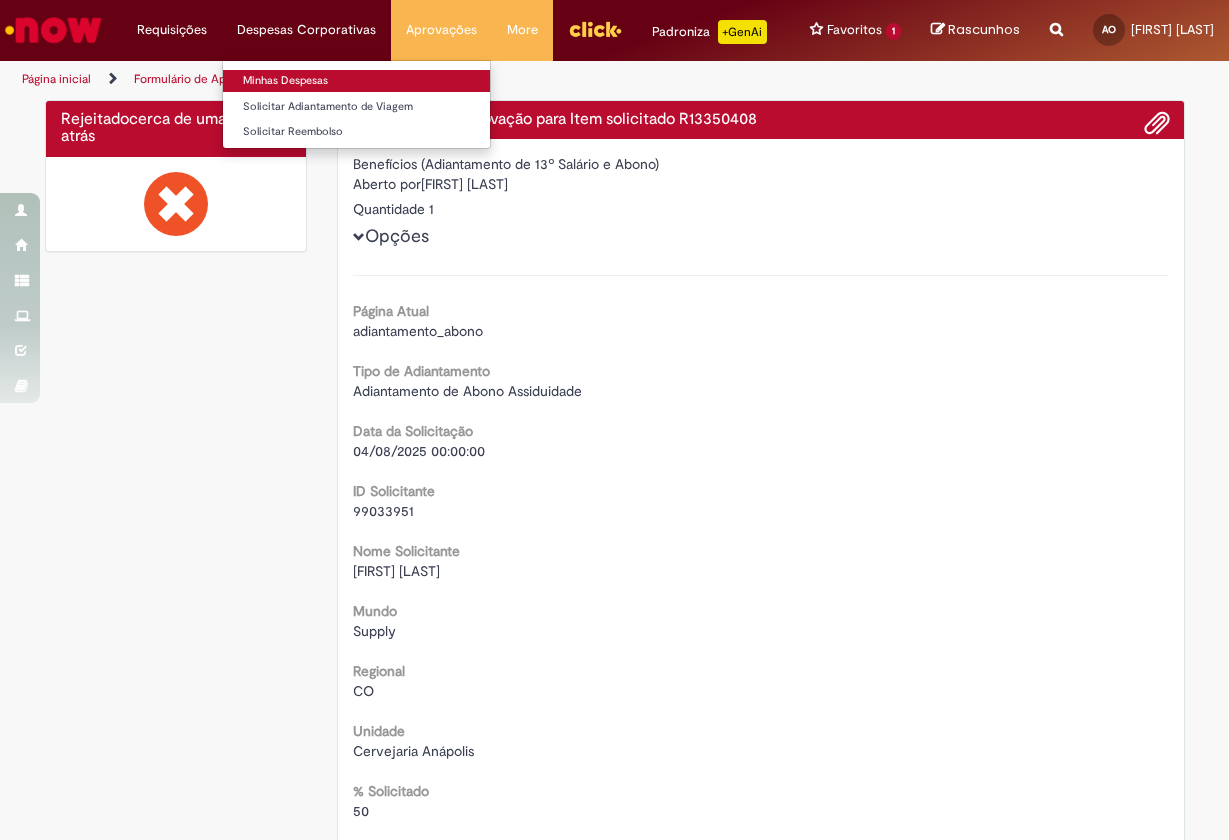 click on "Minhas Despesas" at bounding box center (356, 81) 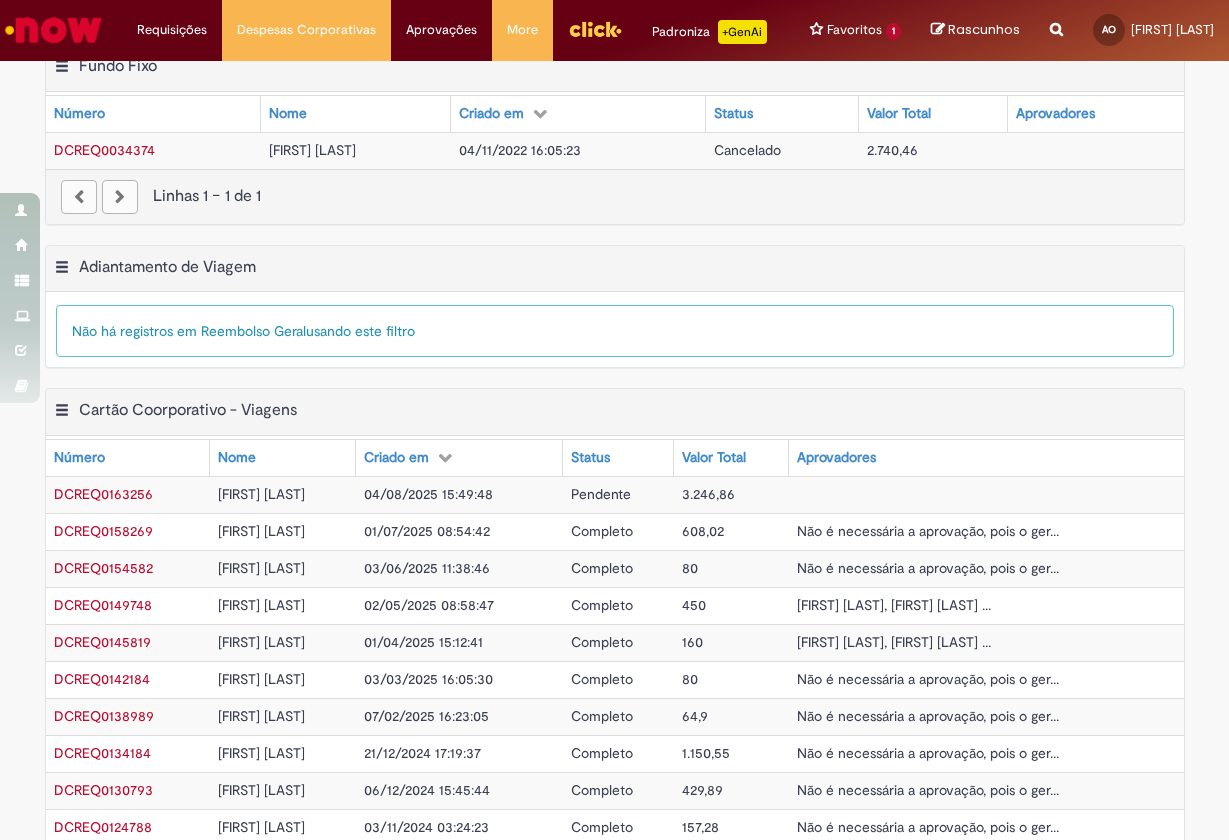 scroll, scrollTop: 561, scrollLeft: 0, axis: vertical 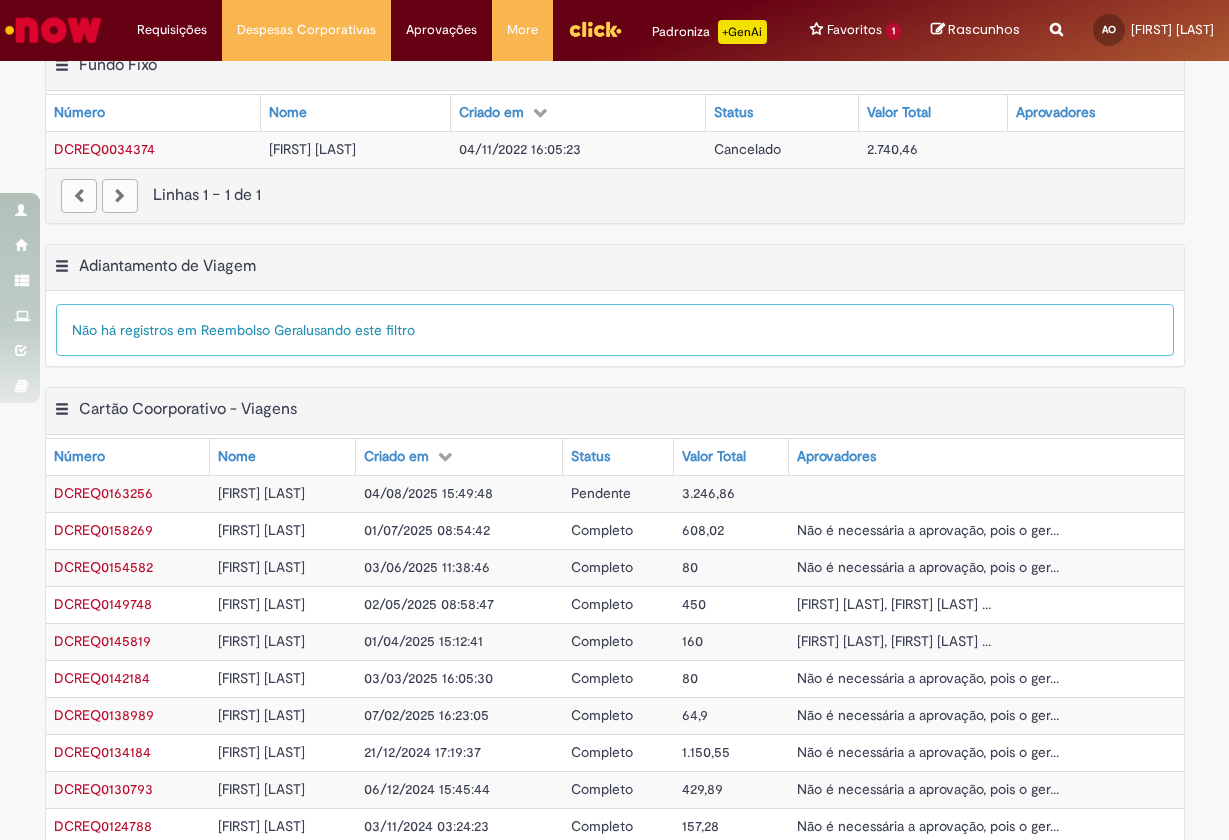 click on "Pendente" at bounding box center (601, 493) 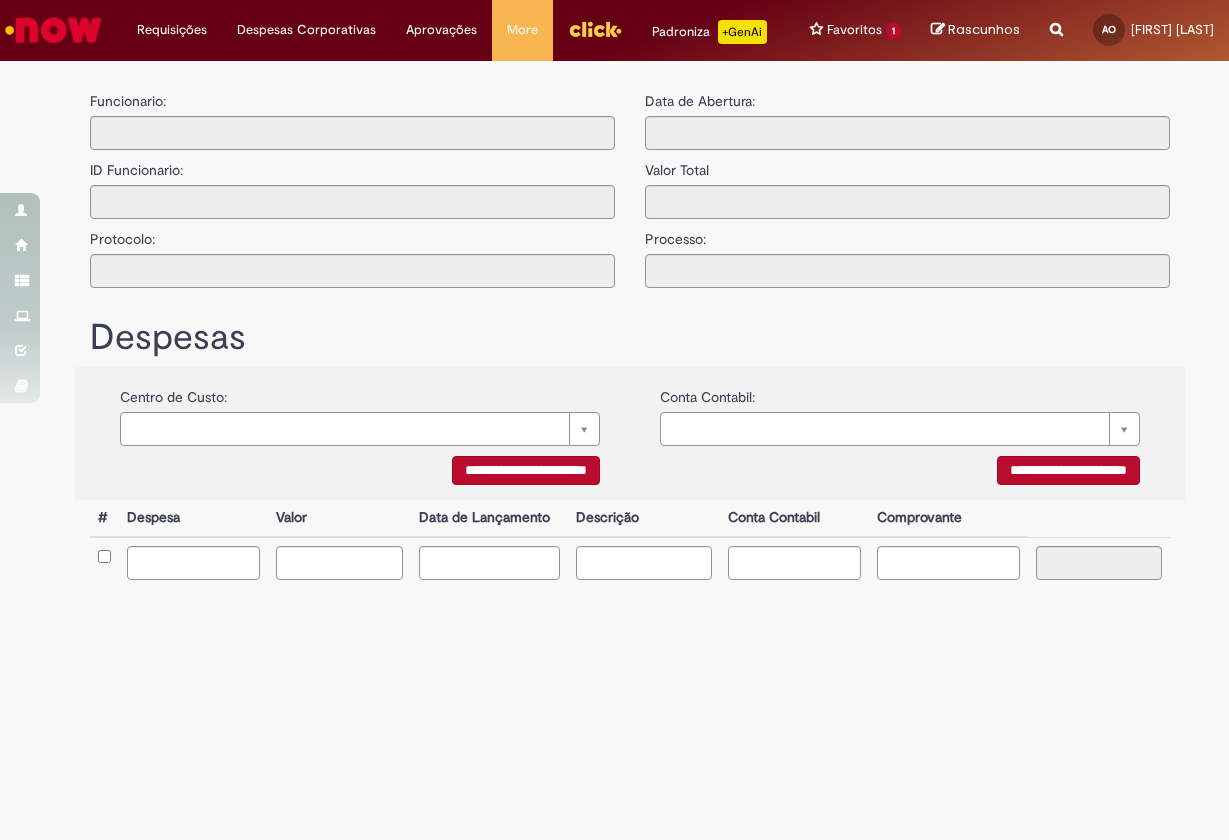 type on "**********" 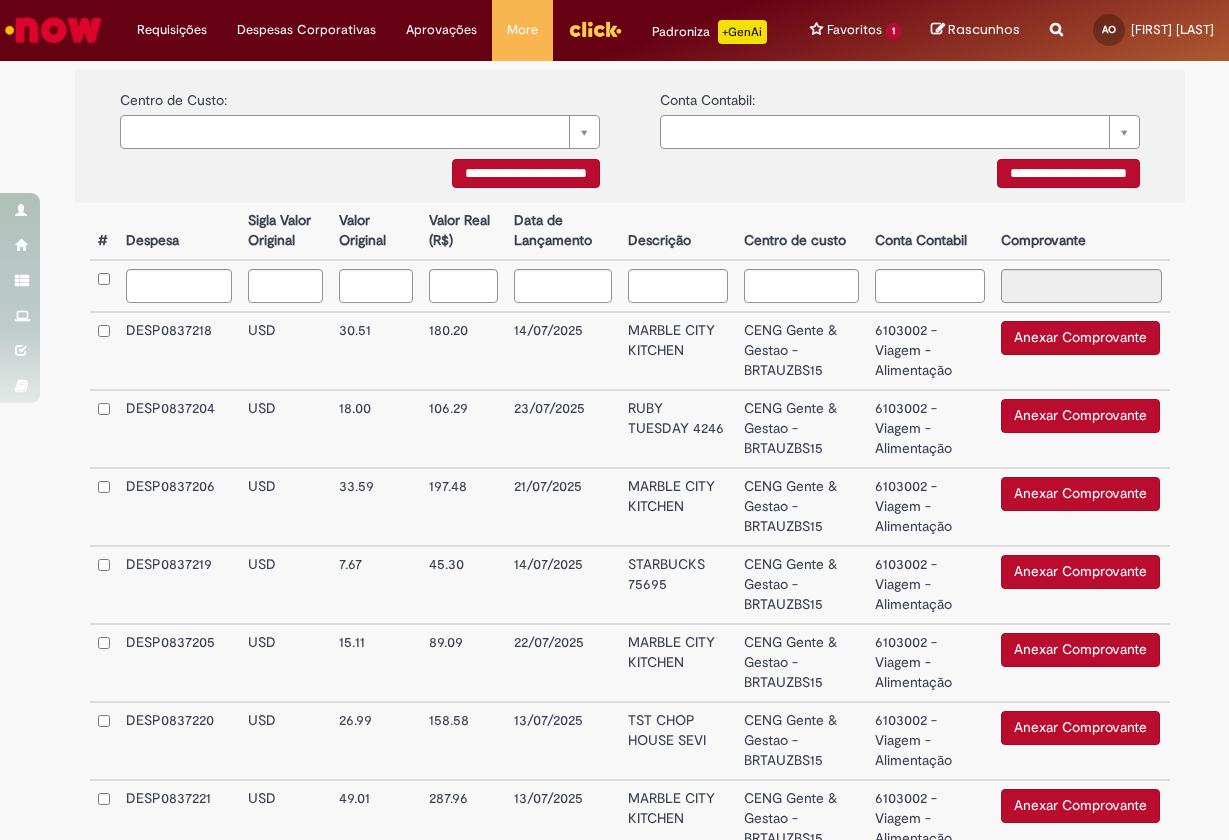 scroll, scrollTop: 419, scrollLeft: 0, axis: vertical 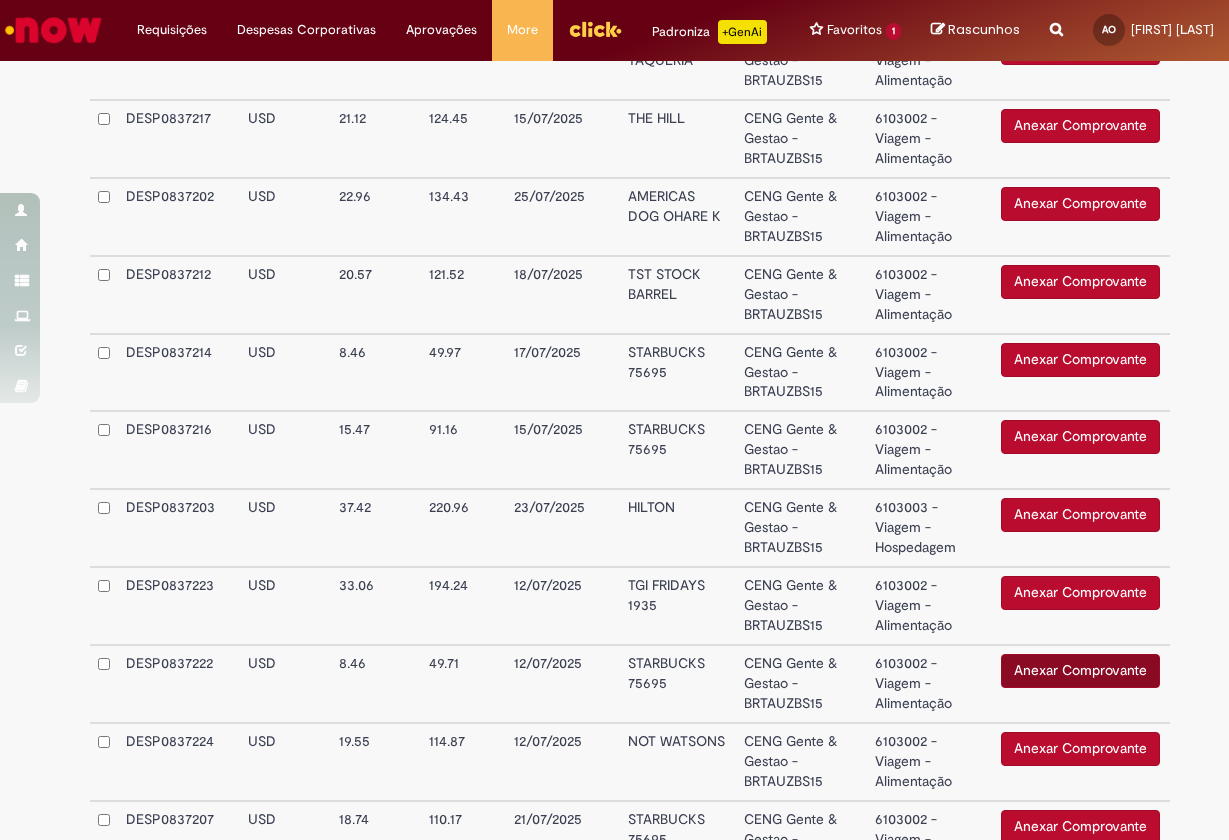 click on "Anexar Comprovante" at bounding box center (1080, 671) 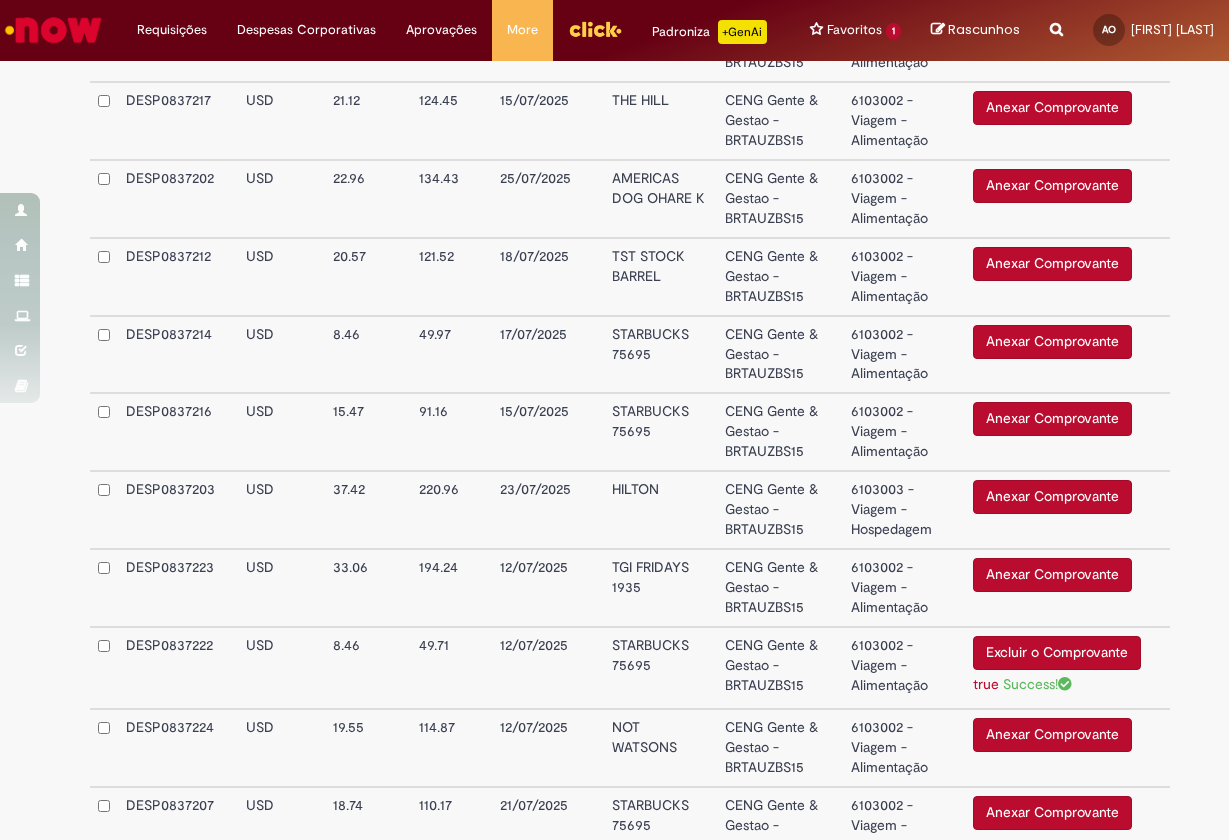 scroll, scrollTop: 1438, scrollLeft: 0, axis: vertical 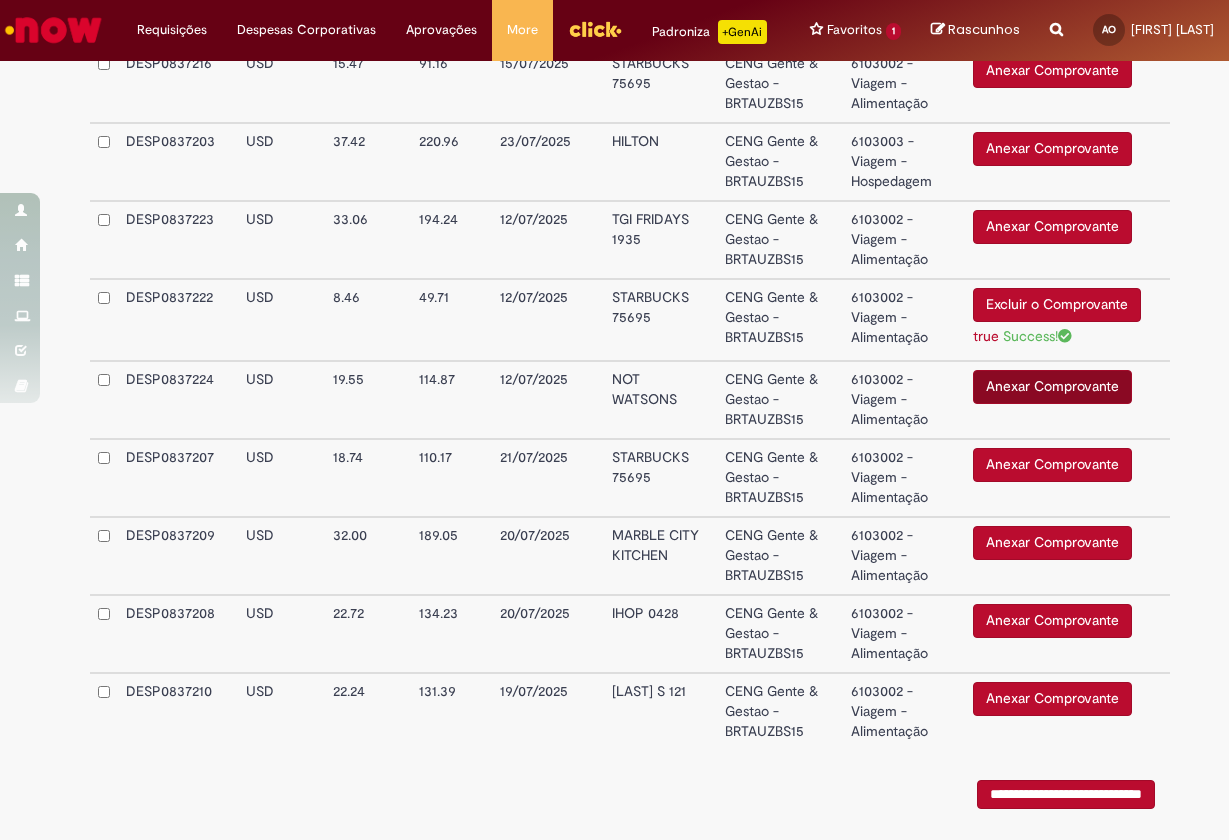click on "Anexar Comprovante" at bounding box center [1052, 387] 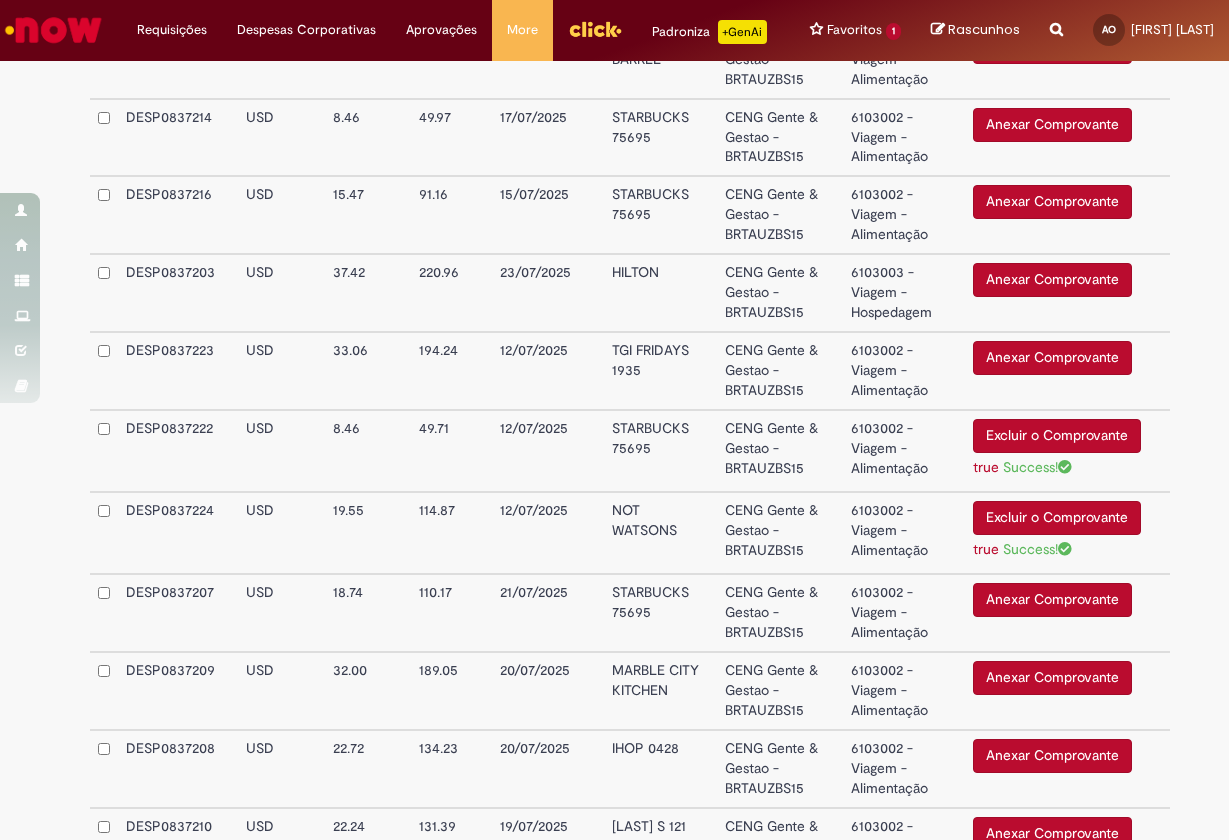 scroll, scrollTop: 1645, scrollLeft: 0, axis: vertical 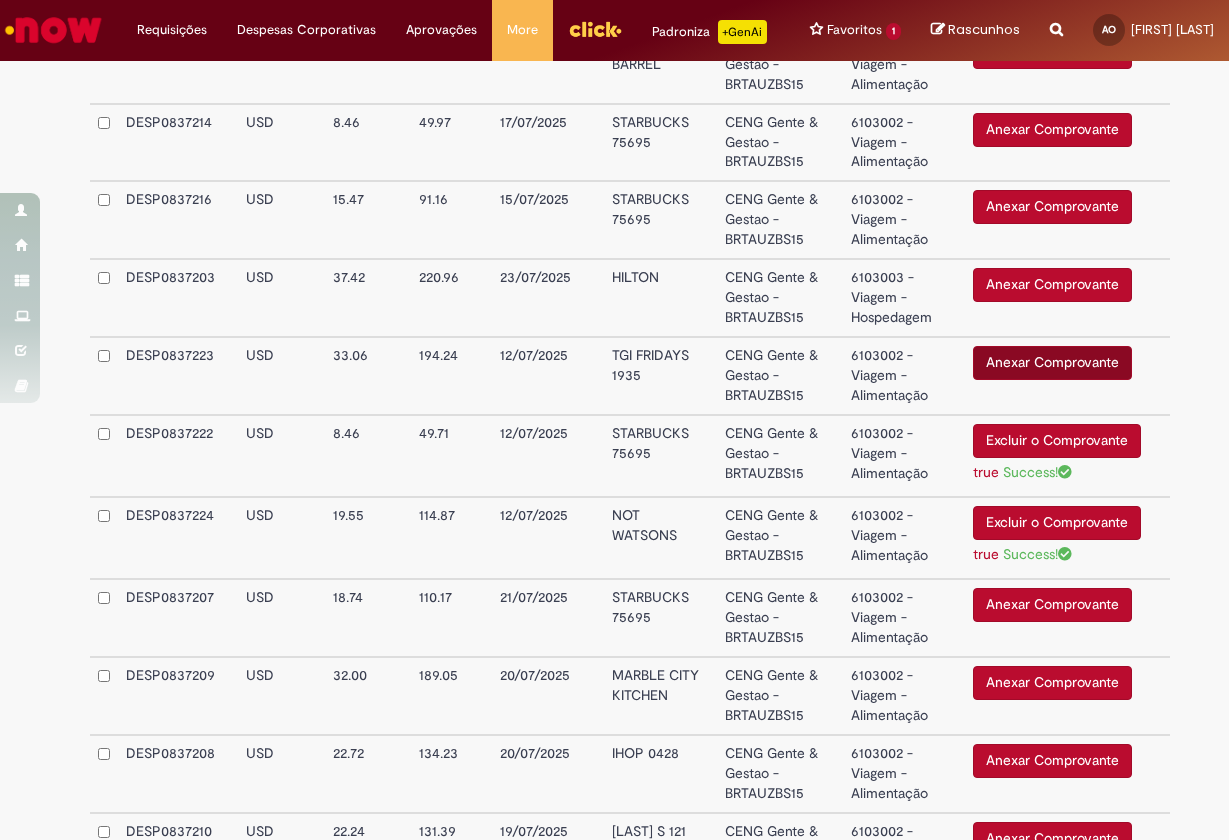click on "Anexar Comprovante" at bounding box center [1052, 363] 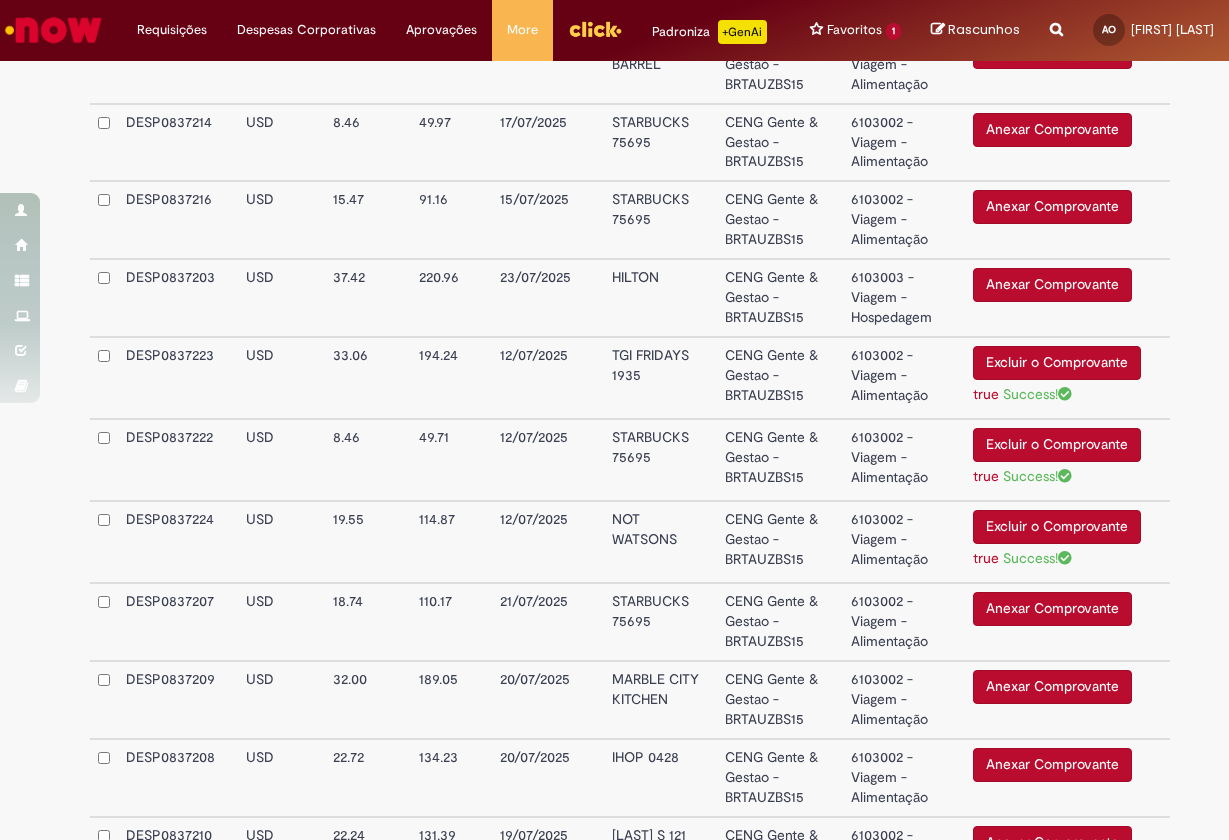 click on "true" at bounding box center (986, 394) 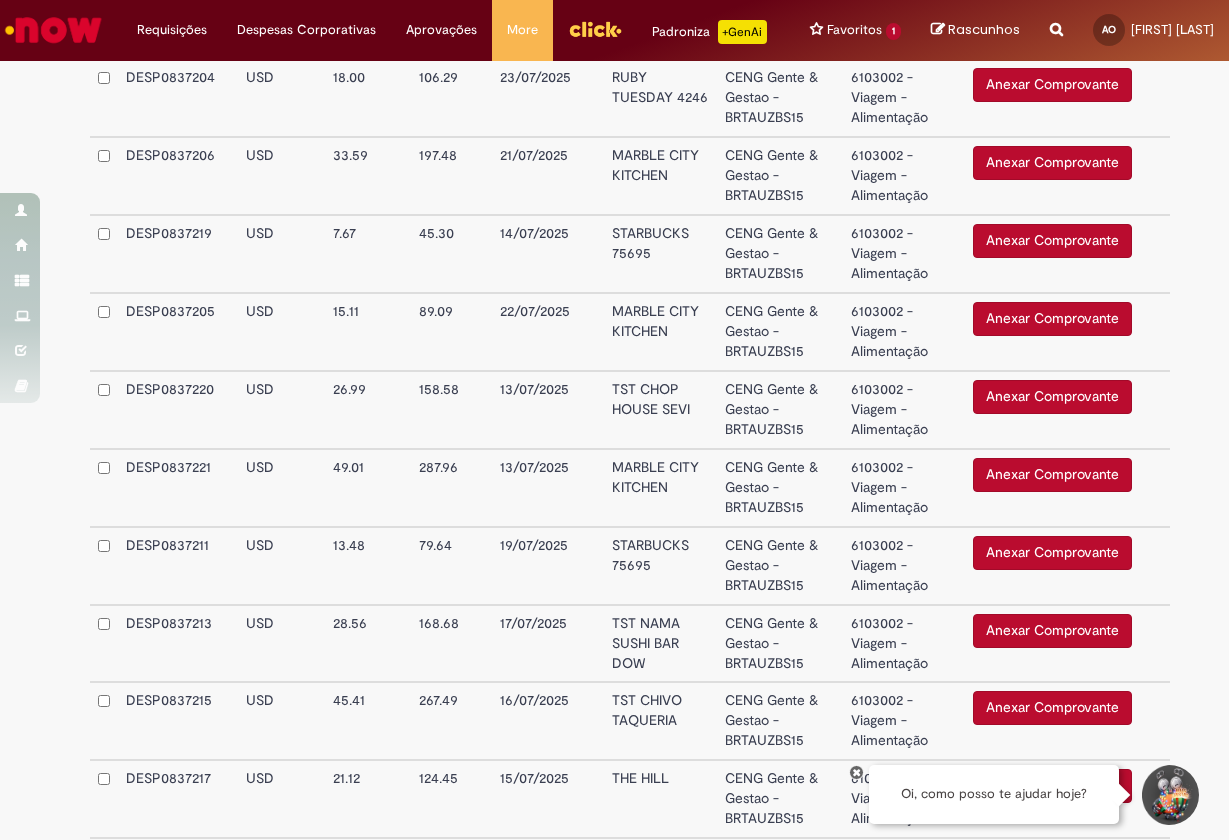 scroll, scrollTop: 0, scrollLeft: 0, axis: both 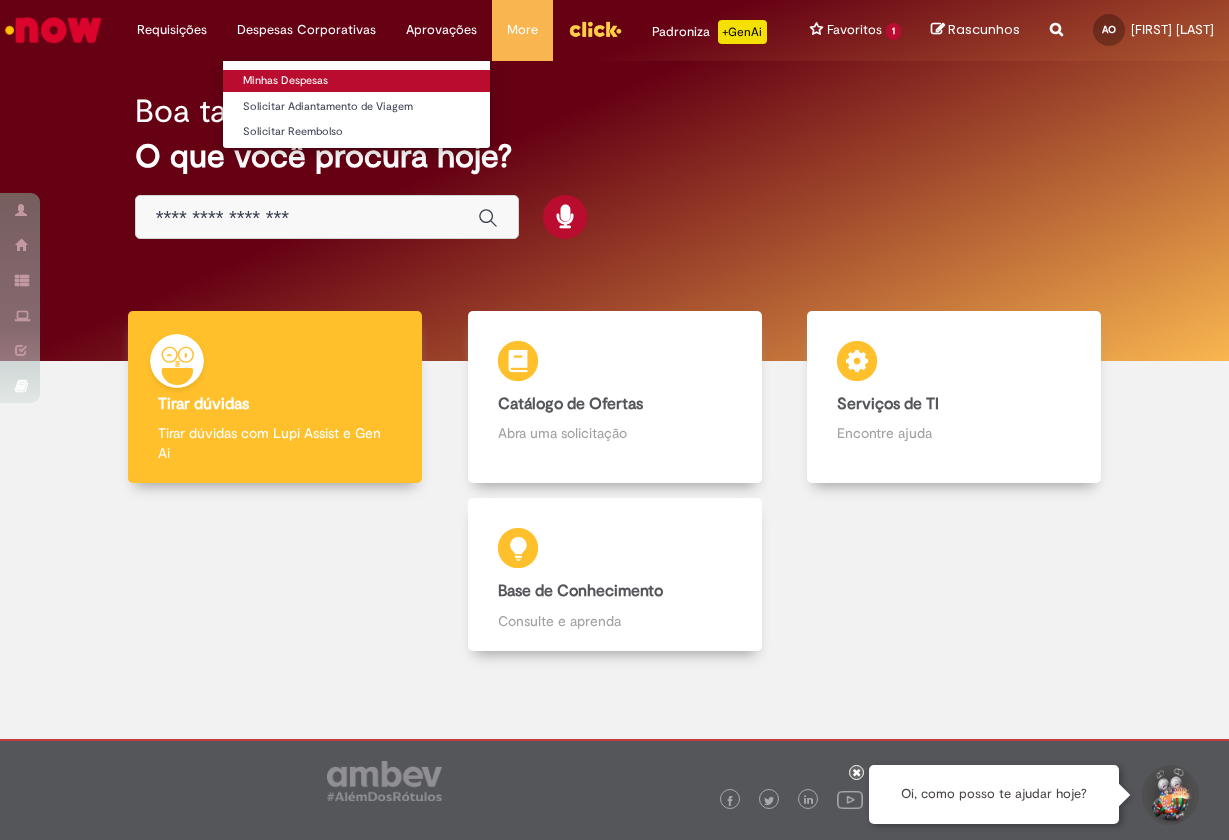 click on "Minhas Despesas" at bounding box center (356, 81) 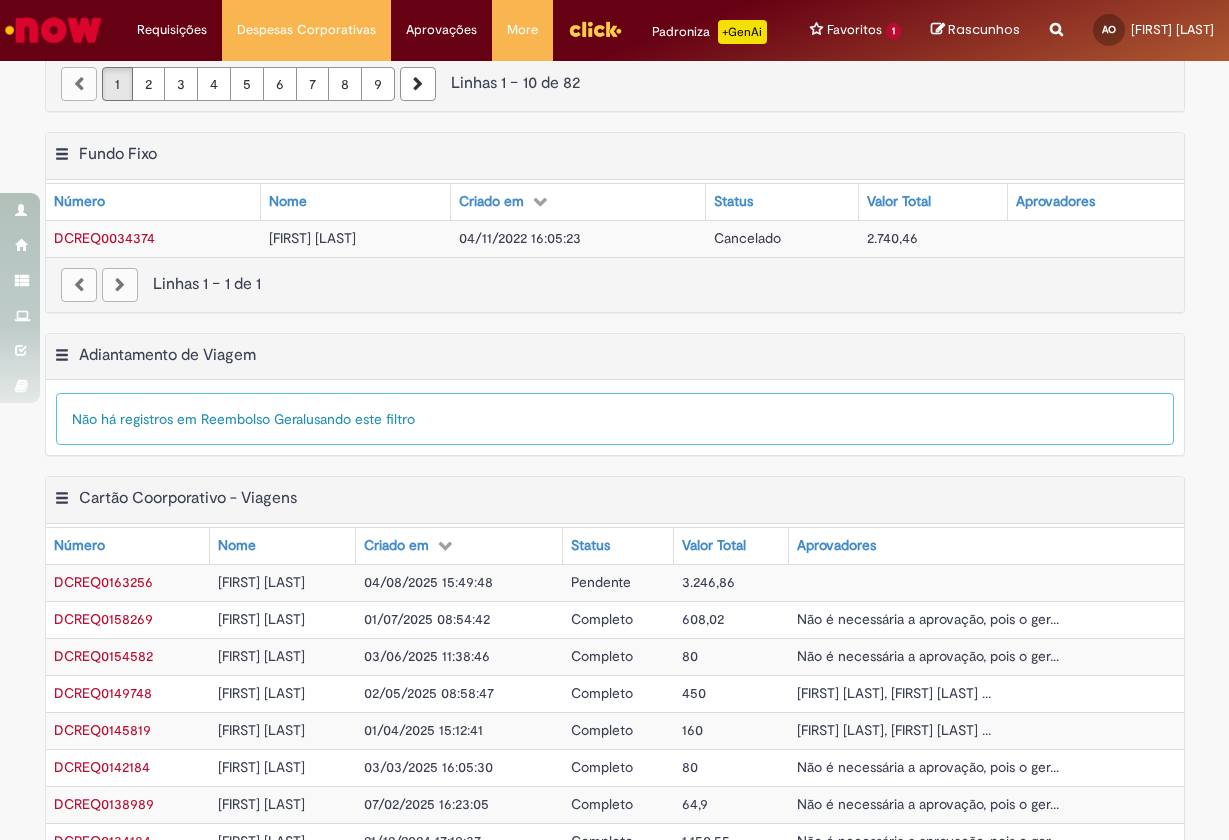 scroll, scrollTop: 486, scrollLeft: 0, axis: vertical 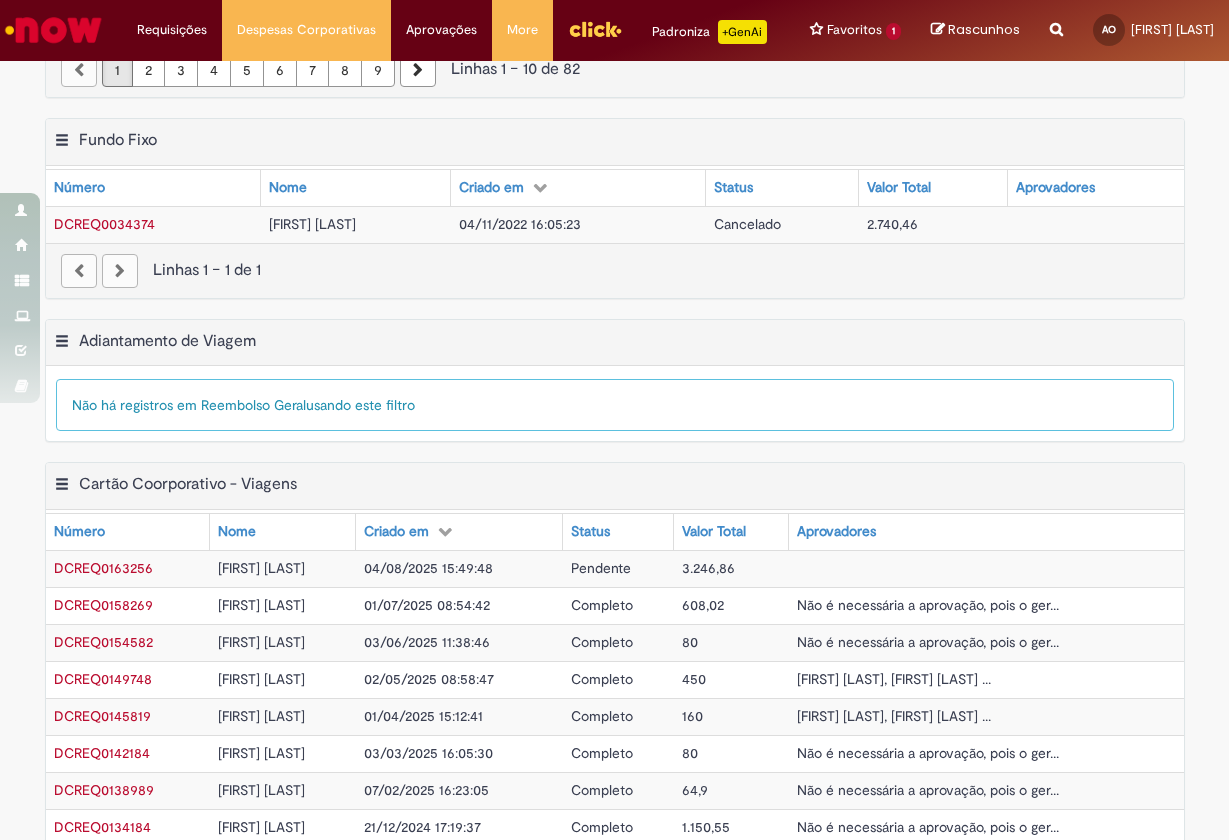 click on "[FIRST] [LAST] [LAST]" at bounding box center (261, 568) 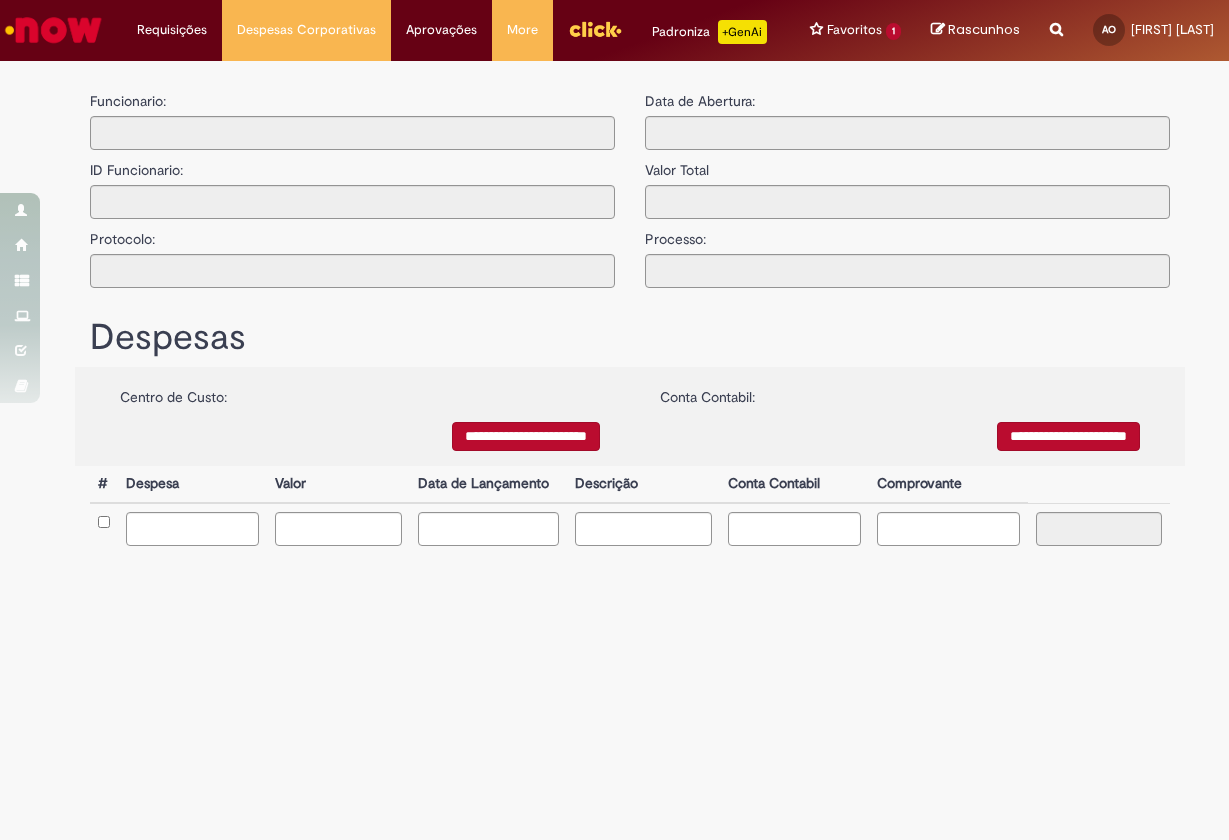 type on "**********" 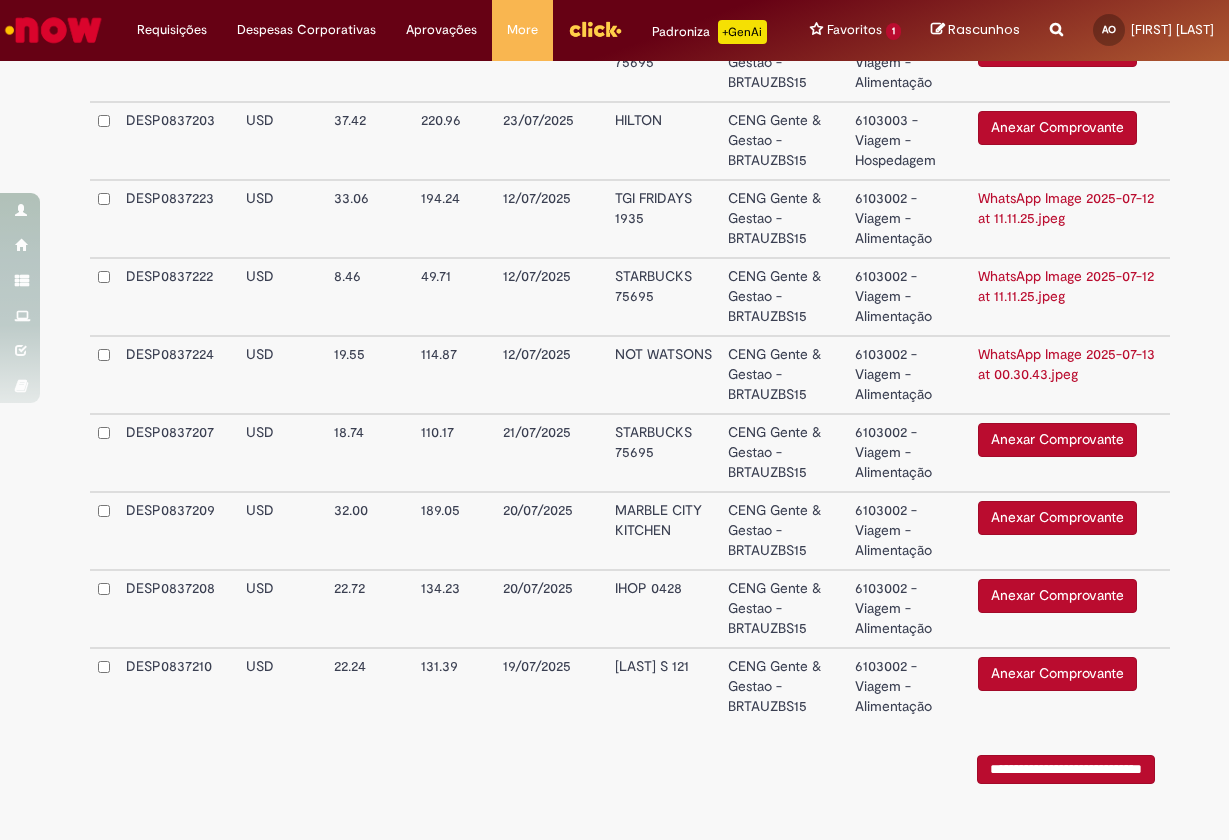 scroll, scrollTop: 1788, scrollLeft: 0, axis: vertical 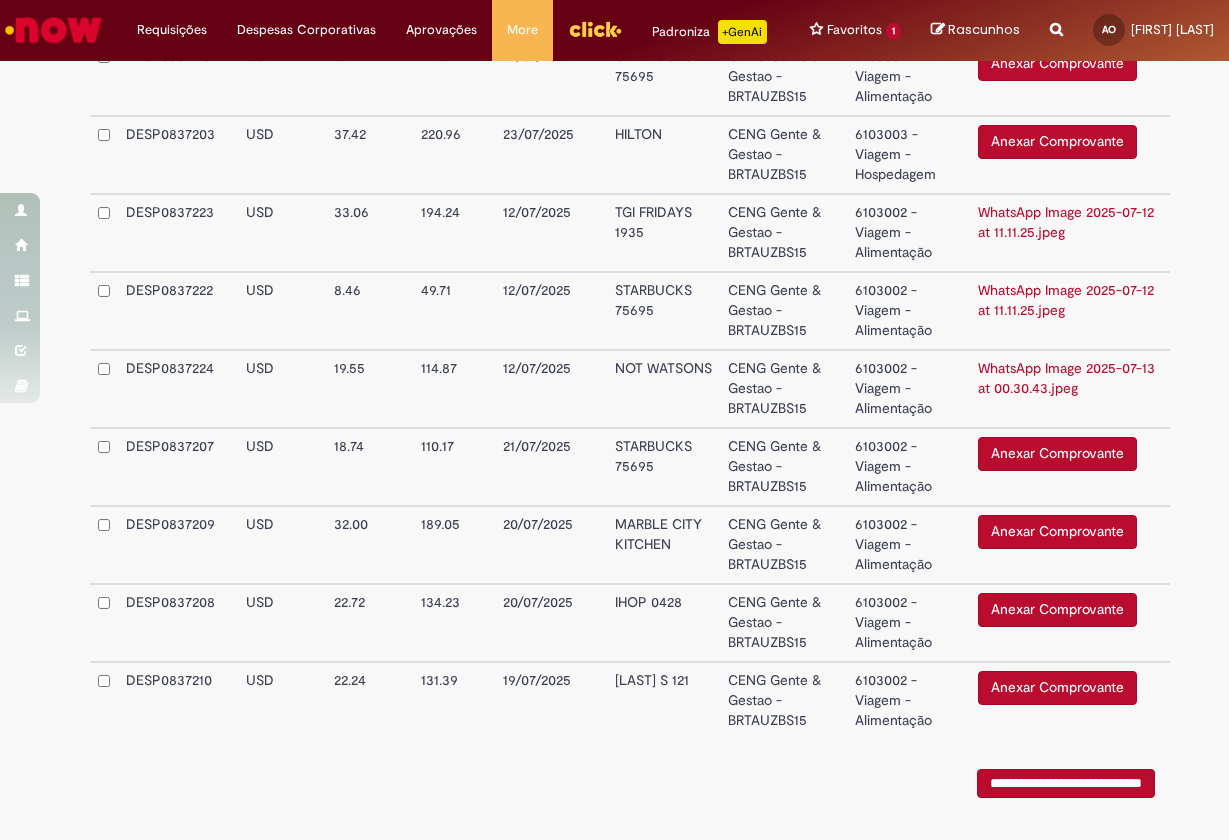 click on "WhatsApp Image 2025-07-12 at 11.11.25.jpeg" at bounding box center (1066, 222) 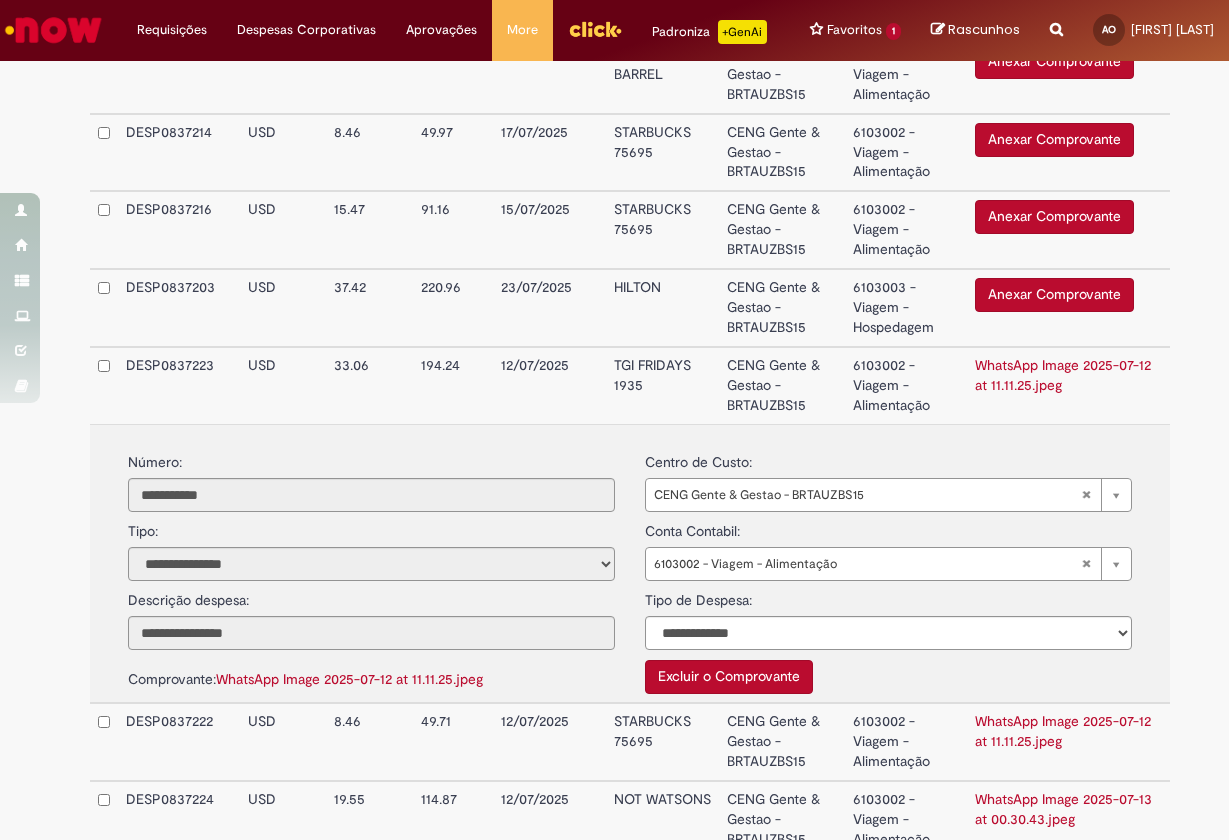 scroll, scrollTop: 1630, scrollLeft: 0, axis: vertical 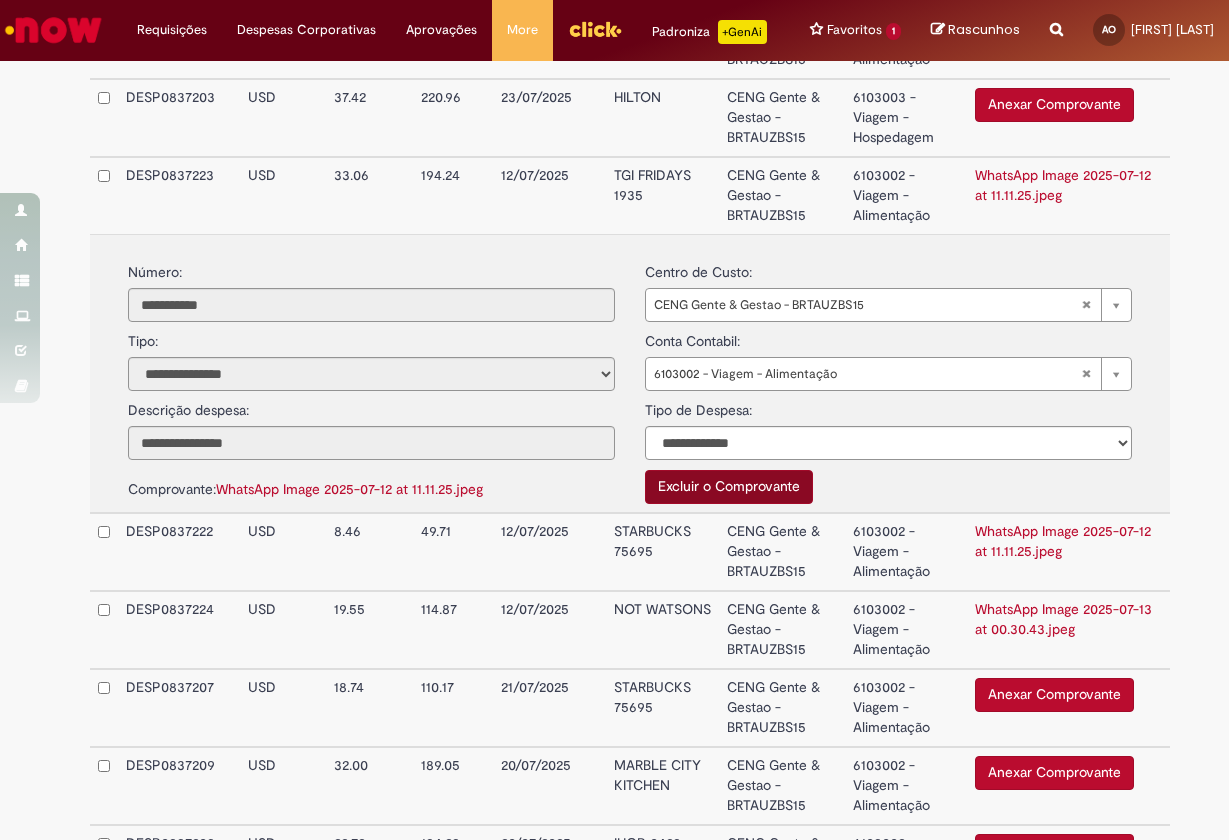 click on "Excluir o Comprovante" at bounding box center (729, 487) 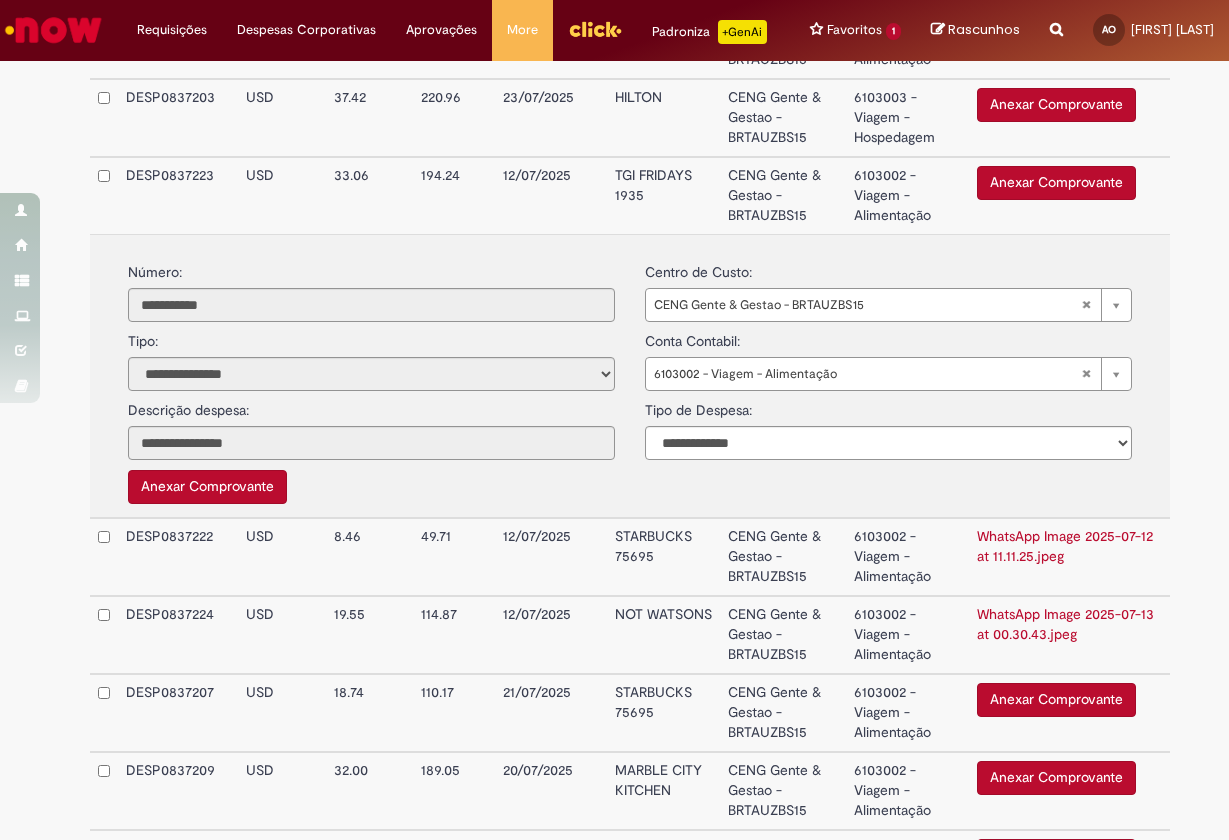 click on "WhatsApp Image 2025-07-12 at 11.11.25.jpeg" at bounding box center [1065, 546] 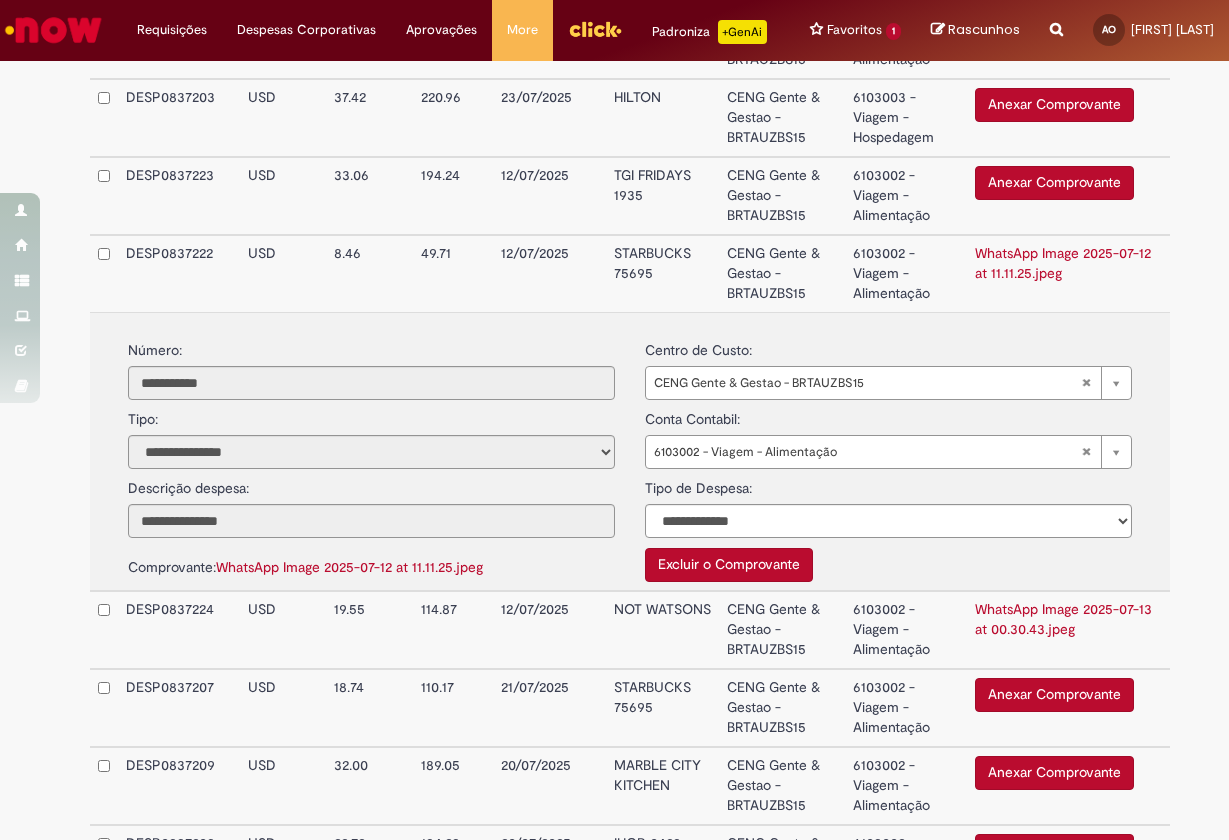 click on "WhatsApp Image 2025-07-13 at 00.30.43.jpeg" at bounding box center (1063, 619) 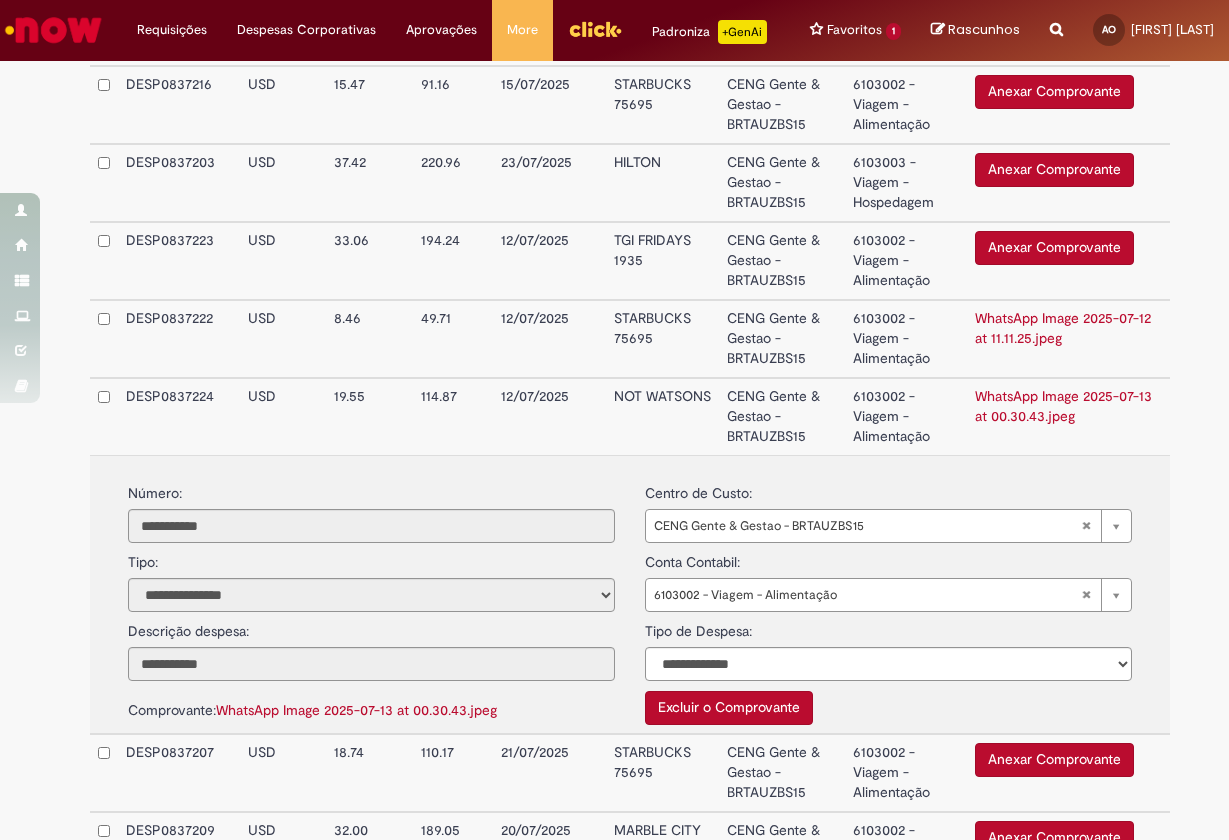 scroll, scrollTop: 1748, scrollLeft: 0, axis: vertical 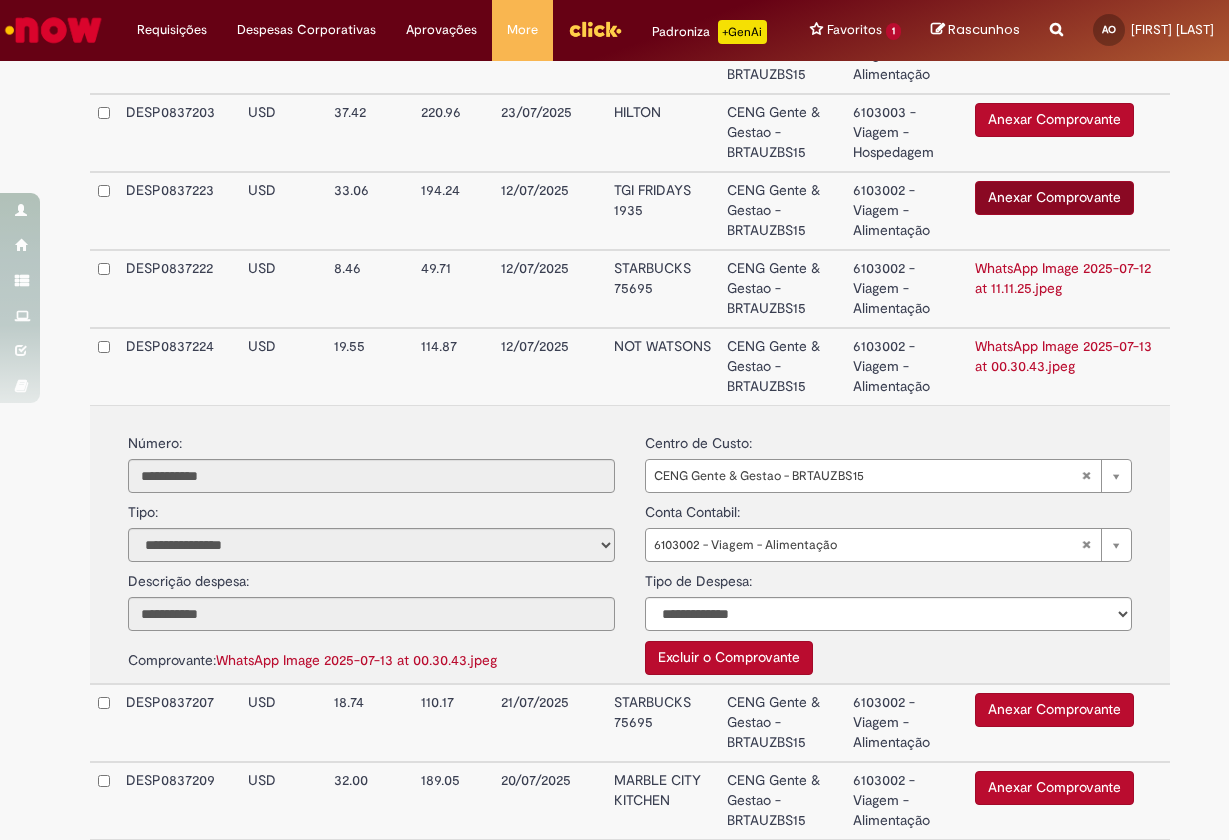click on "Anexar Comprovante" at bounding box center (1054, 198) 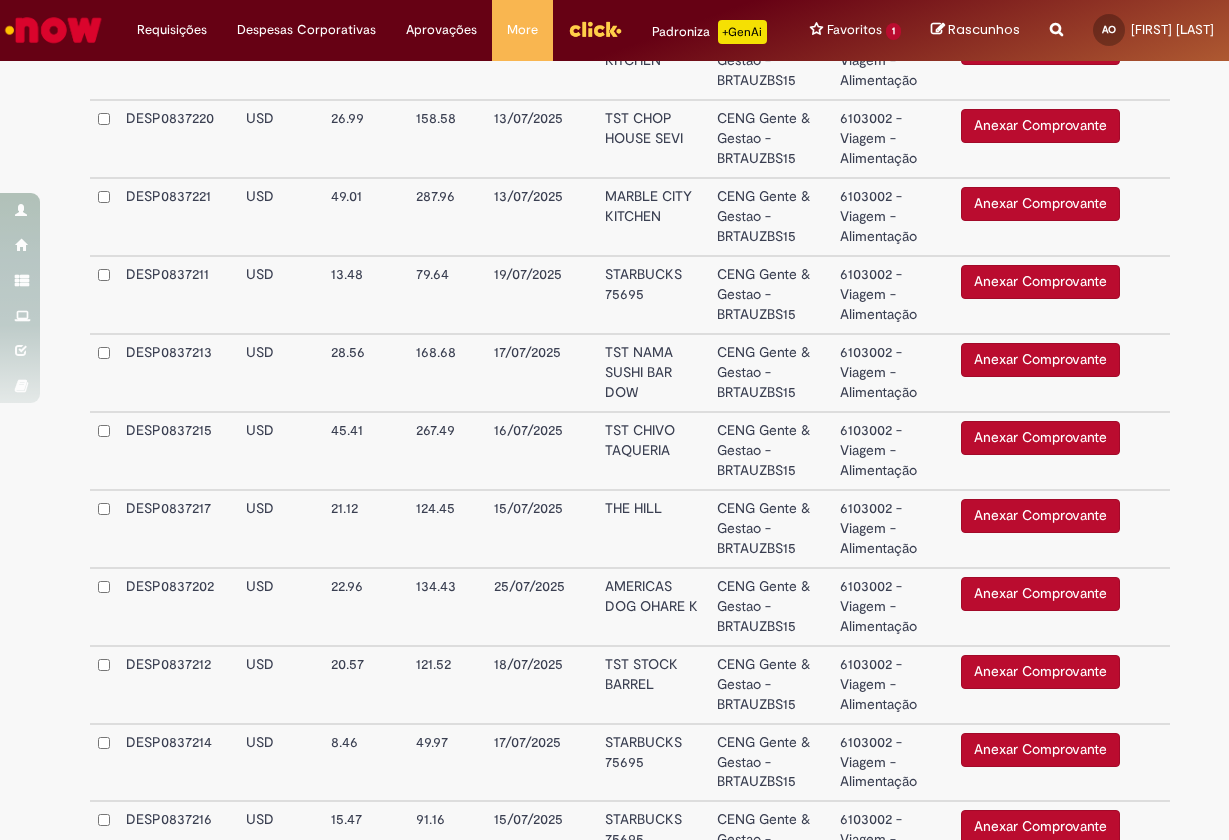 scroll, scrollTop: 1031, scrollLeft: 0, axis: vertical 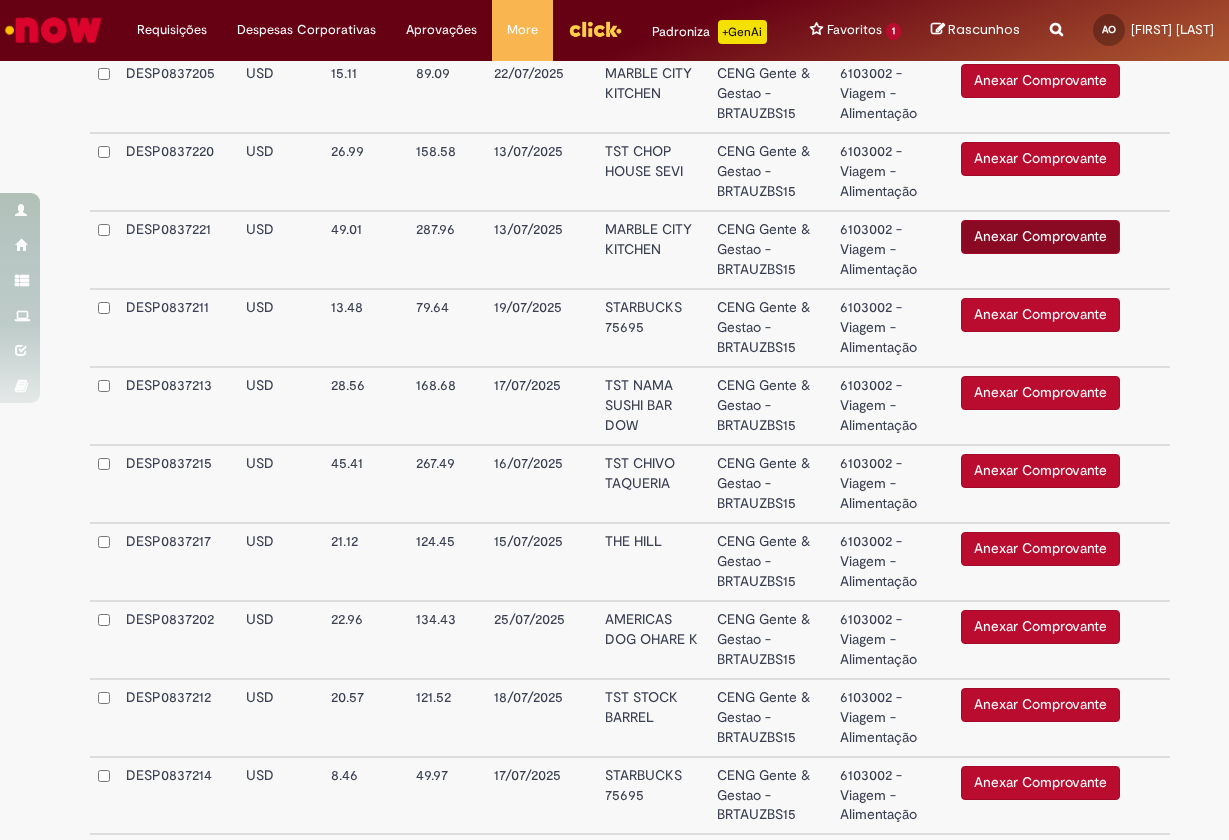 click on "Anexar Comprovante" at bounding box center (1040, 237) 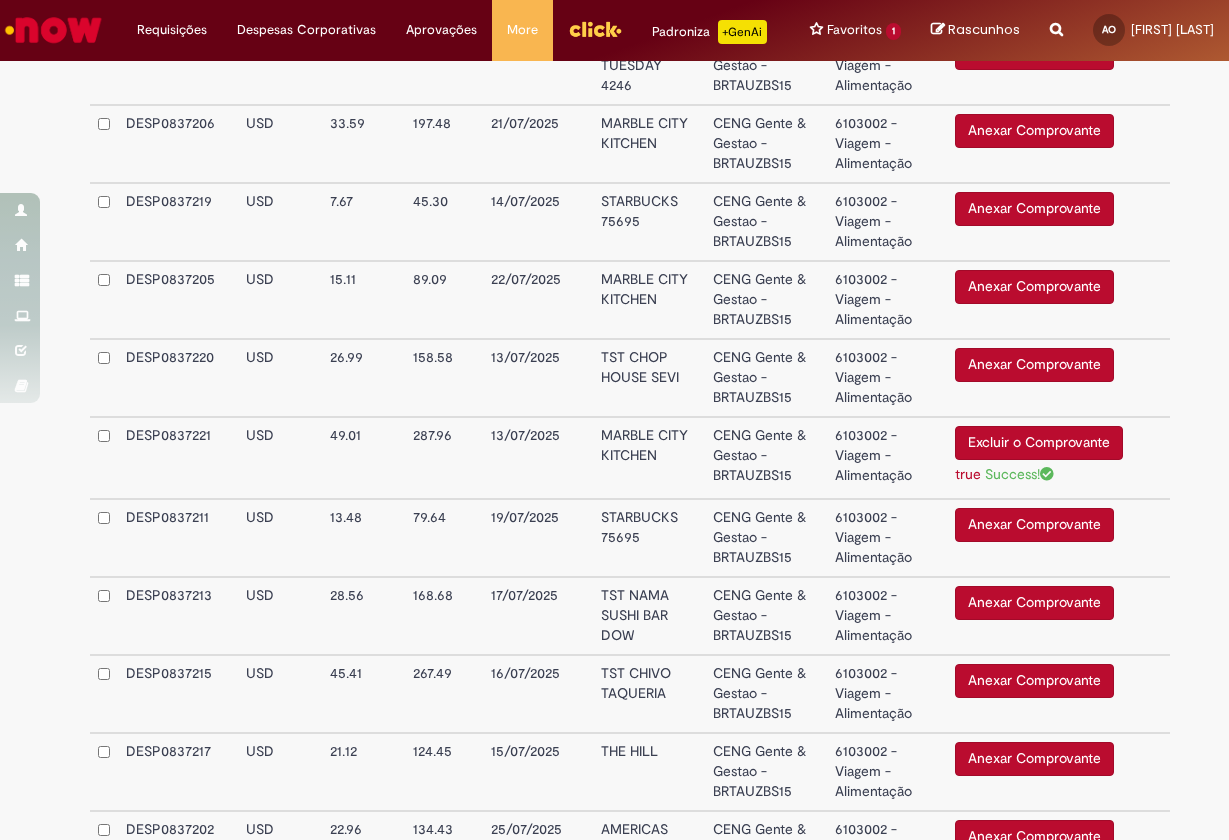 scroll, scrollTop: 784, scrollLeft: 0, axis: vertical 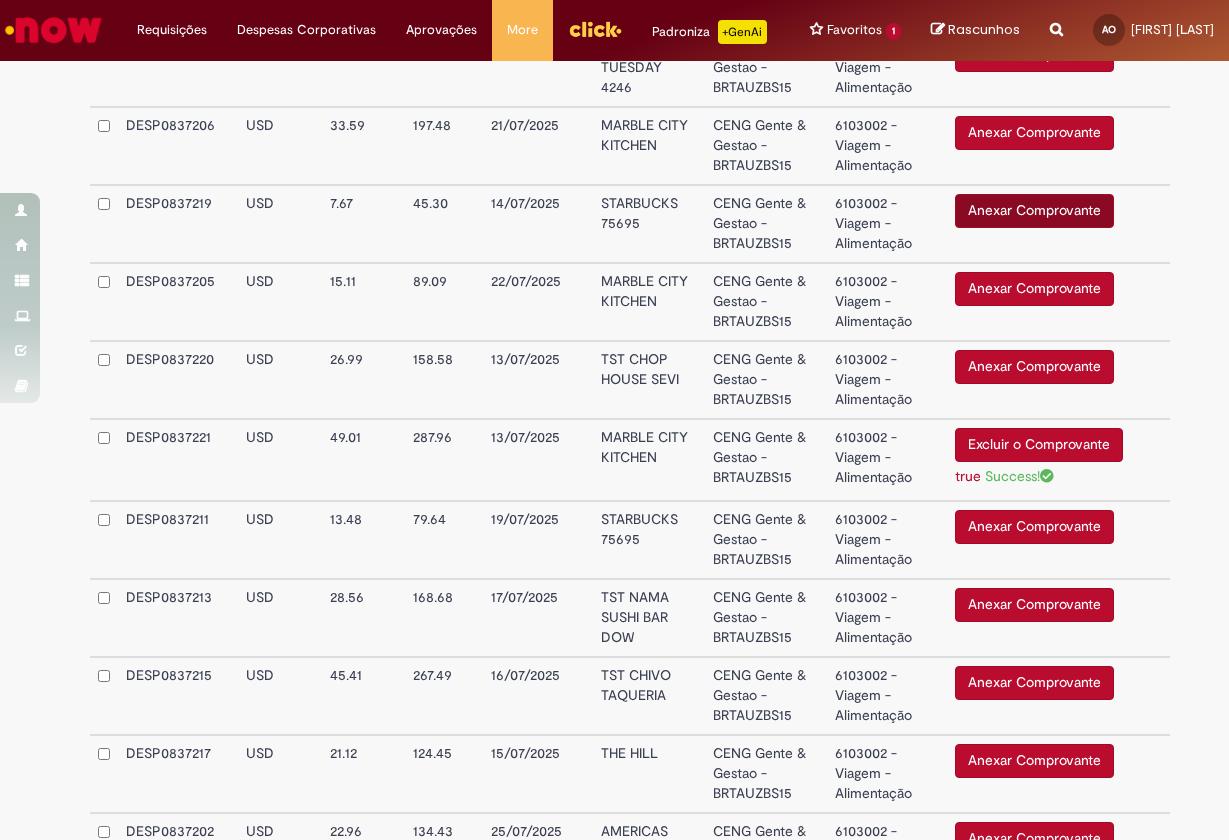 click on "Anexar Comprovante" at bounding box center (1034, 211) 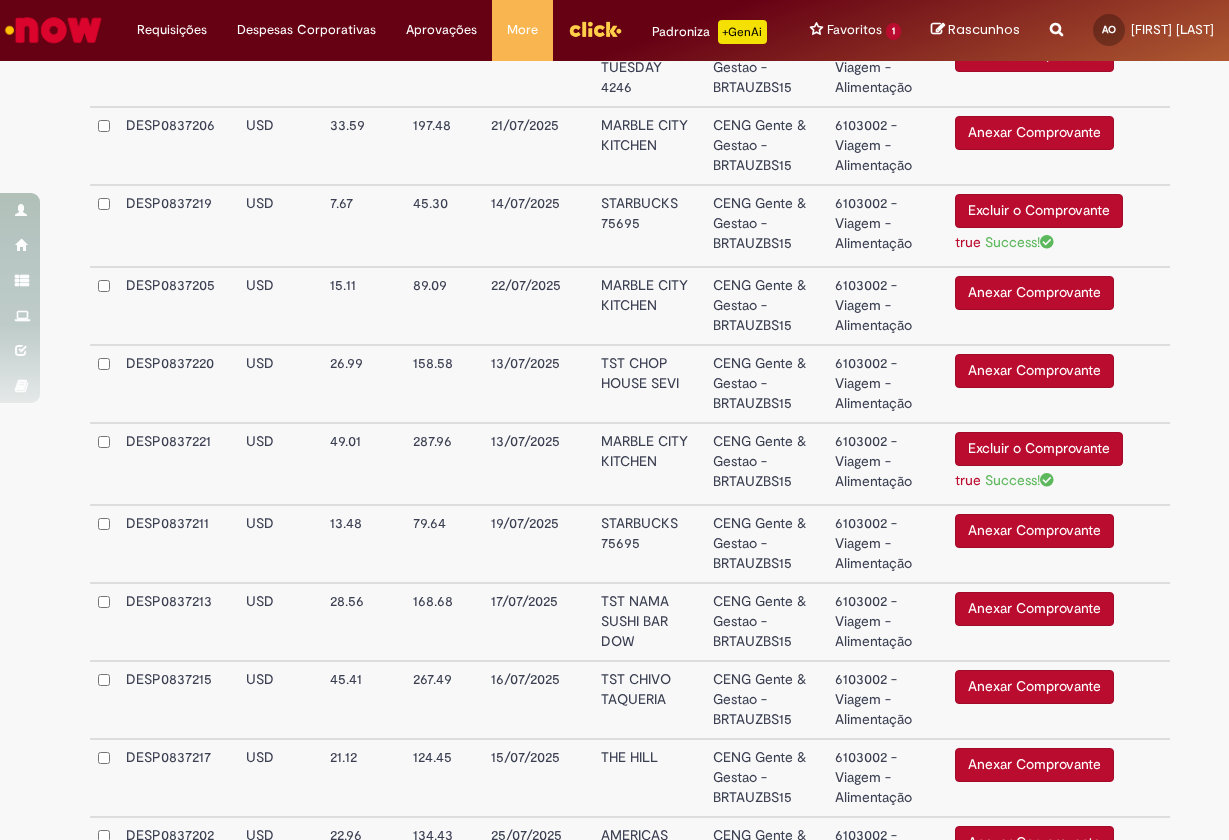 click on "Success!" at bounding box center [1019, 242] 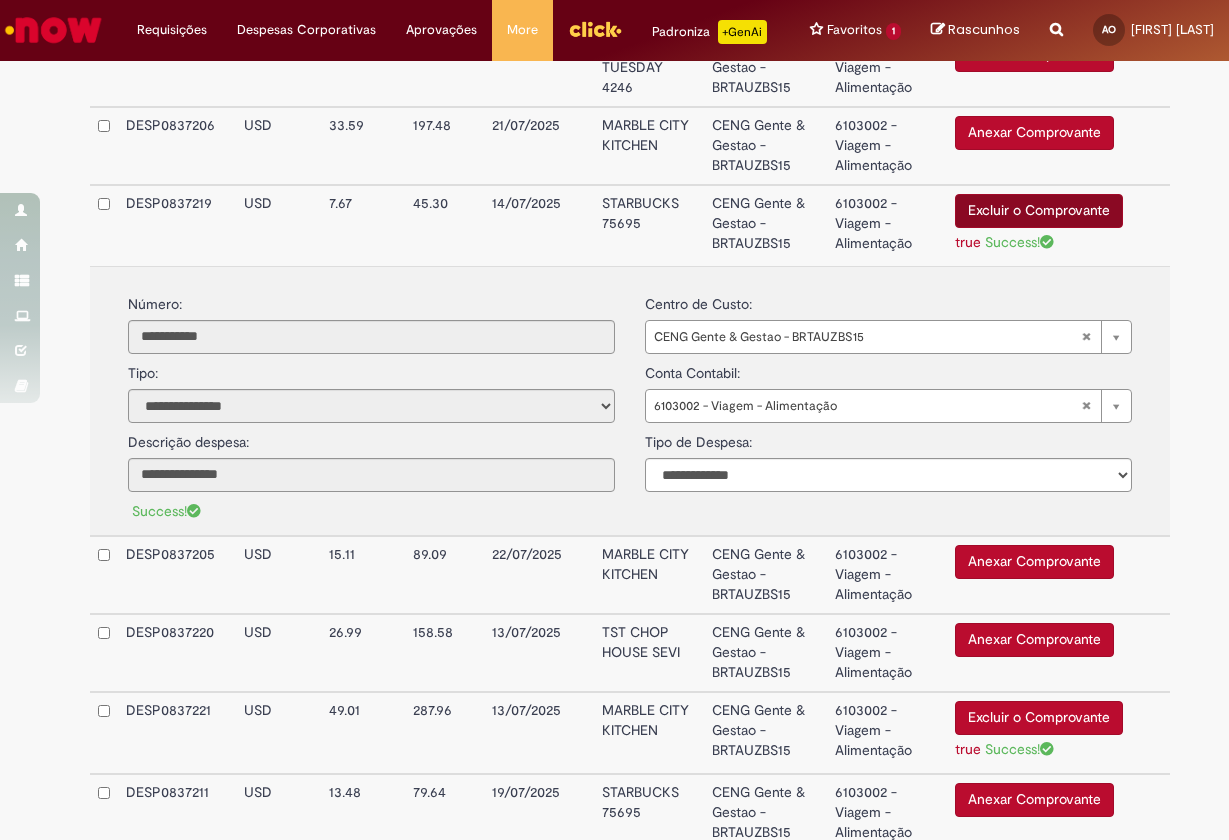 click on "Excluir o Comprovante" at bounding box center [1039, 211] 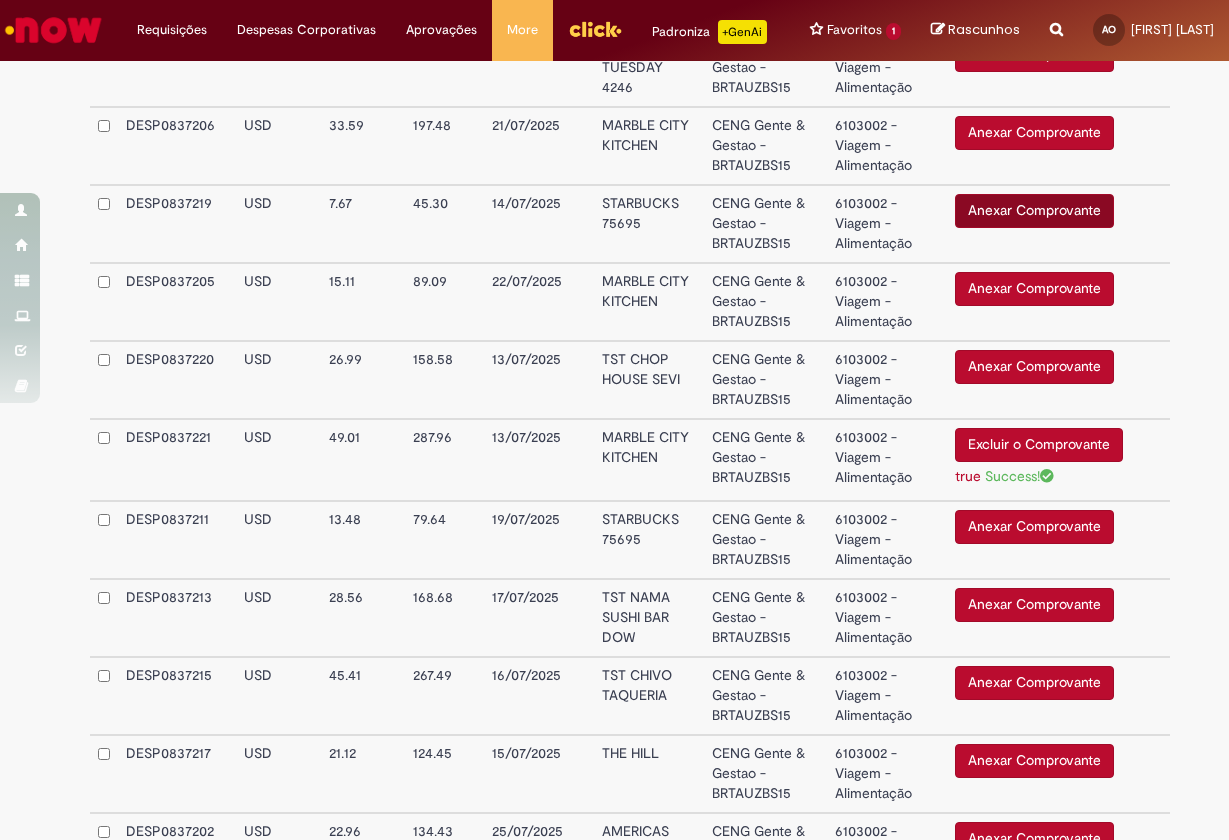 click on "Anexar Comprovante" at bounding box center [1034, 211] 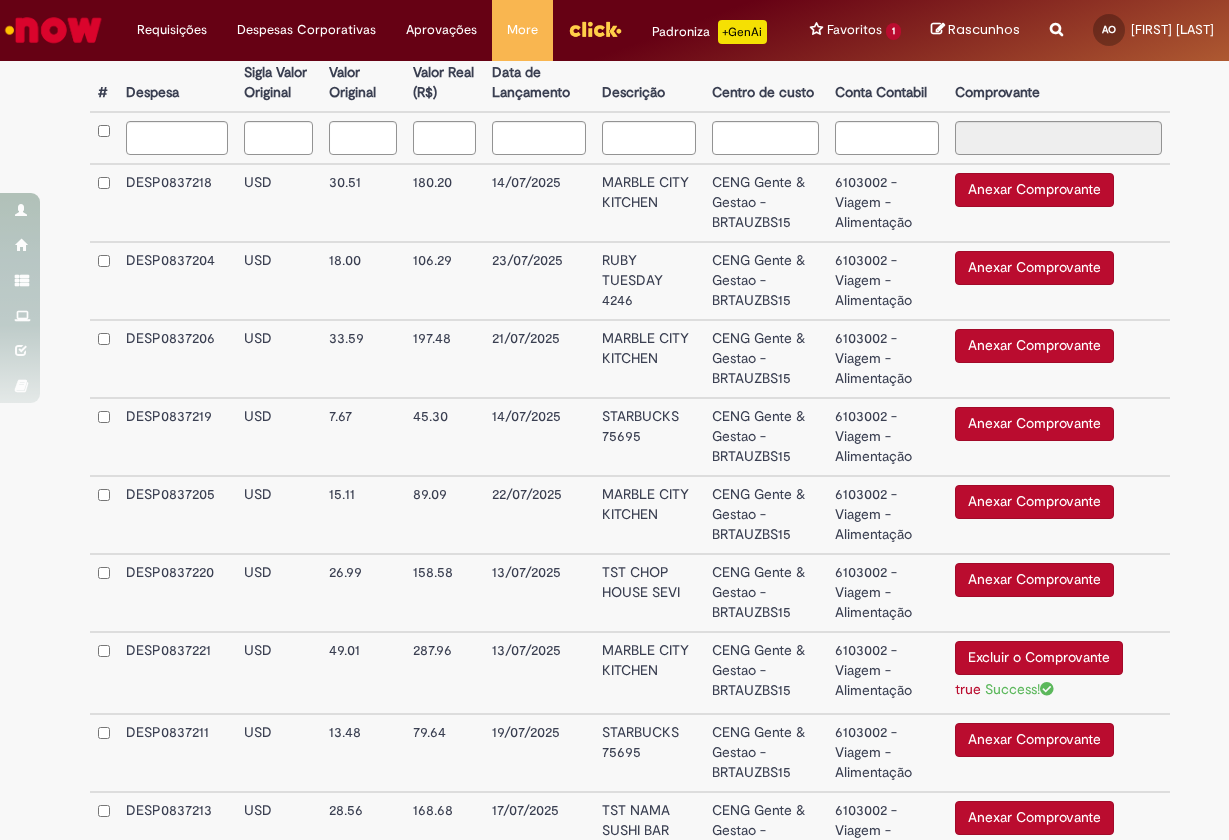 scroll, scrollTop: 569, scrollLeft: 0, axis: vertical 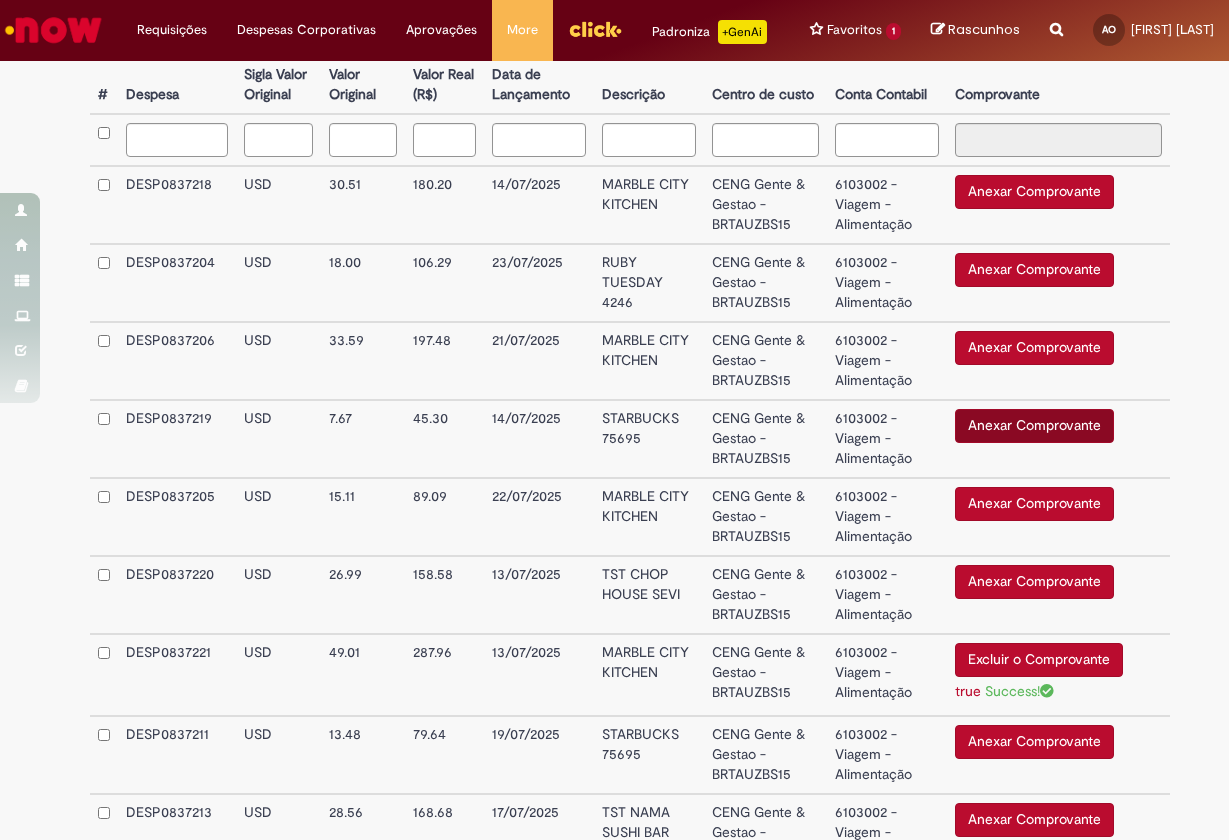click on "Anexar Comprovante" at bounding box center (1034, 426) 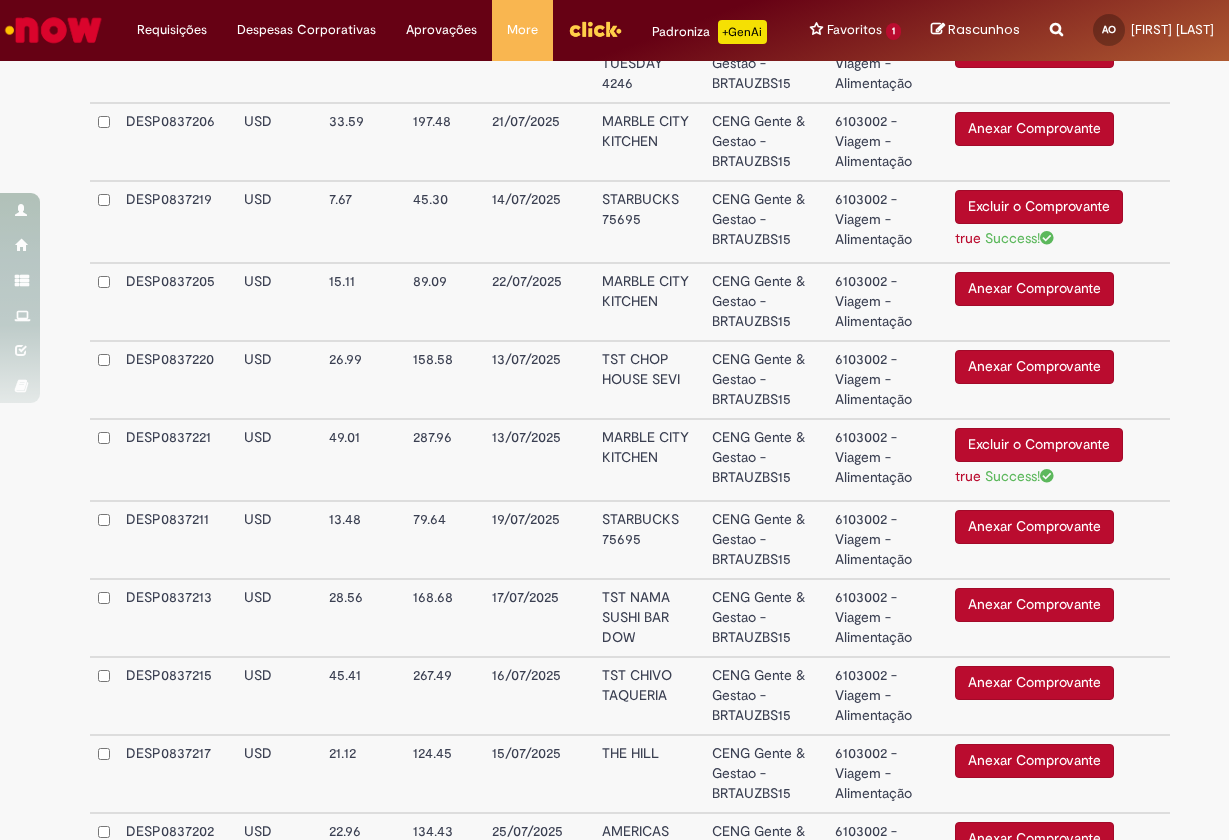 scroll, scrollTop: 807, scrollLeft: 0, axis: vertical 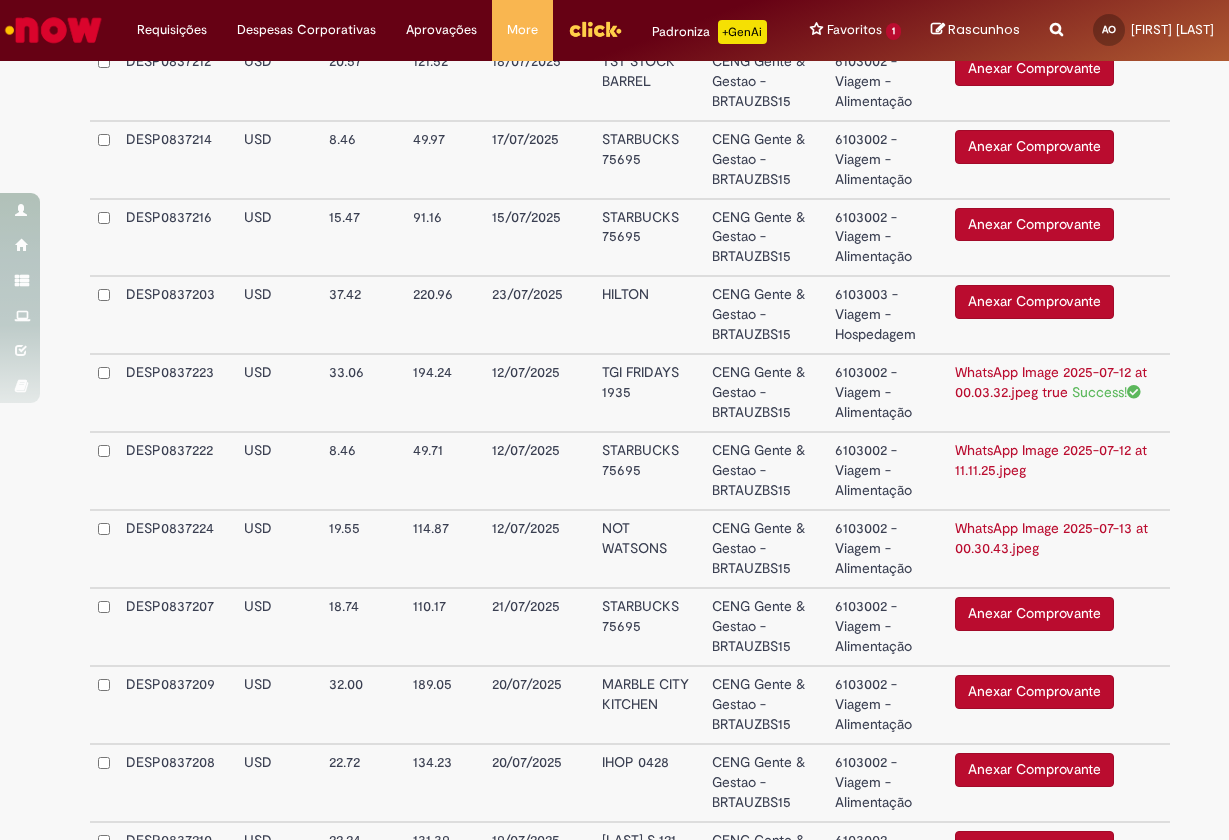 click on "WhatsApp Image 2025-07-13 at 00.30.43.jpeg" at bounding box center (1051, 538) 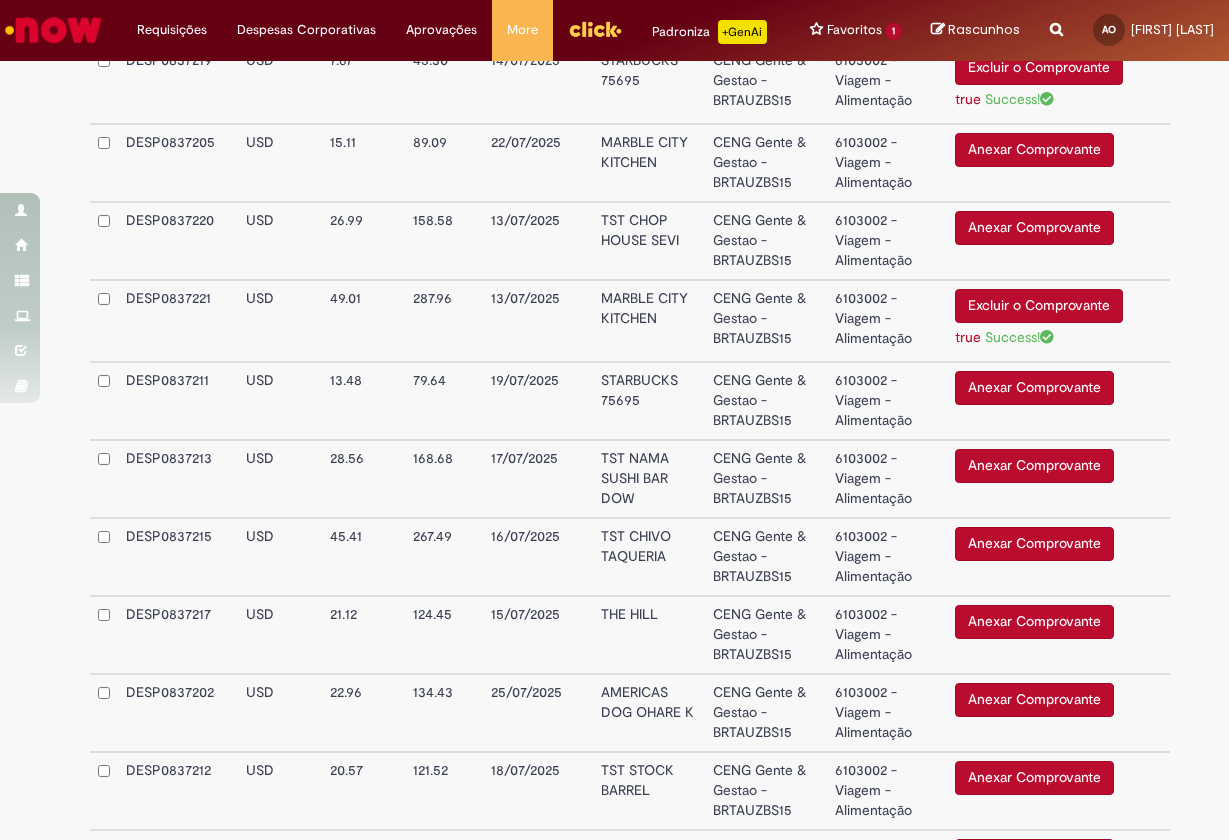 scroll, scrollTop: 926, scrollLeft: 0, axis: vertical 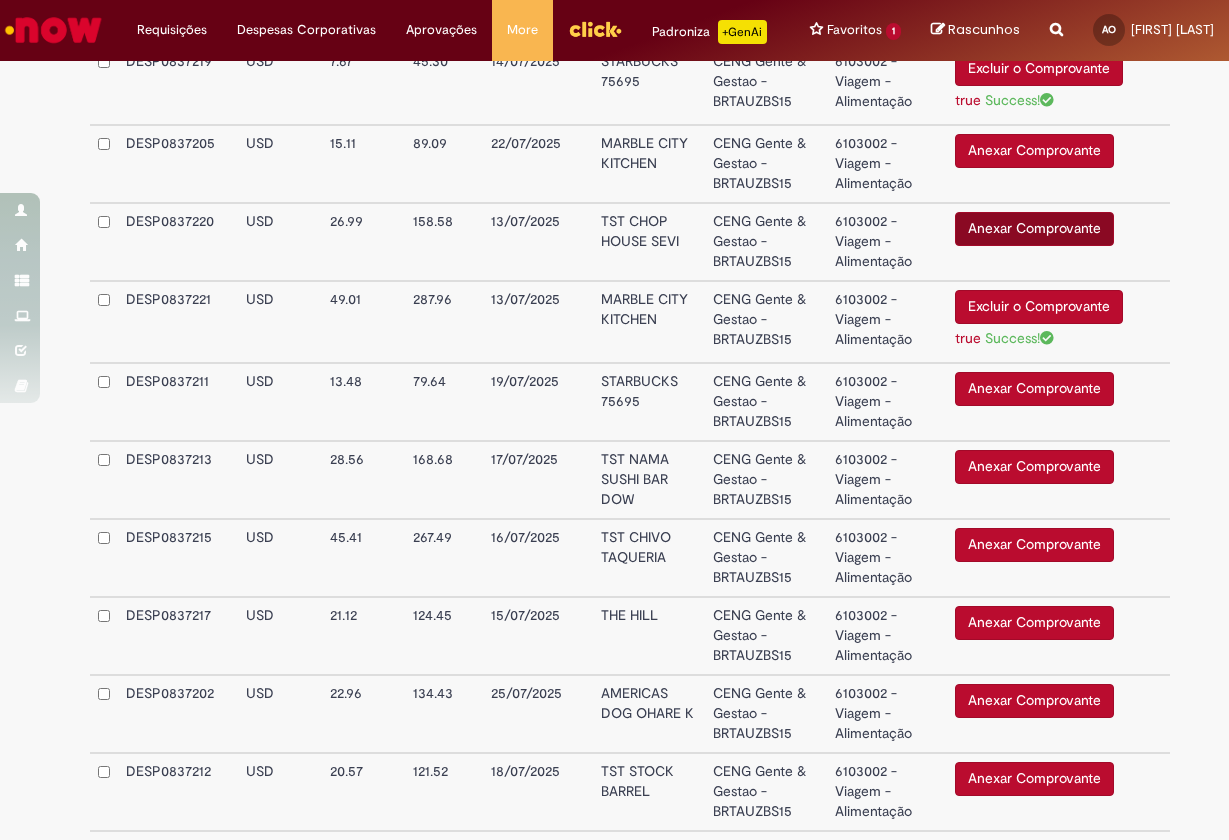 click on "Anexar Comprovante" at bounding box center [1034, 229] 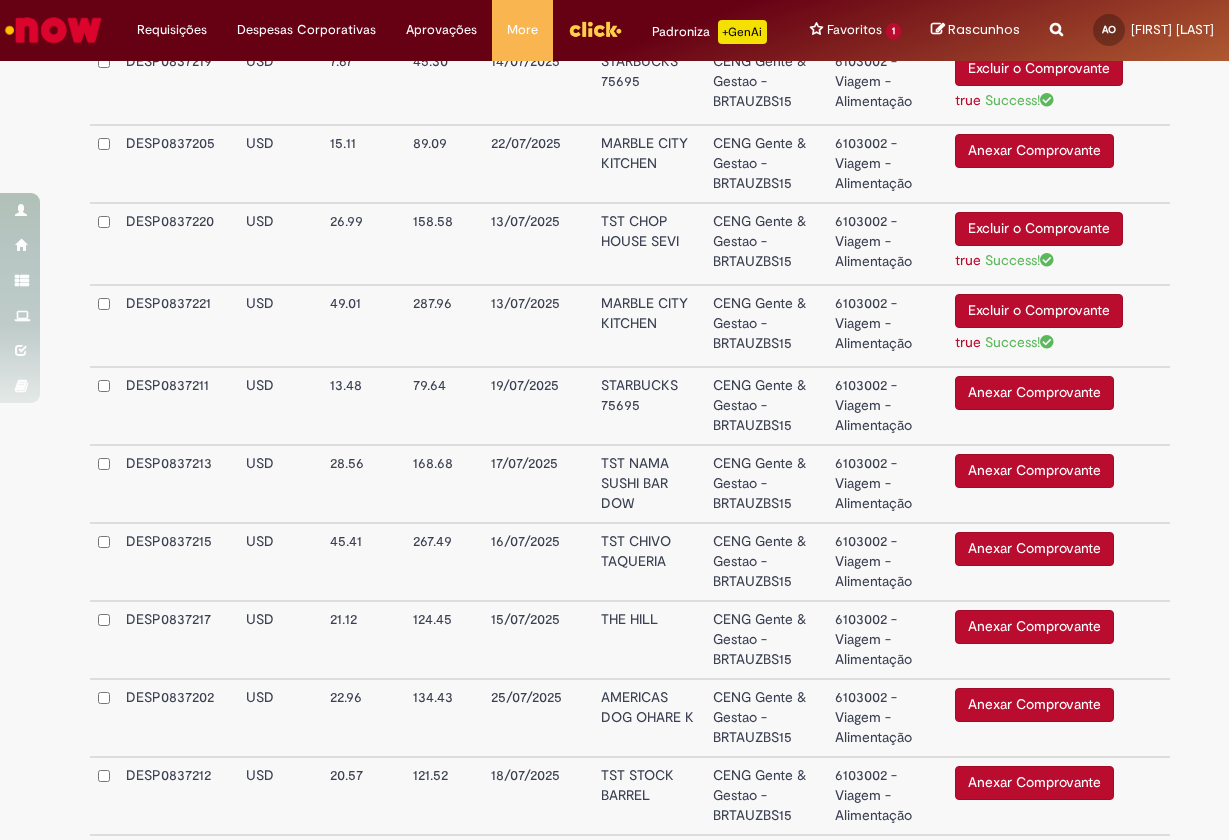 click on "Success!" at bounding box center [1019, 260] 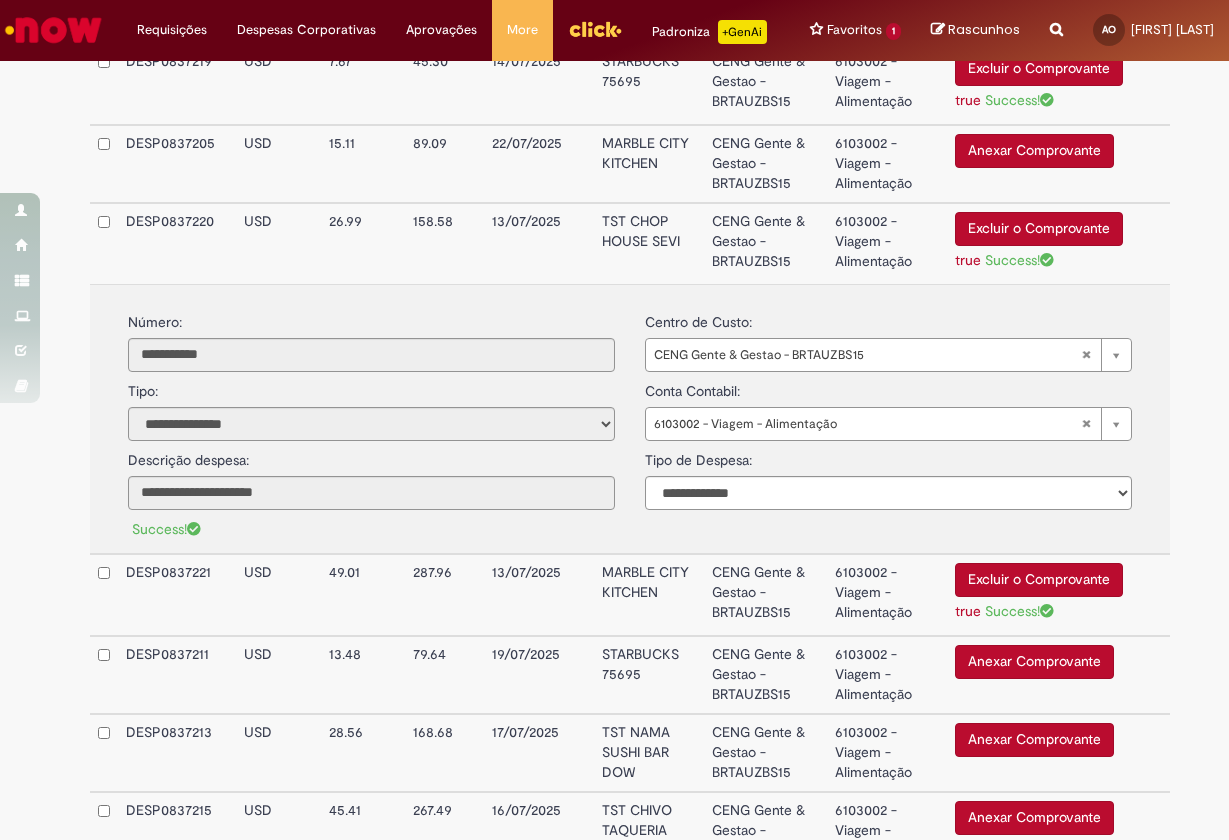 click on "Success!" at bounding box center (1019, 260) 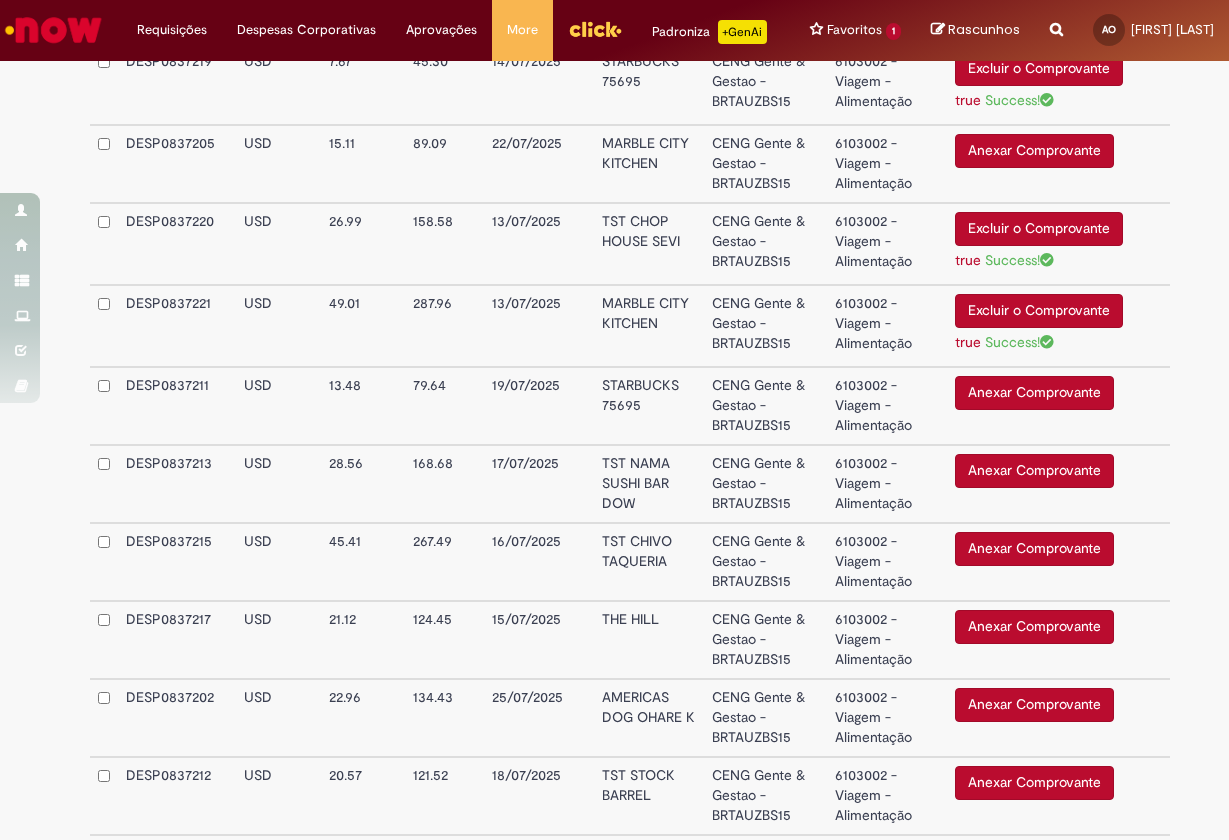 click on "Success!" at bounding box center [1019, 260] 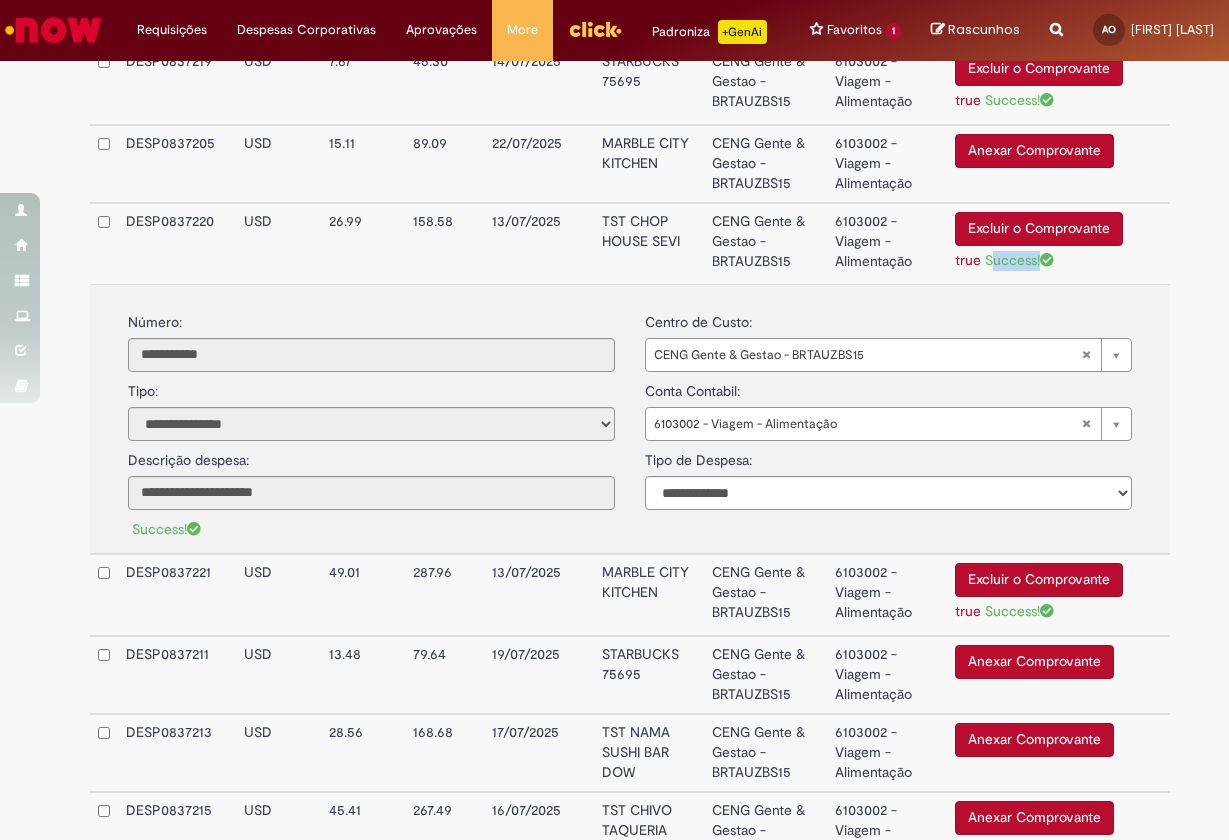 click on "true" at bounding box center [968, 260] 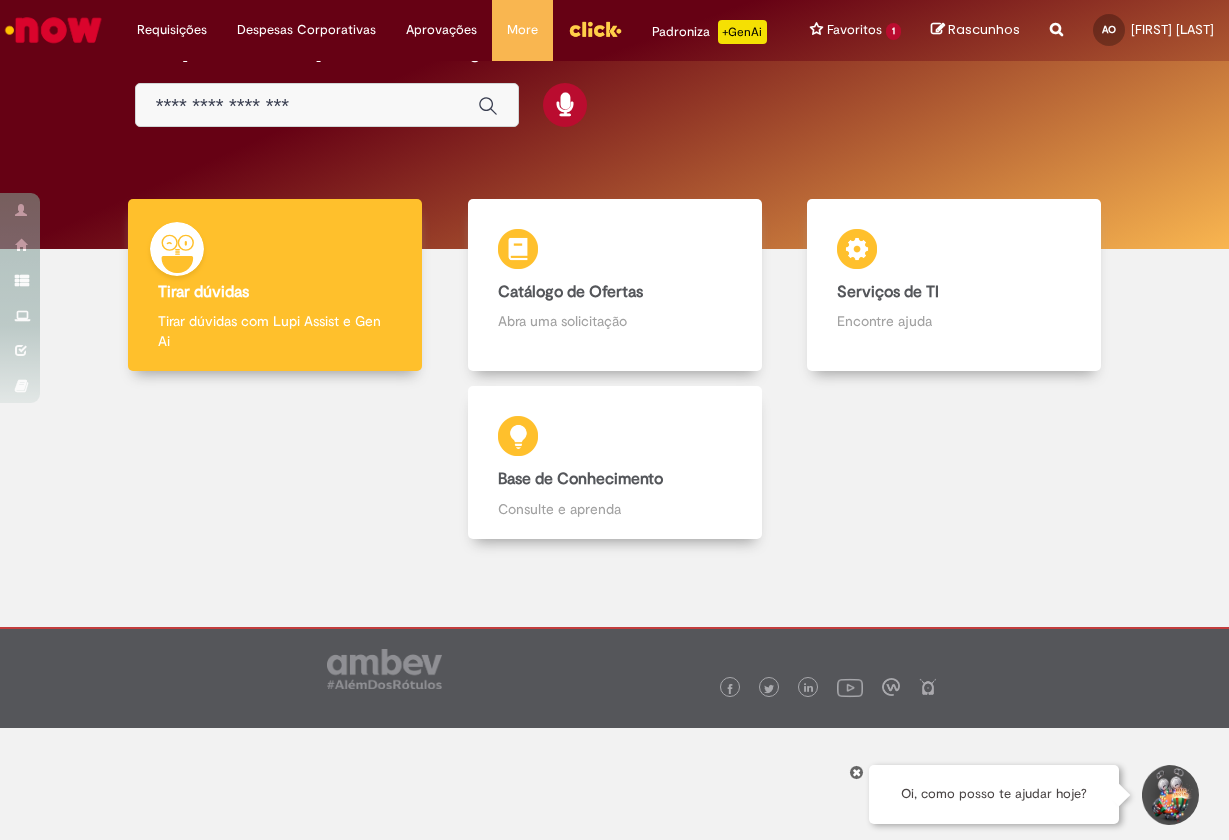 scroll, scrollTop: 0, scrollLeft: 0, axis: both 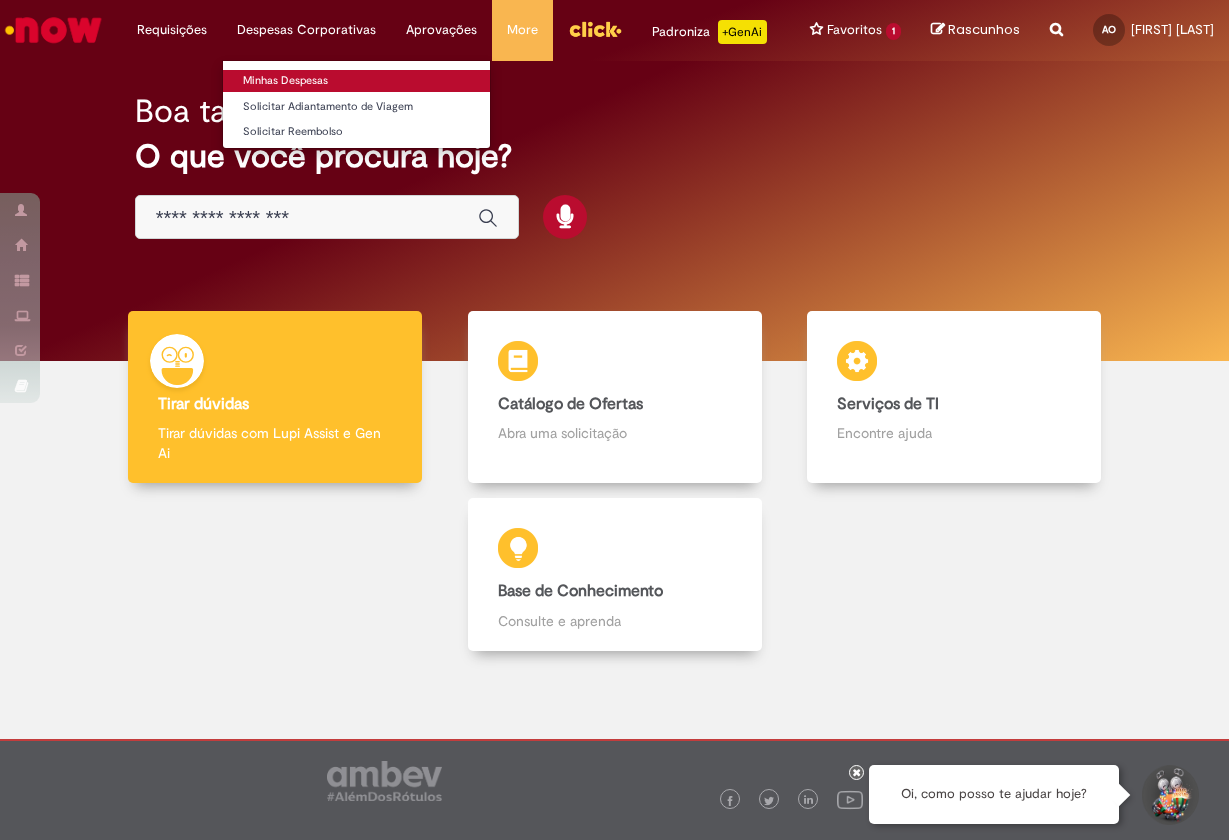 click on "Minhas Despesas" at bounding box center (356, 81) 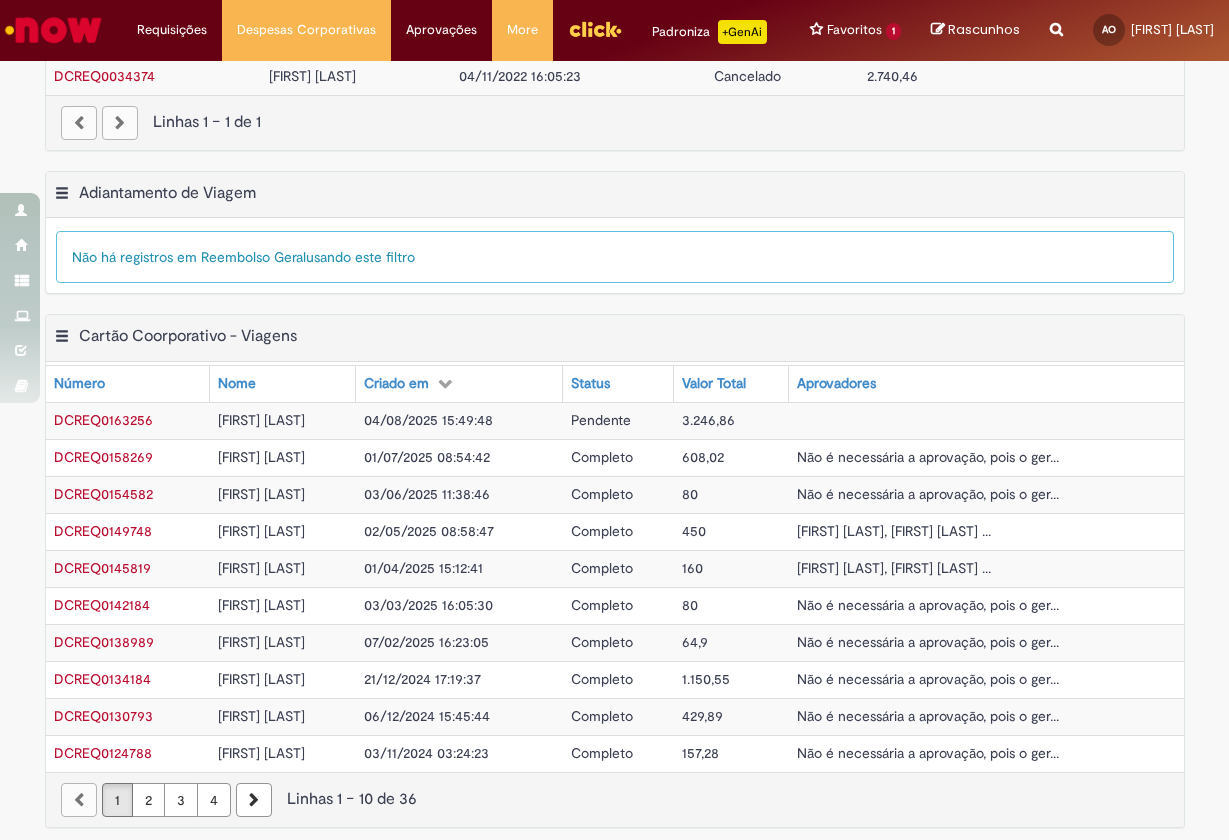 scroll, scrollTop: 633, scrollLeft: 0, axis: vertical 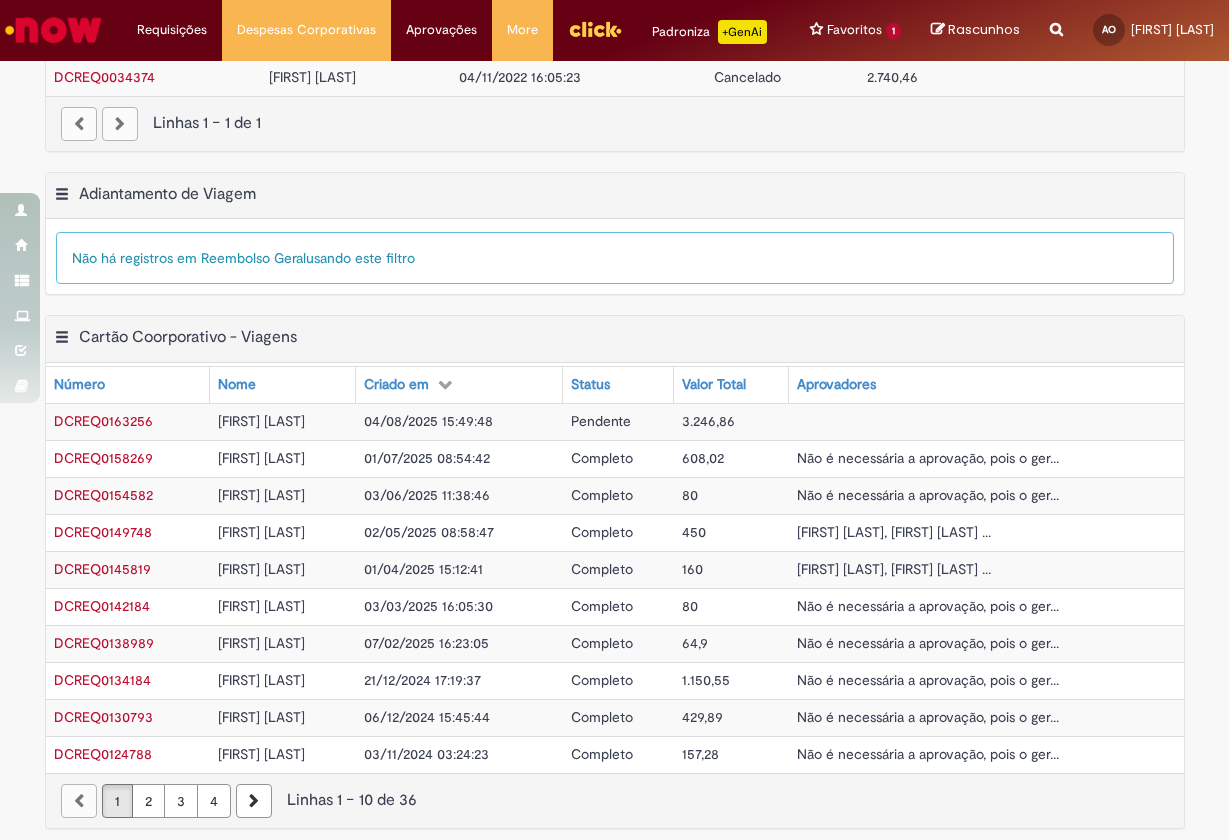 click on "[DATE] [TIME]" at bounding box center [428, 421] 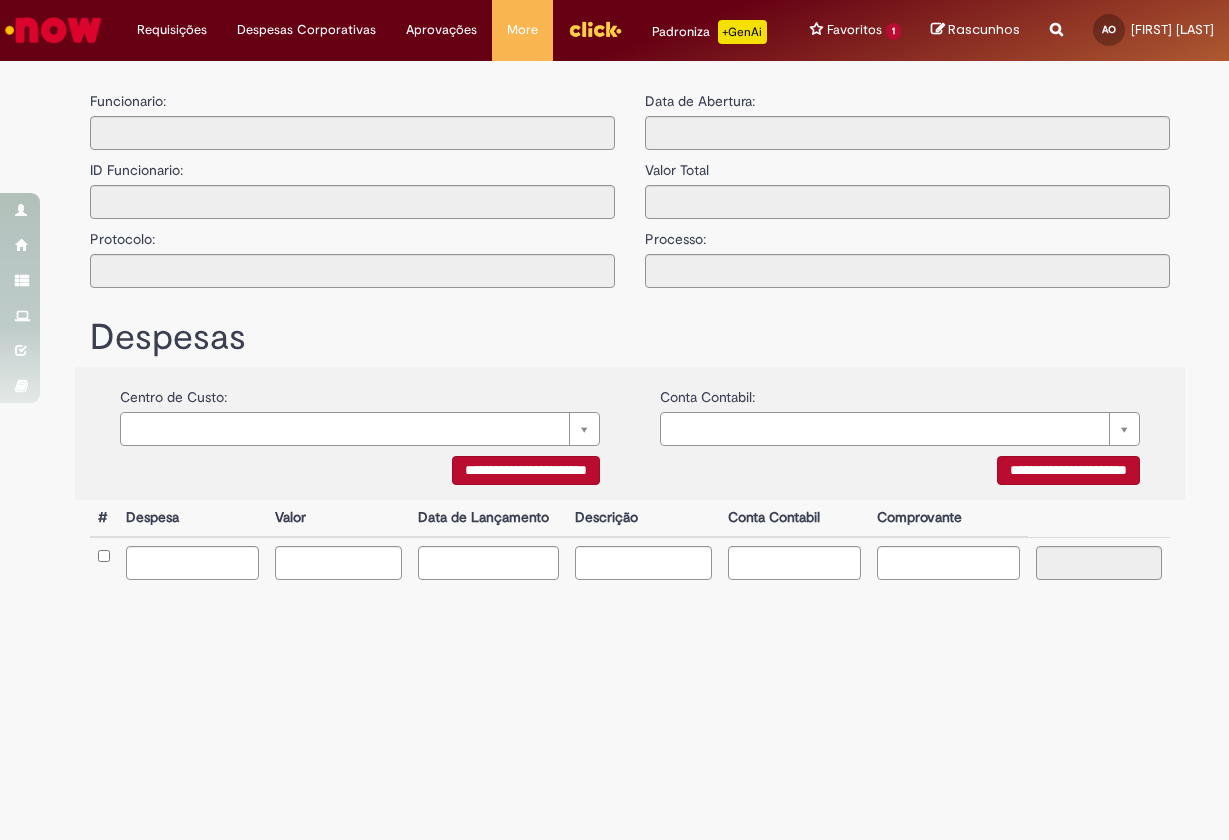 type on "**********" 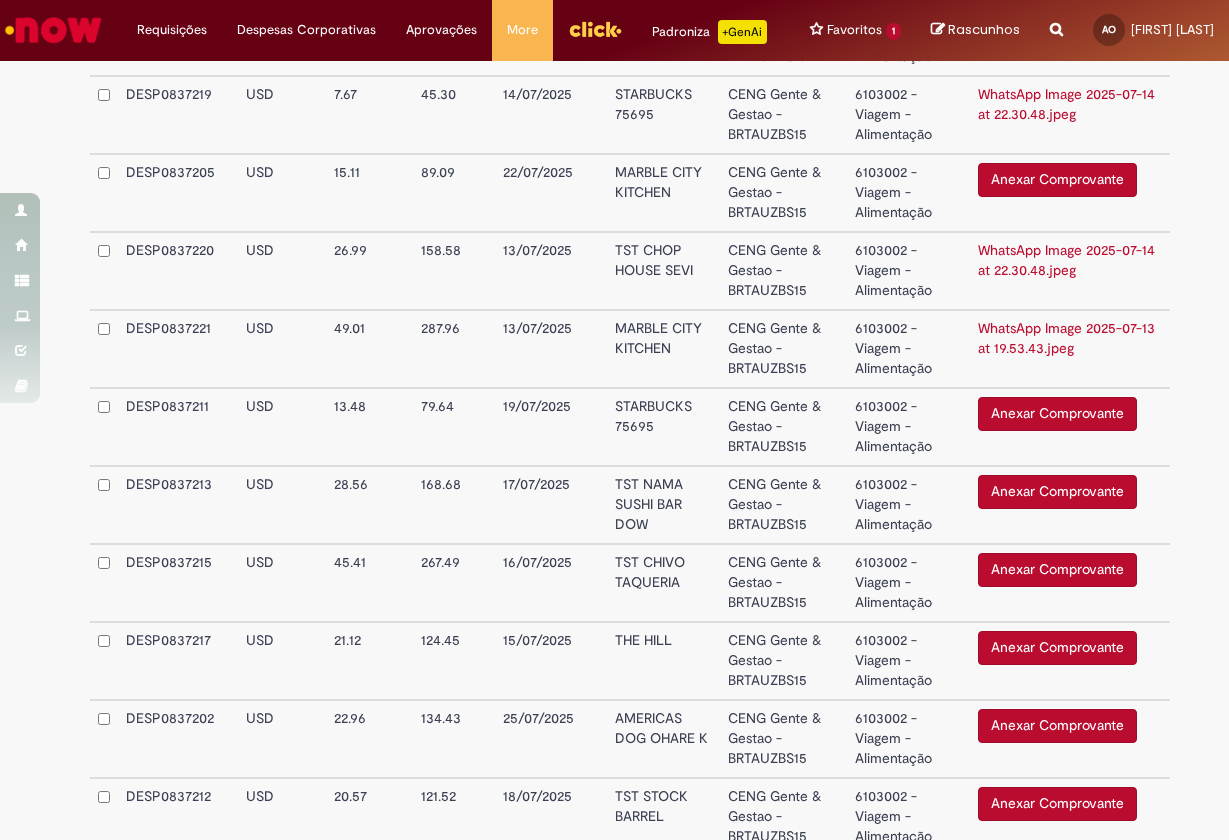 scroll, scrollTop: 896, scrollLeft: 0, axis: vertical 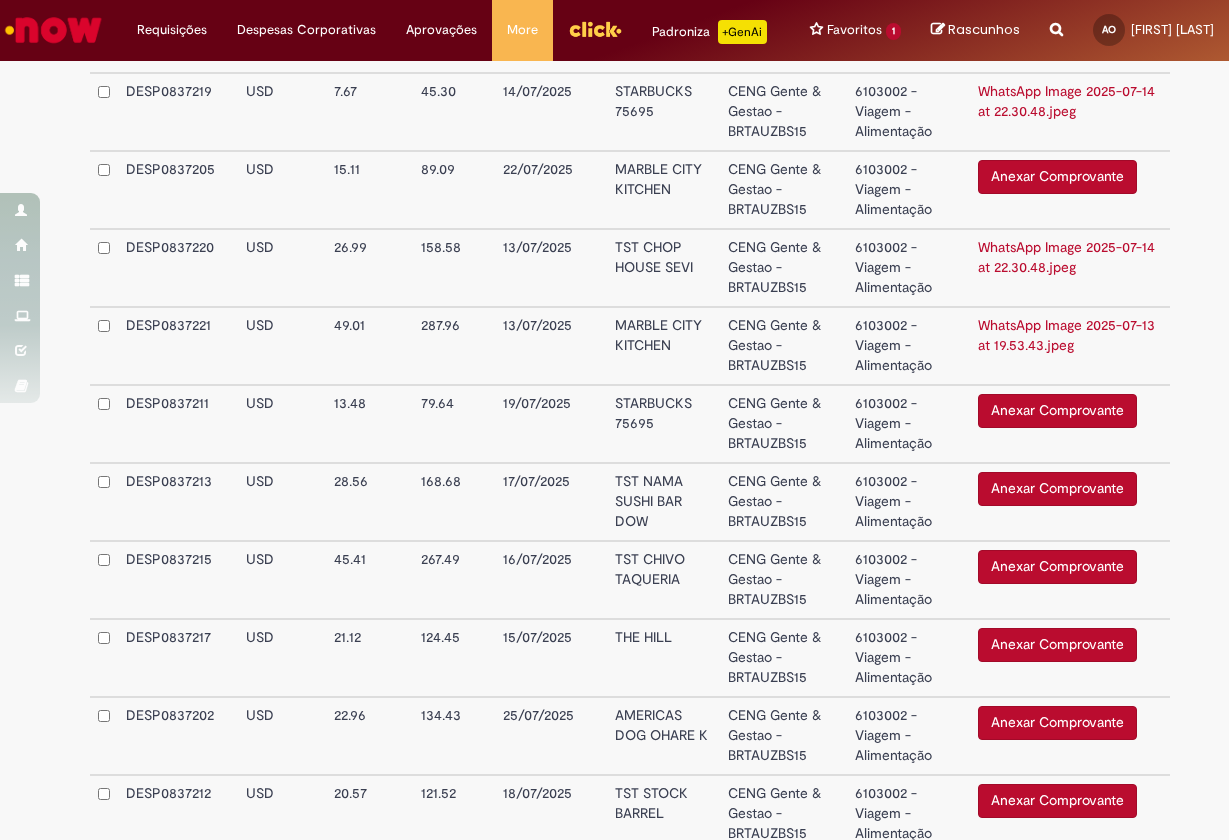 click on "WhatsApp Image 2025-07-14 at 22.30.48.jpeg" at bounding box center [1066, 257] 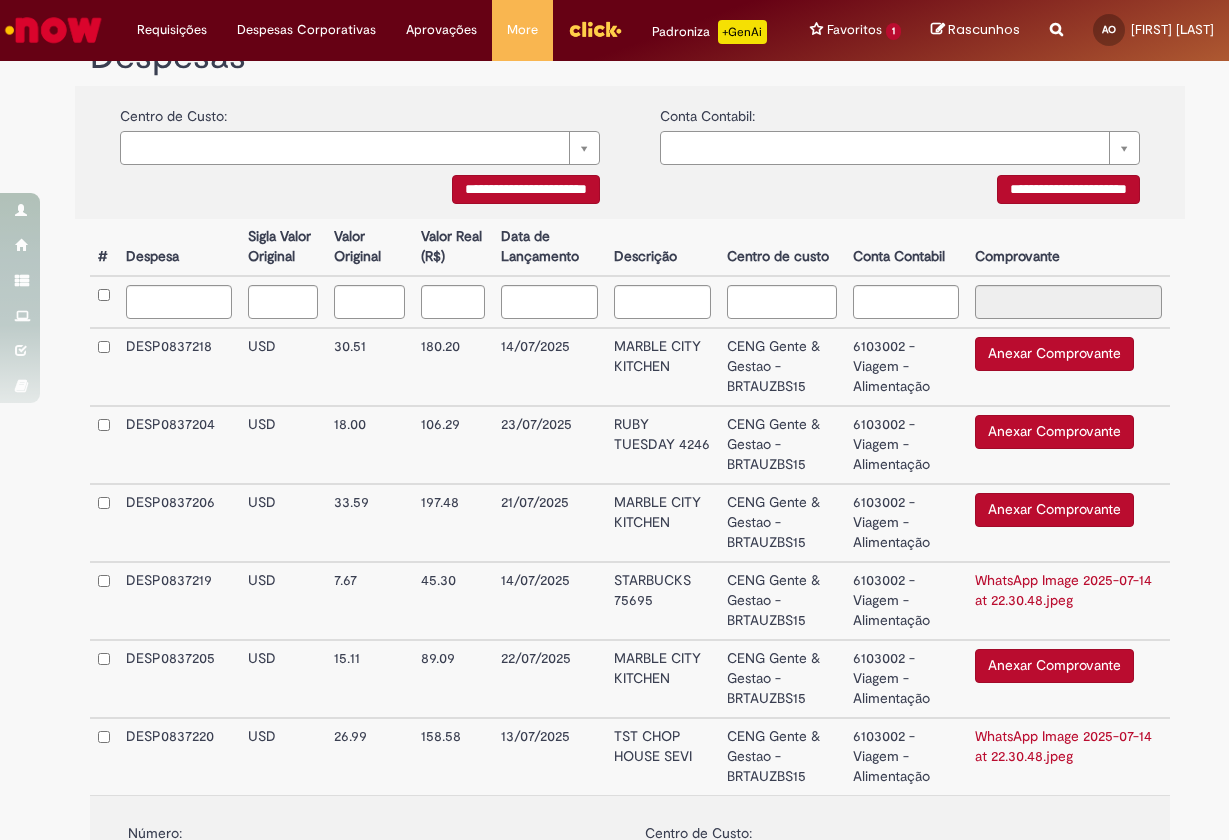 scroll, scrollTop: 461, scrollLeft: 0, axis: vertical 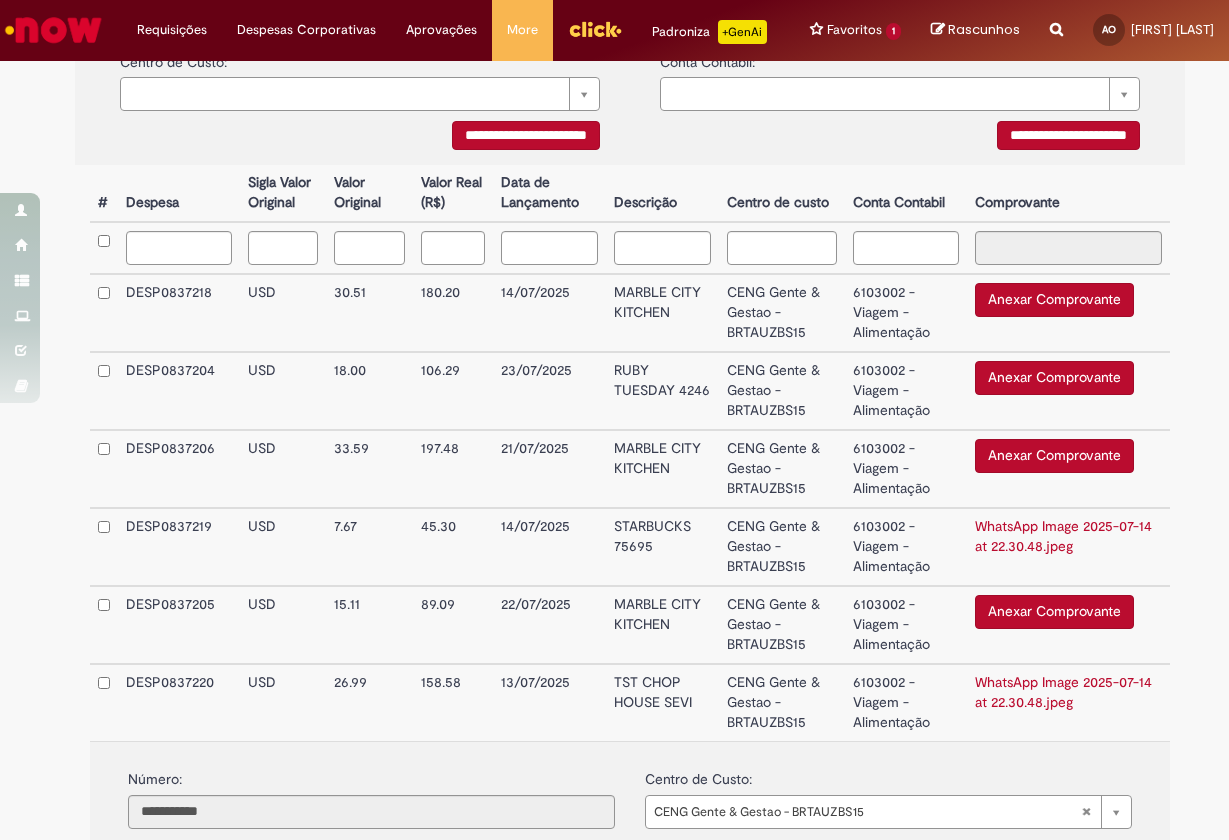 click on "WhatsApp Image 2025-07-14 at 22.30.48.jpeg" at bounding box center [1063, 536] 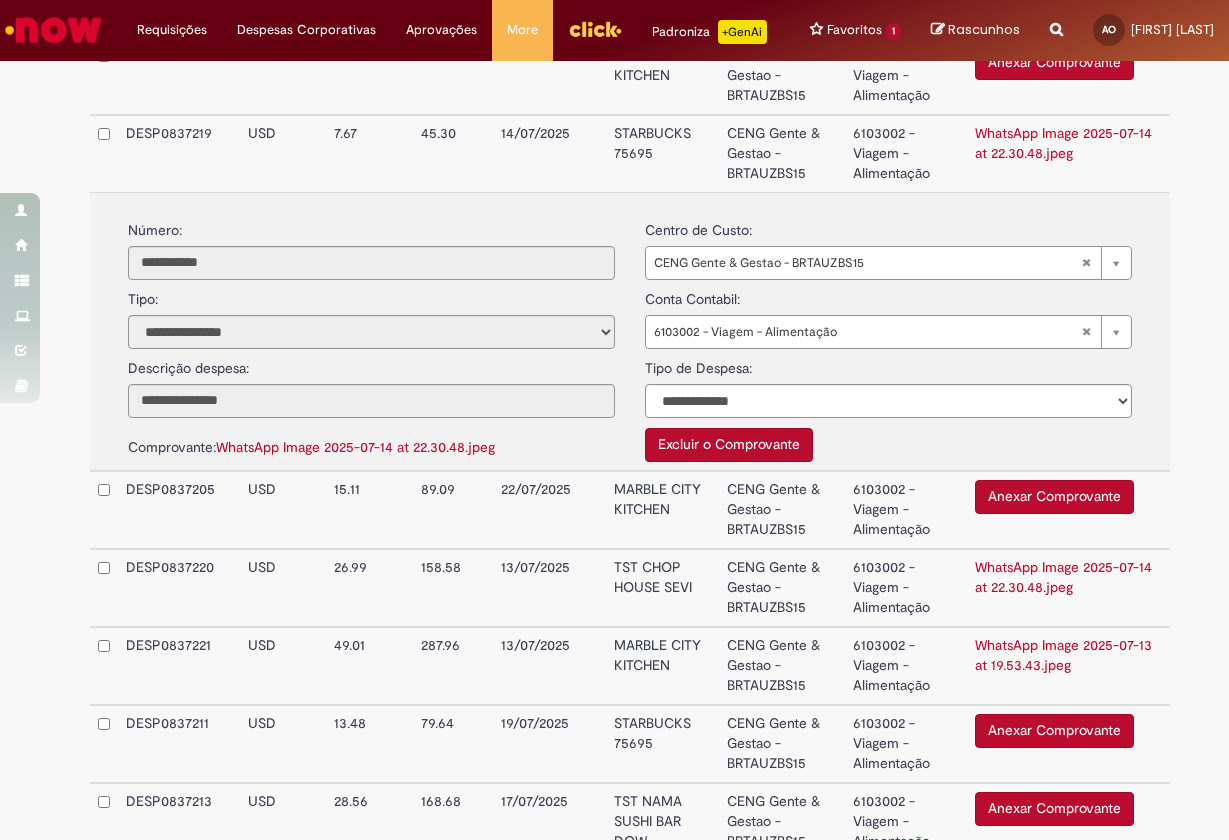 scroll, scrollTop: 857, scrollLeft: 0, axis: vertical 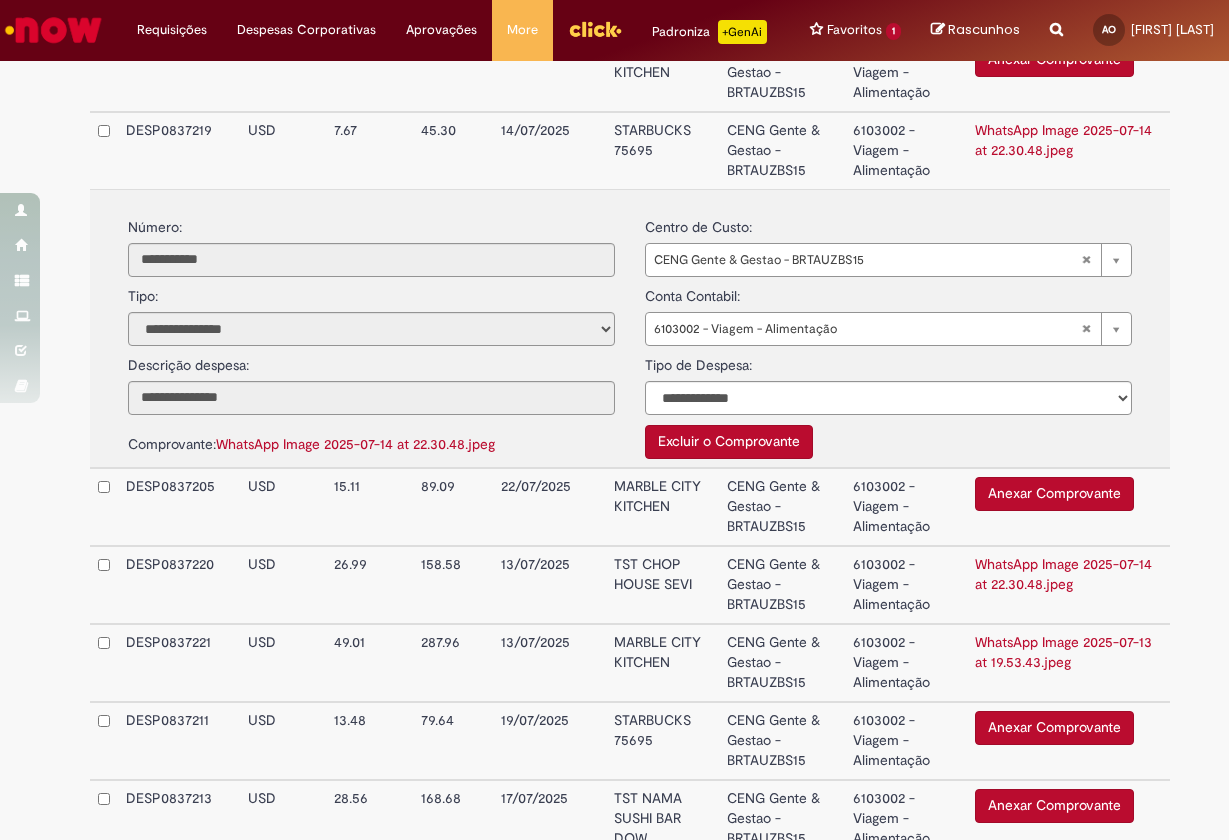 click on "WhatsApp Image 2025-07-14 at 22.30.48.jpeg" at bounding box center [1063, 574] 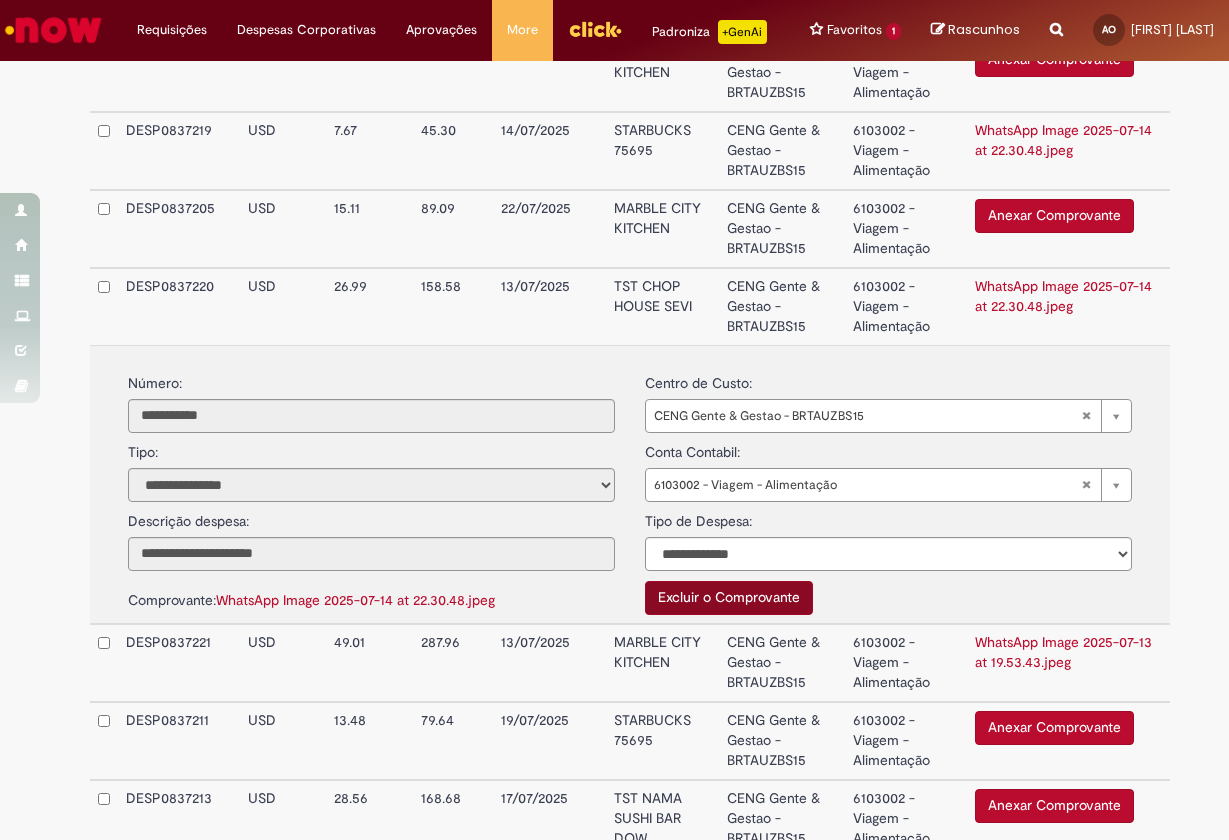 click on "Excluir o Comprovante" at bounding box center [729, 598] 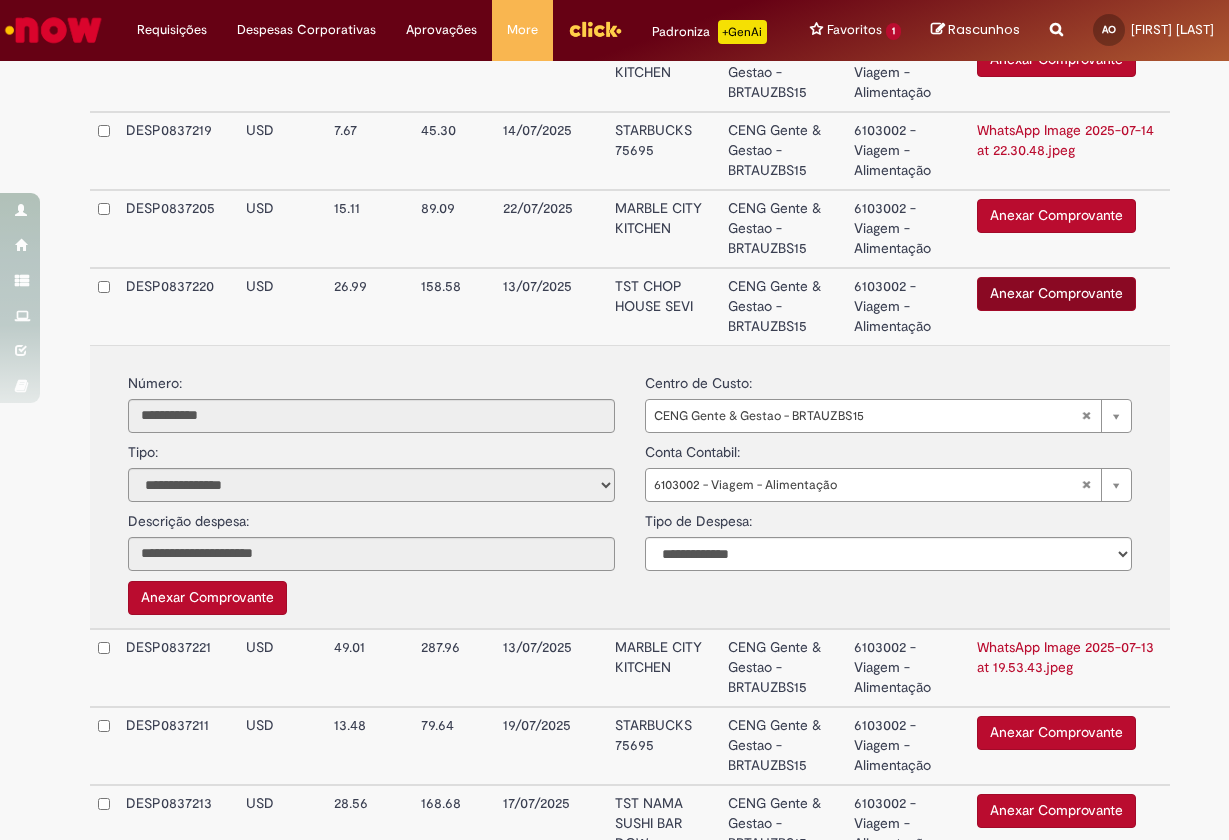 click on "Anexar Comprovante" at bounding box center (1056, 294) 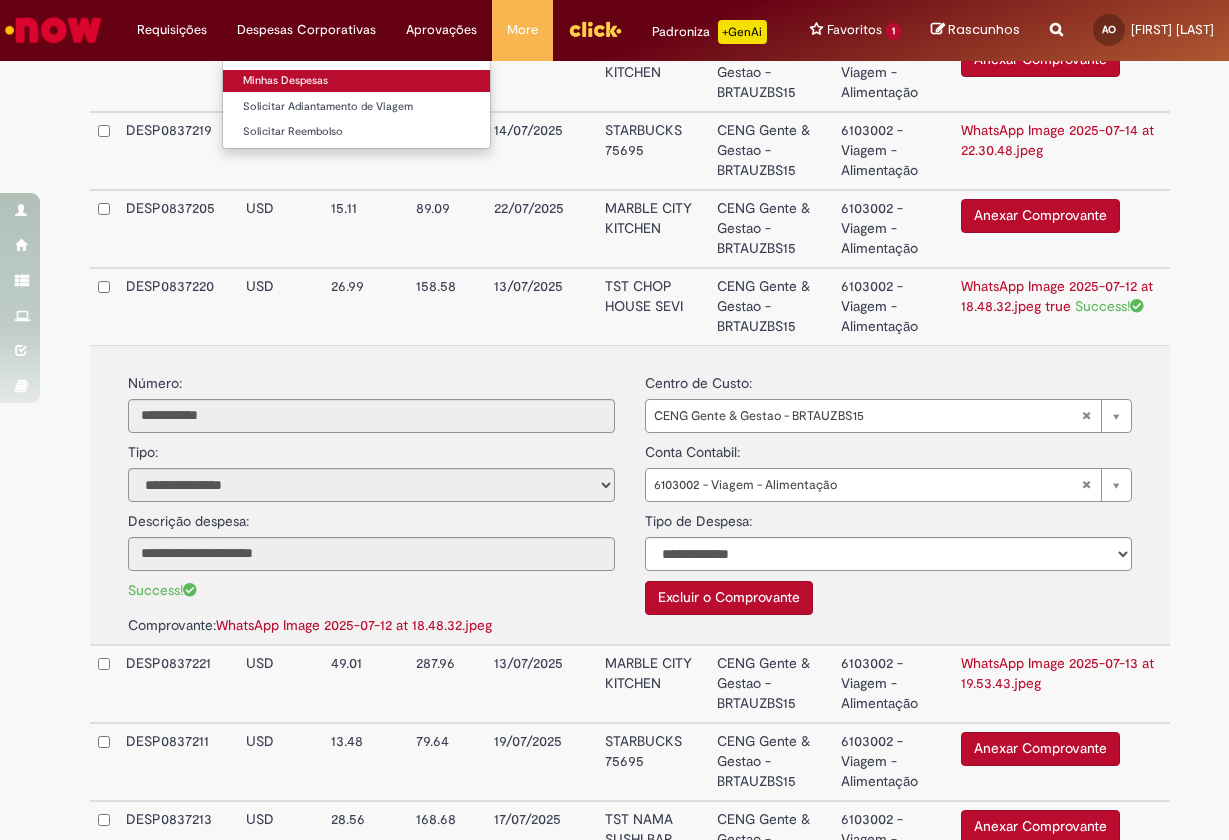 click on "Minhas Despesas" at bounding box center (356, 81) 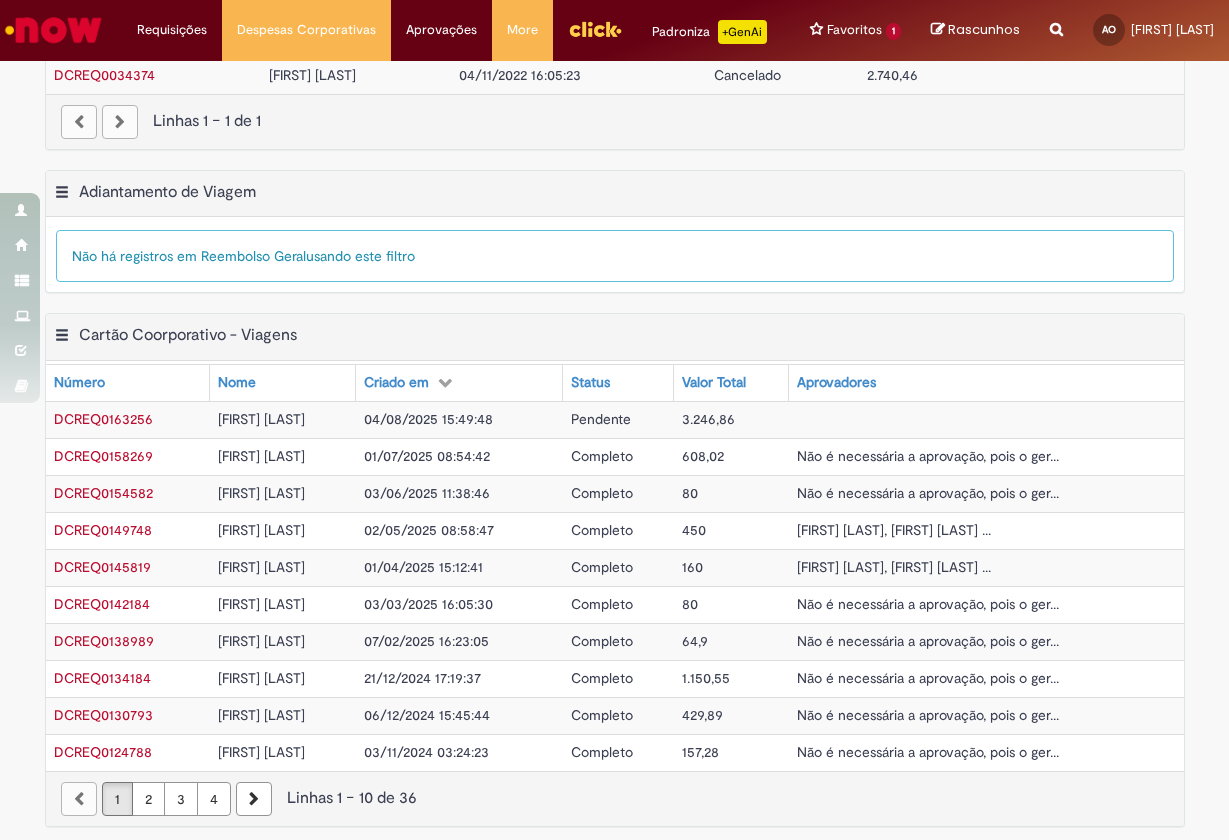 scroll, scrollTop: 633, scrollLeft: 0, axis: vertical 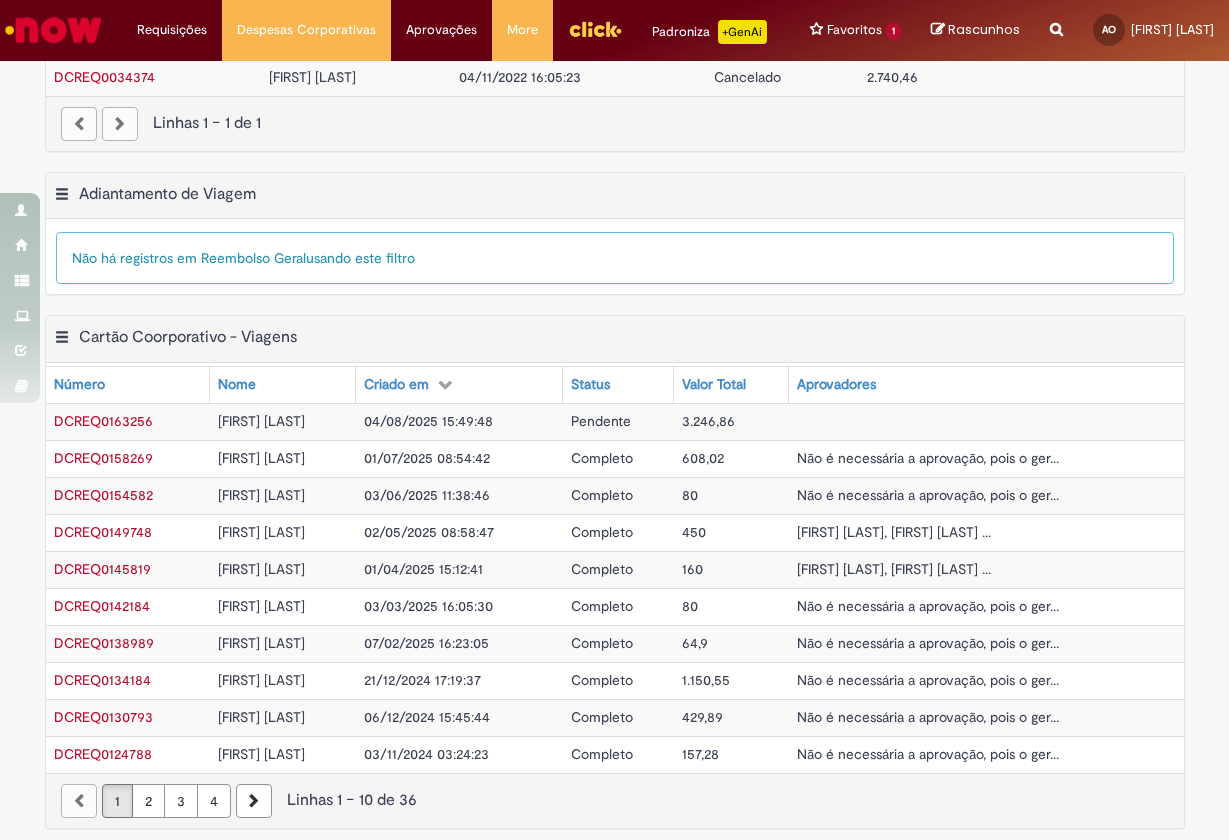 click on "[DATE] [TIME]" at bounding box center [428, 421] 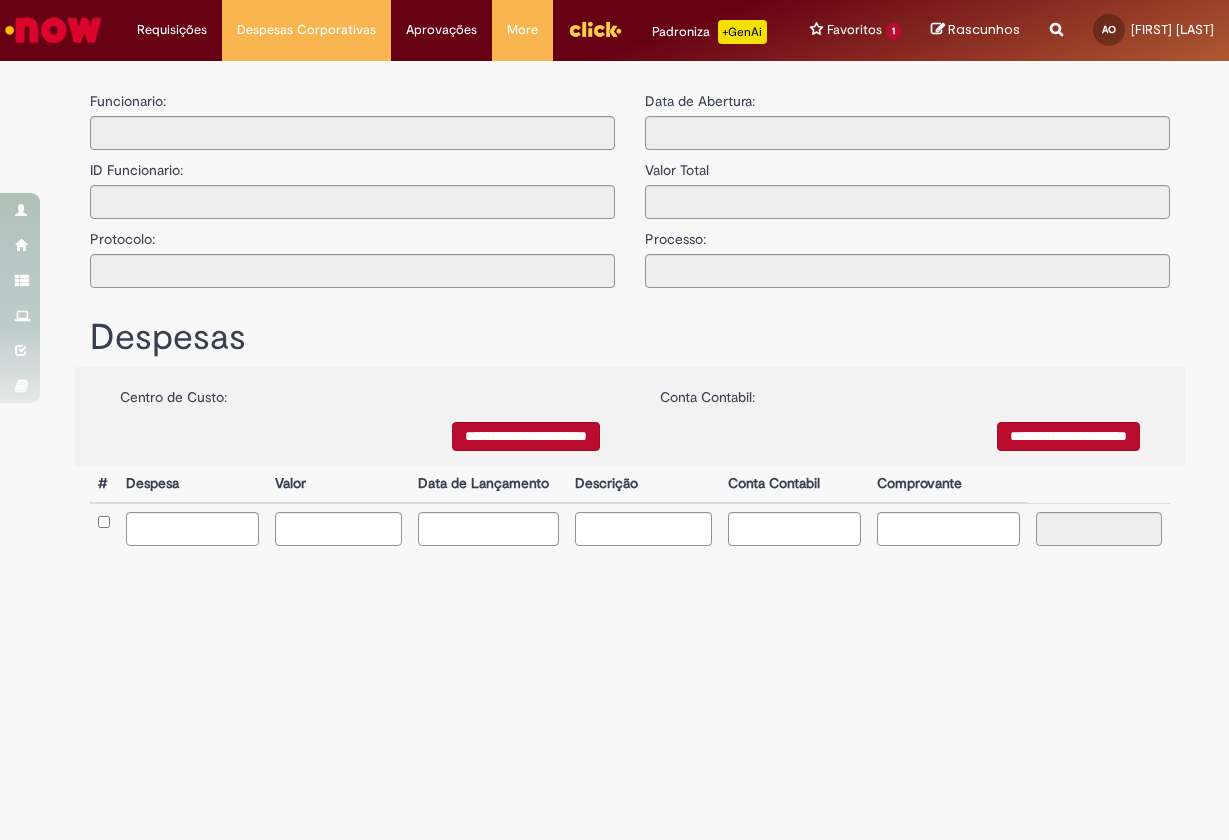 scroll, scrollTop: 0, scrollLeft: 0, axis: both 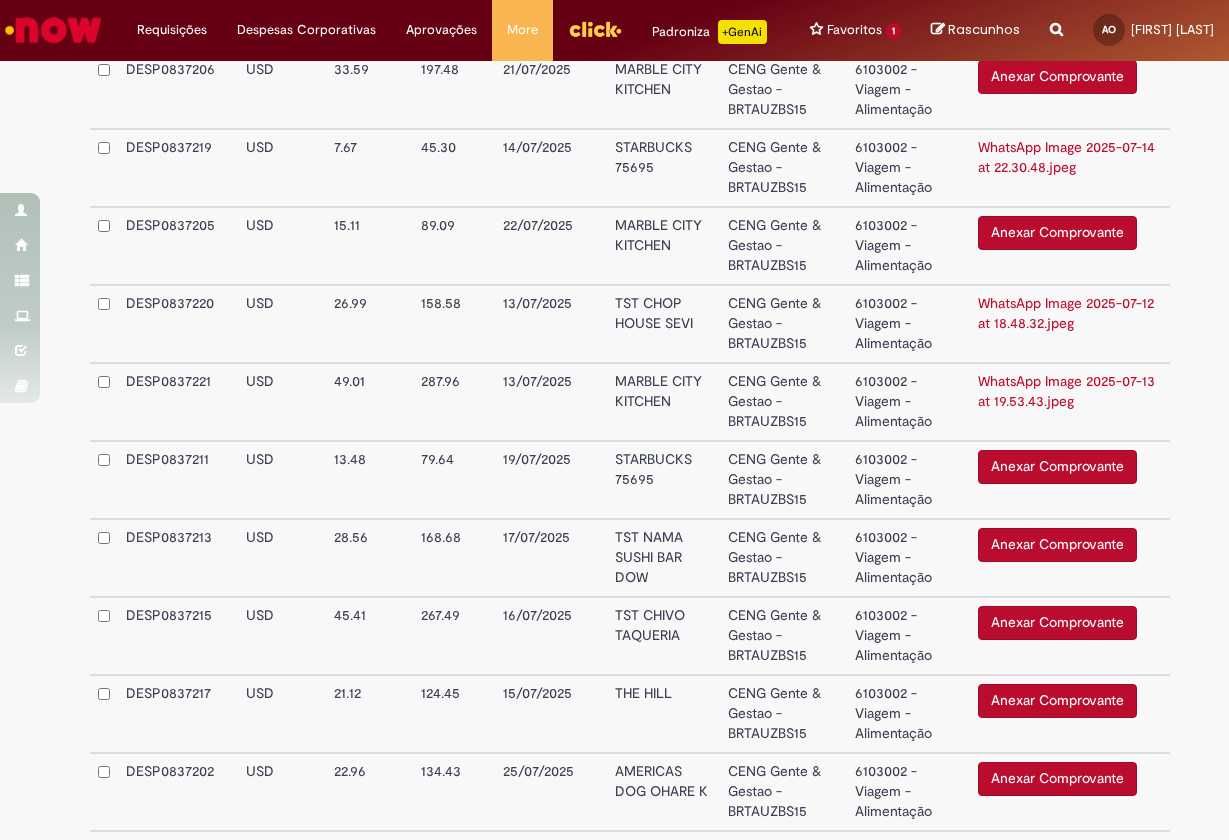 click on "WhatsApp Image 2025-07-12 at 18.48.32.jpeg" at bounding box center [1070, 324] 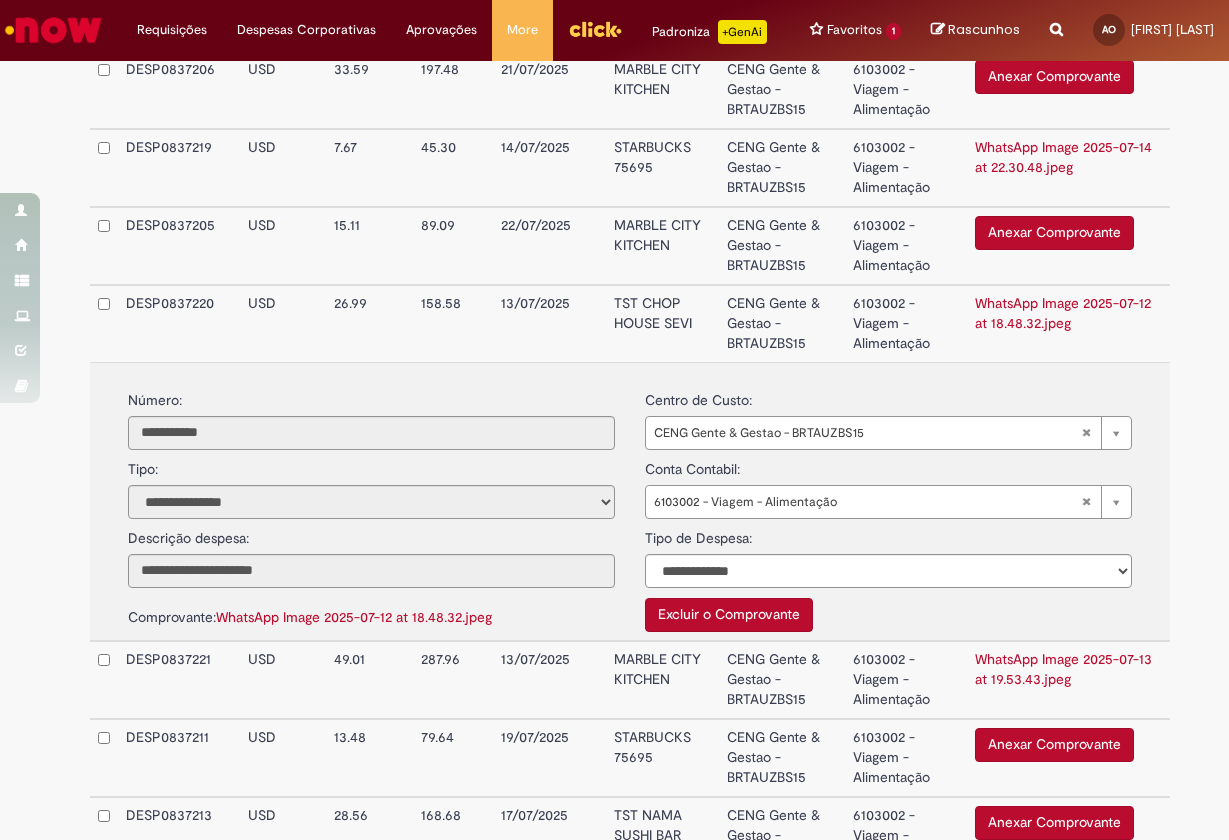 click on "WhatsApp Image 2025-07-12 at 18.48.32.jpeg" at bounding box center (1063, 313) 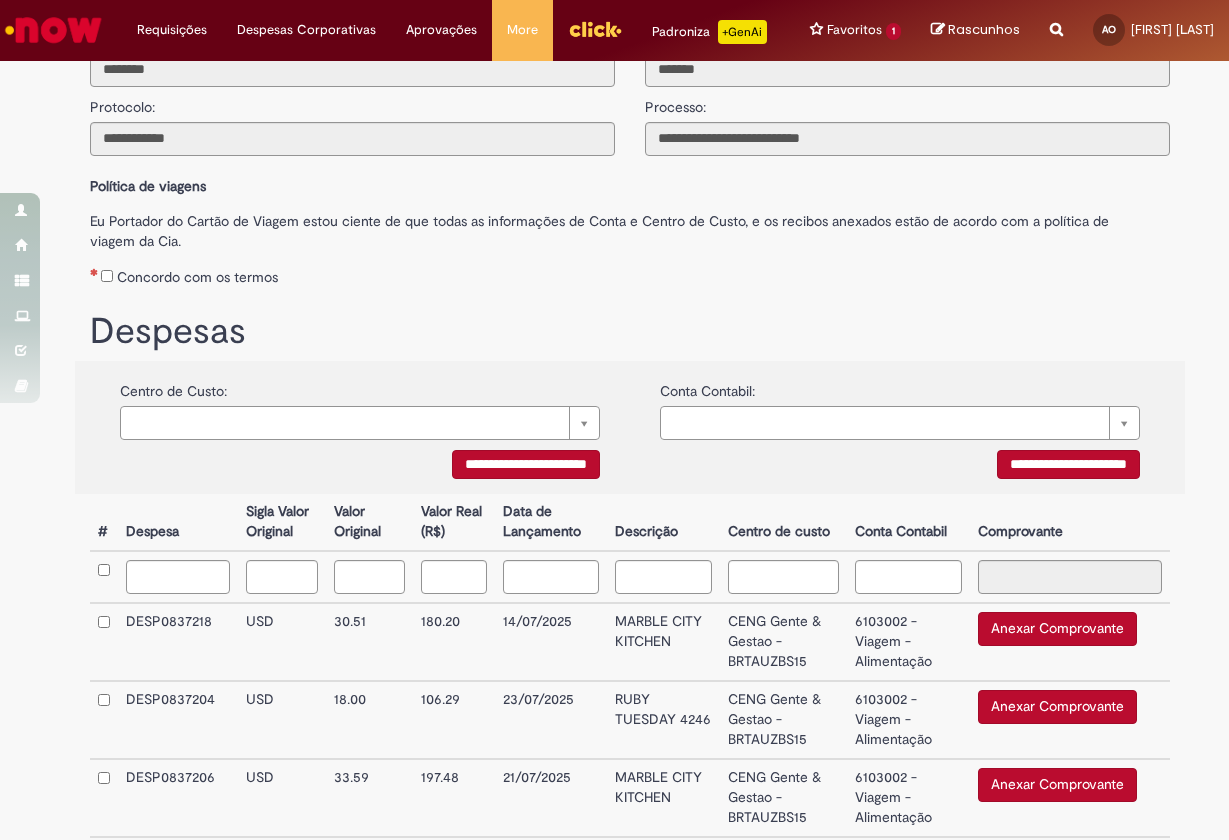 scroll, scrollTop: 127, scrollLeft: 0, axis: vertical 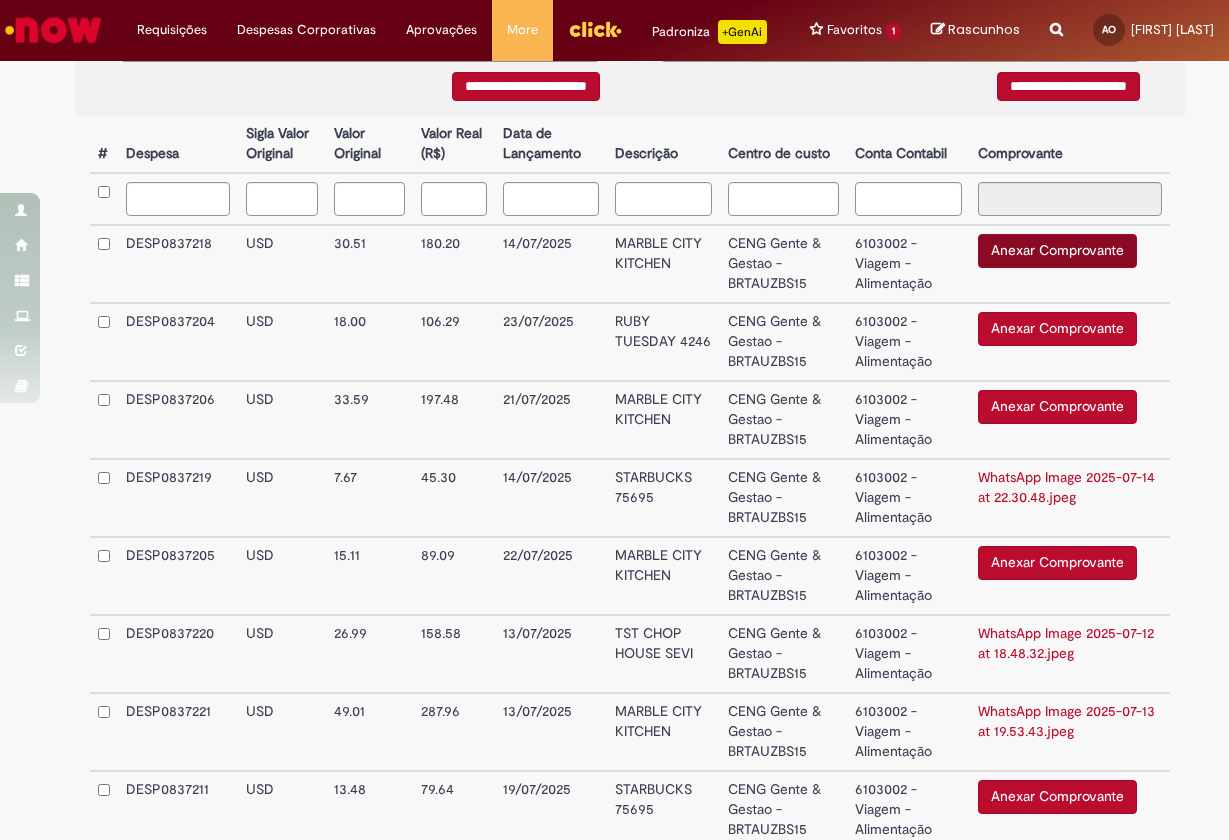 click on "Anexar Comprovante" at bounding box center (1057, 251) 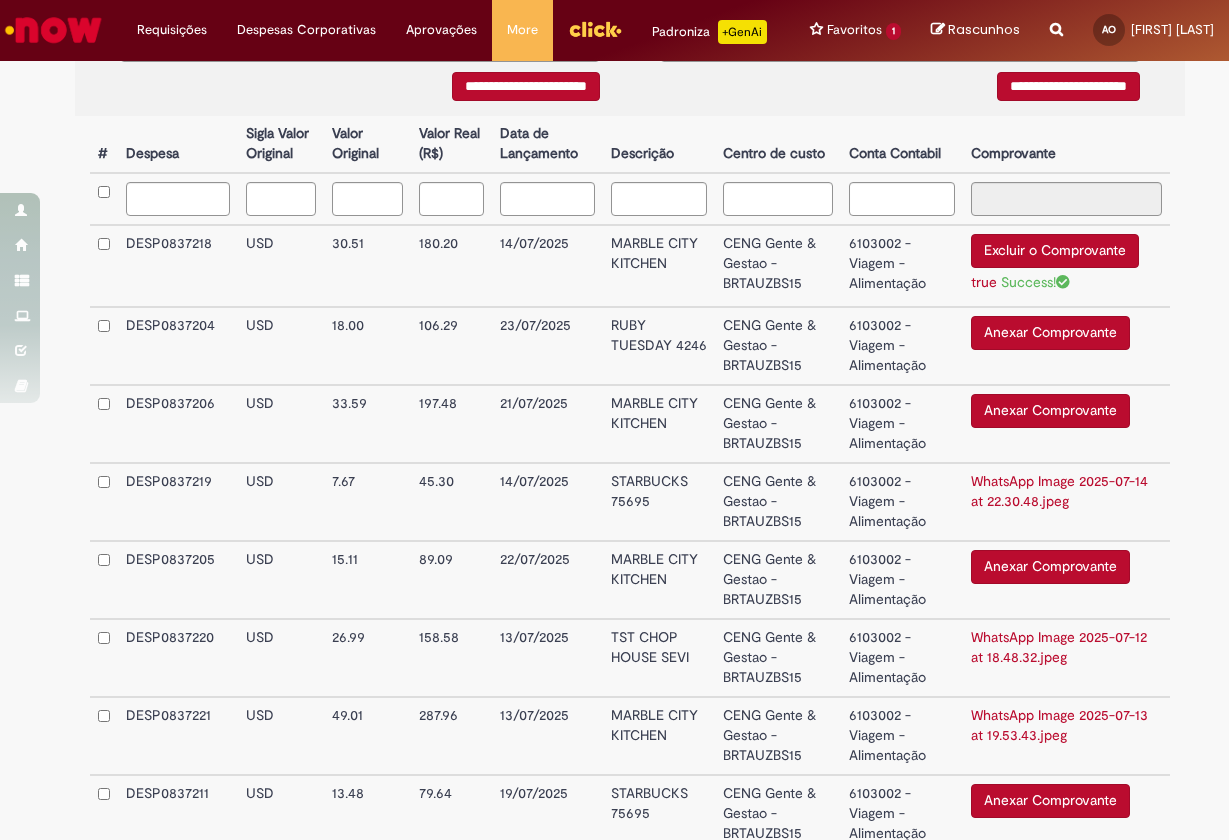 click on "true" at bounding box center [984, 282] 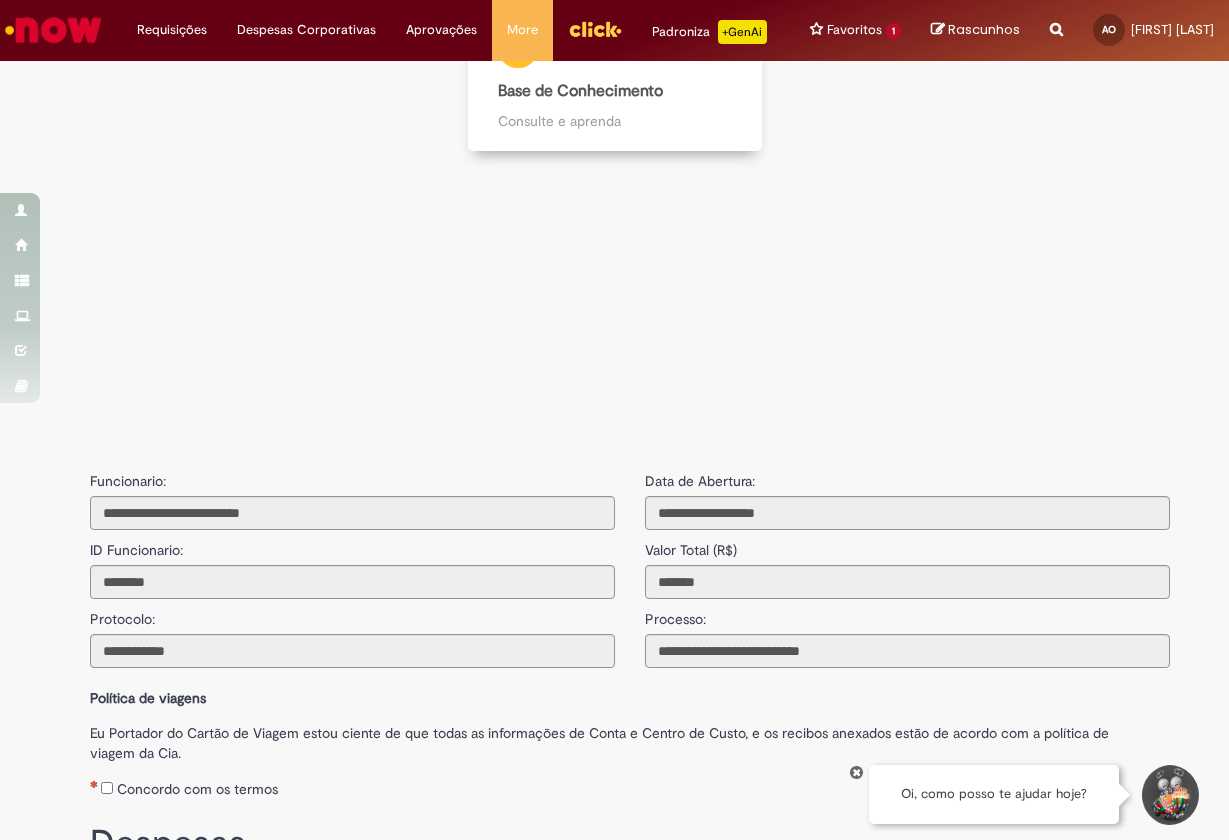 scroll, scrollTop: 0, scrollLeft: 0, axis: both 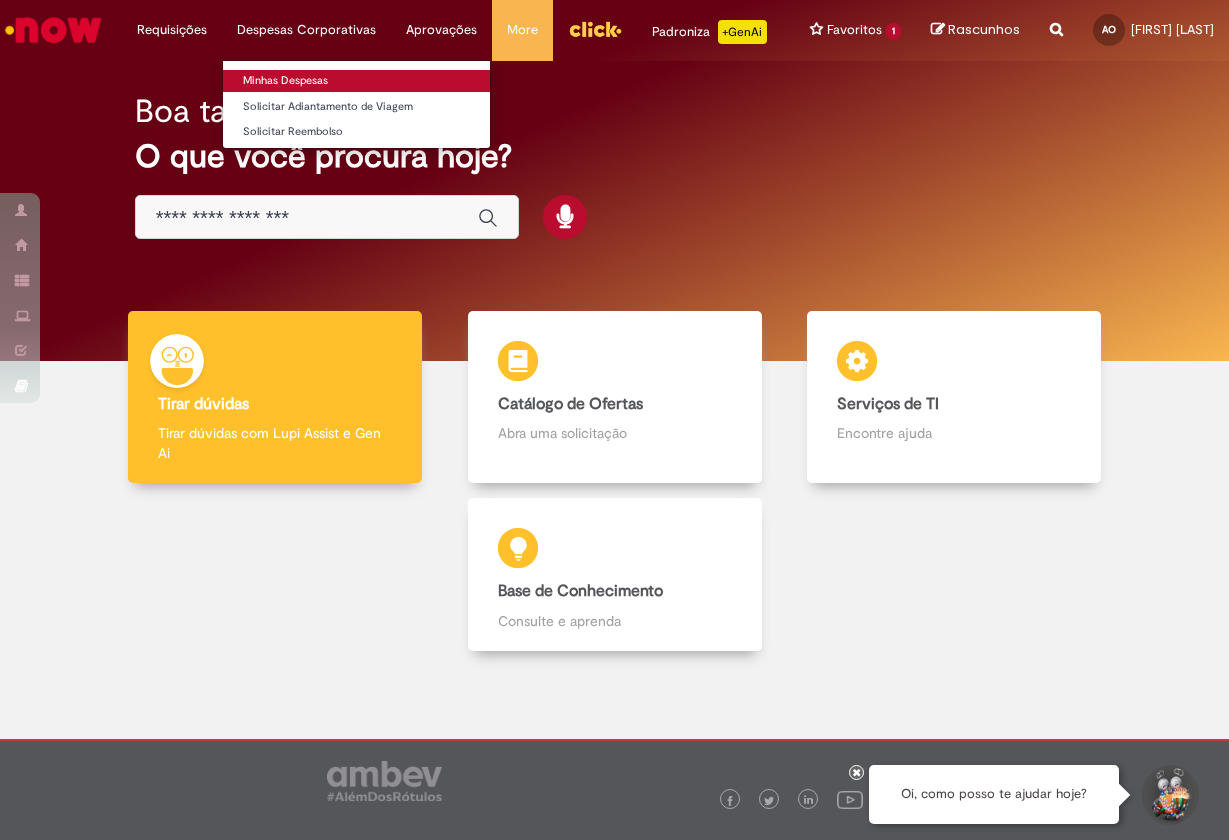click on "Minhas Despesas" at bounding box center [356, 81] 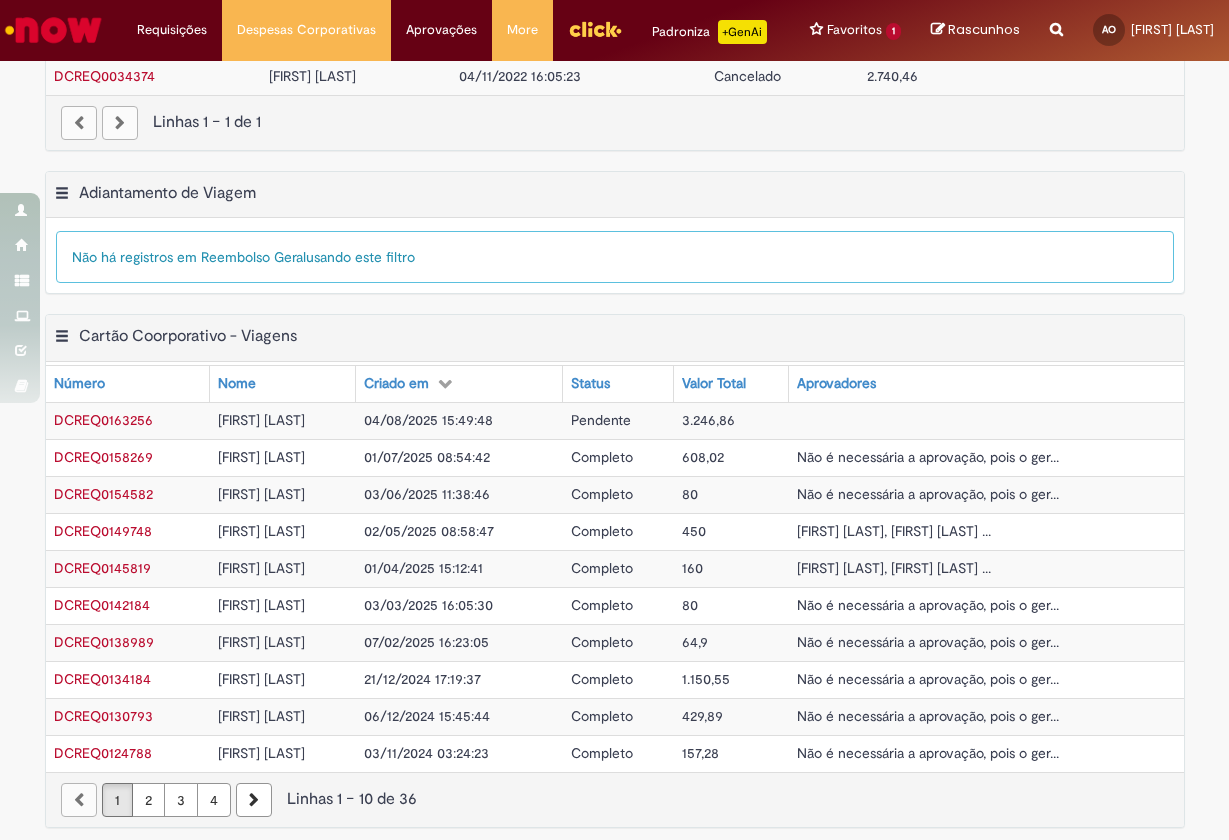 scroll, scrollTop: 633, scrollLeft: 0, axis: vertical 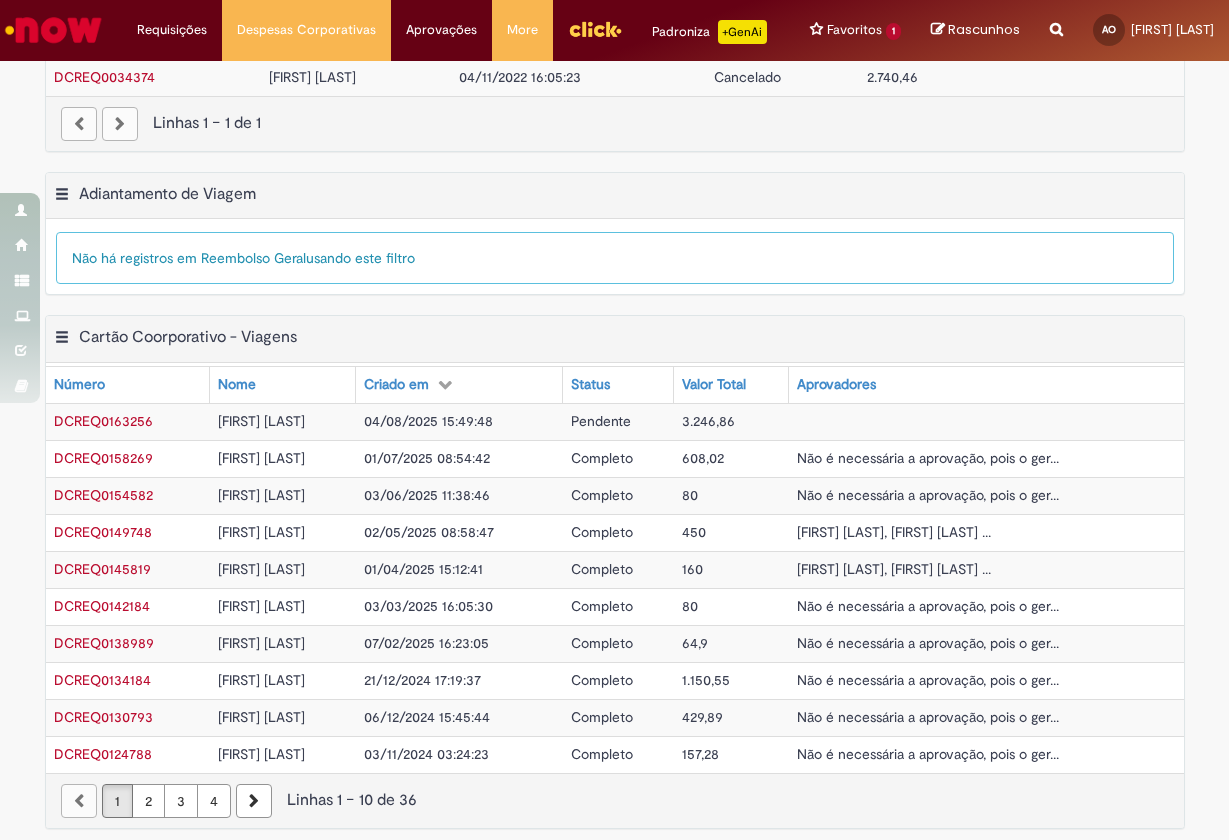 click on "[DATE] [TIME]" at bounding box center [428, 421] 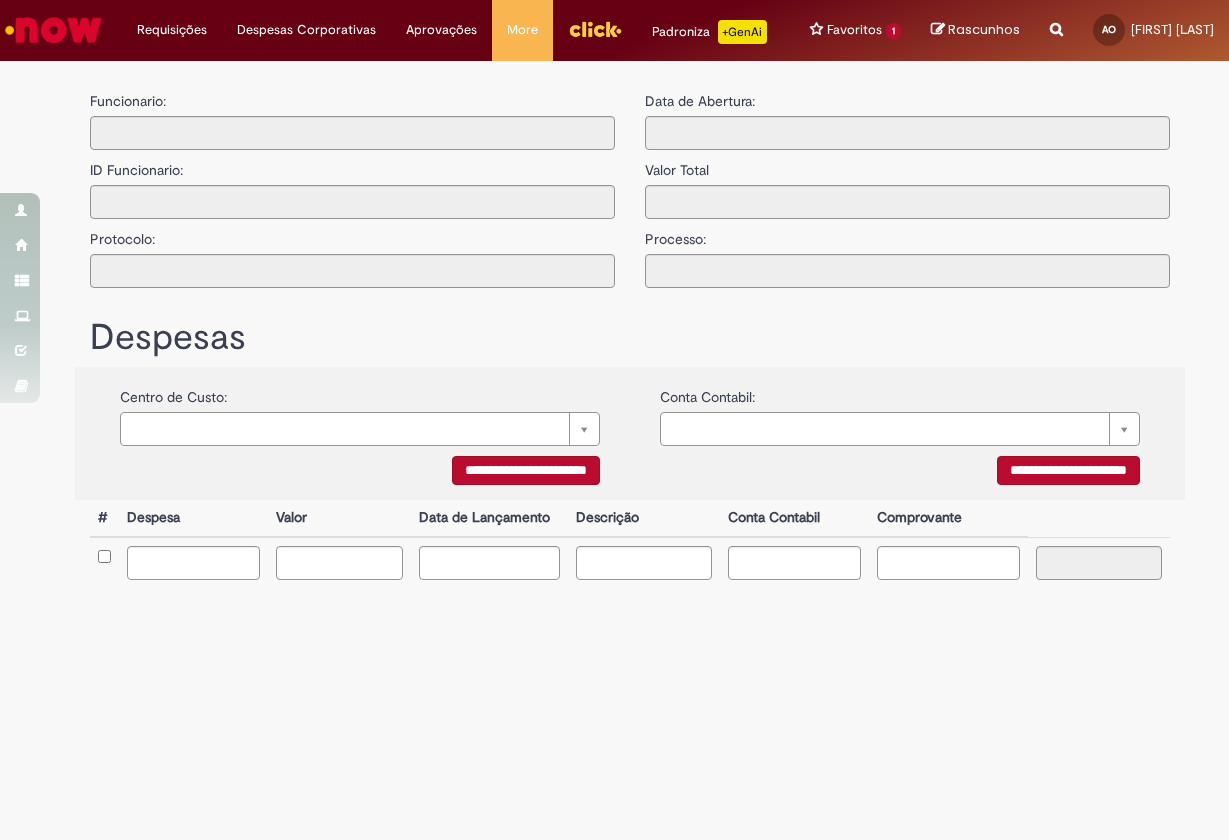 scroll, scrollTop: 0, scrollLeft: 0, axis: both 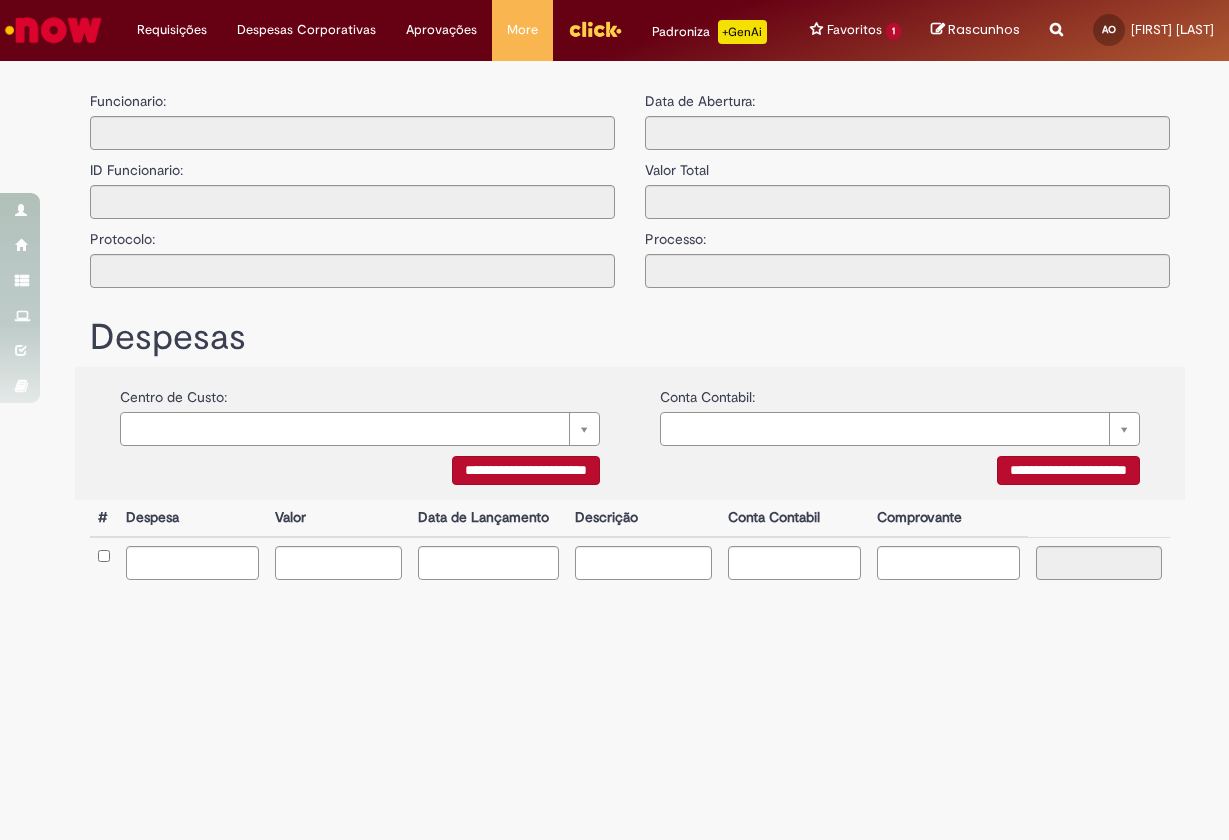type on "**********" 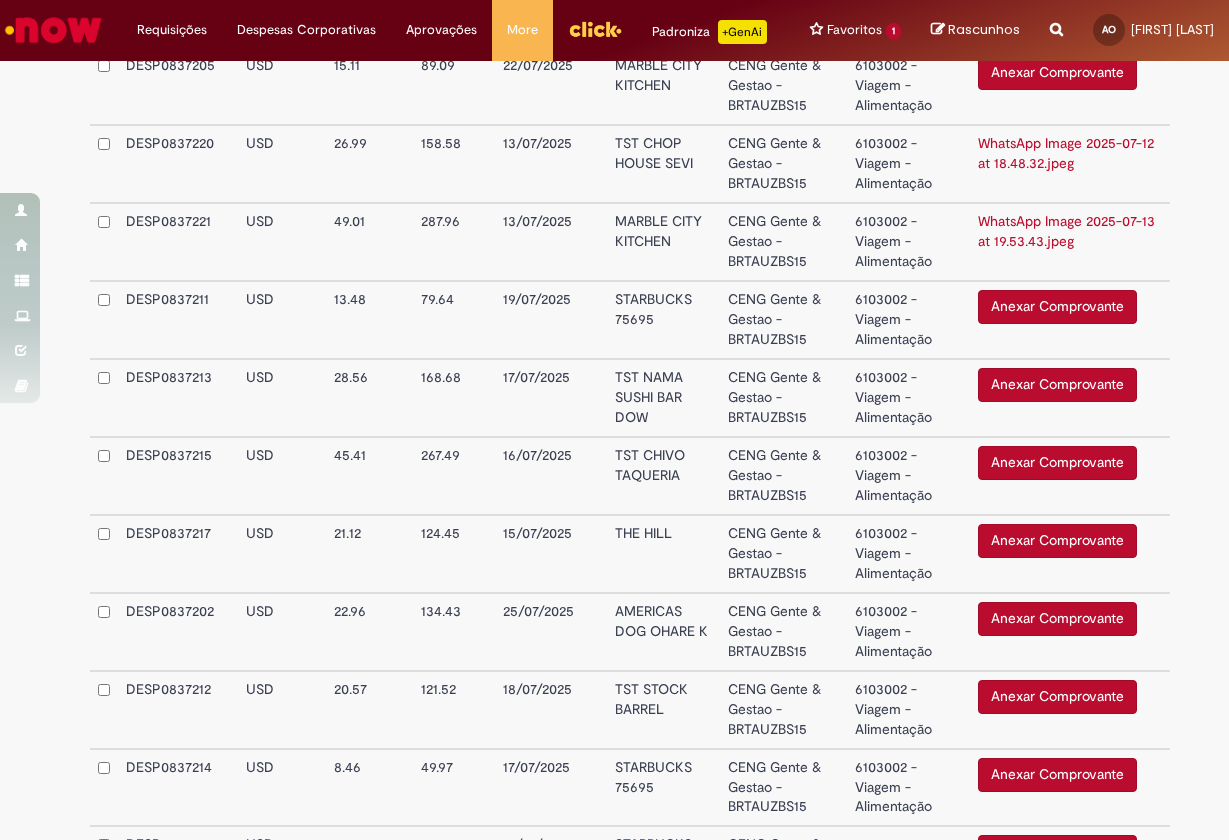scroll, scrollTop: 1027, scrollLeft: 0, axis: vertical 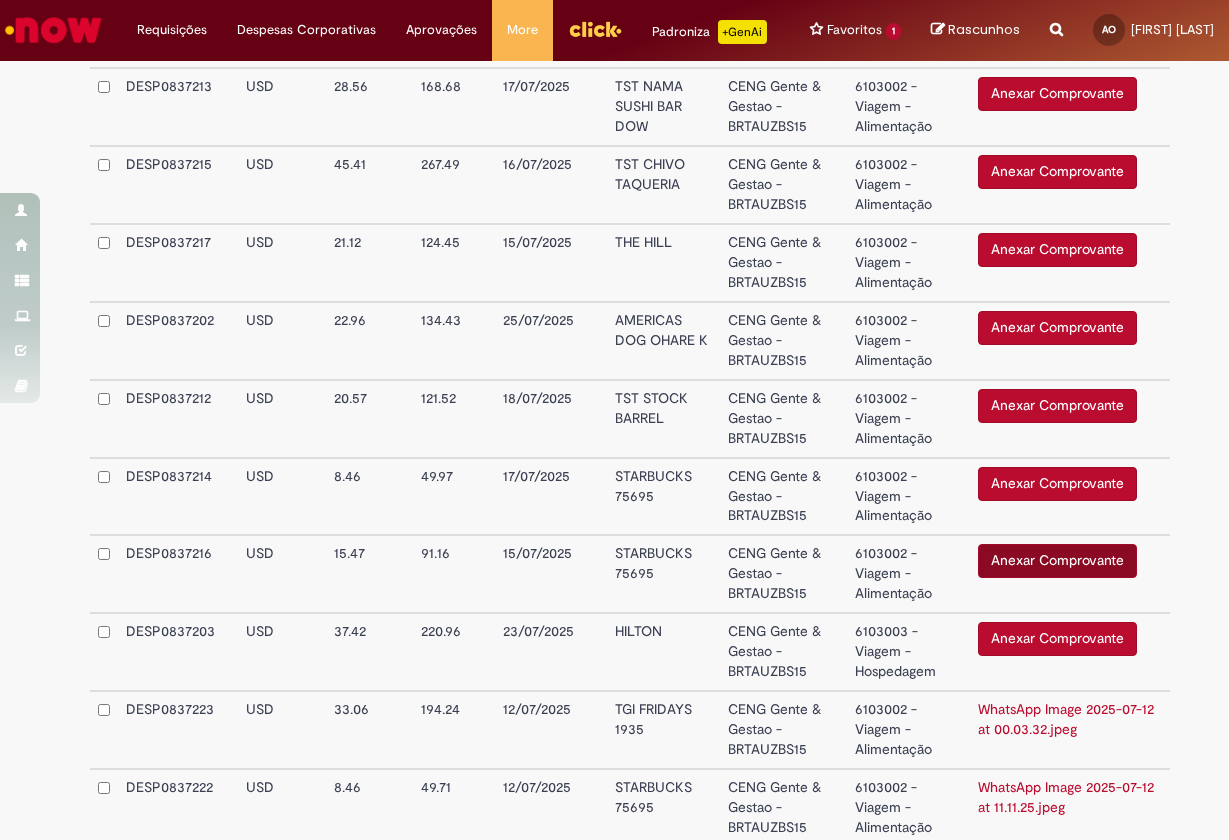 click on "Anexar Comprovante" at bounding box center [1057, 561] 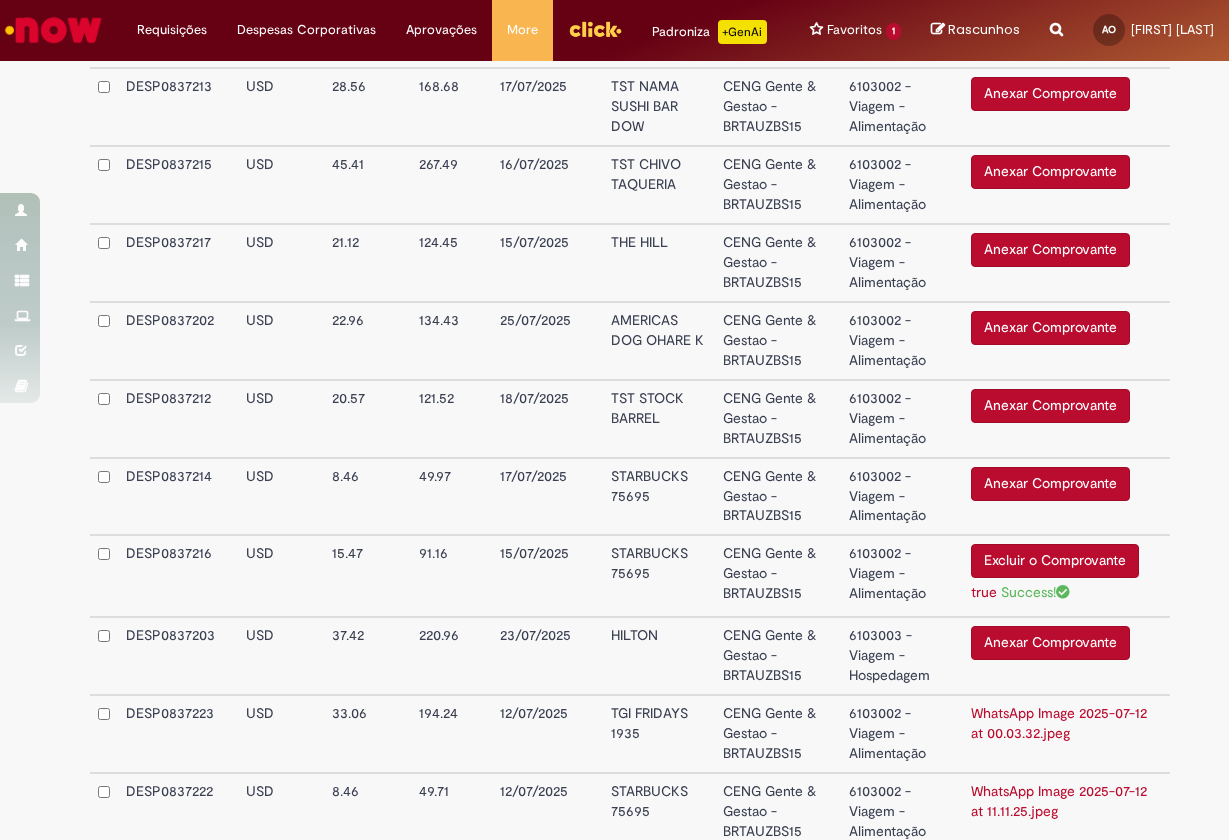 scroll, scrollTop: 1290, scrollLeft: 0, axis: vertical 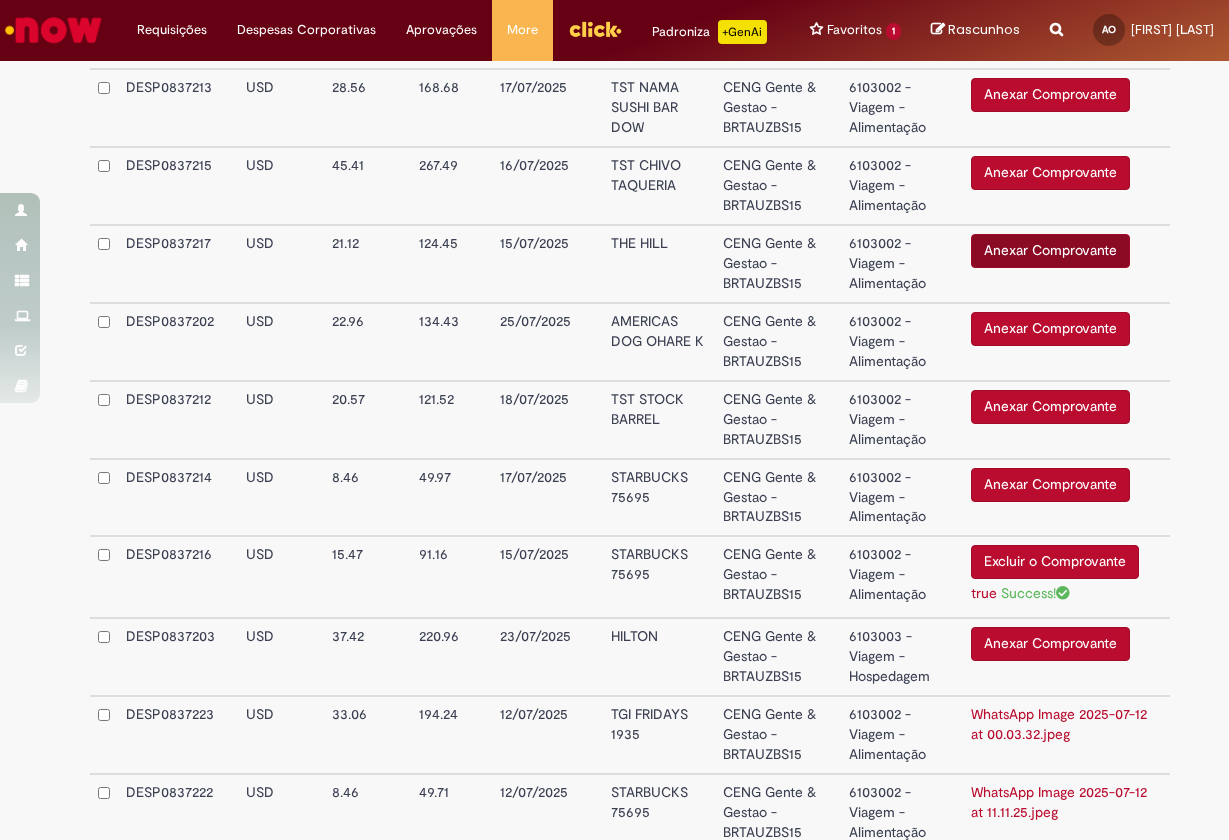 click on "Anexar Comprovante" at bounding box center (1050, 251) 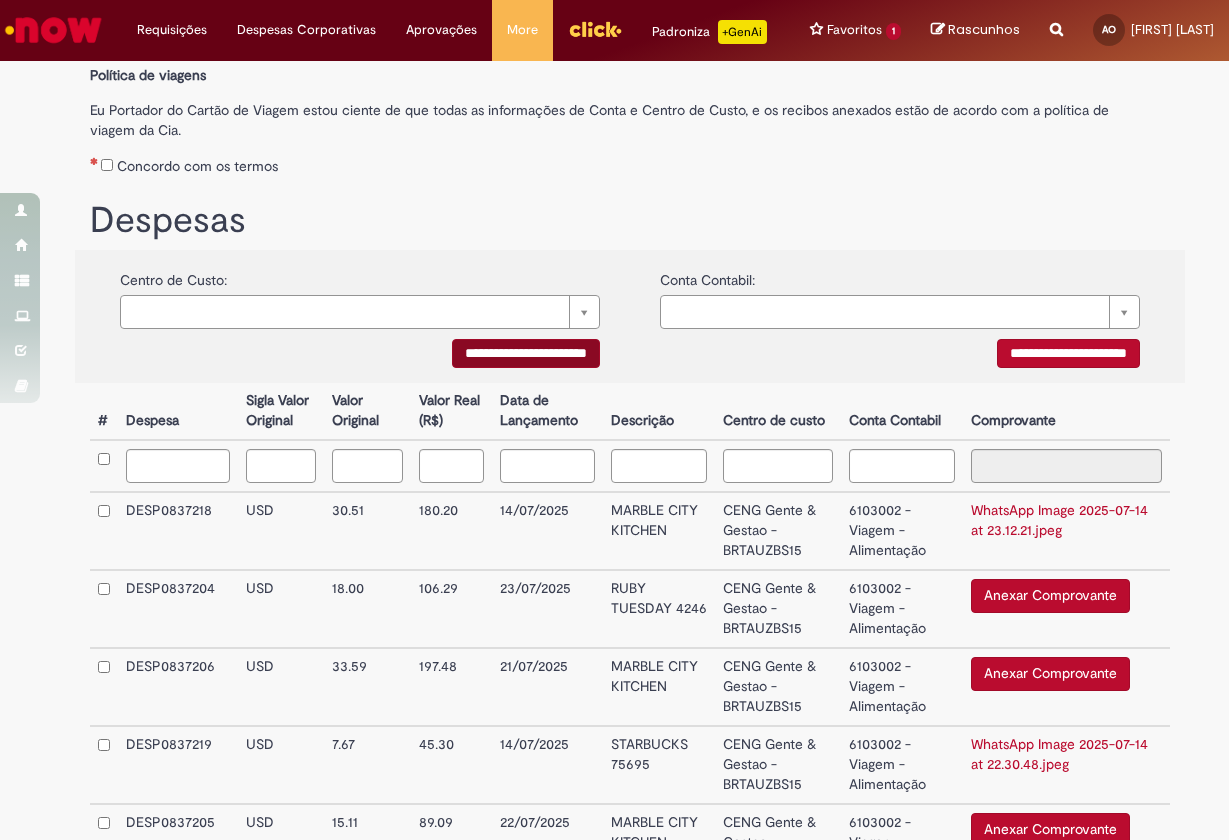 scroll, scrollTop: 297, scrollLeft: 0, axis: vertical 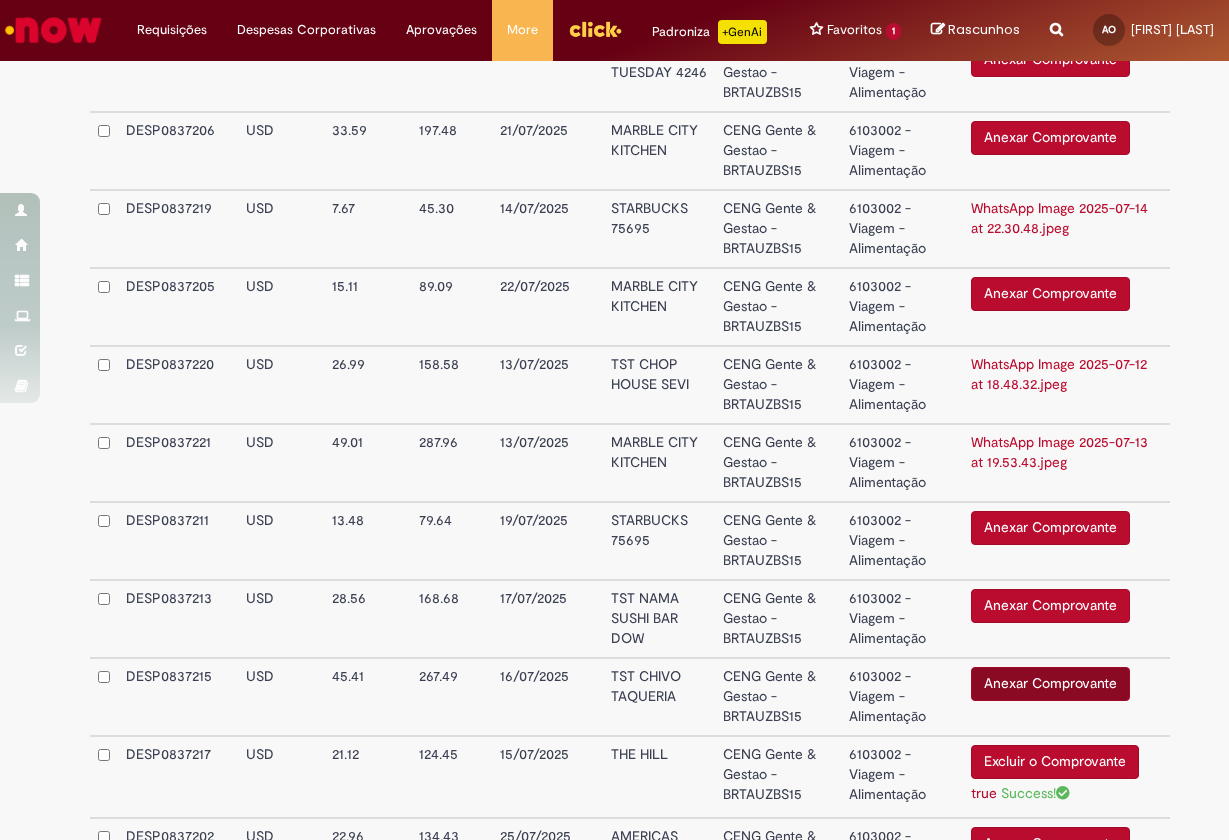 click on "Anexar Comprovante" at bounding box center [1050, 684] 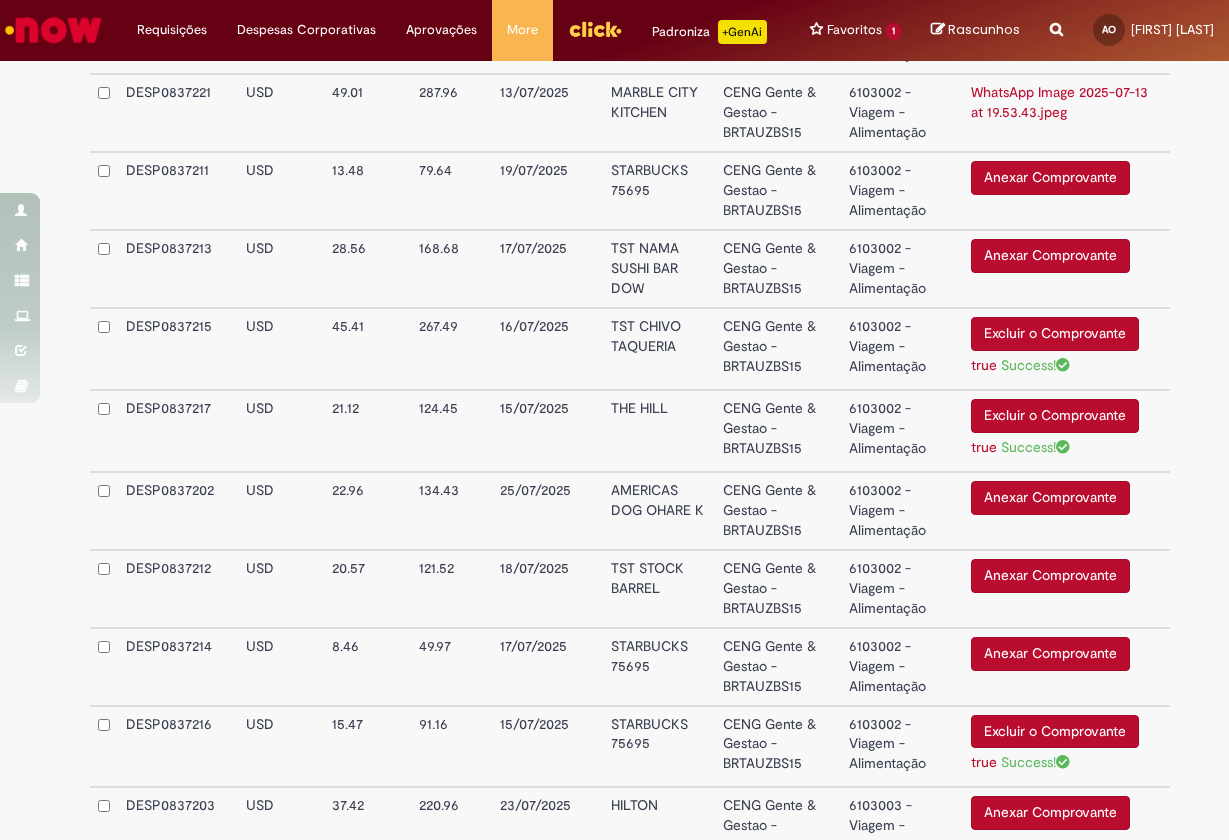 scroll, scrollTop: 1158, scrollLeft: 0, axis: vertical 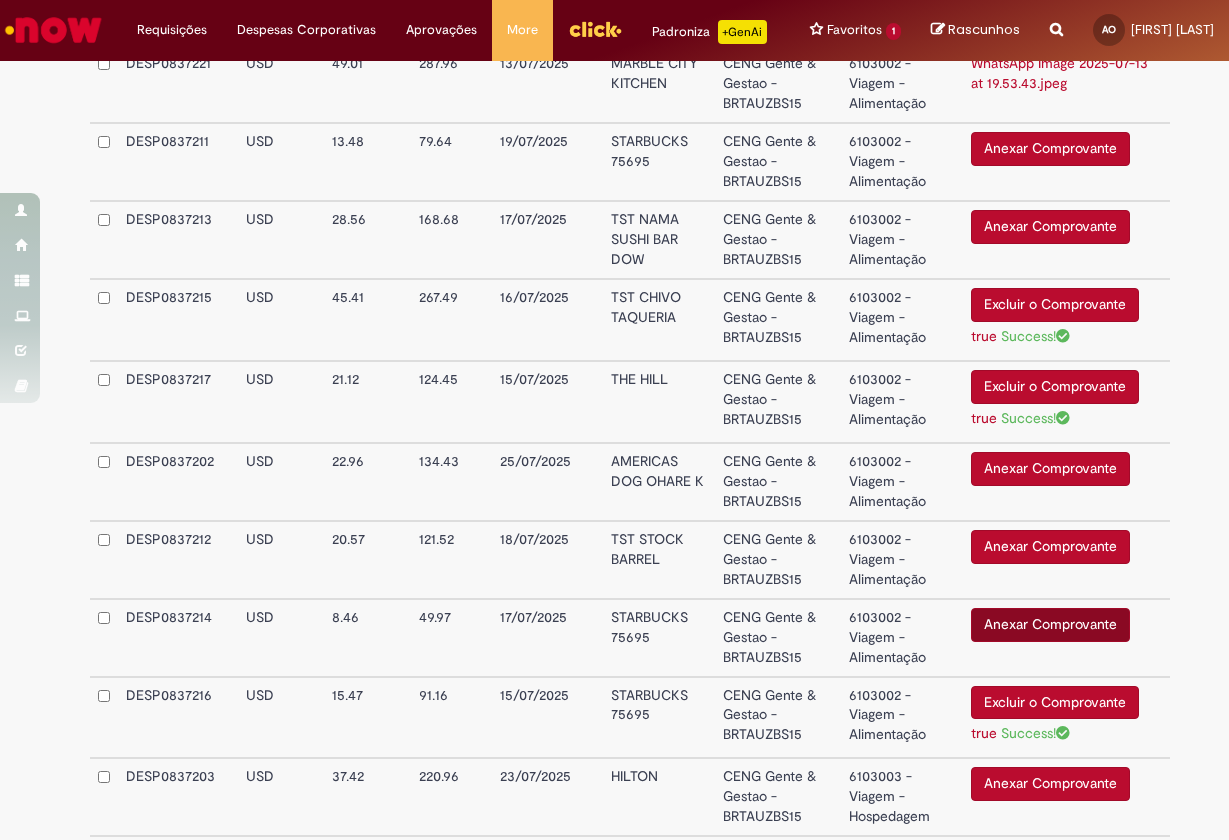 click on "Anexar Comprovante" at bounding box center [1050, 625] 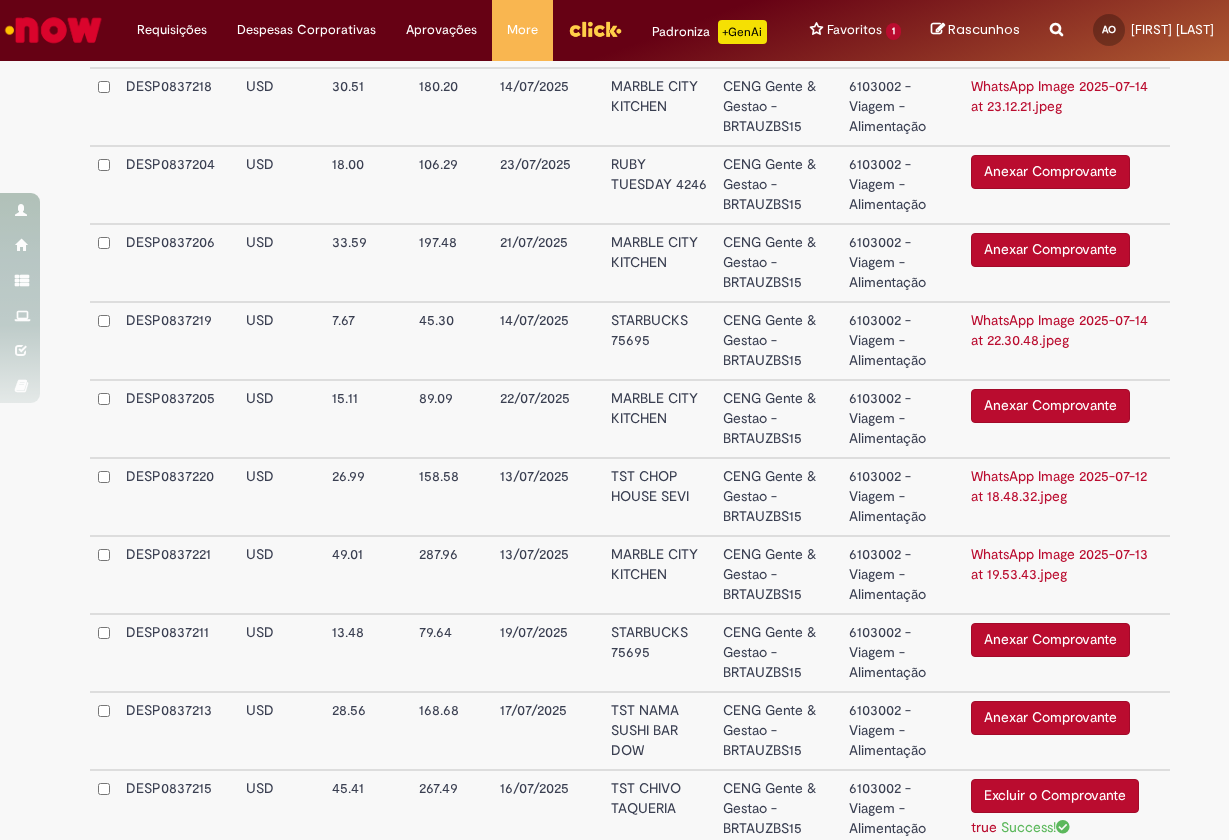 scroll, scrollTop: 684, scrollLeft: 0, axis: vertical 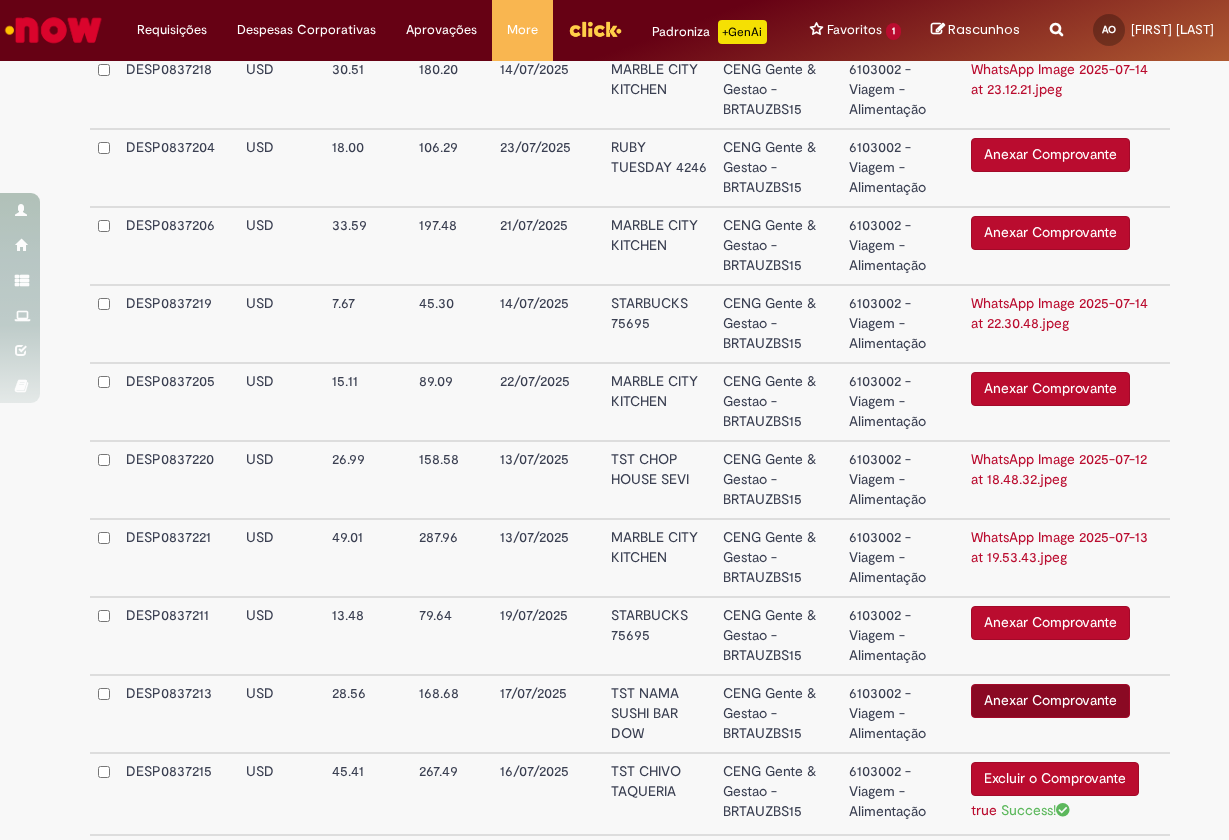 click on "Anexar Comprovante" at bounding box center (1050, 701) 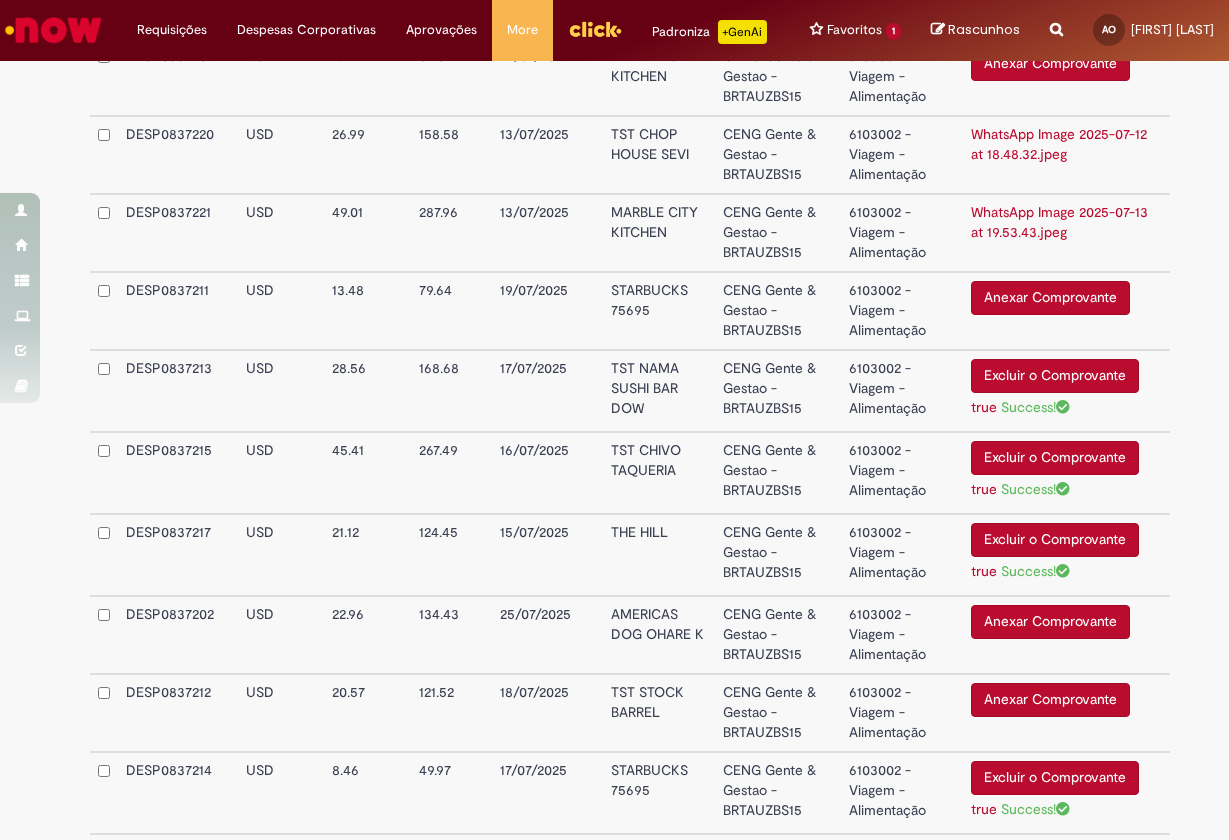 scroll, scrollTop: 1027, scrollLeft: 0, axis: vertical 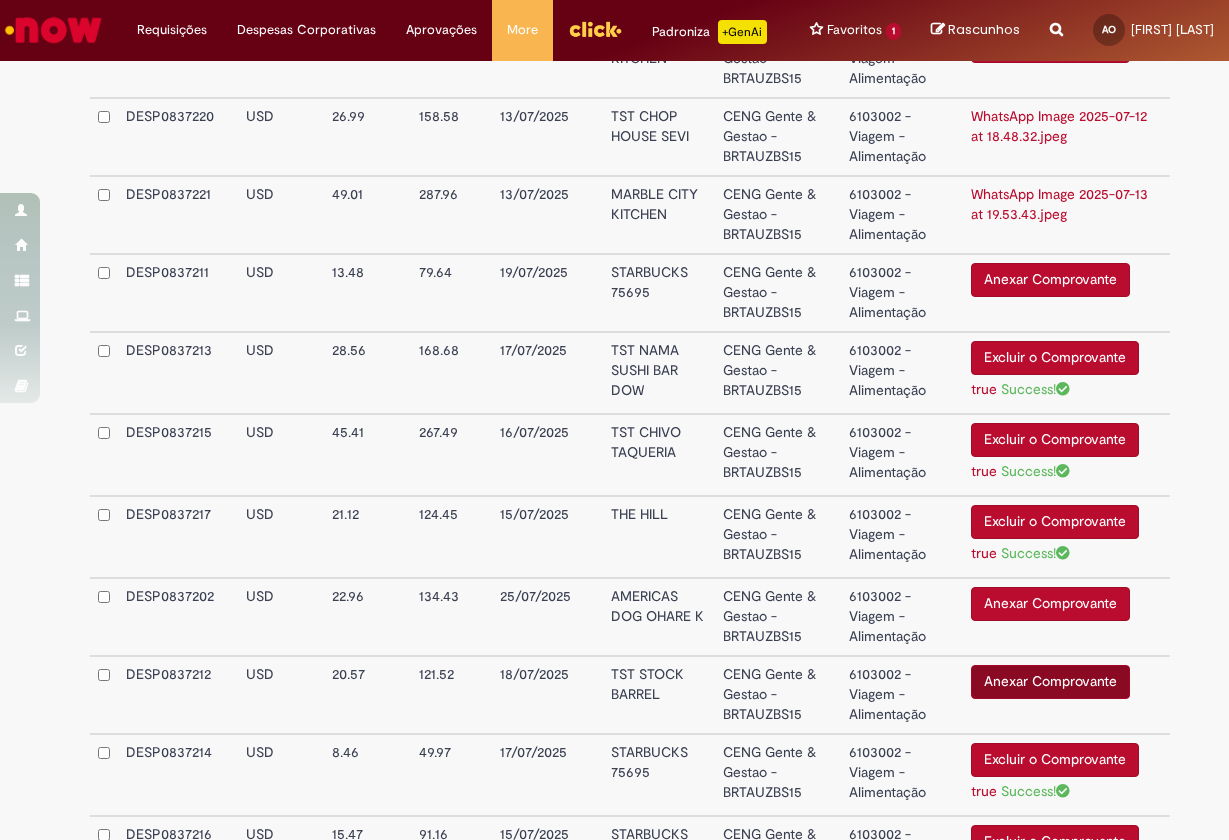 click on "Anexar Comprovante" at bounding box center (1050, 682) 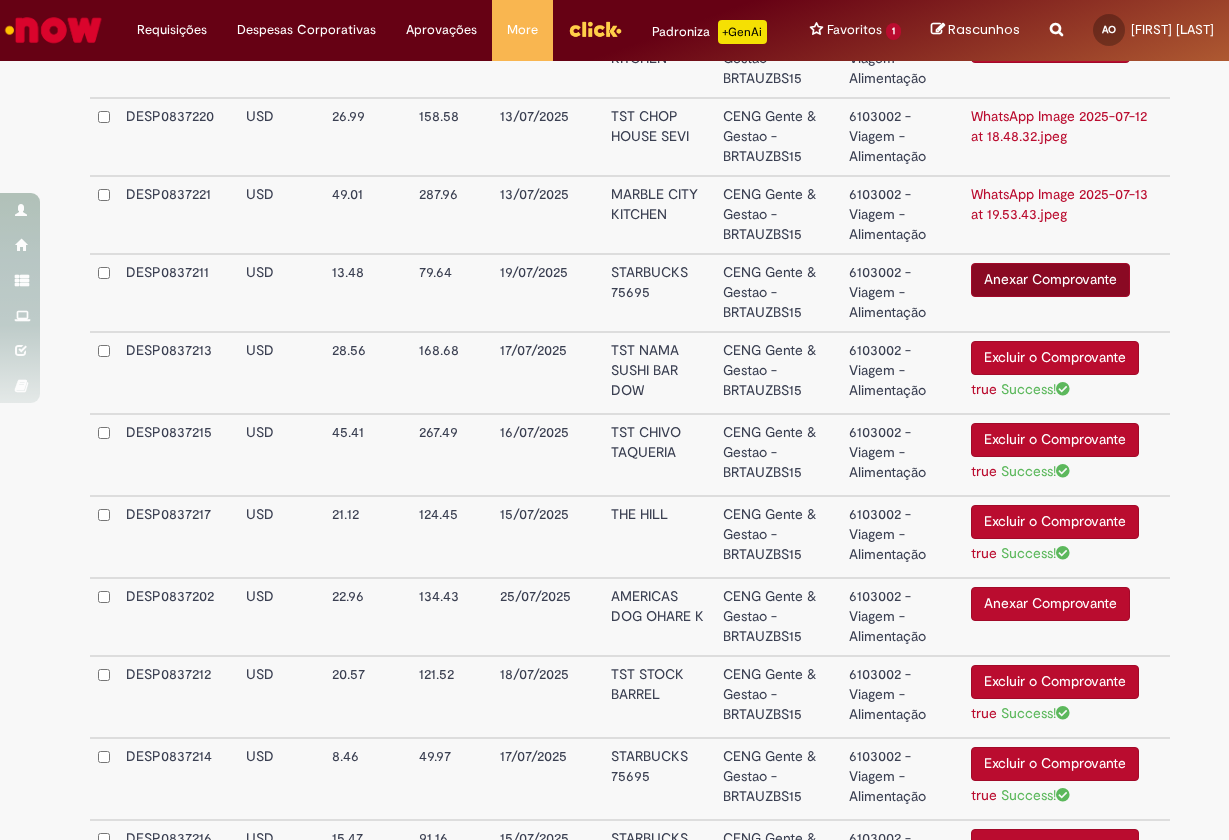 click on "Anexar Comprovante" at bounding box center [1050, 280] 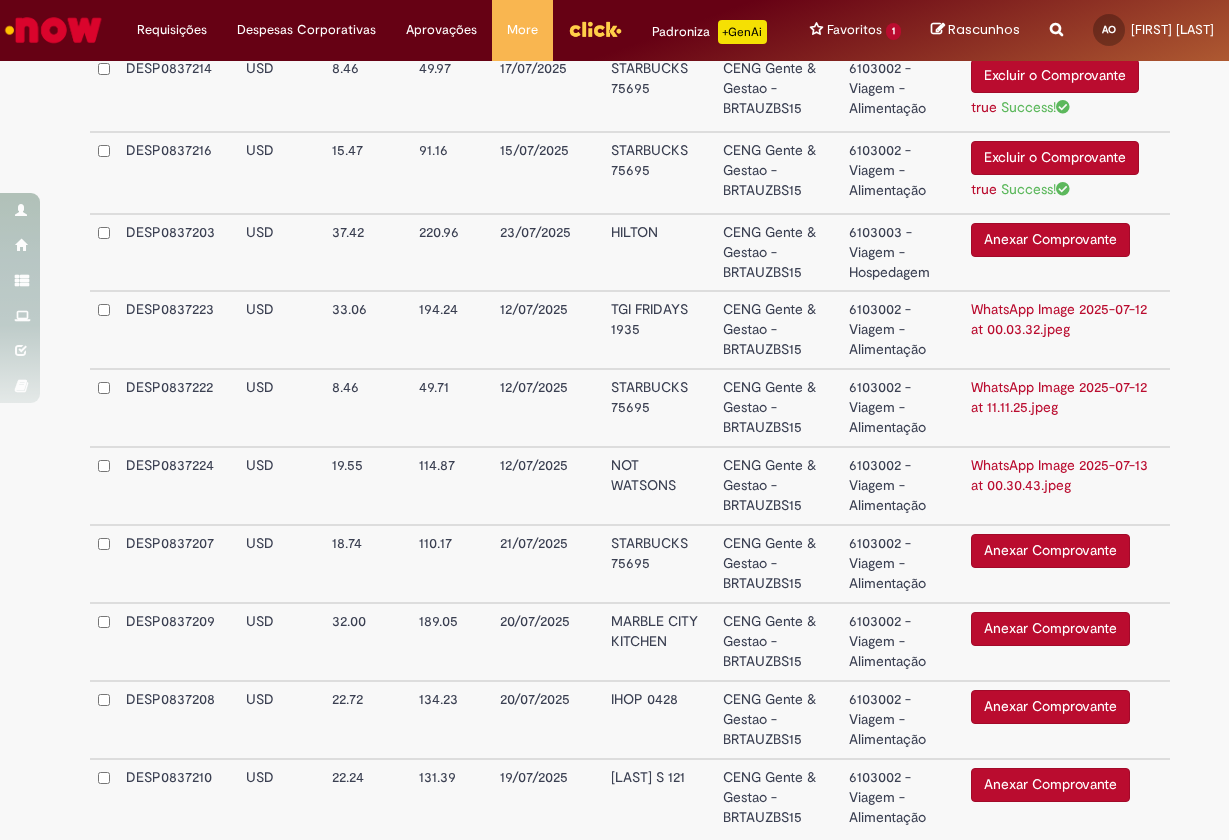 scroll, scrollTop: 1738, scrollLeft: 0, axis: vertical 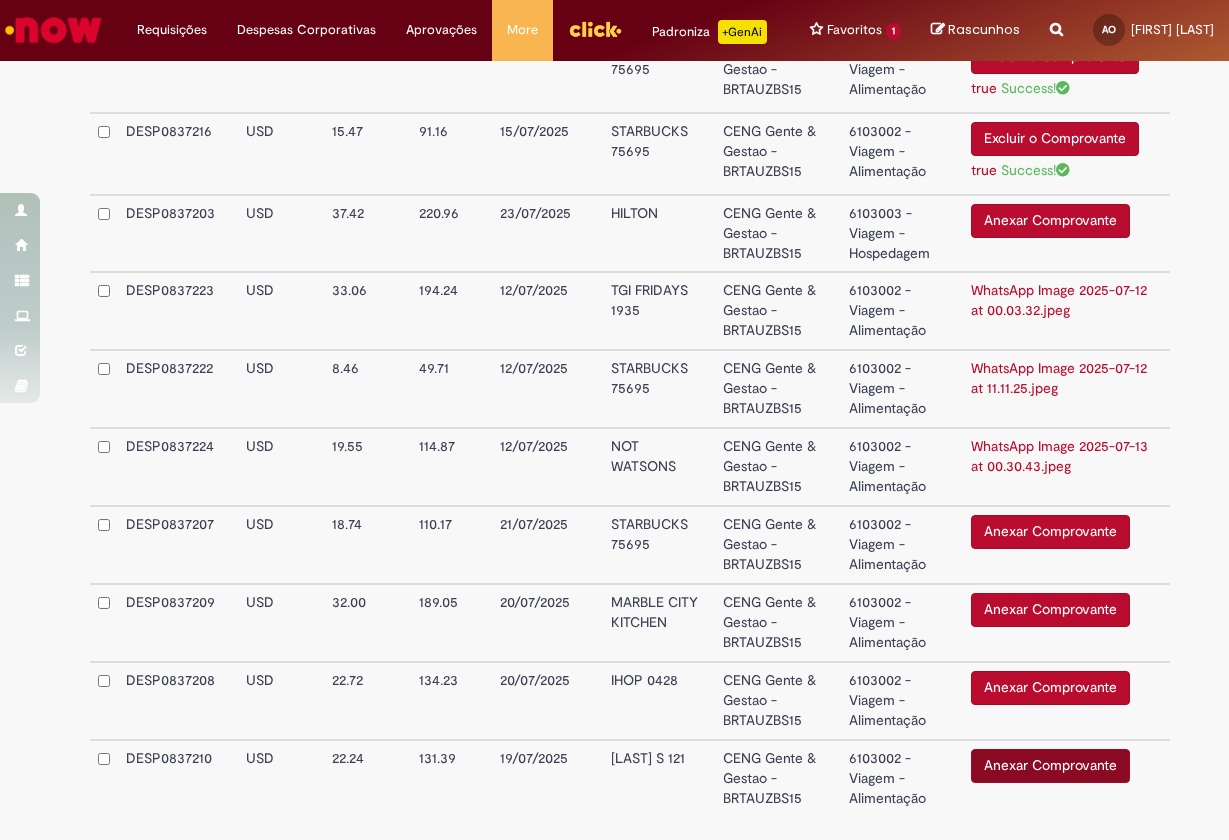 click on "Anexar Comprovante" at bounding box center (1050, 766) 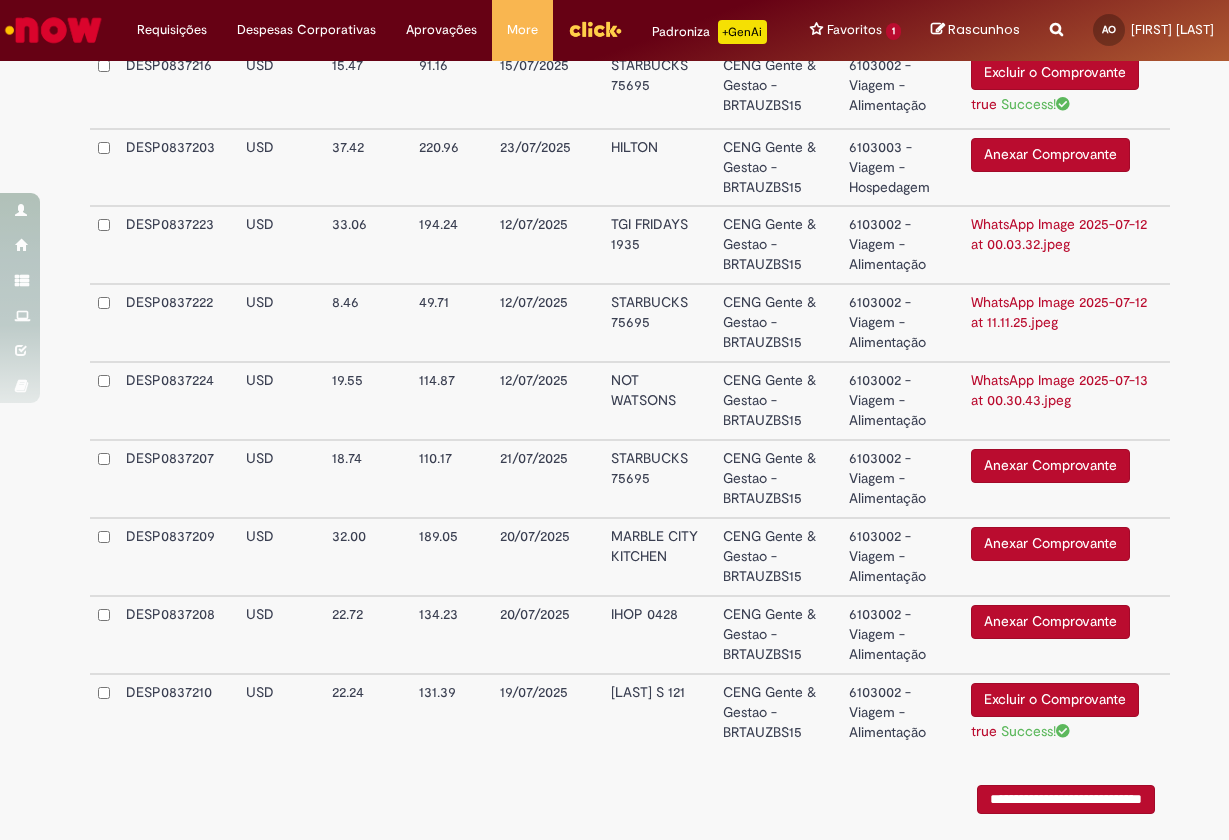scroll, scrollTop: 1824, scrollLeft: 0, axis: vertical 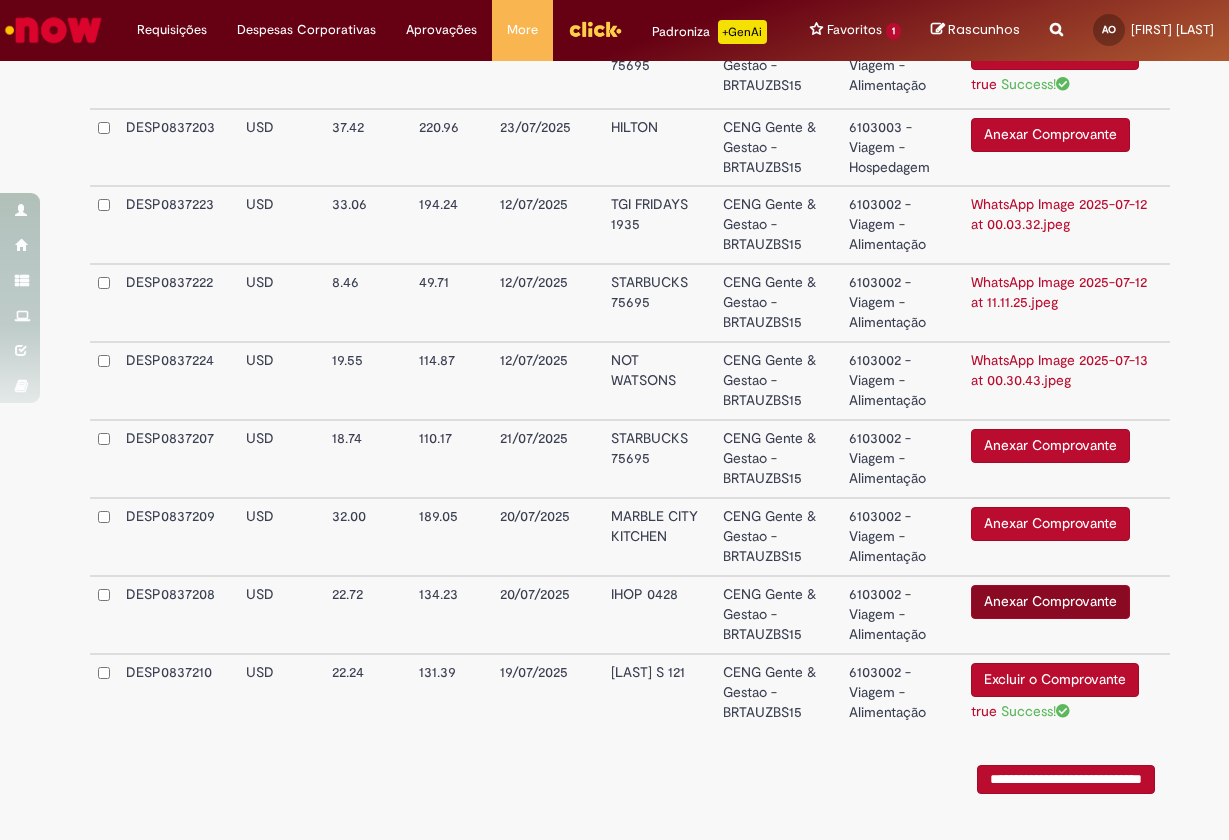 click on "Anexar Comprovante" at bounding box center (1050, 602) 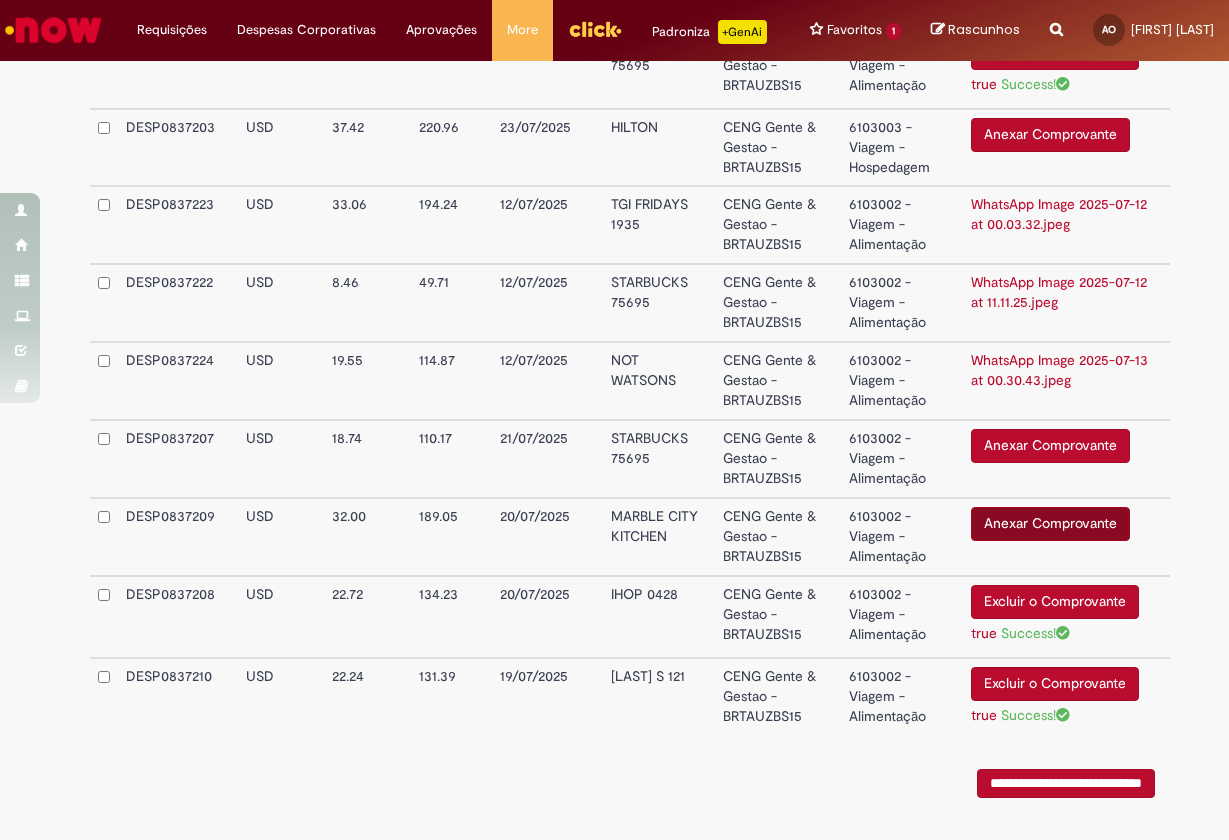 click on "Anexar Comprovante" at bounding box center (1050, 524) 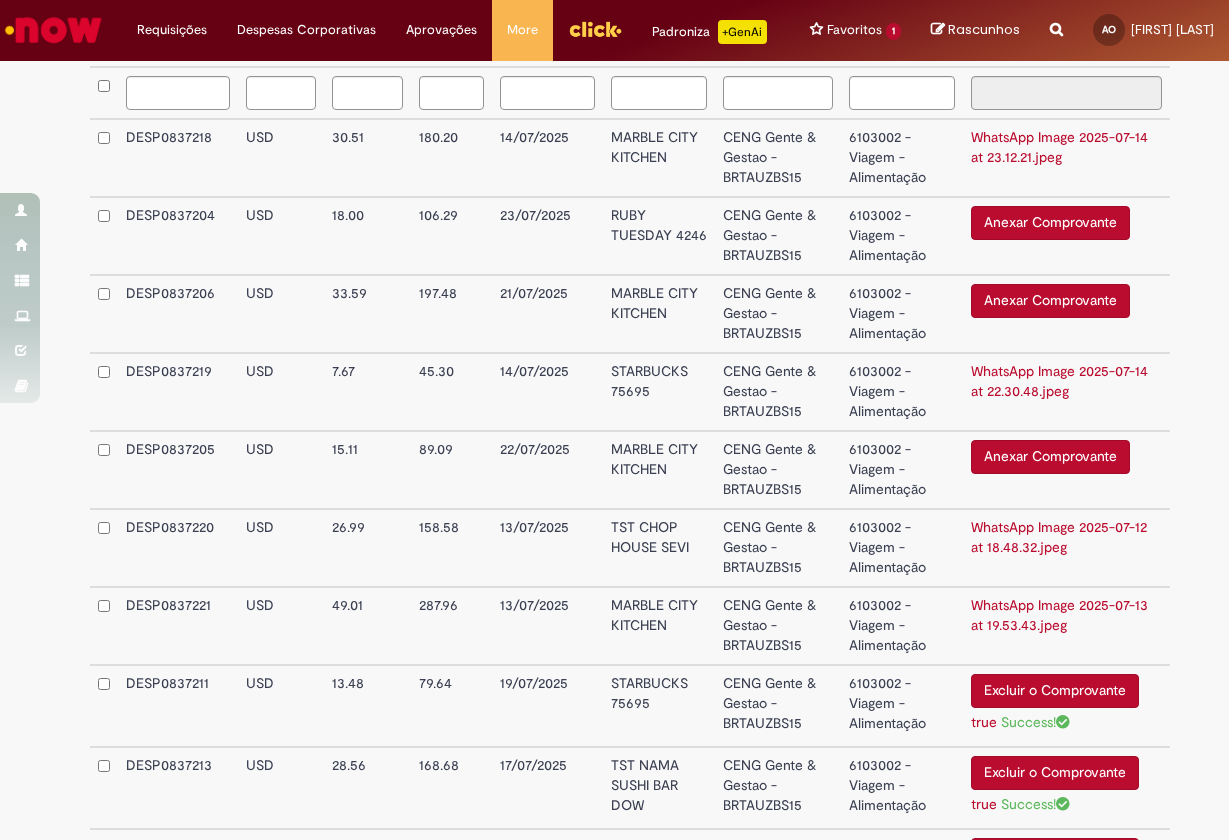 scroll, scrollTop: 609, scrollLeft: 0, axis: vertical 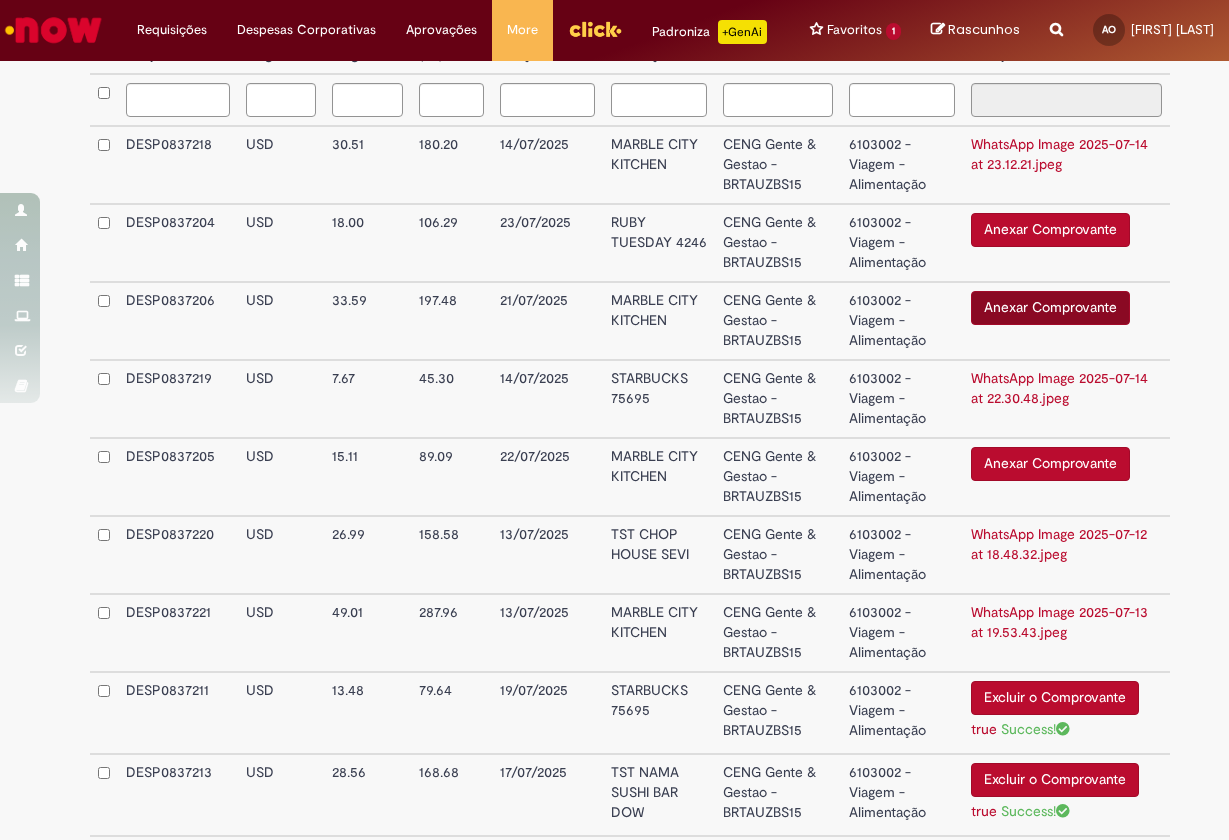 click on "Anexar Comprovante" at bounding box center [1050, 308] 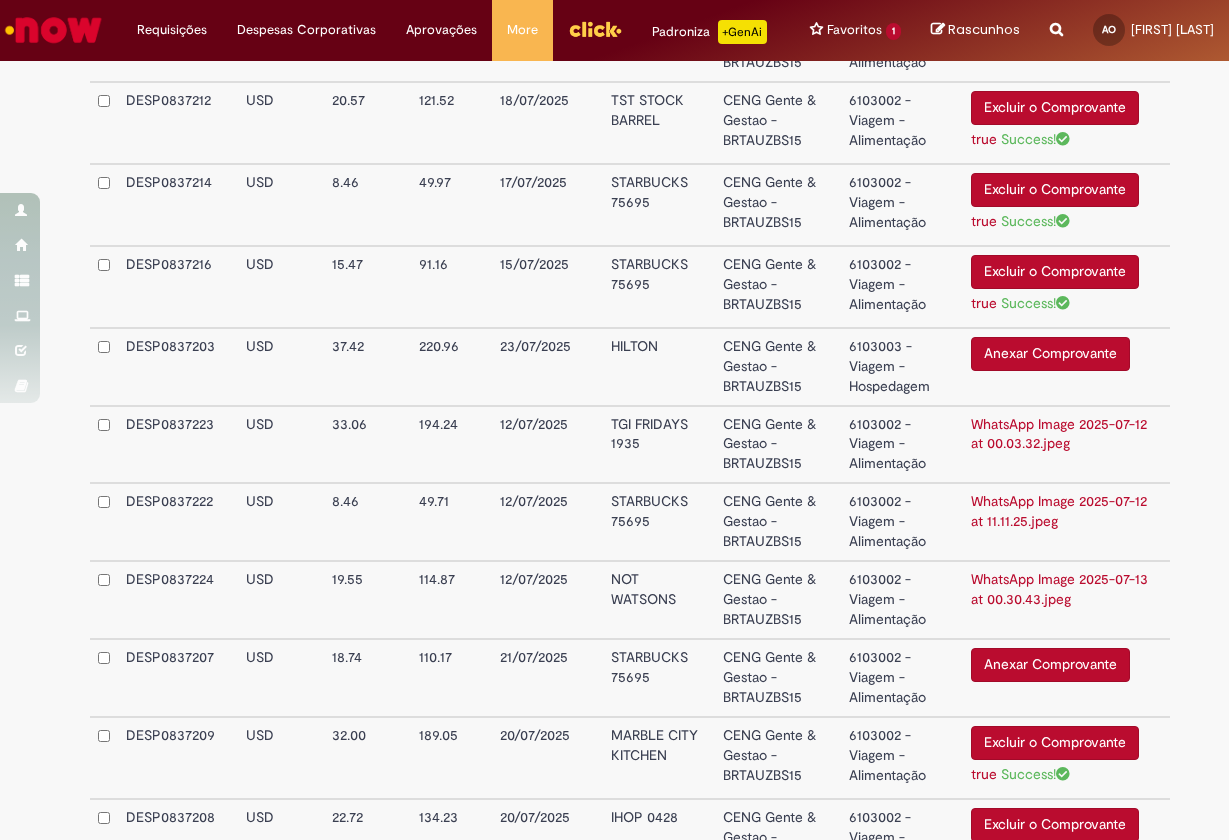 scroll, scrollTop: 1616, scrollLeft: 0, axis: vertical 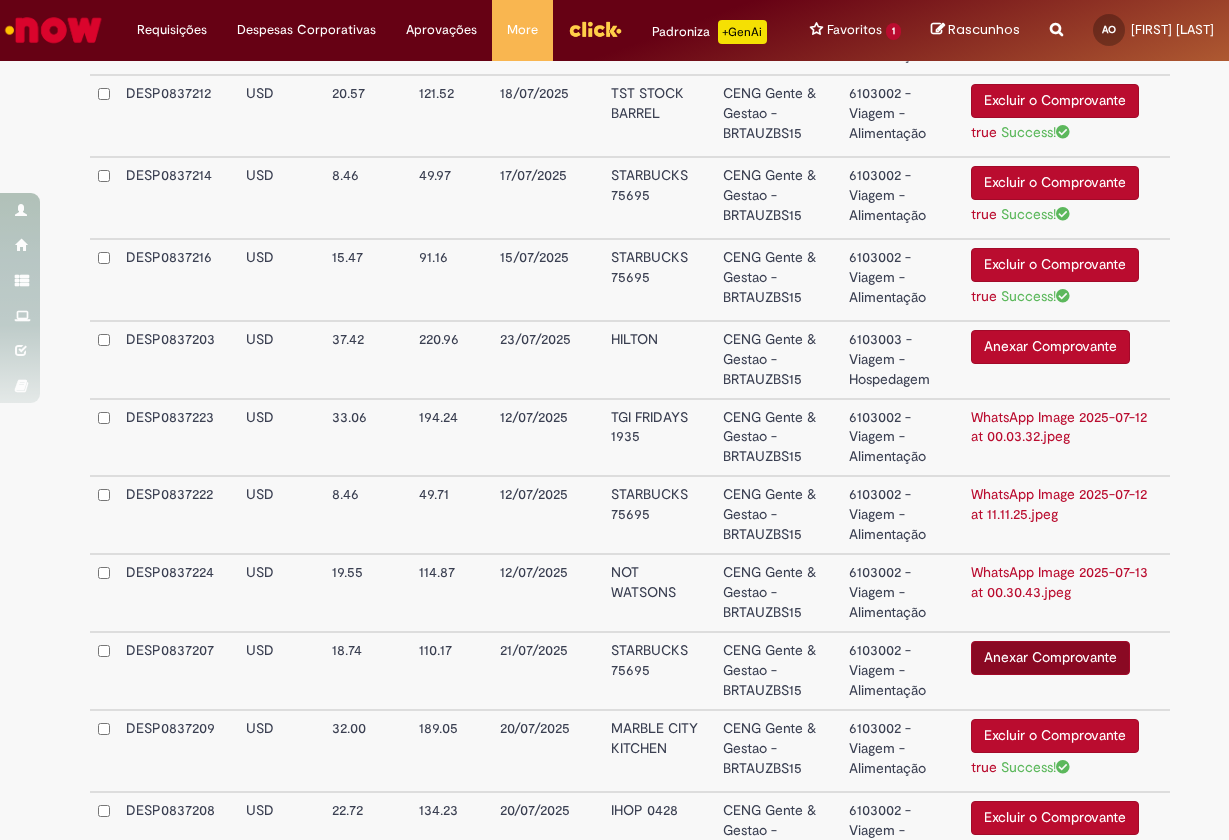click on "Anexar Comprovante" at bounding box center [1050, 658] 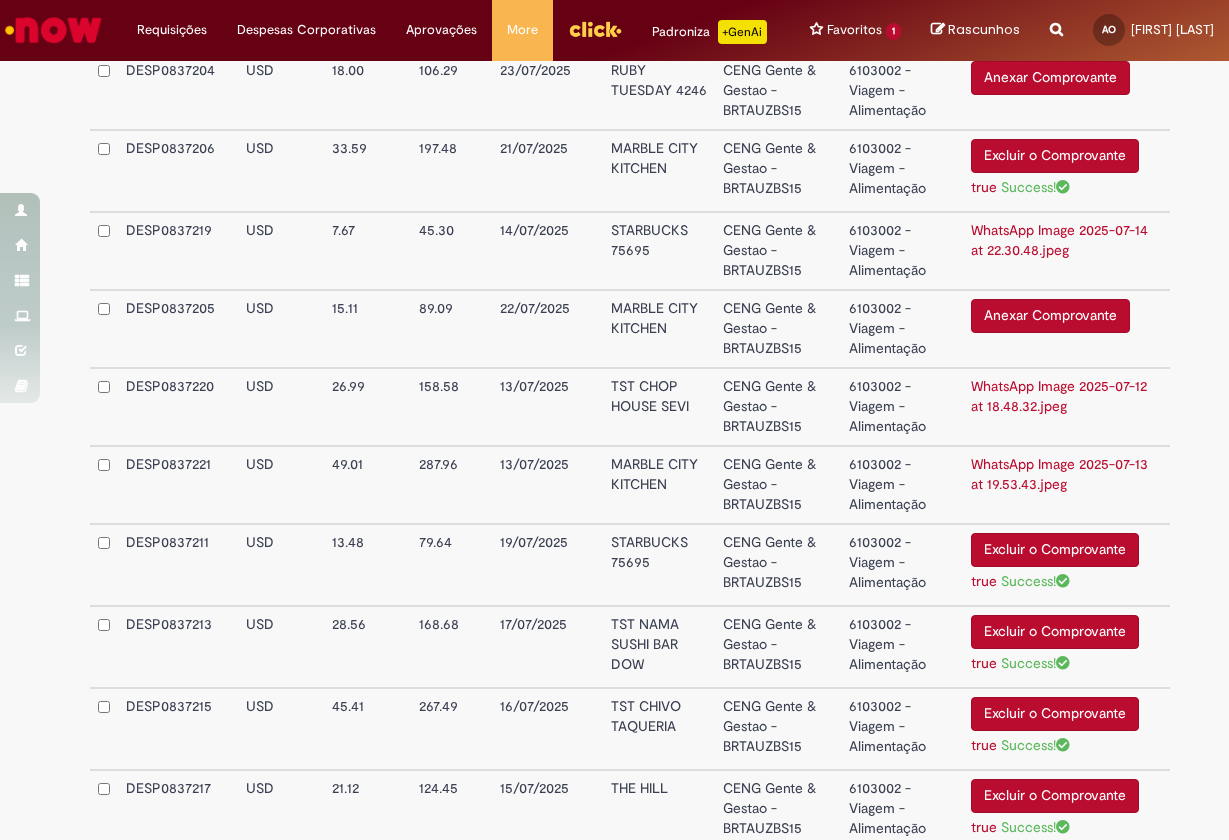 scroll, scrollTop: 718, scrollLeft: 0, axis: vertical 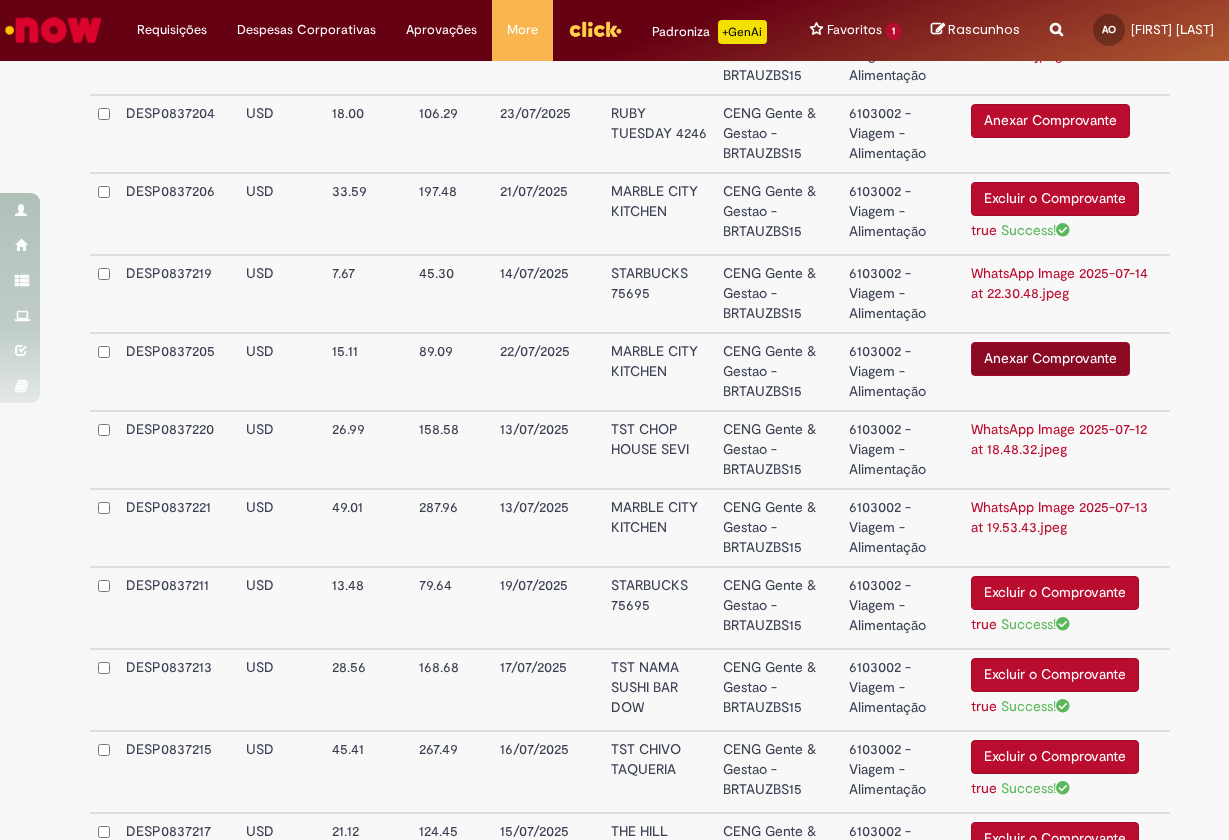 click on "Anexar Comprovante" at bounding box center [1050, 359] 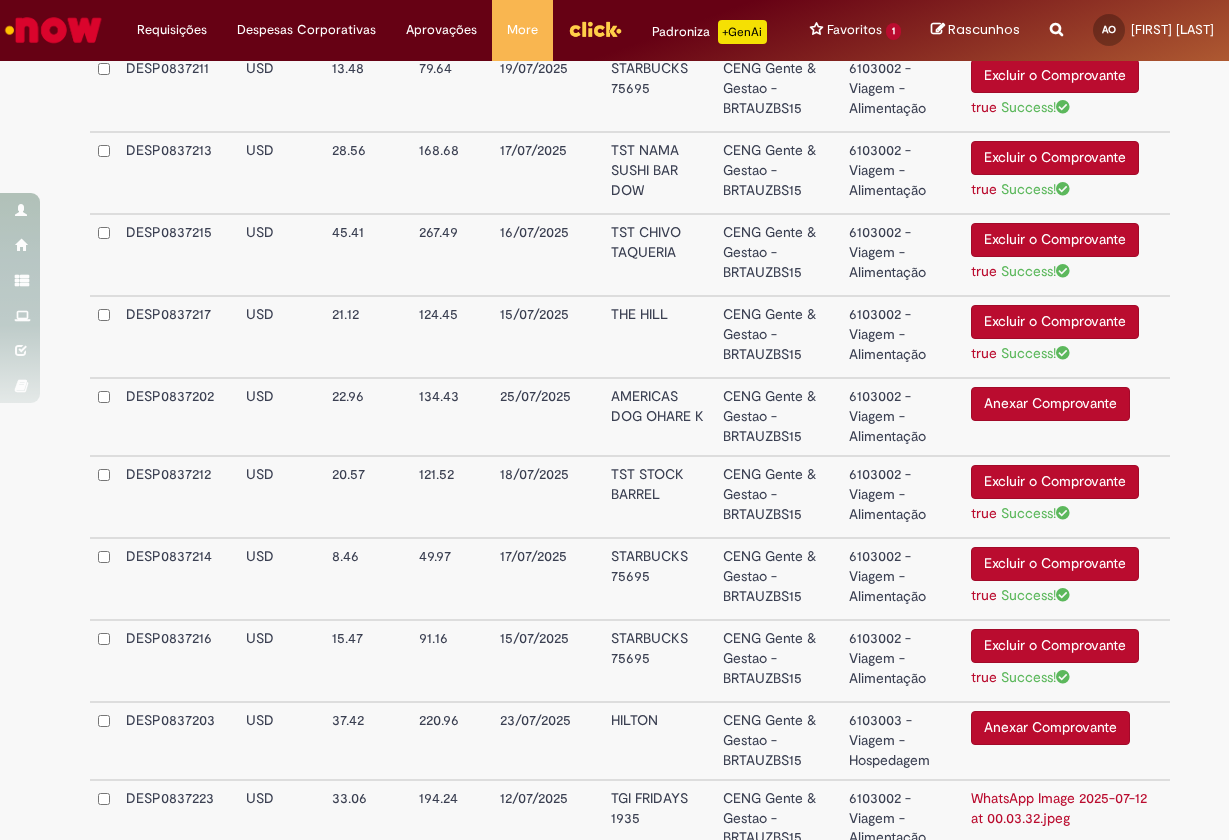 scroll, scrollTop: 1283, scrollLeft: 0, axis: vertical 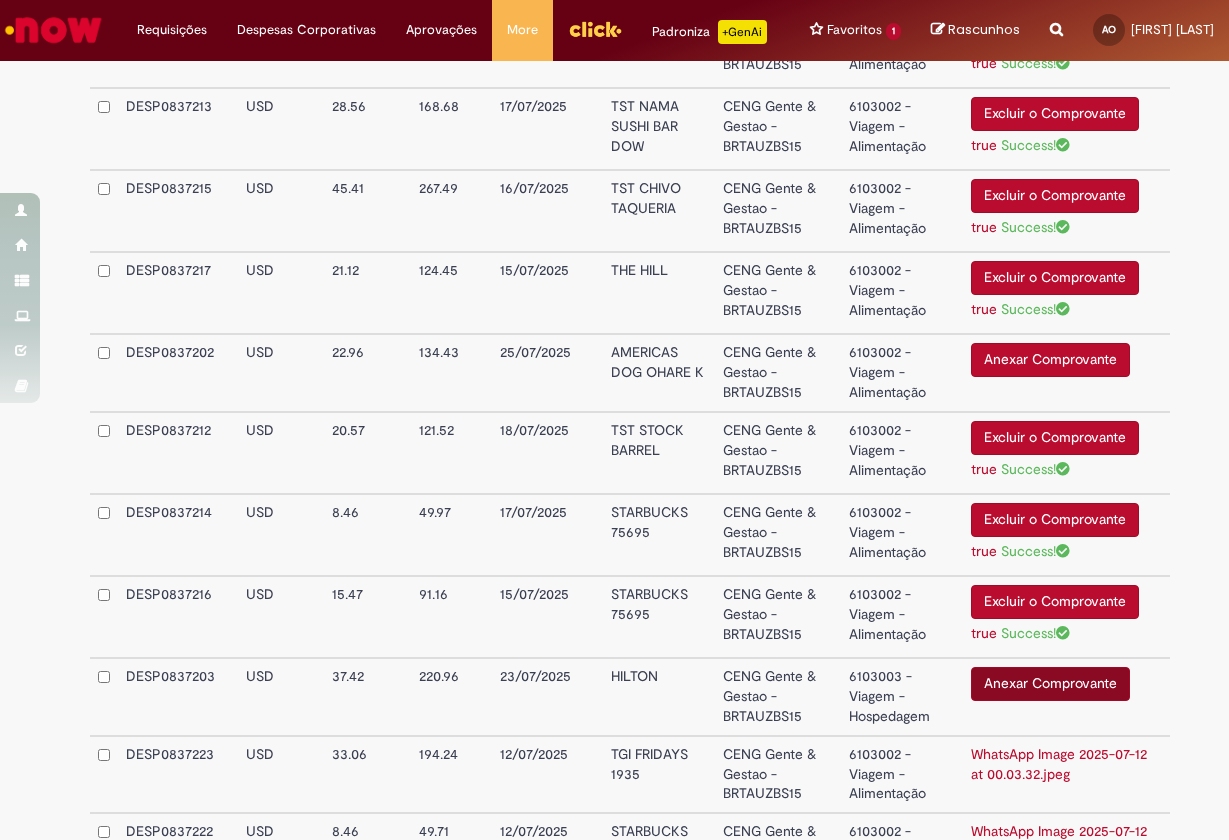 click on "Anexar Comprovante" at bounding box center (1050, 684) 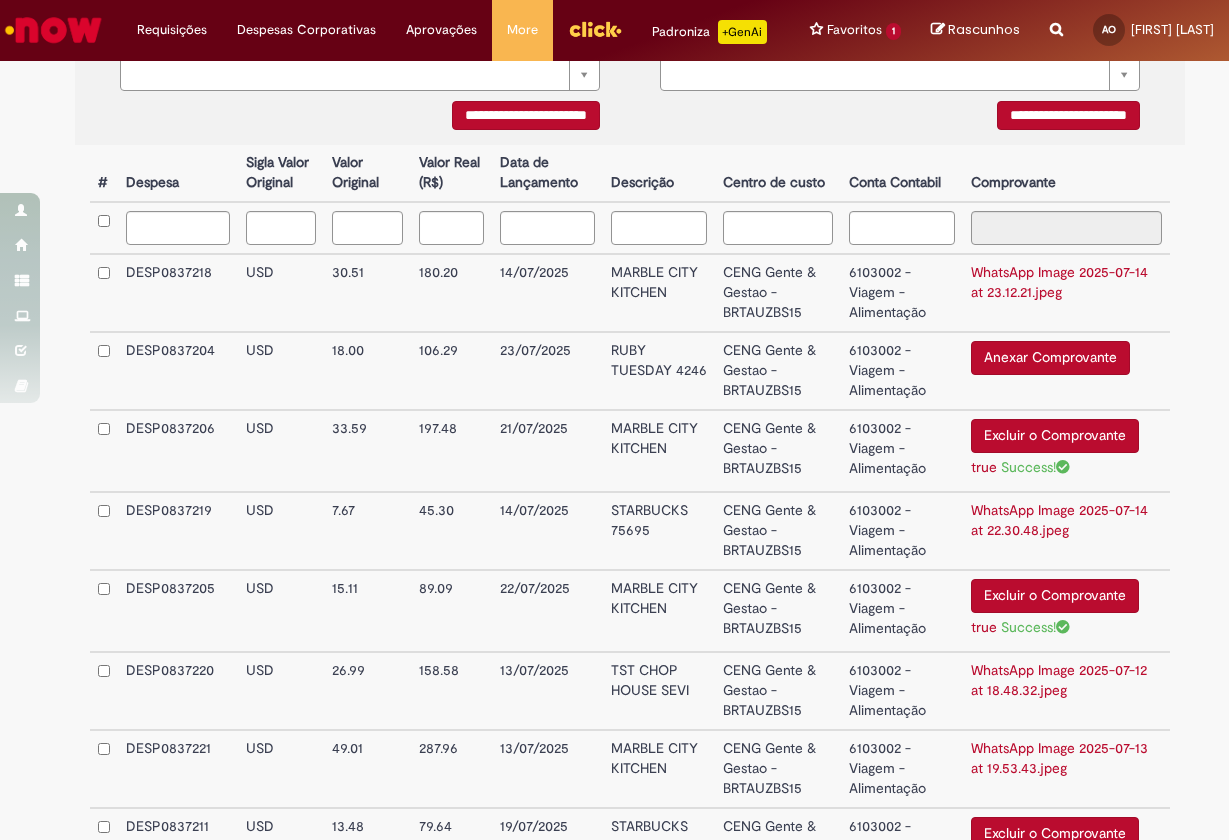 scroll, scrollTop: 489, scrollLeft: 0, axis: vertical 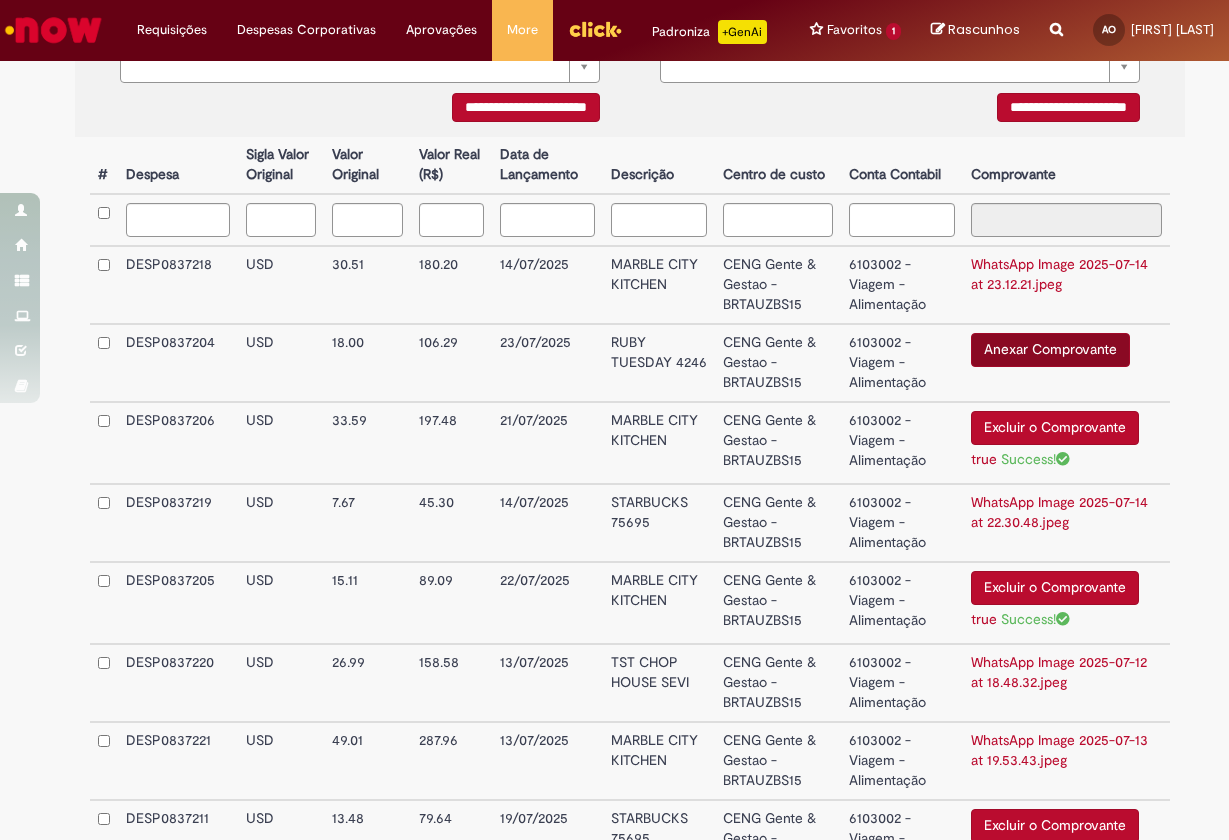 click on "Anexar Comprovante" at bounding box center (1050, 350) 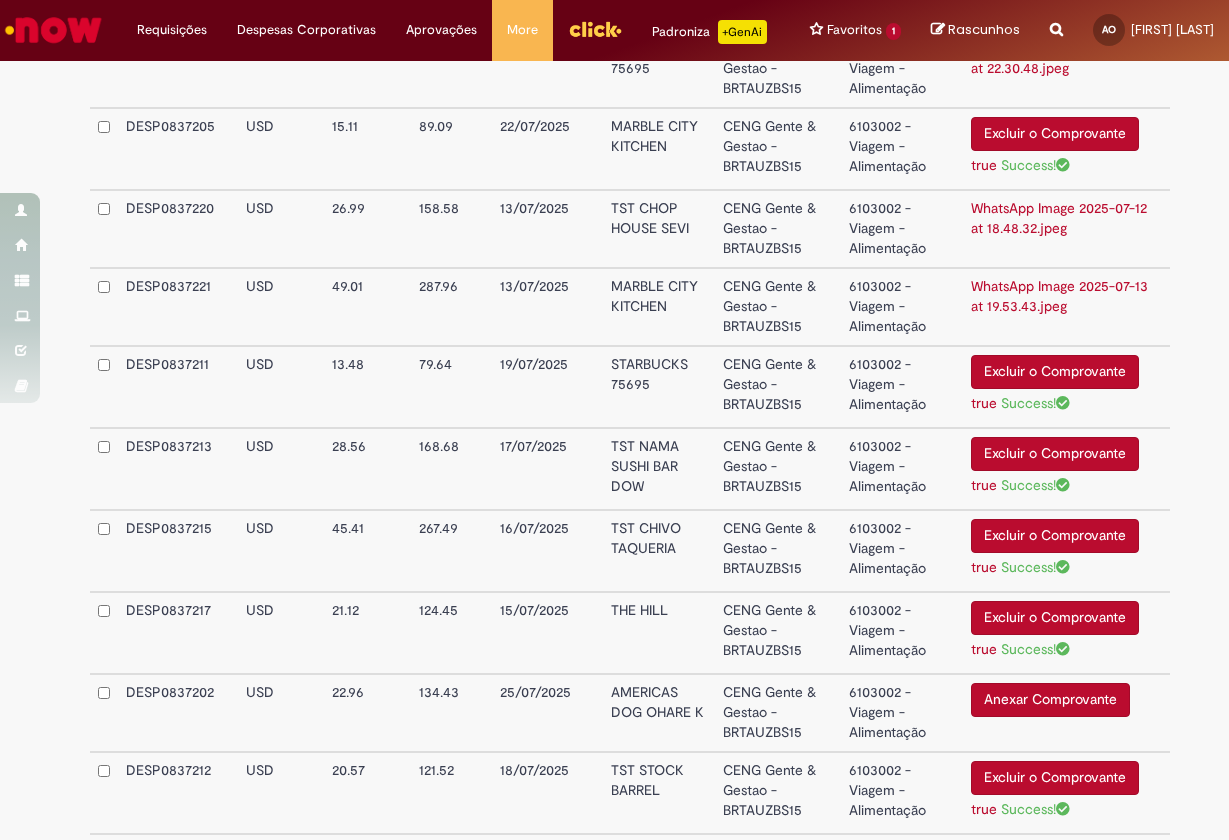 scroll, scrollTop: 955, scrollLeft: 0, axis: vertical 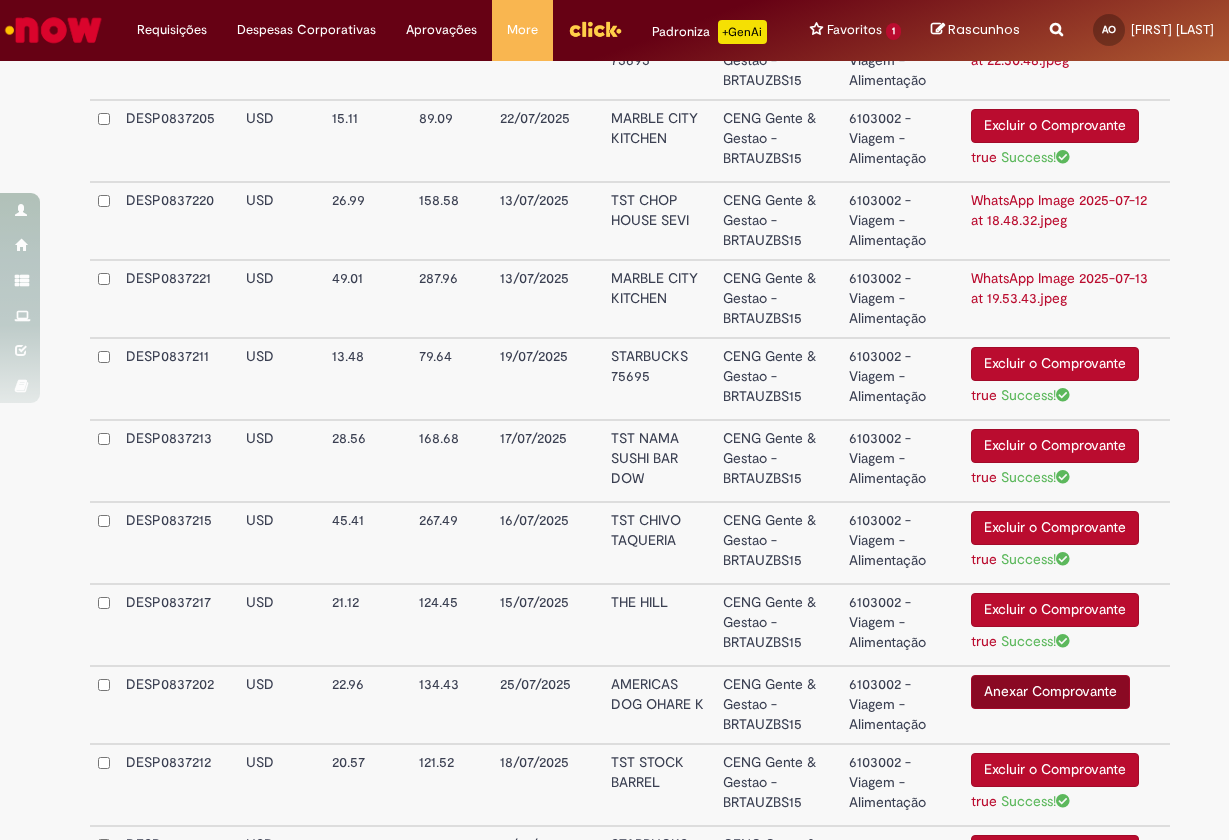 click on "Anexar Comprovante" at bounding box center [1050, 692] 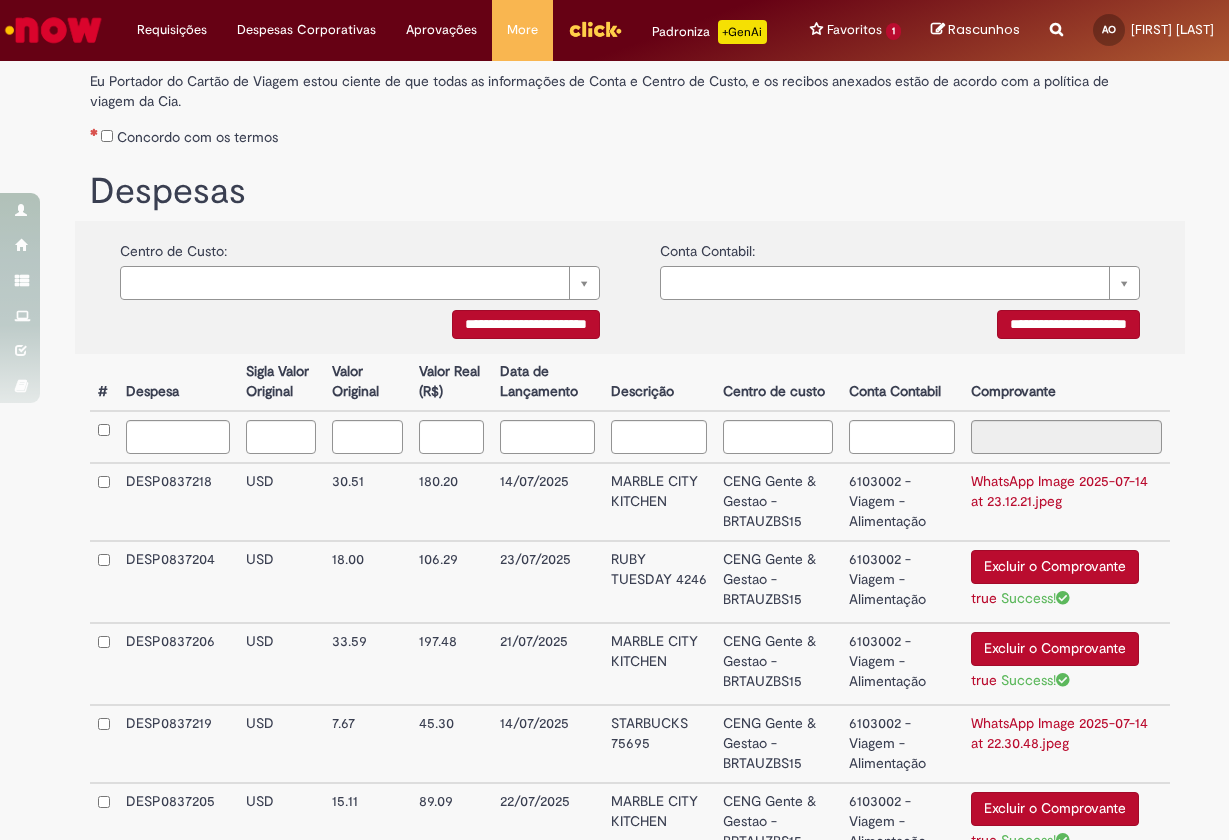 scroll, scrollTop: 263, scrollLeft: 0, axis: vertical 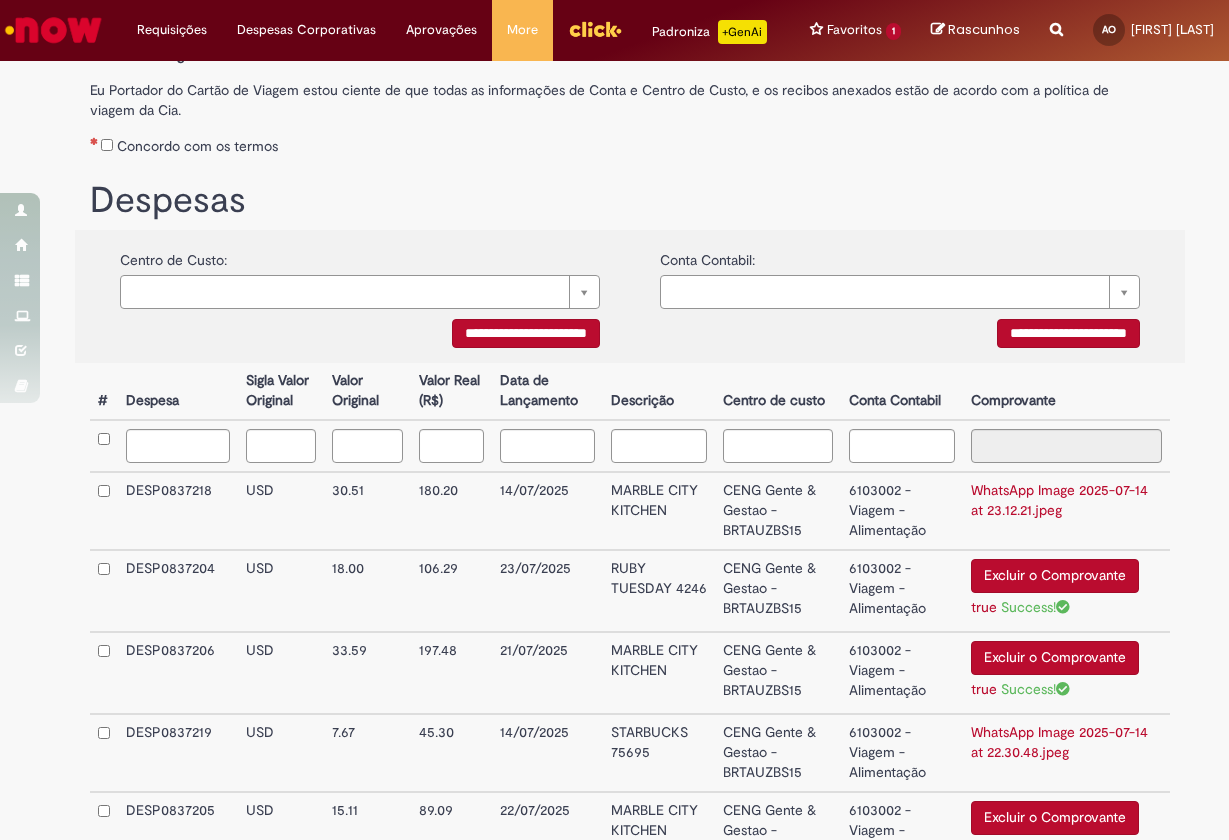 click on "CENG Gente & Gestao - BRTAUZBS15" at bounding box center [778, 511] 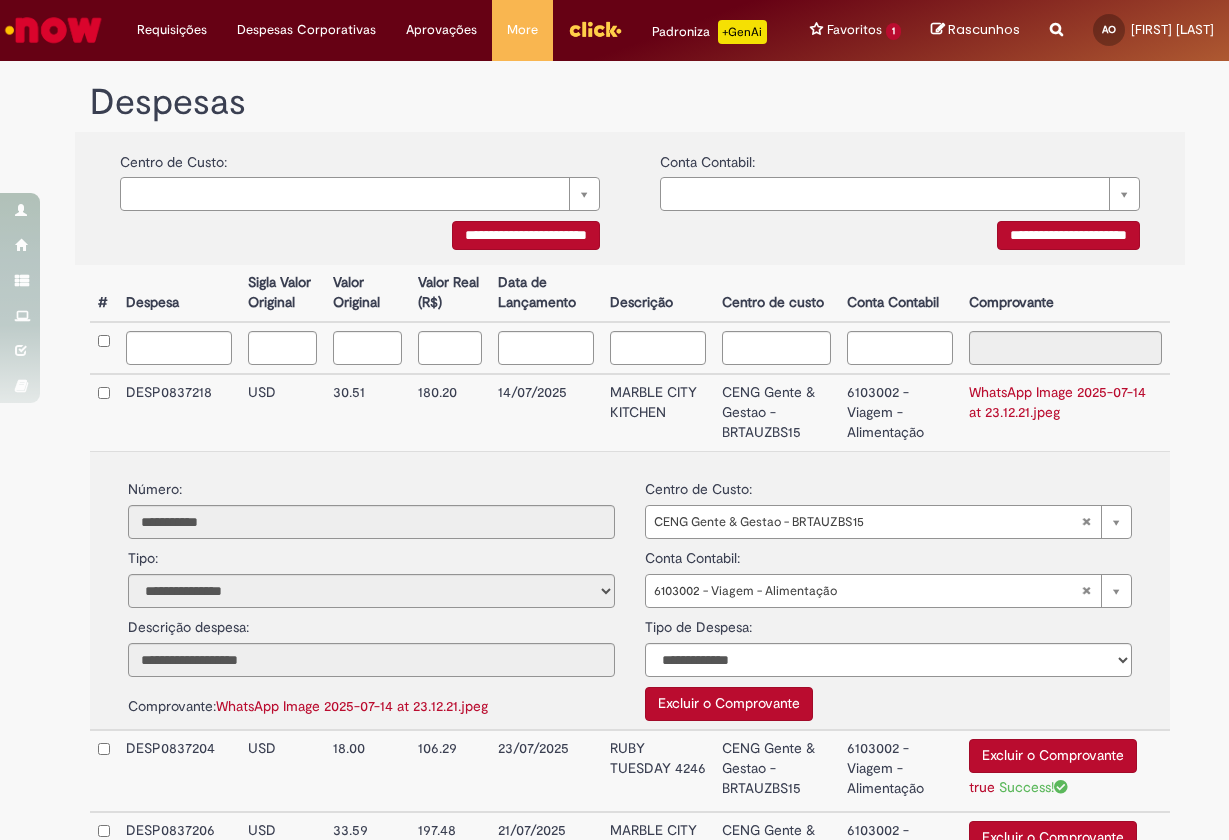 scroll, scrollTop: 367, scrollLeft: 0, axis: vertical 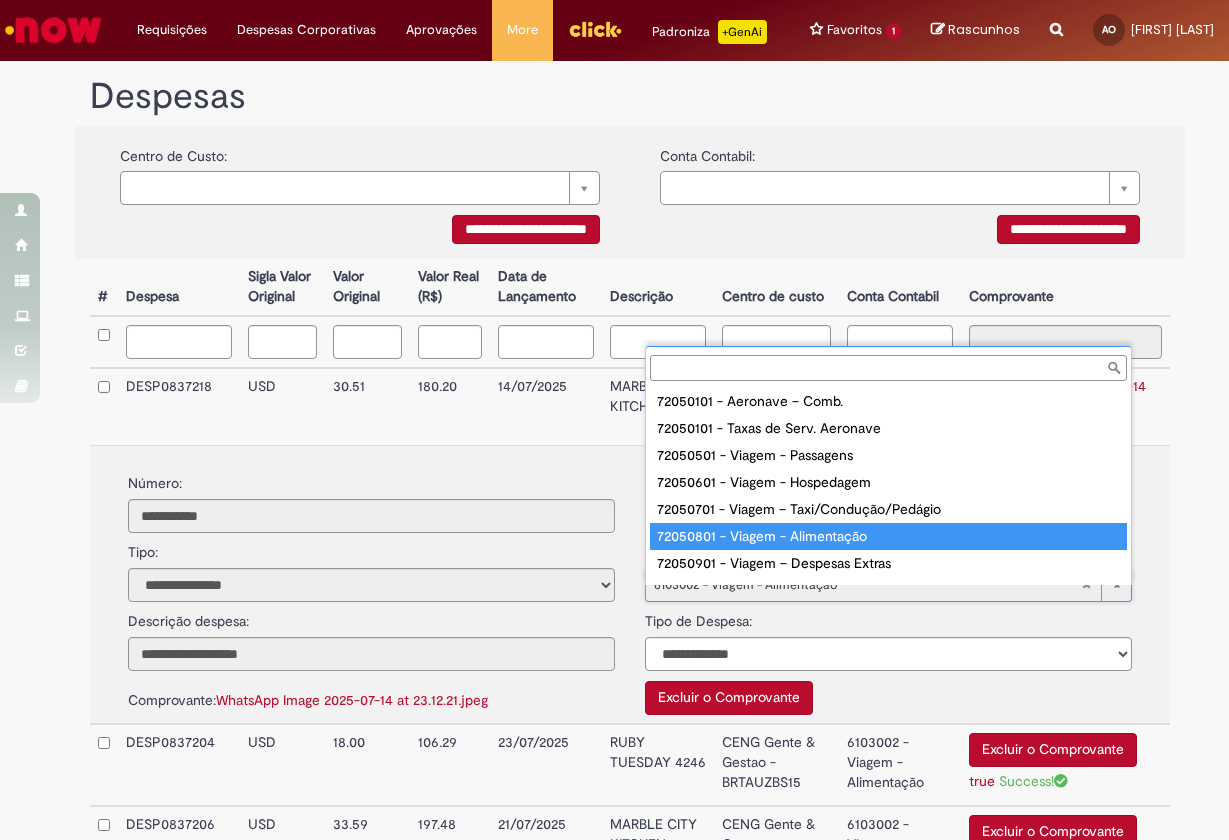 type on "**********" 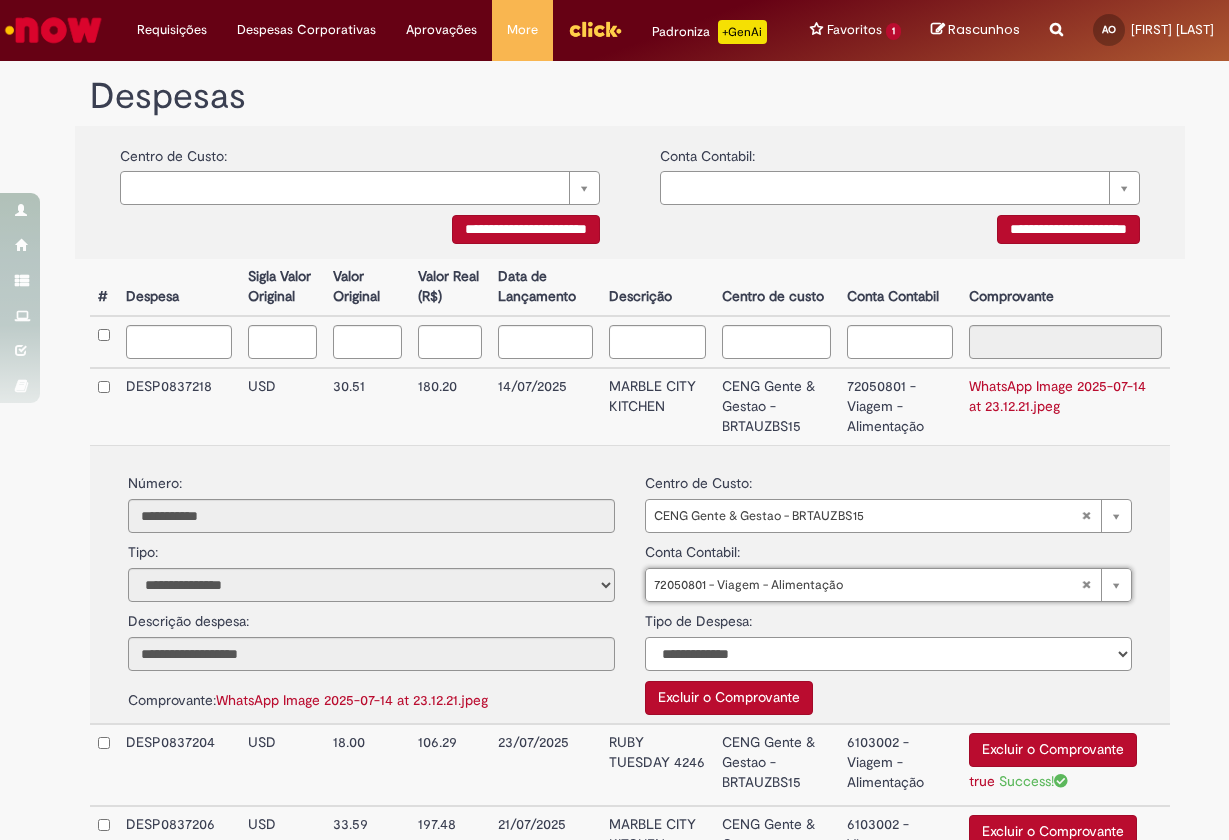 click on "**********" at bounding box center [888, 654] 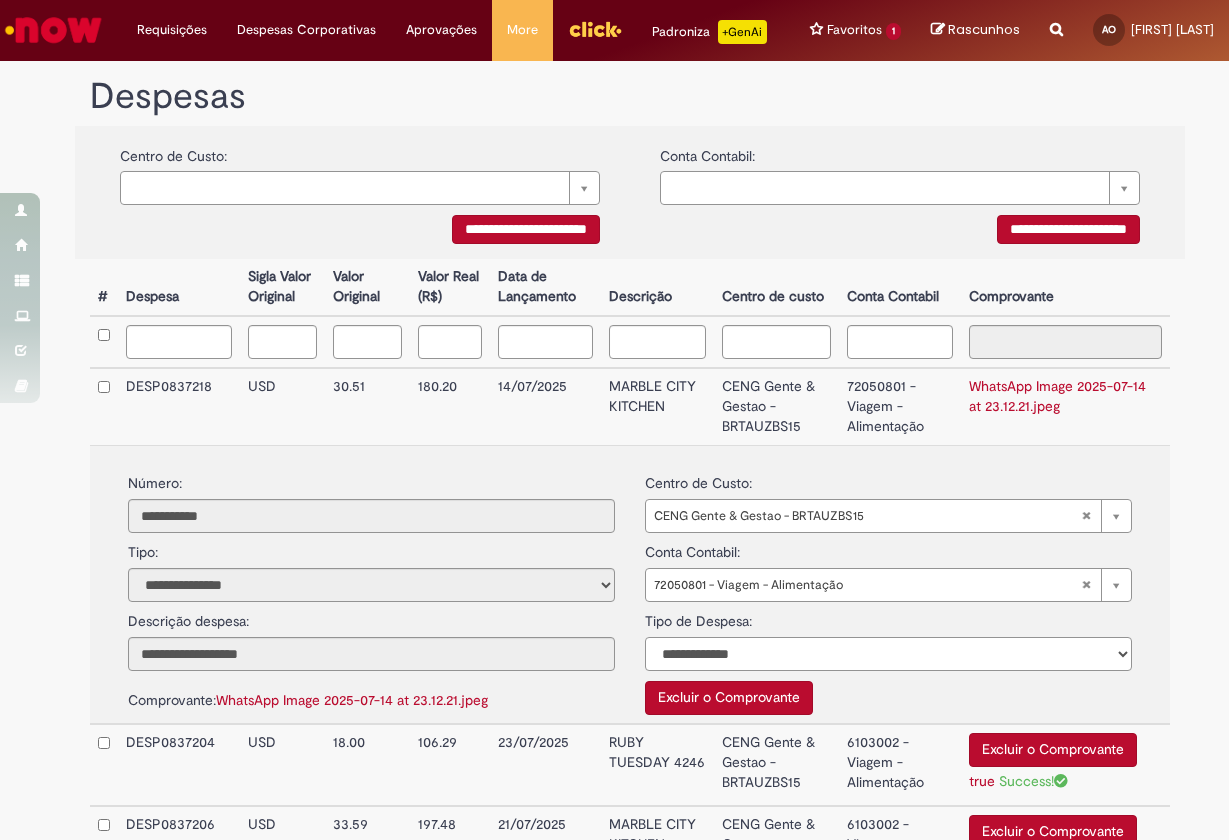 select on "*" 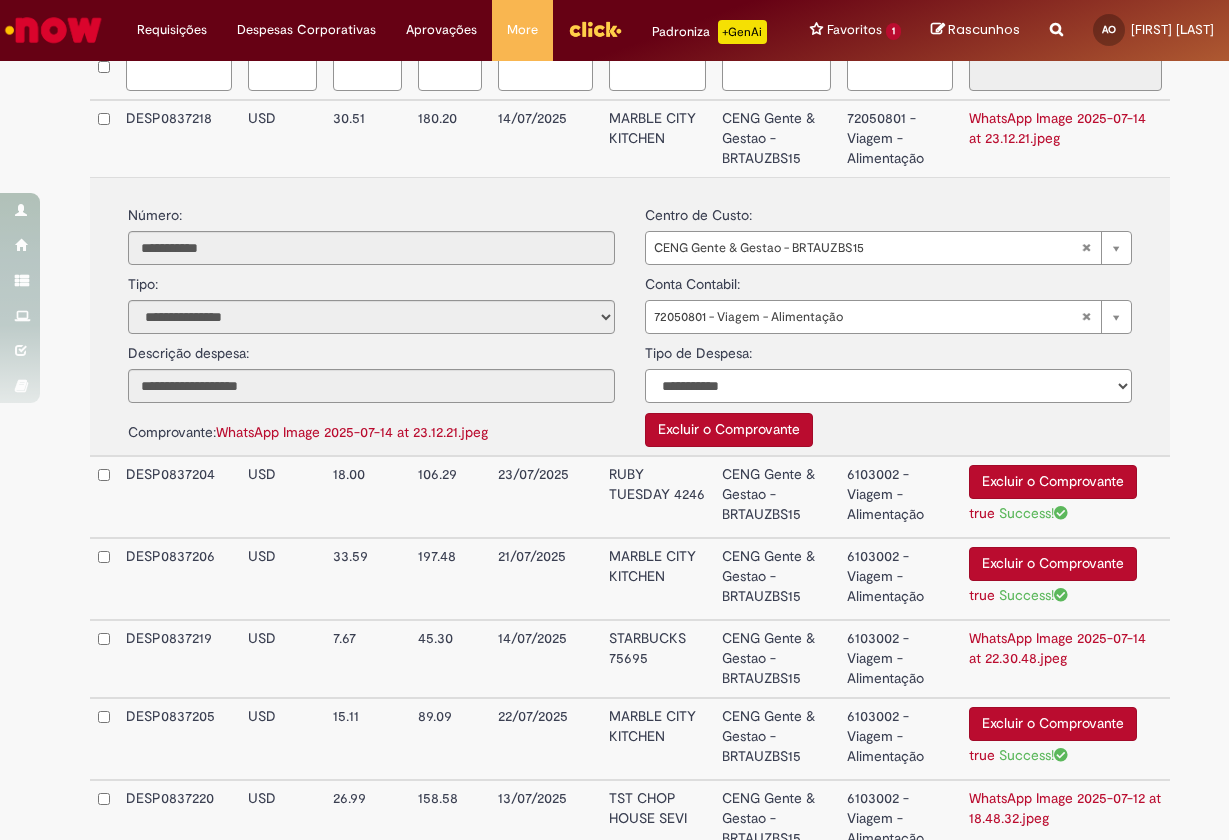scroll, scrollTop: 639, scrollLeft: 0, axis: vertical 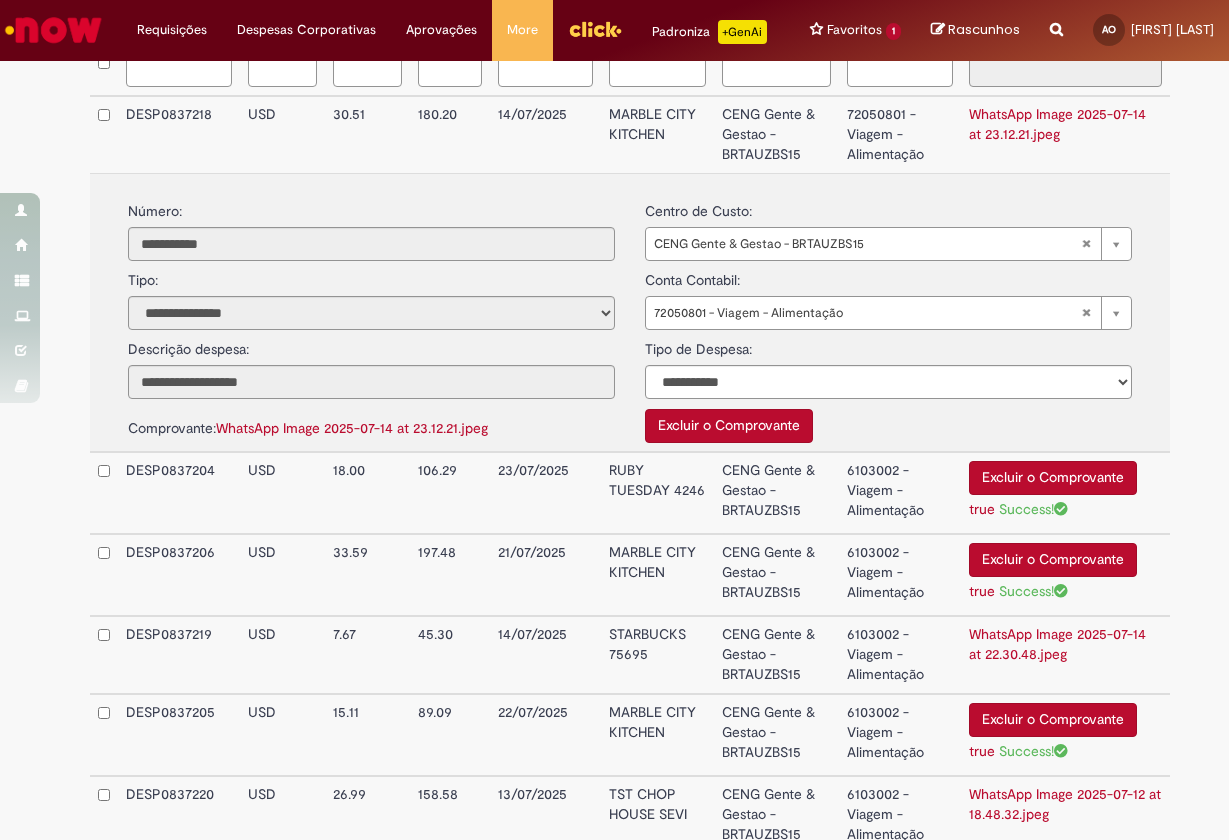 click on "CENG Gente & Gestao - BRTAUZBS15" at bounding box center (776, 493) 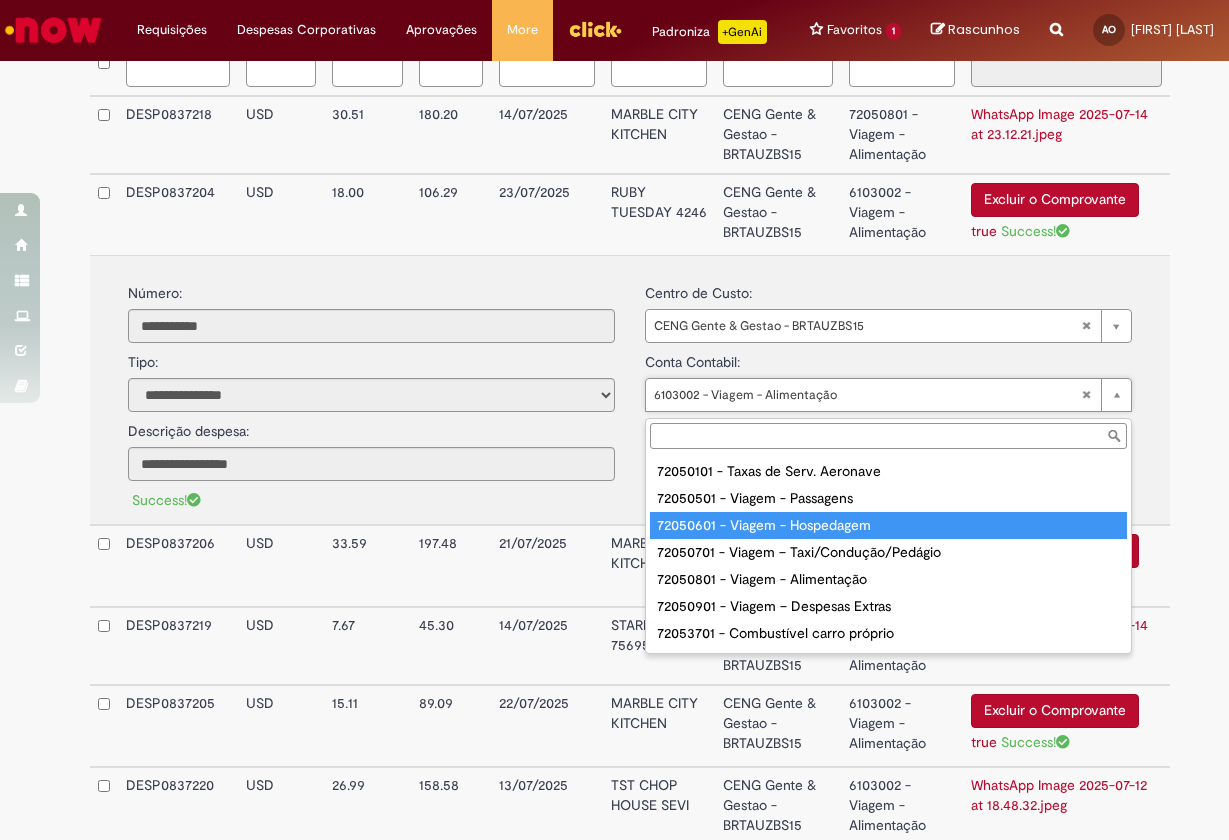 scroll, scrollTop: 58, scrollLeft: 0, axis: vertical 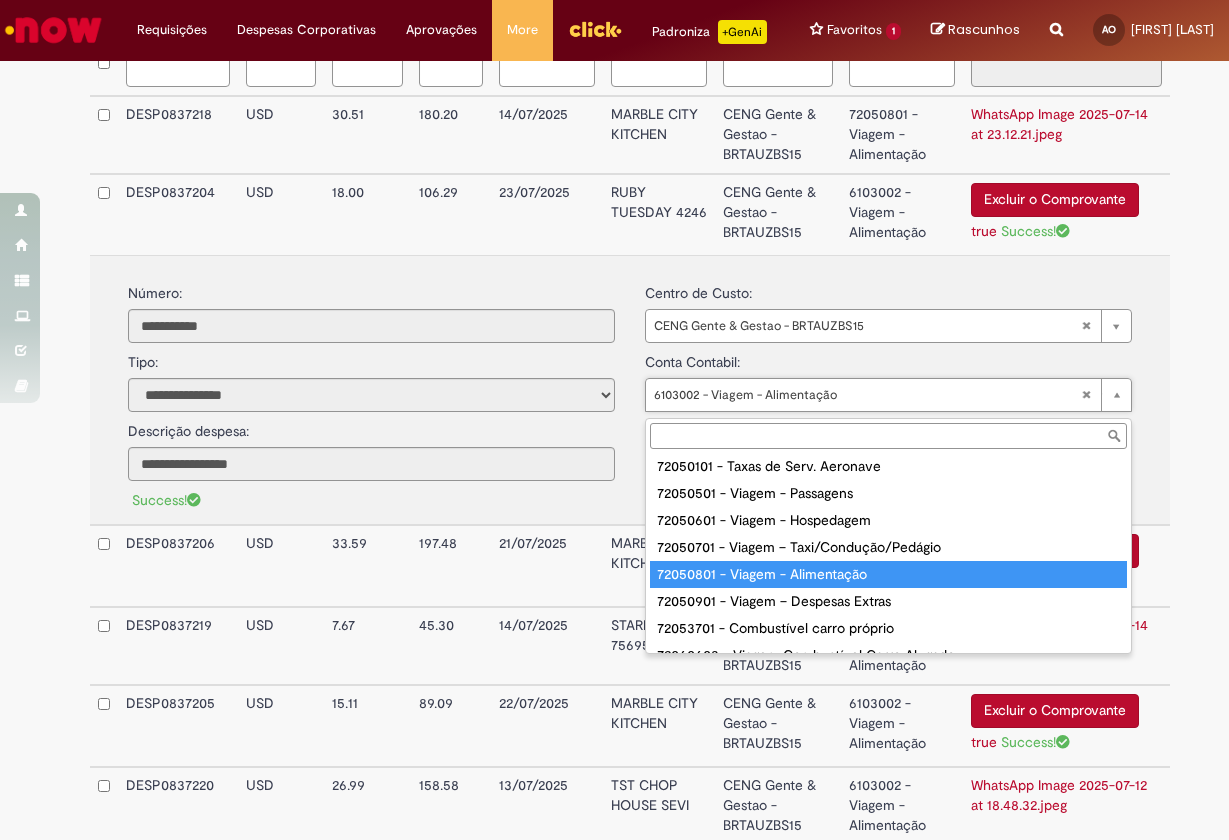 type on "**********" 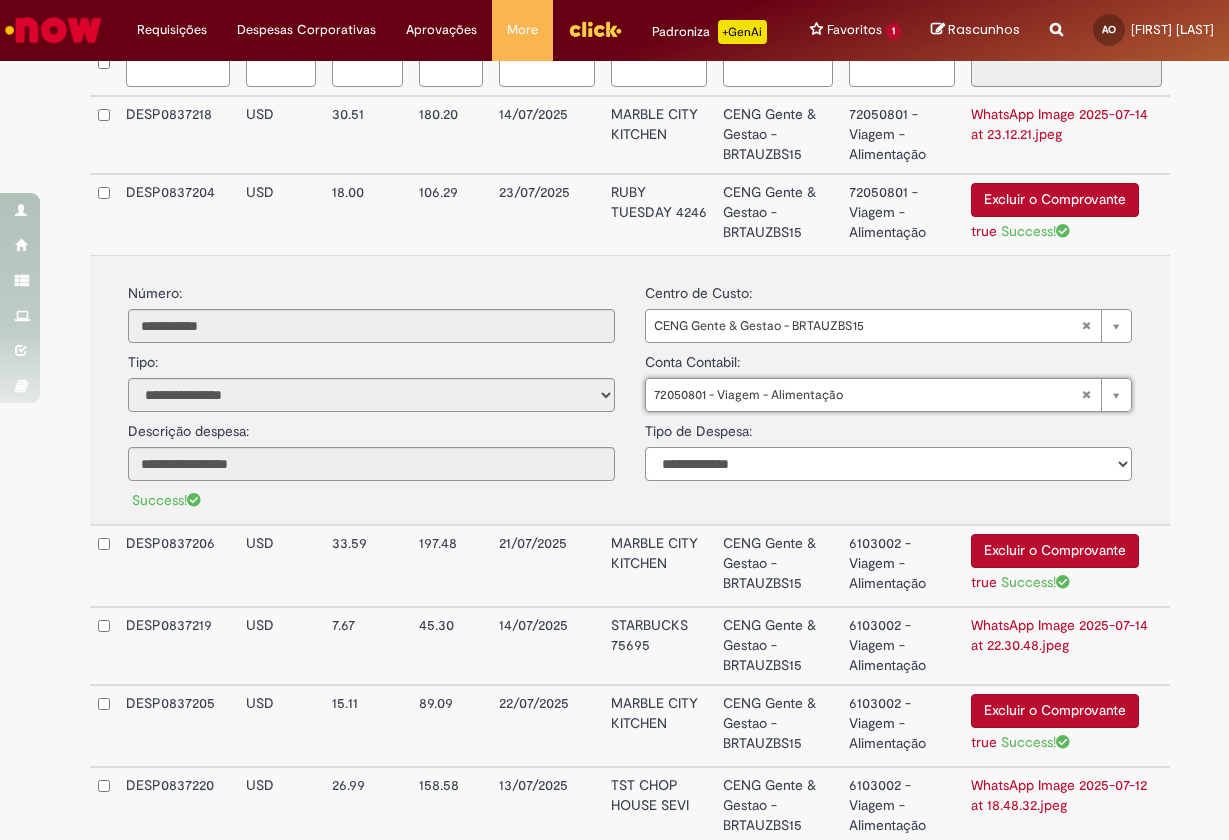 click on "**********" at bounding box center (888, 464) 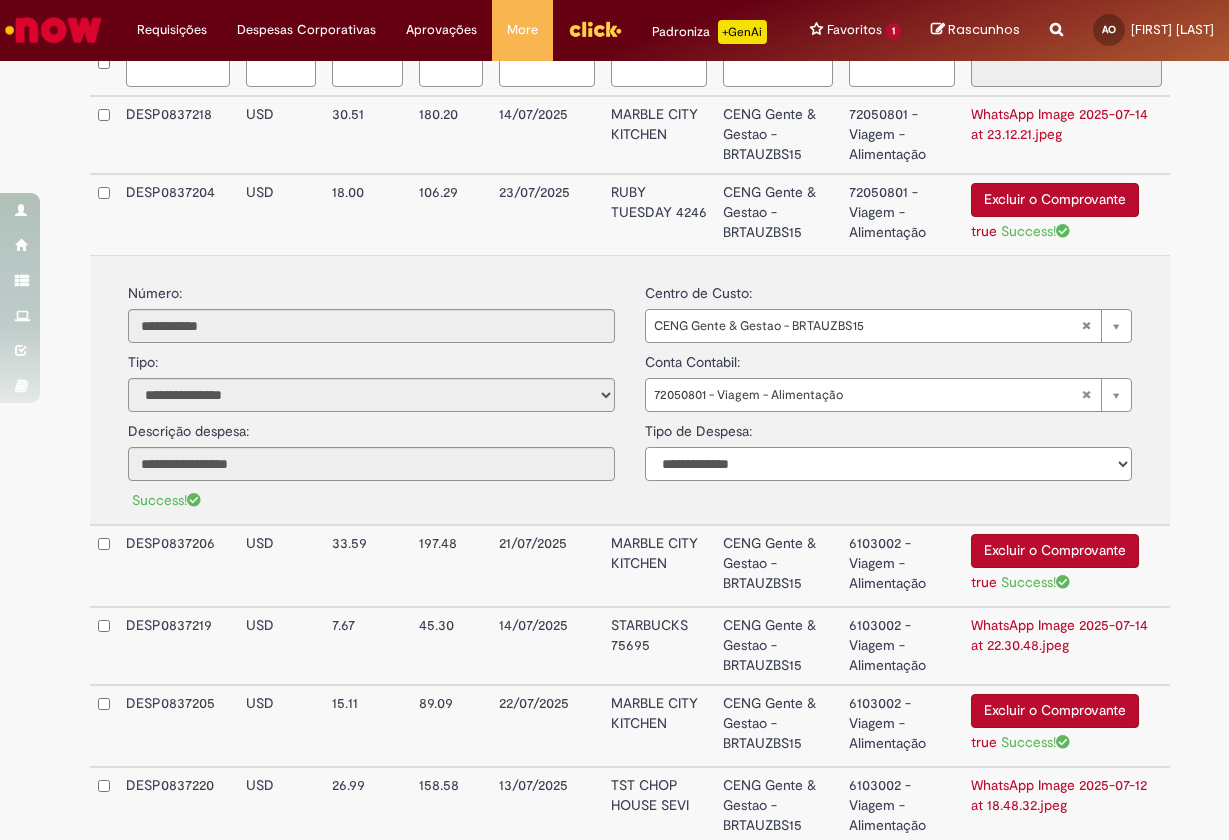 select on "*" 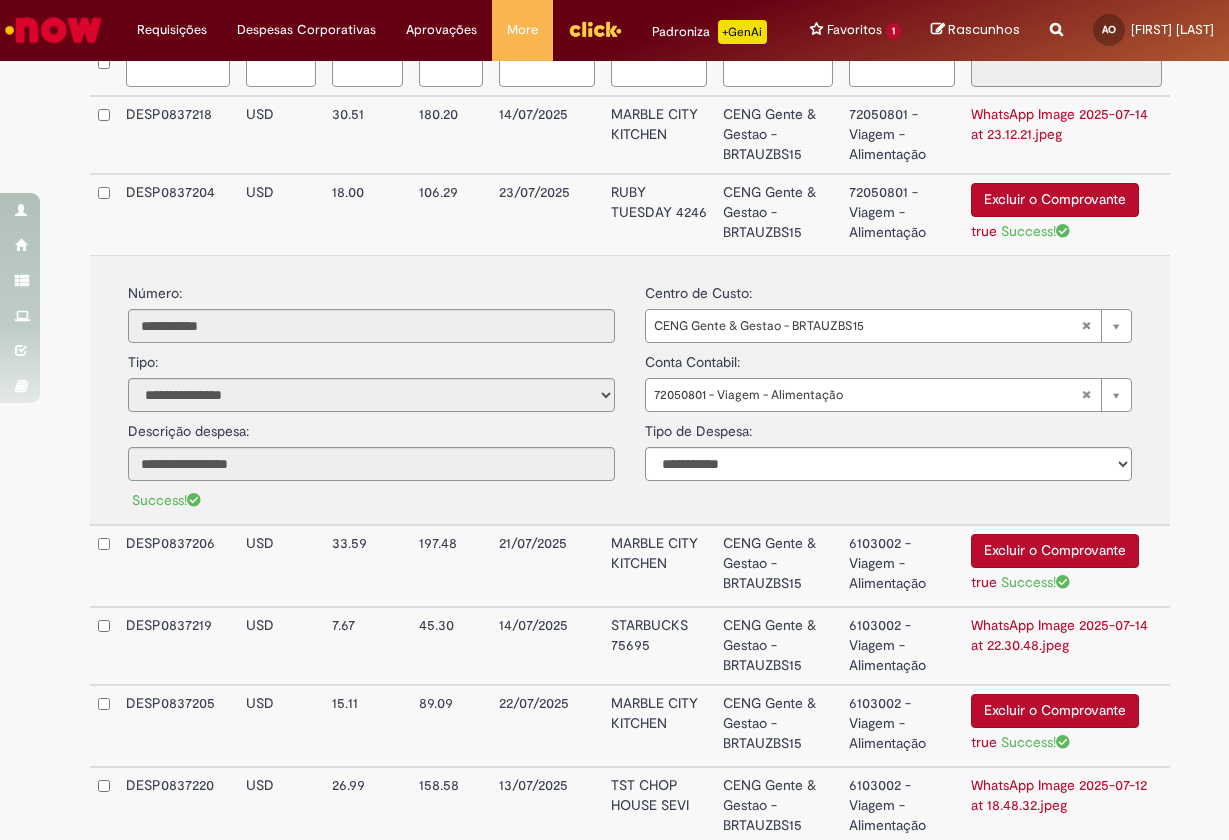 click on "**********" at bounding box center (614, 901) 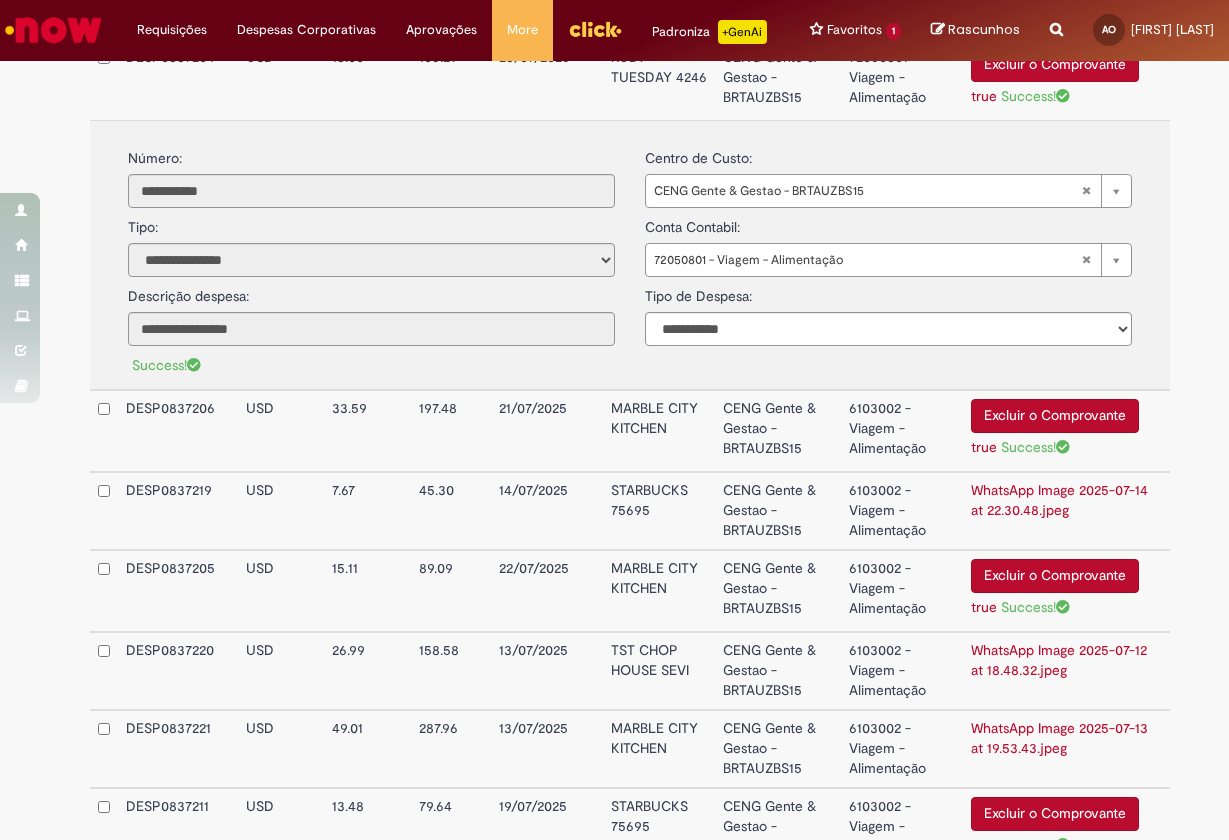 scroll, scrollTop: 775, scrollLeft: 0, axis: vertical 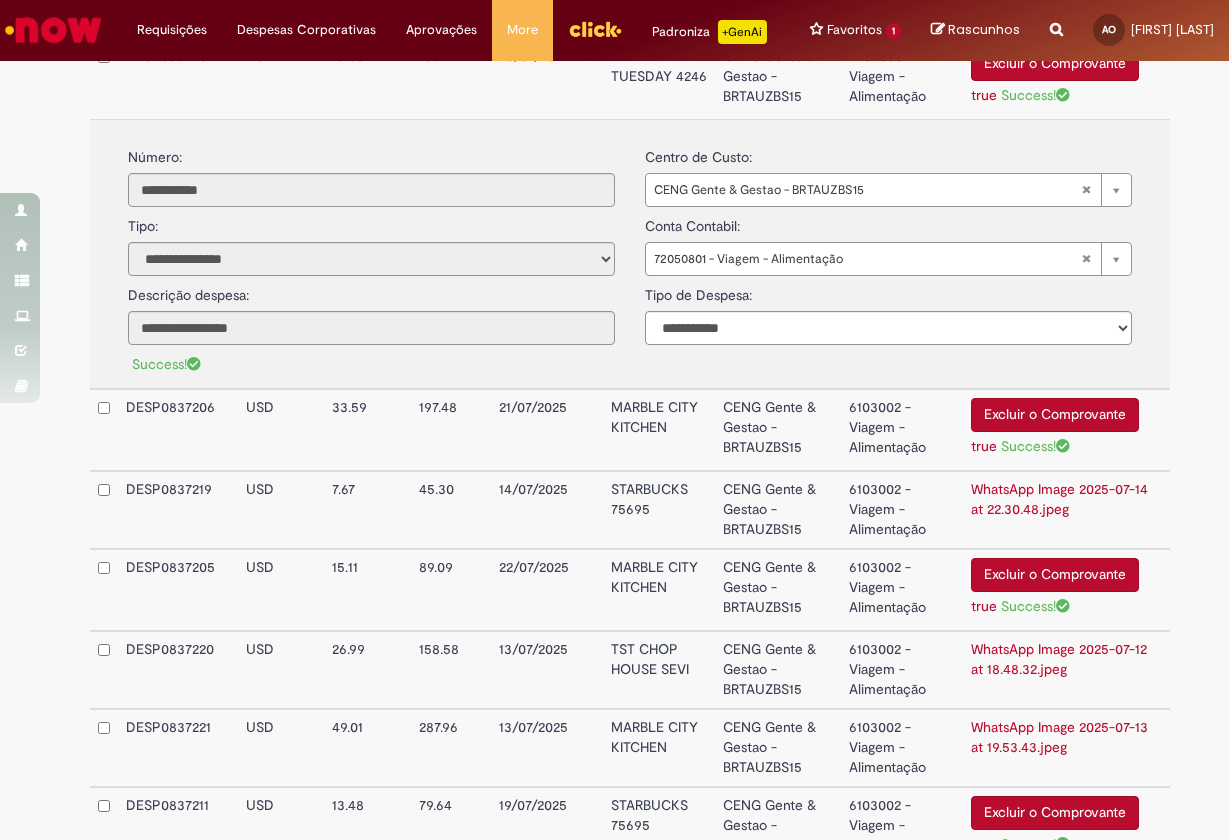 click on "6103002 - Viagem - Alimentação" at bounding box center (902, 430) 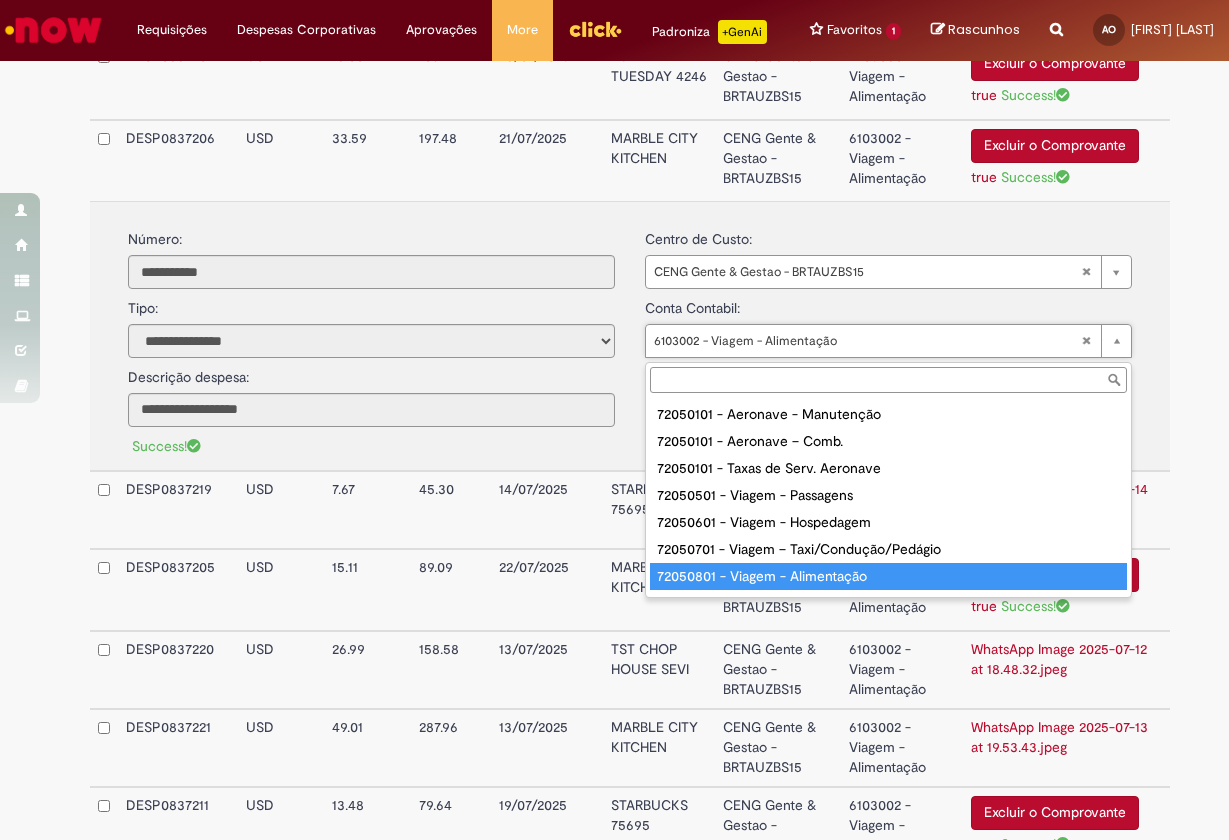 type on "**********" 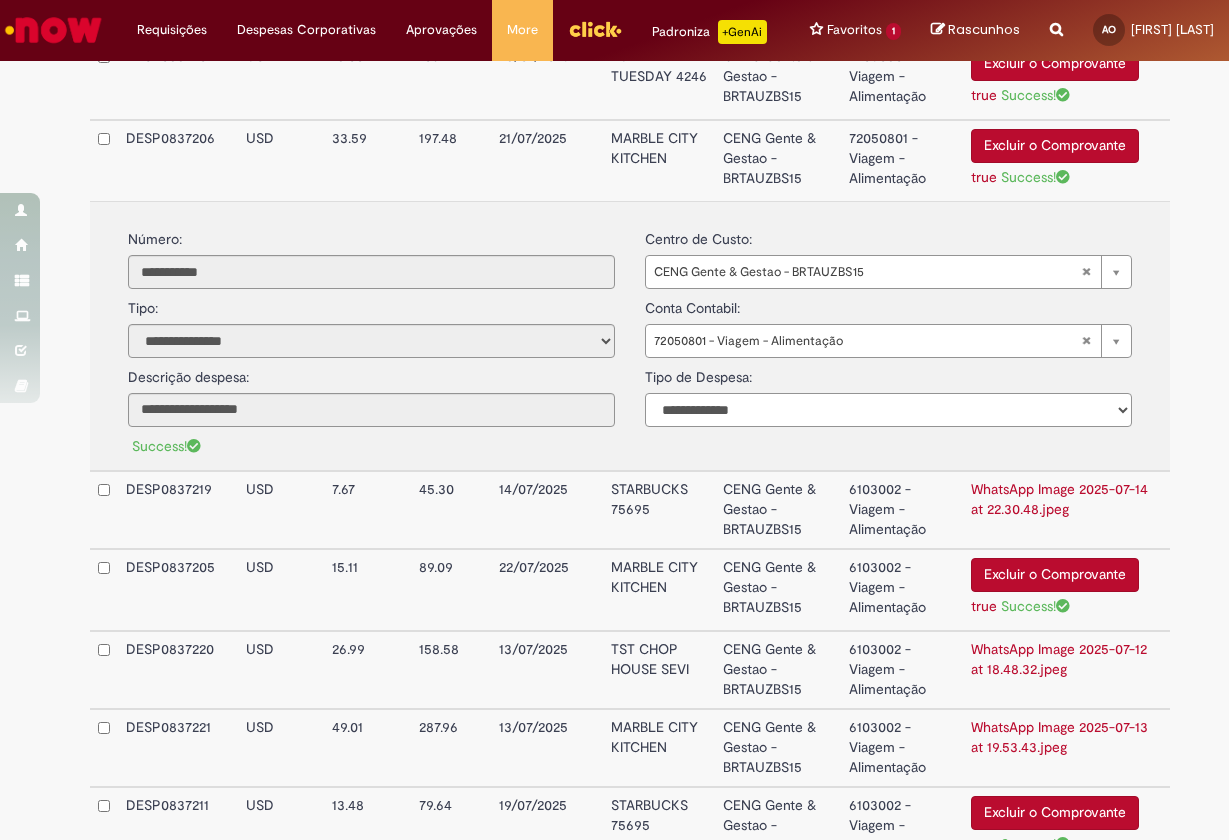 click on "**********" at bounding box center (888, 410) 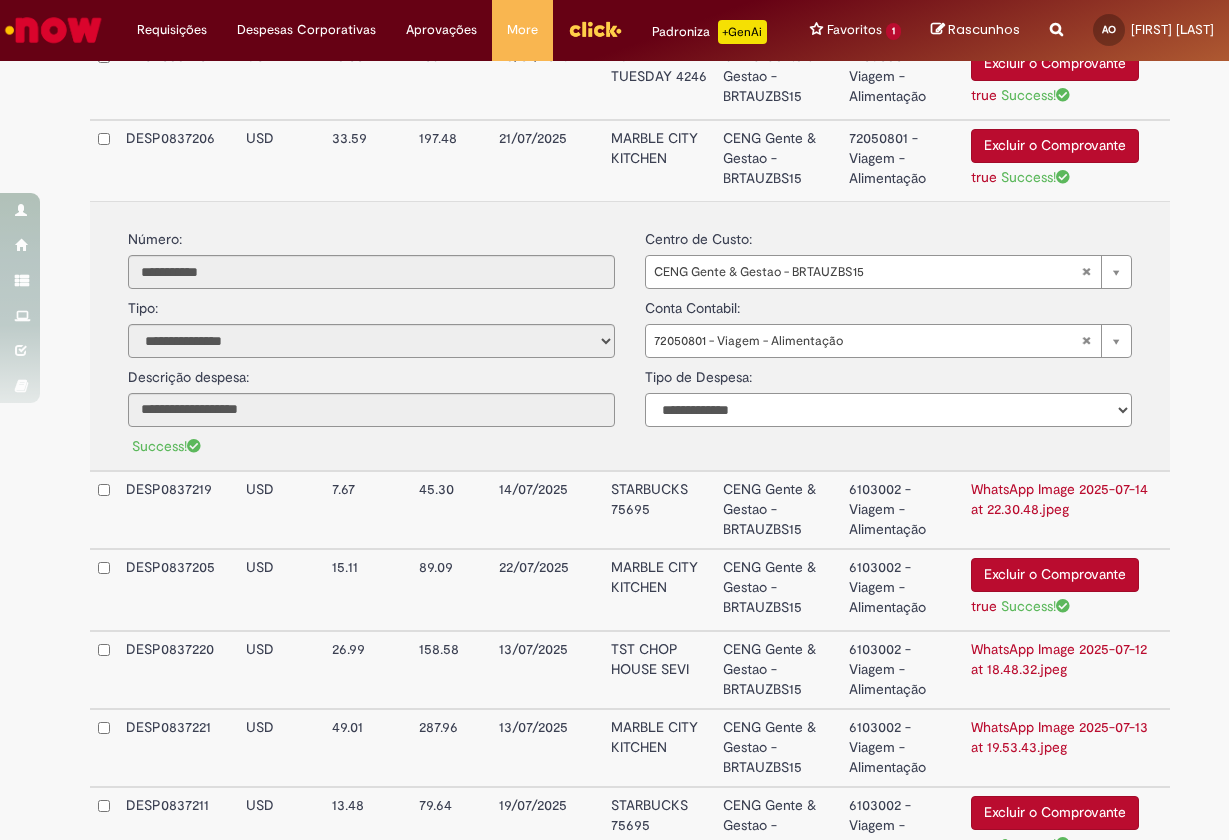 select on "*" 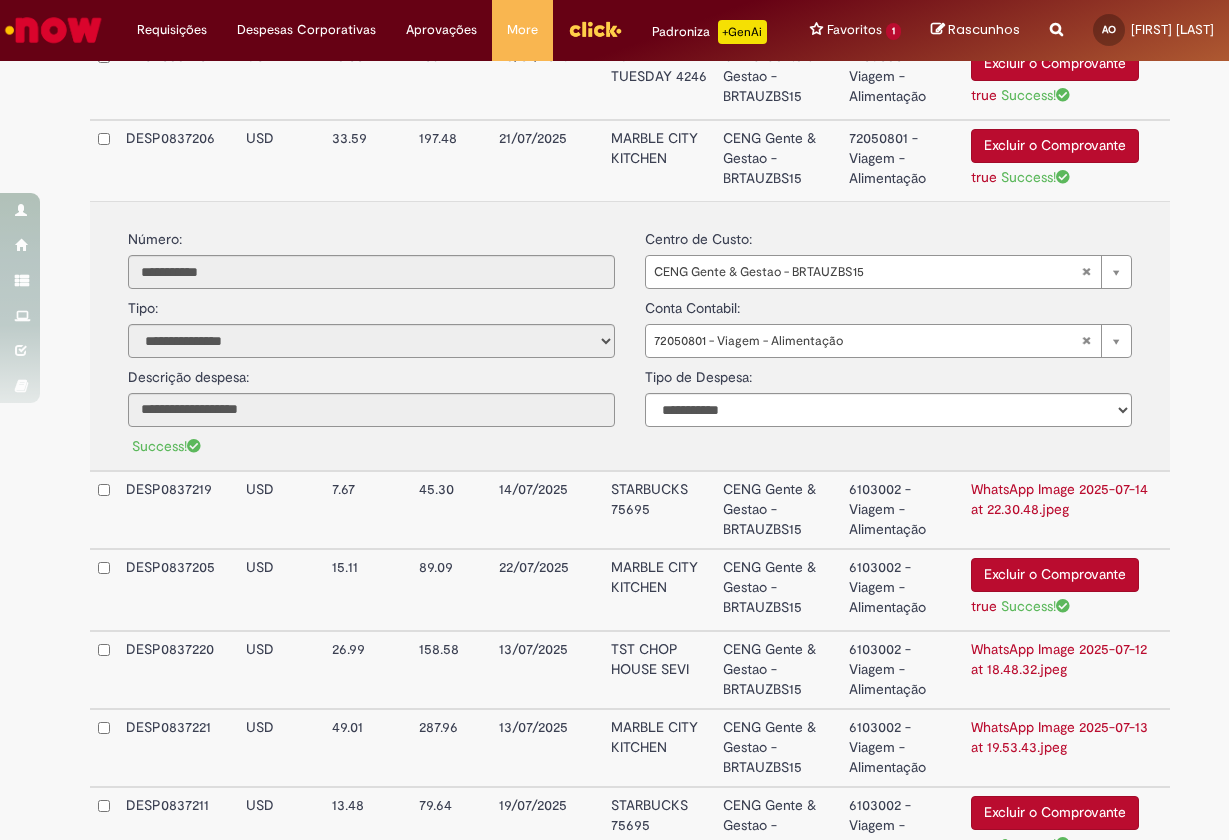 click on "CENG Gente & Gestao - BRTAUZBS15" at bounding box center (778, 510) 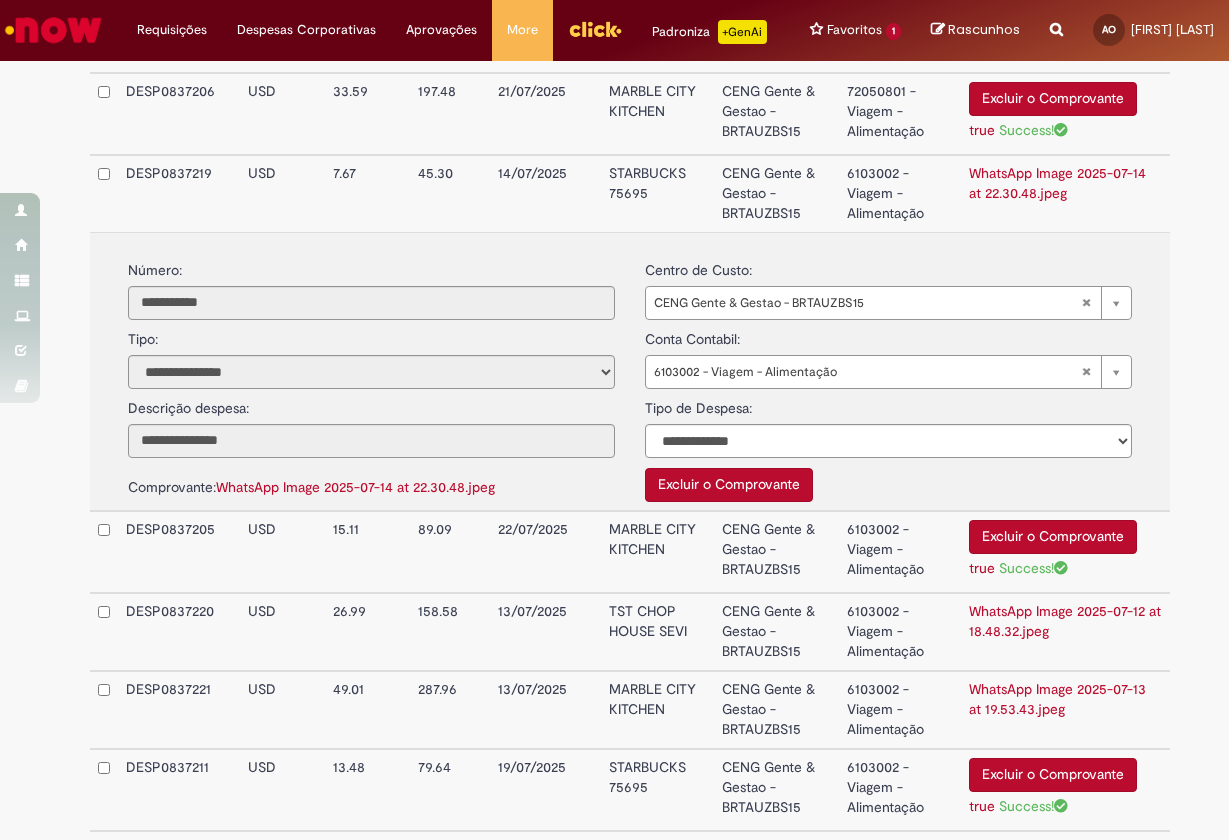 scroll, scrollTop: 825, scrollLeft: 0, axis: vertical 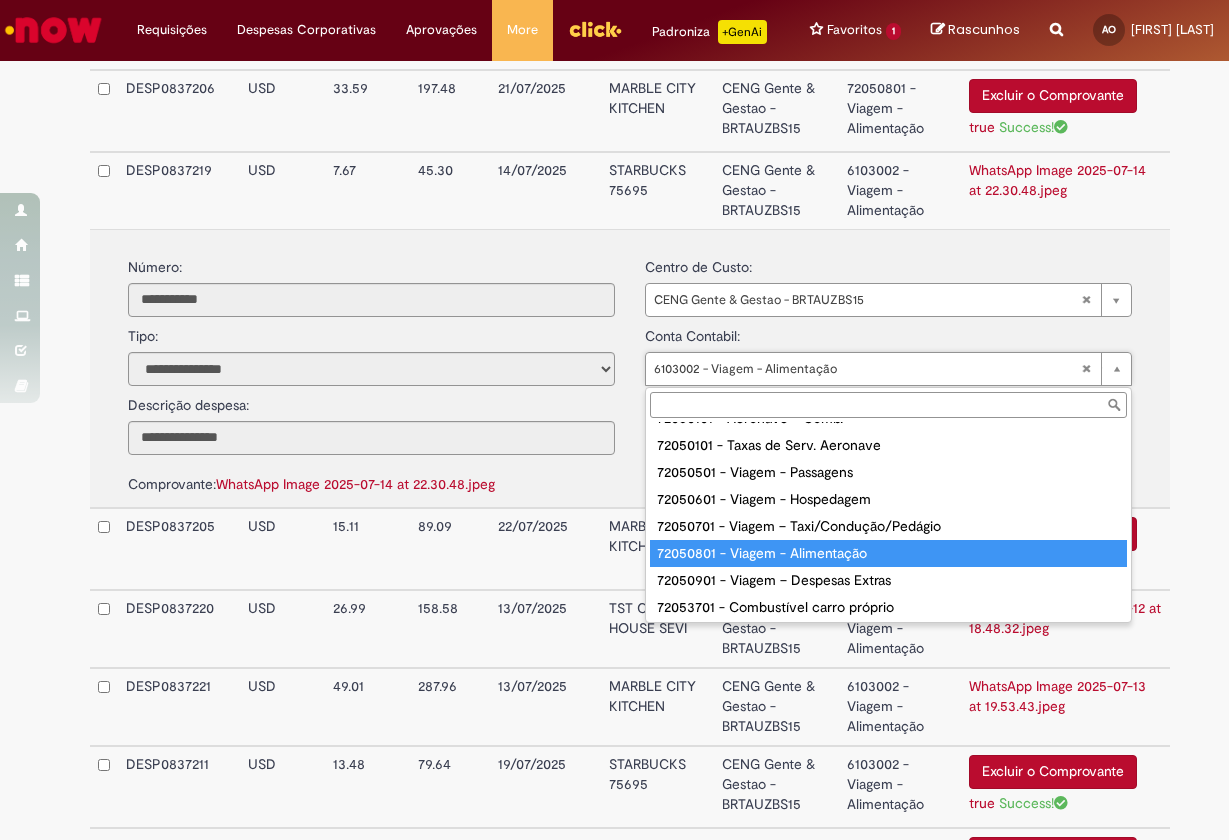 type on "**********" 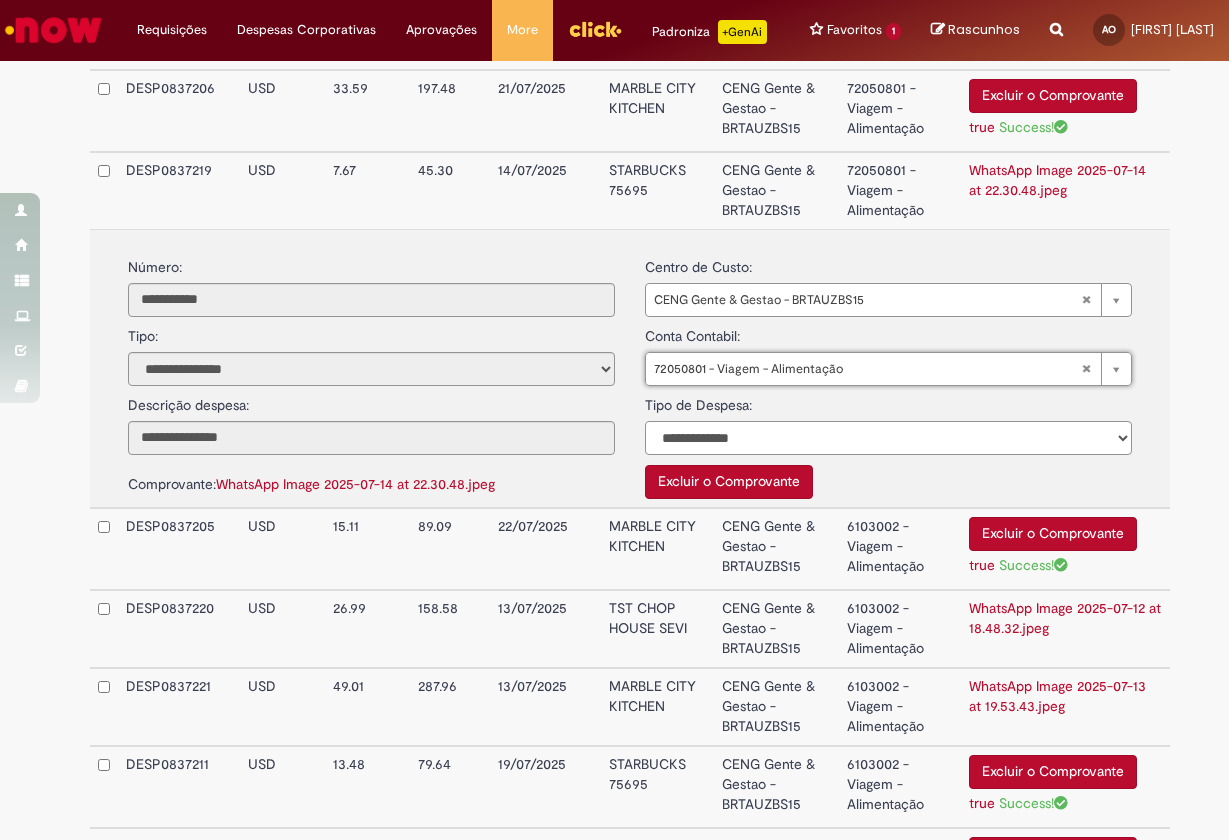 click on "**********" at bounding box center [888, 438] 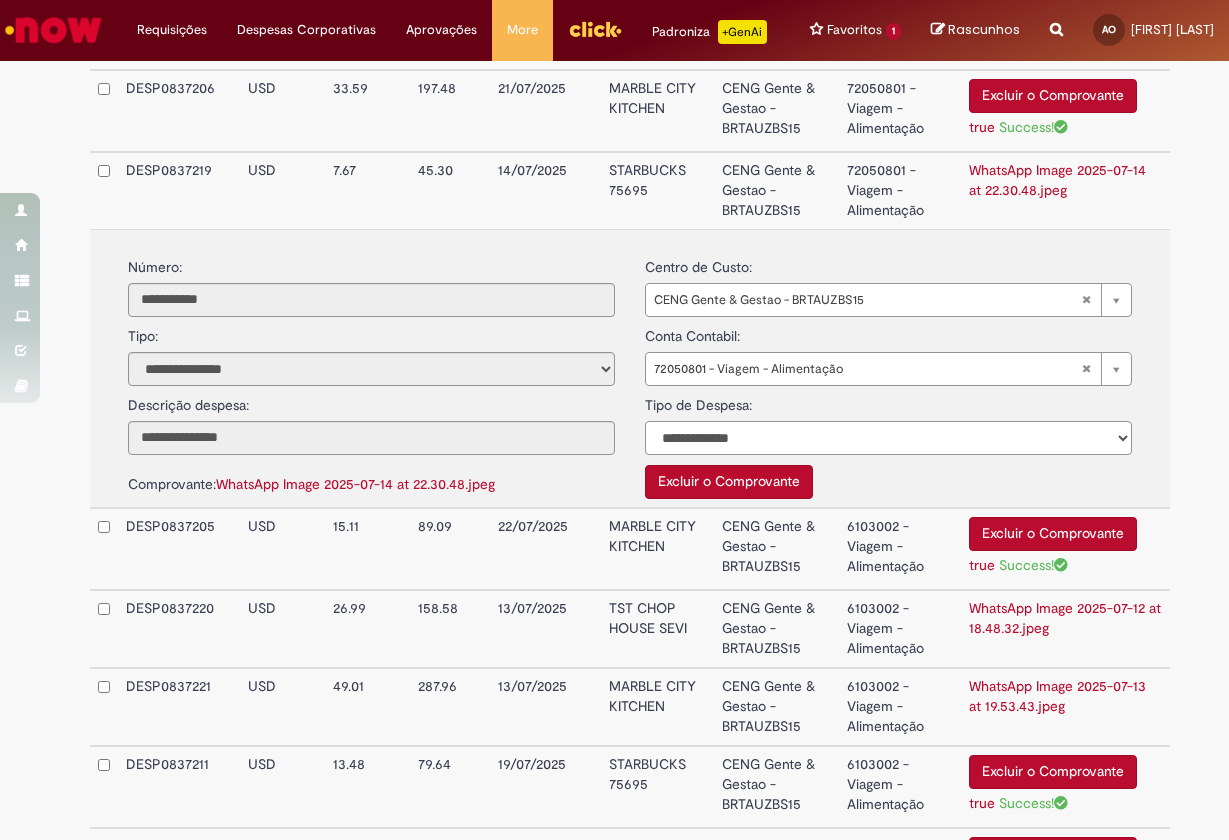 select on "*" 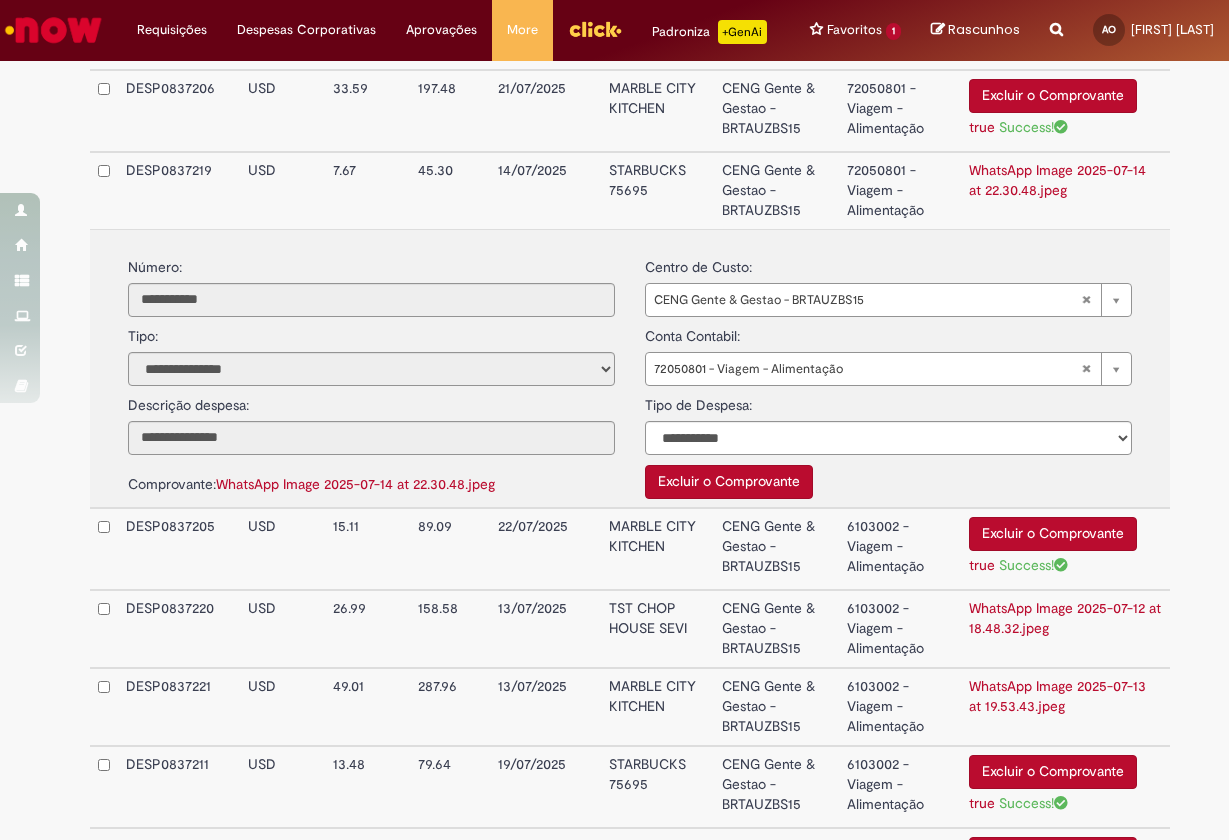 click on "MARBLE CITY KITCHEN" at bounding box center (657, 549) 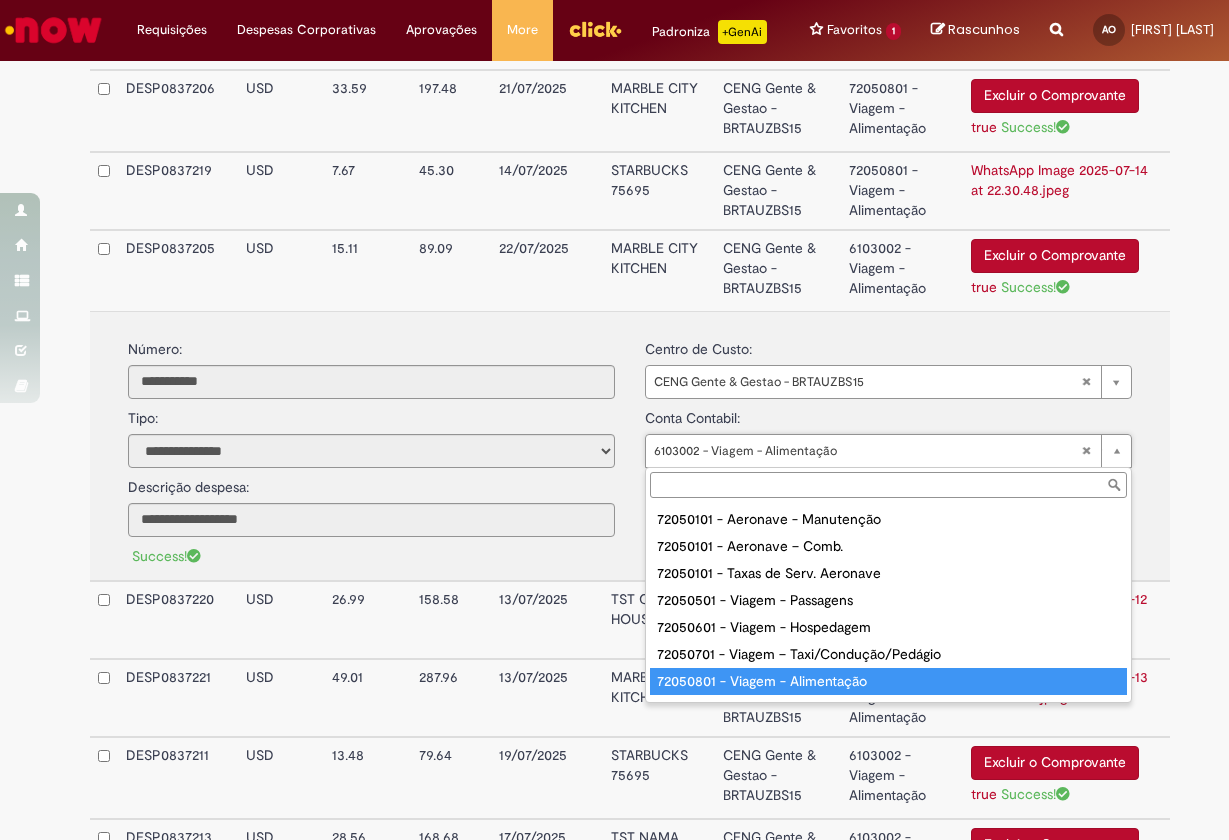 type on "**********" 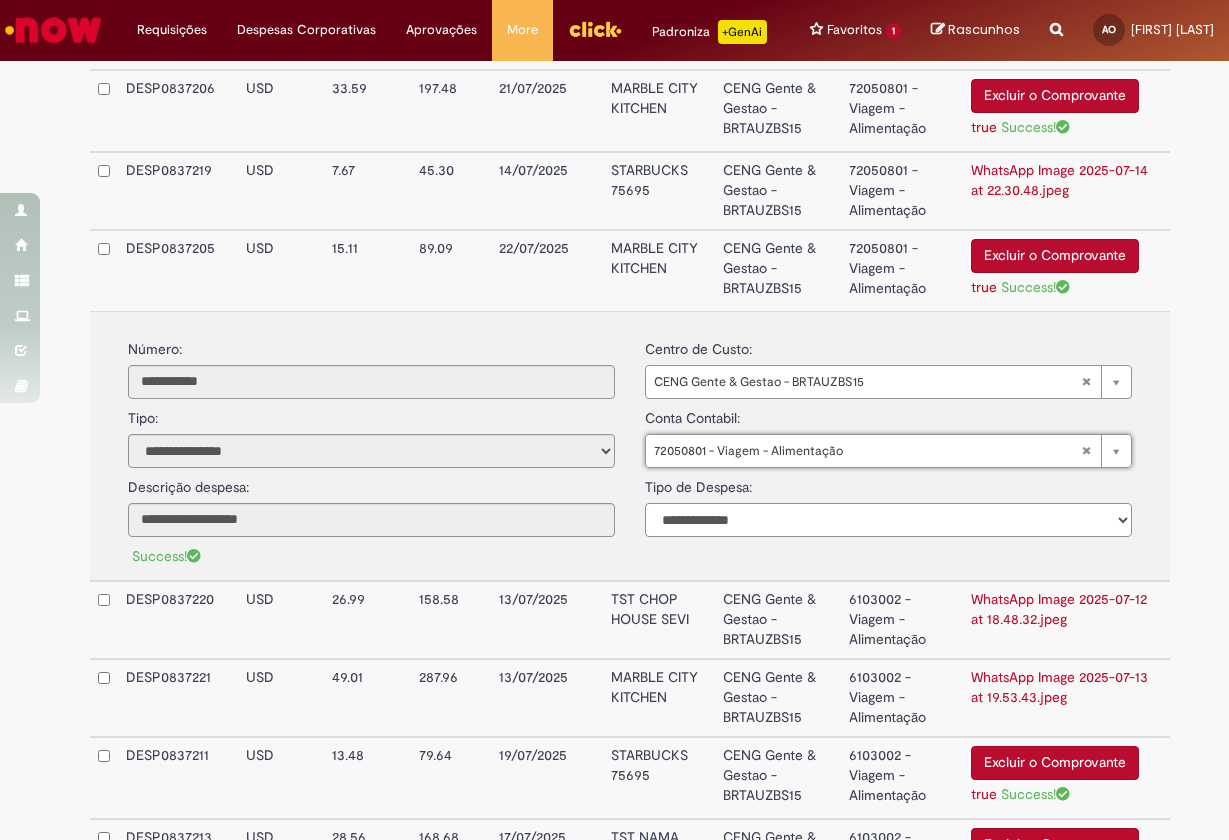 click on "**********" at bounding box center (888, 520) 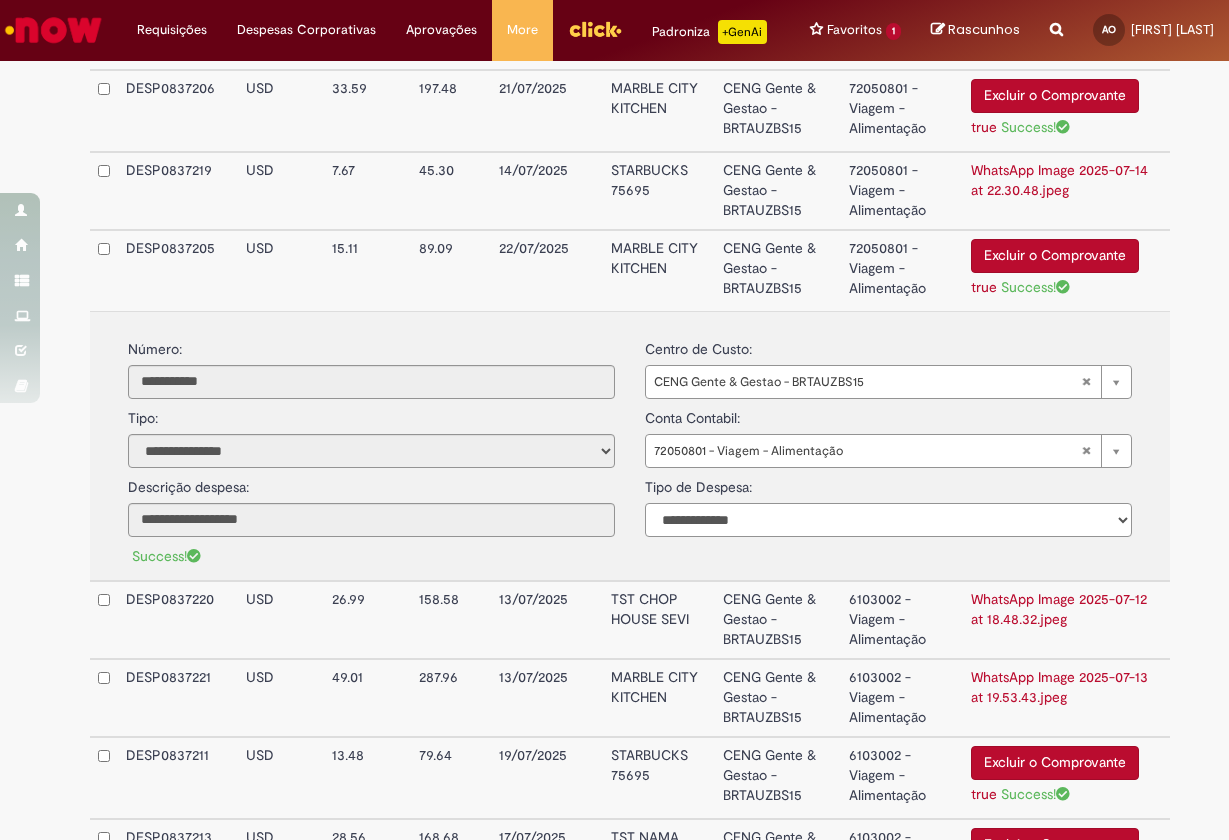 select on "*" 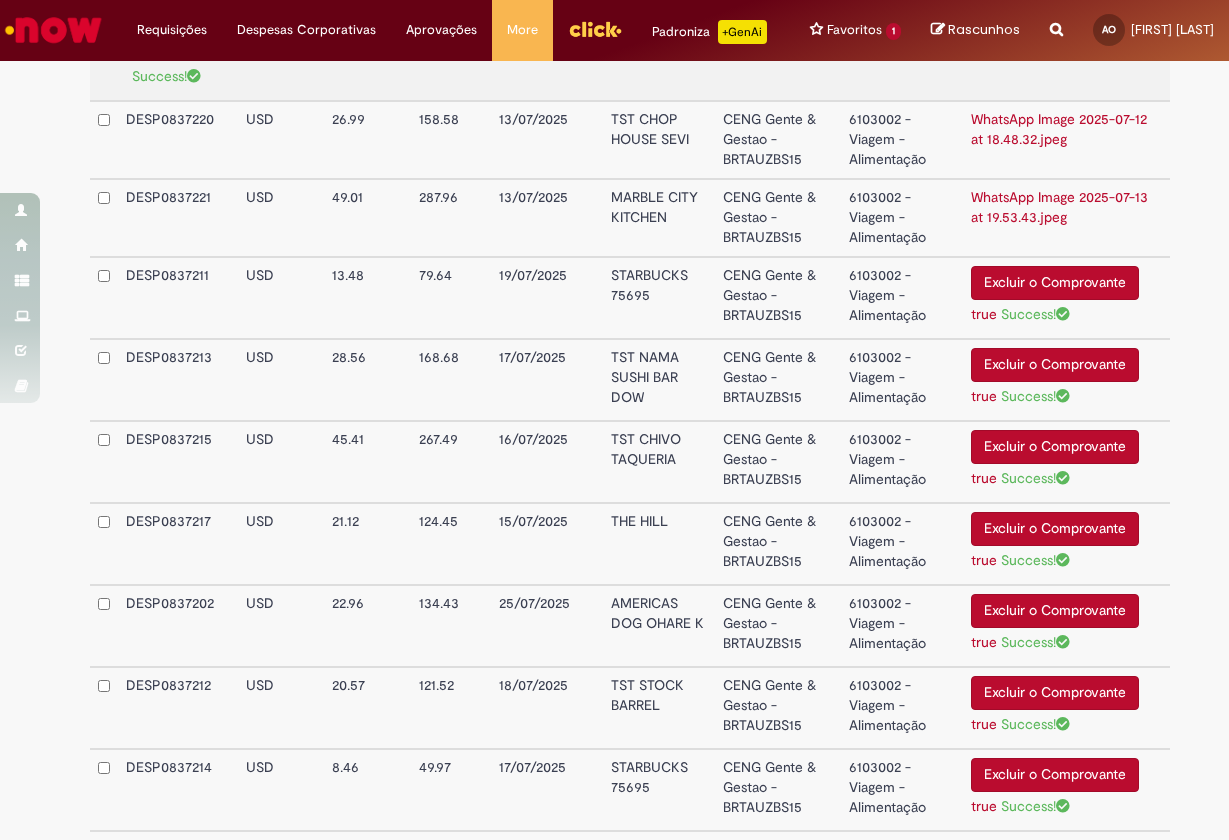 scroll, scrollTop: 1311, scrollLeft: 0, axis: vertical 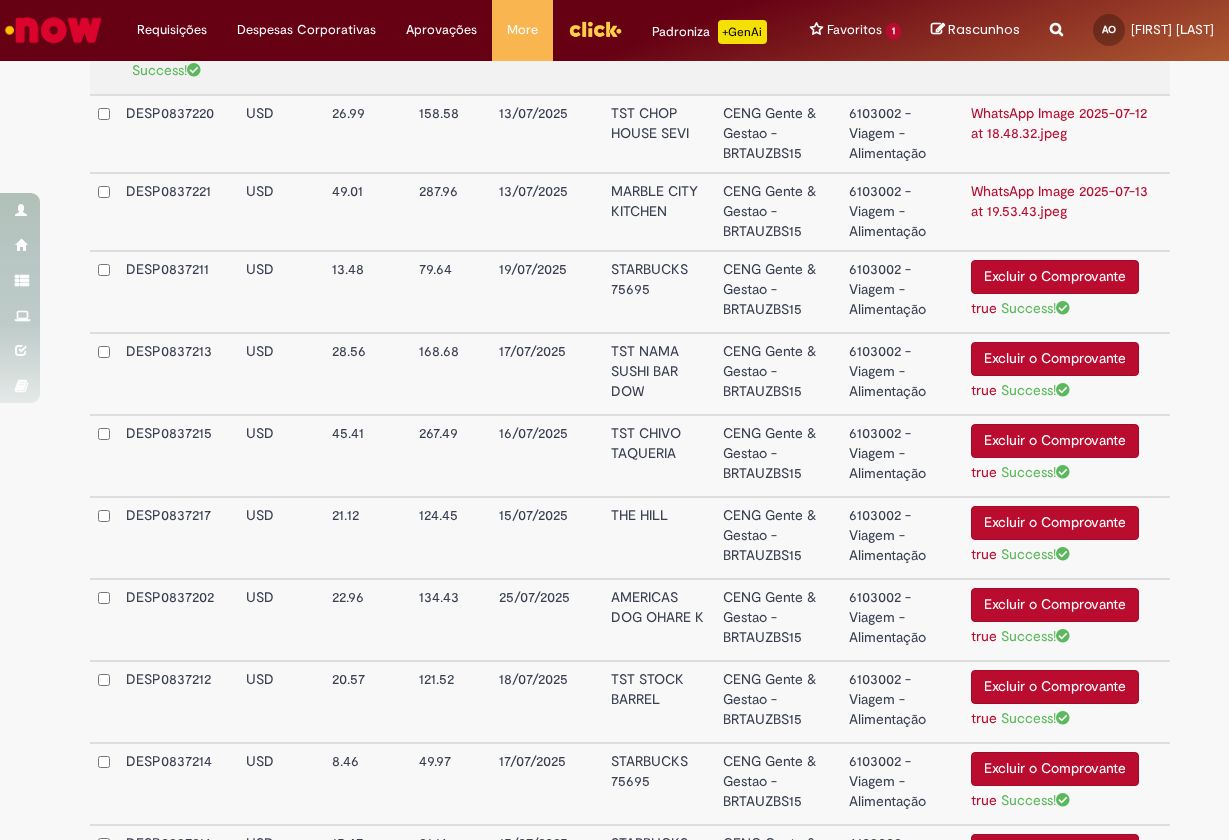 click on "TST  CHOP HOUSE   SEVI" at bounding box center [659, 134] 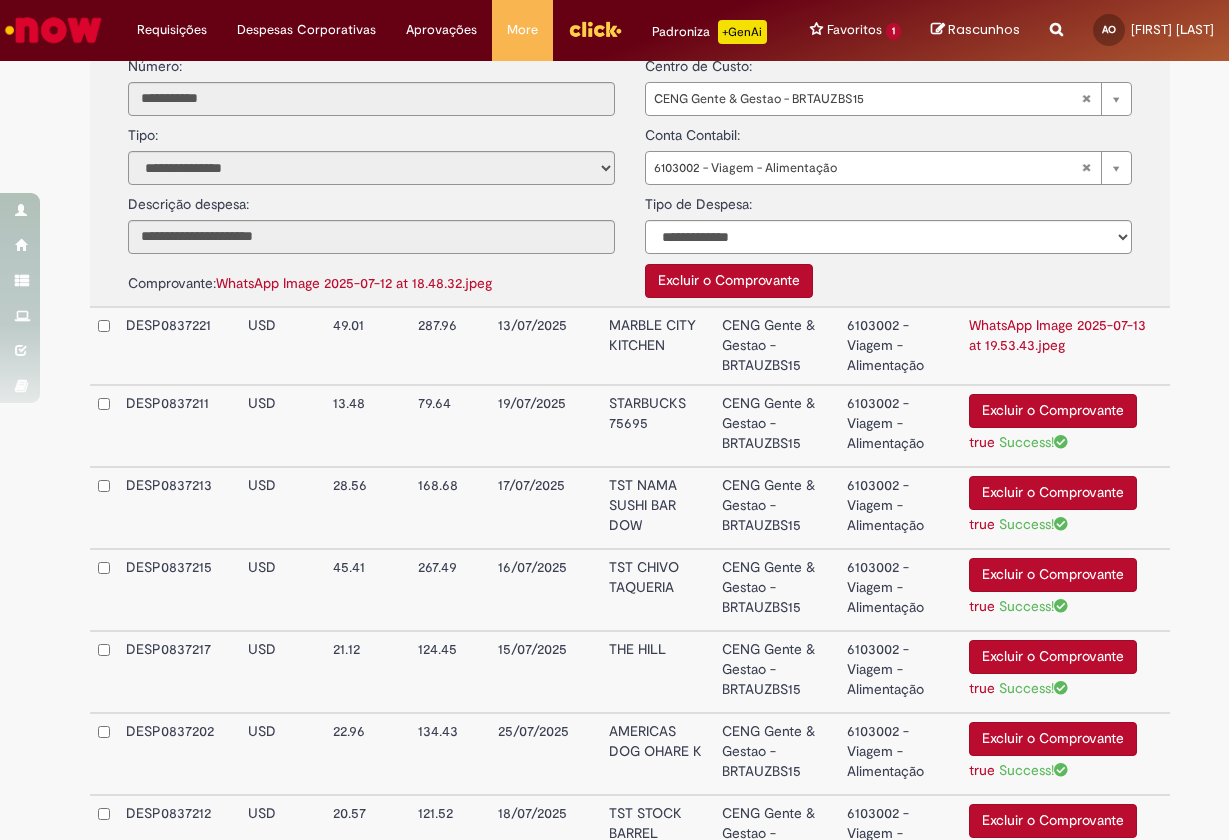 scroll, scrollTop: 1172, scrollLeft: 0, axis: vertical 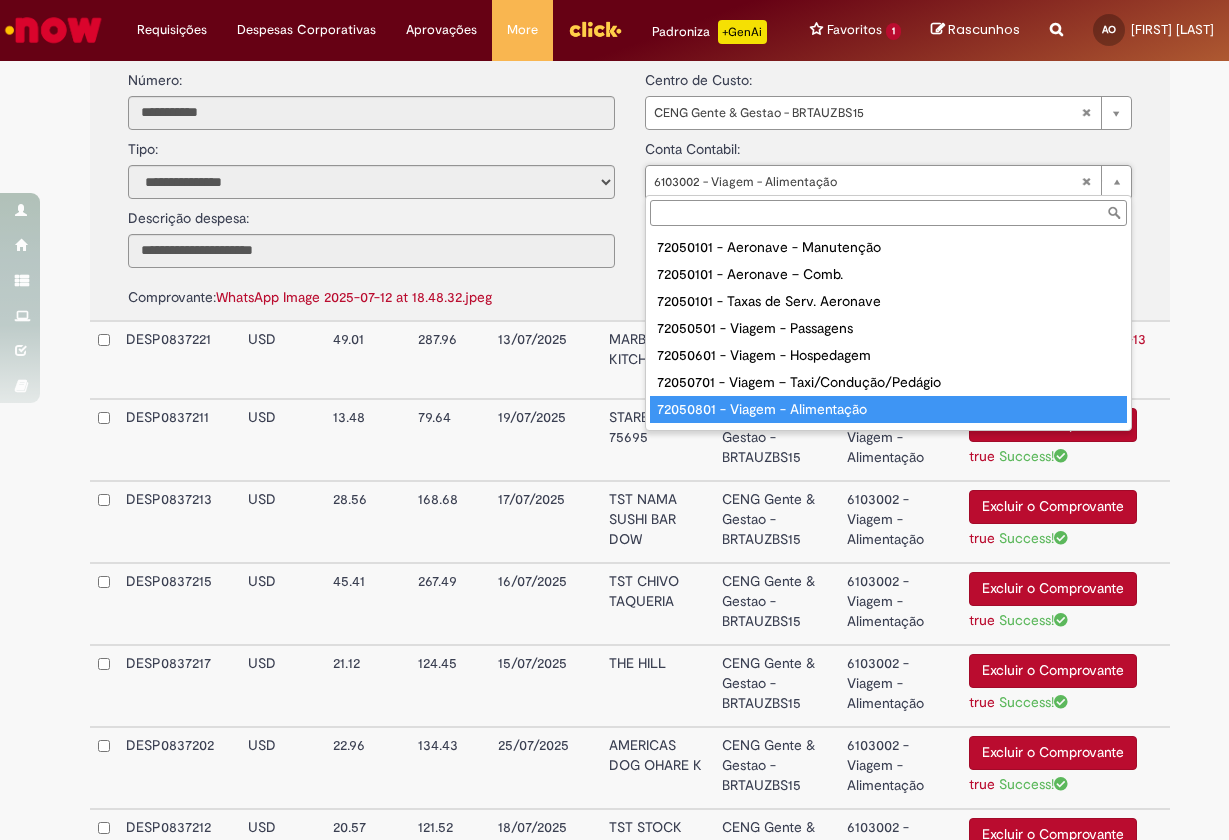 type on "**********" 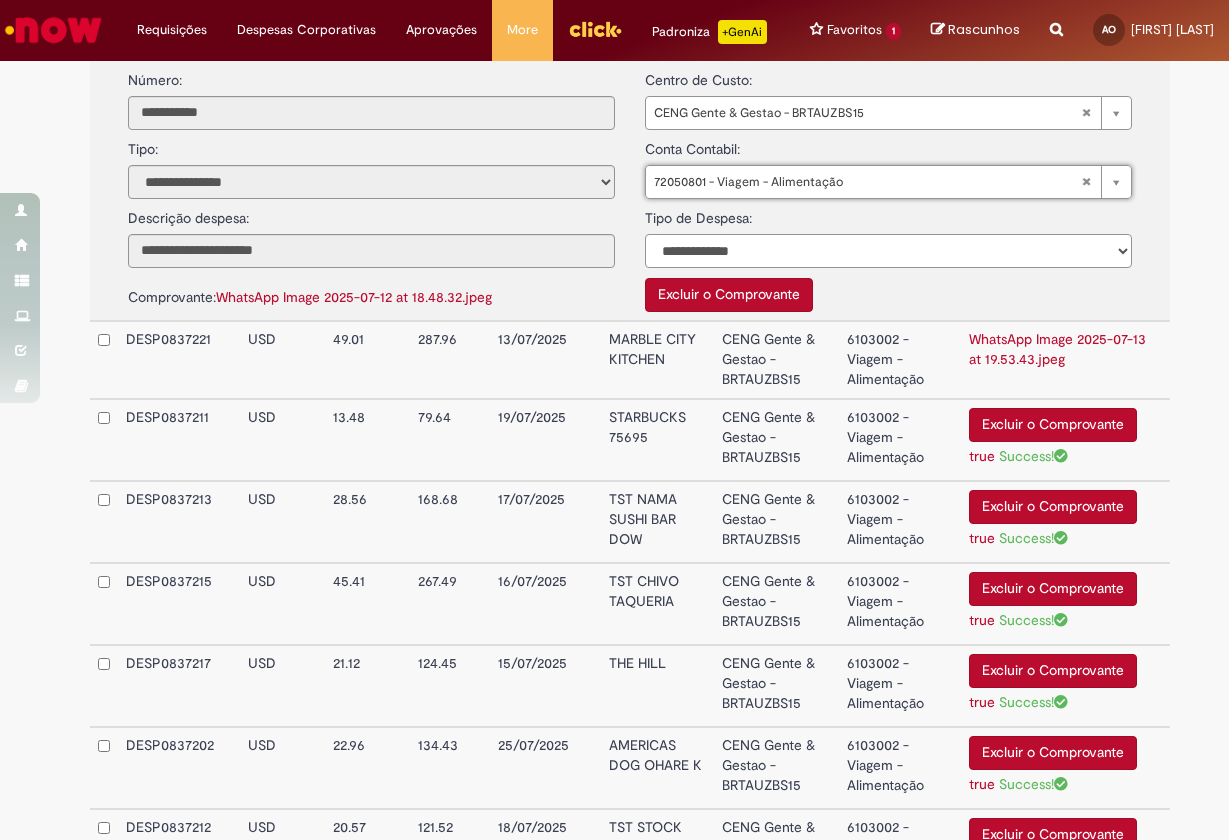 click on "**********" at bounding box center [888, 251] 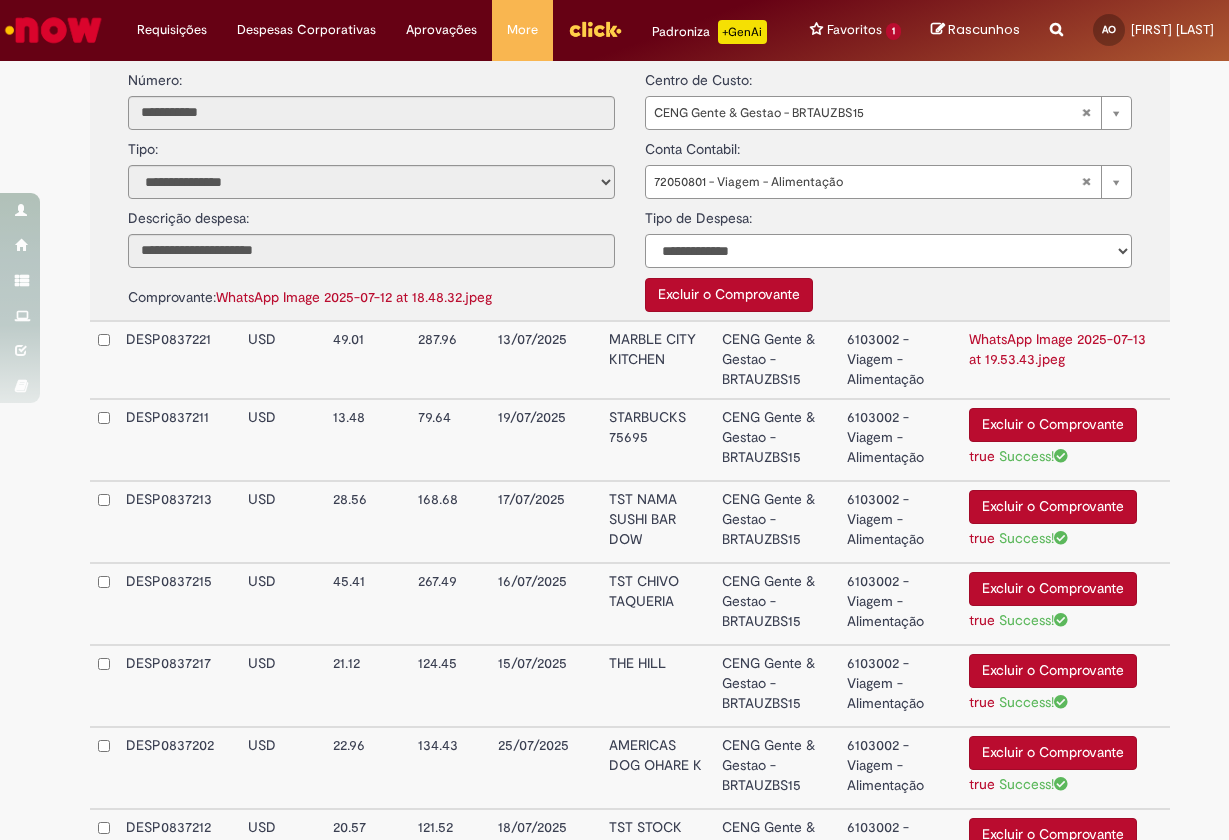 select on "*" 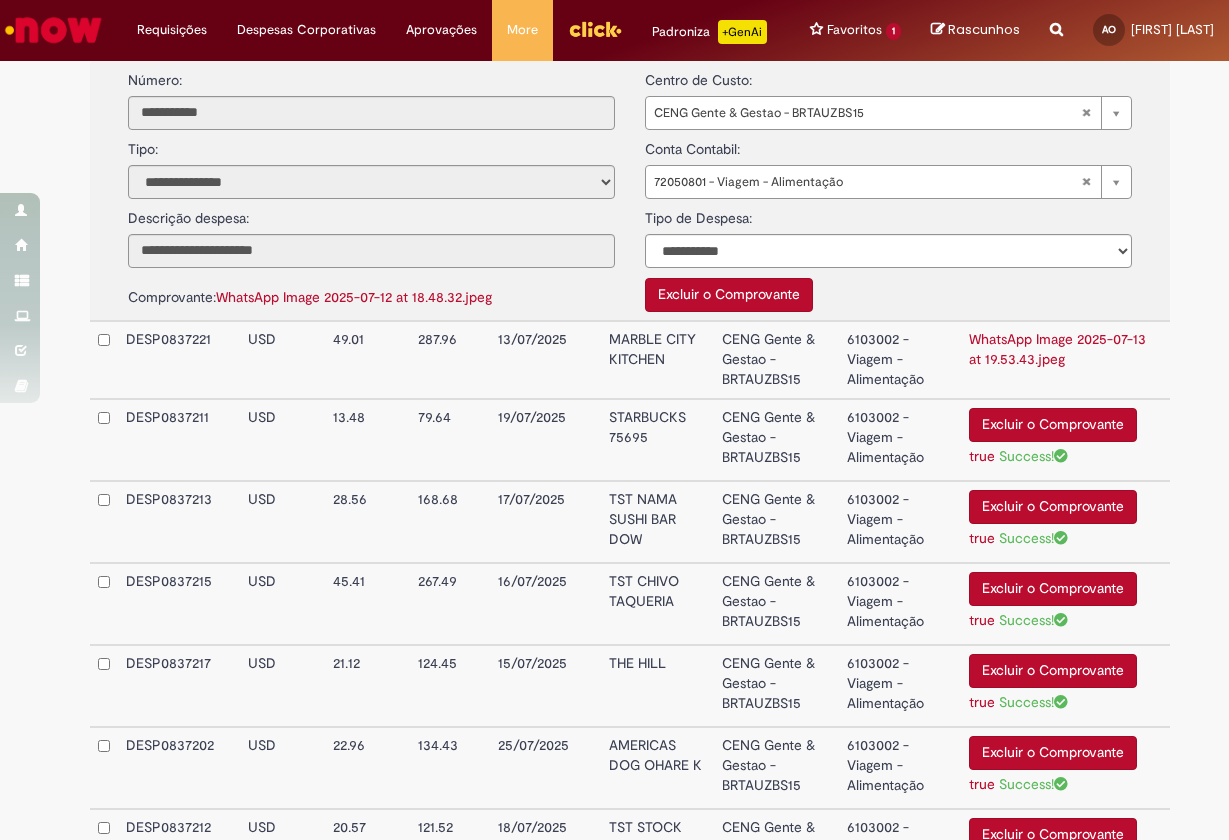 click on "MARBLE CITY KITCHEN" at bounding box center [657, 360] 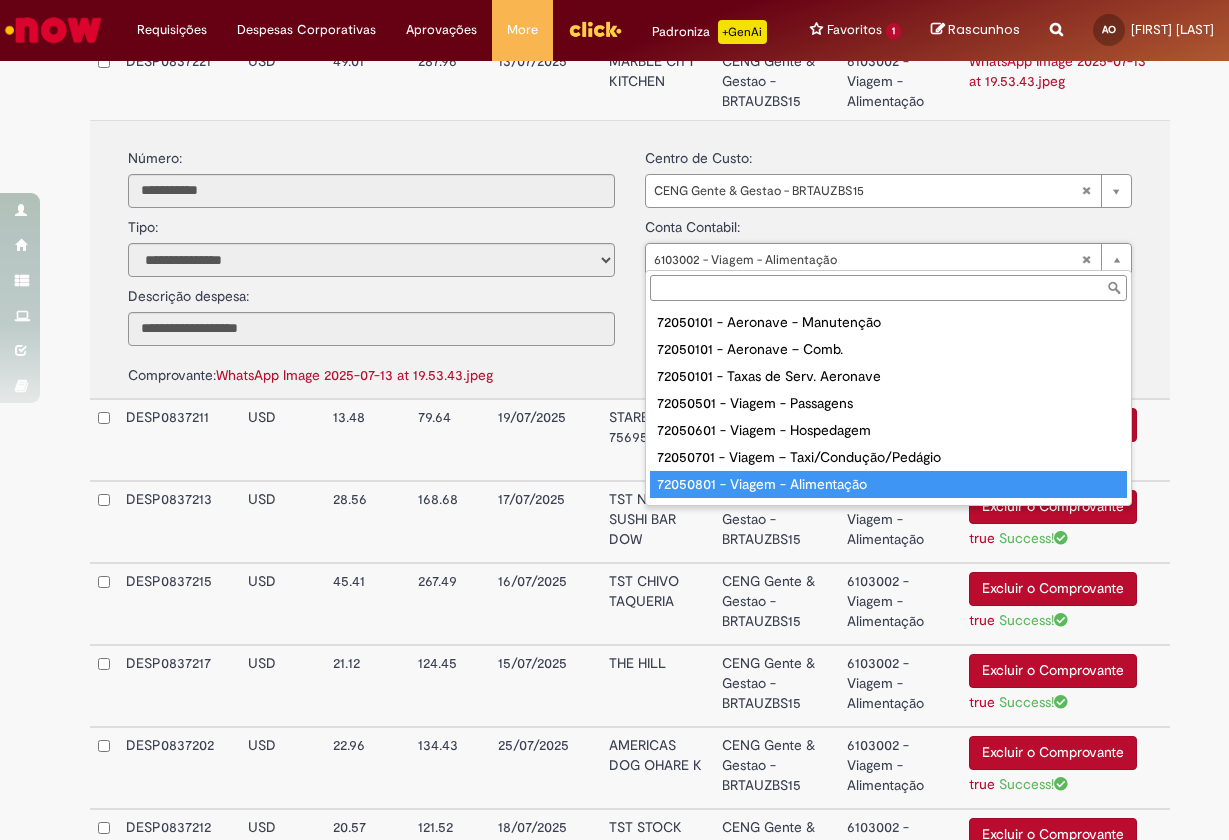 type on "**********" 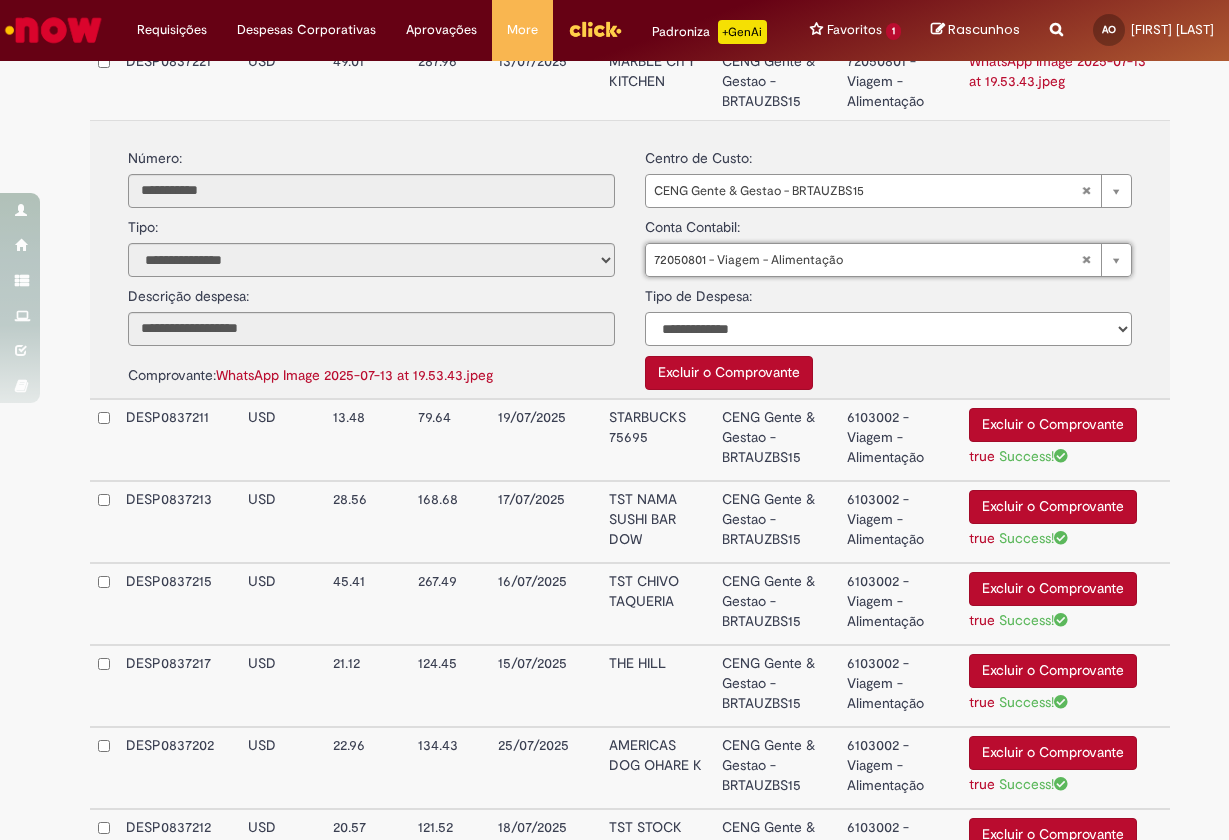 click on "**********" at bounding box center [888, 329] 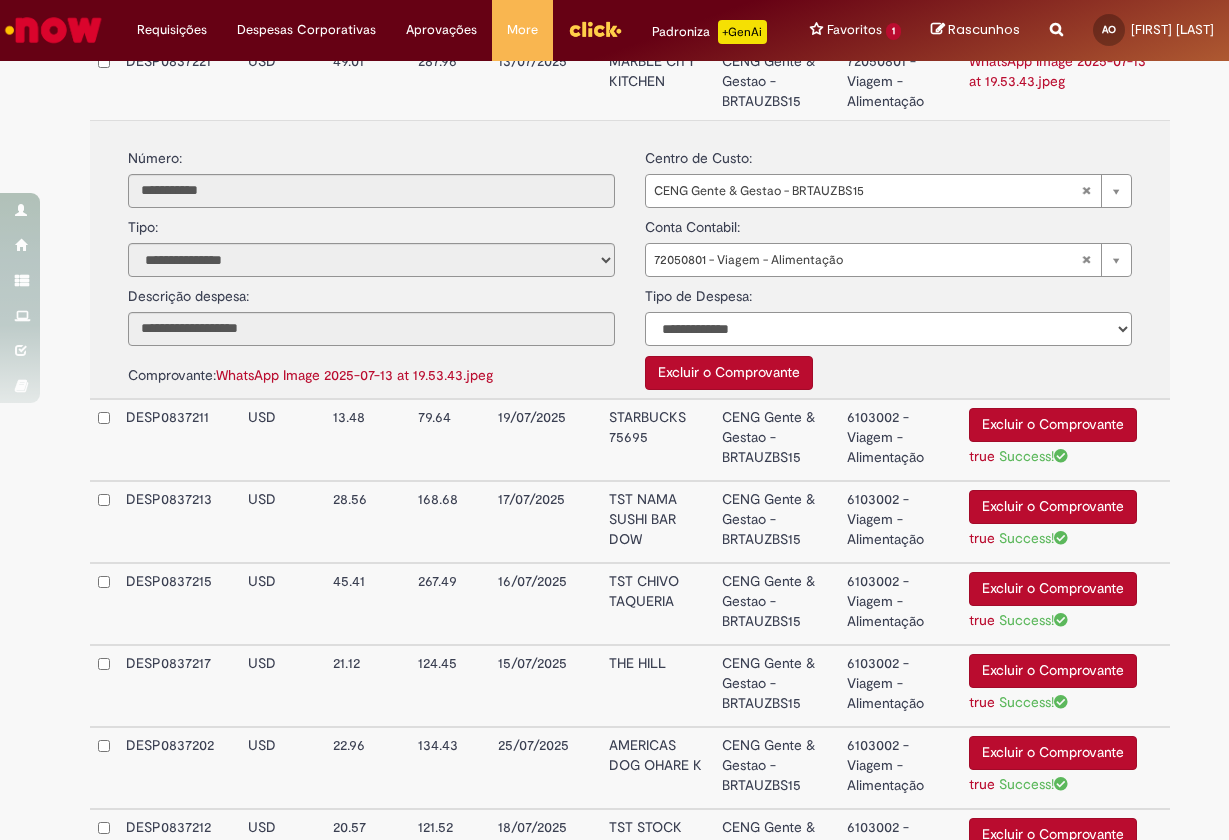 select on "*" 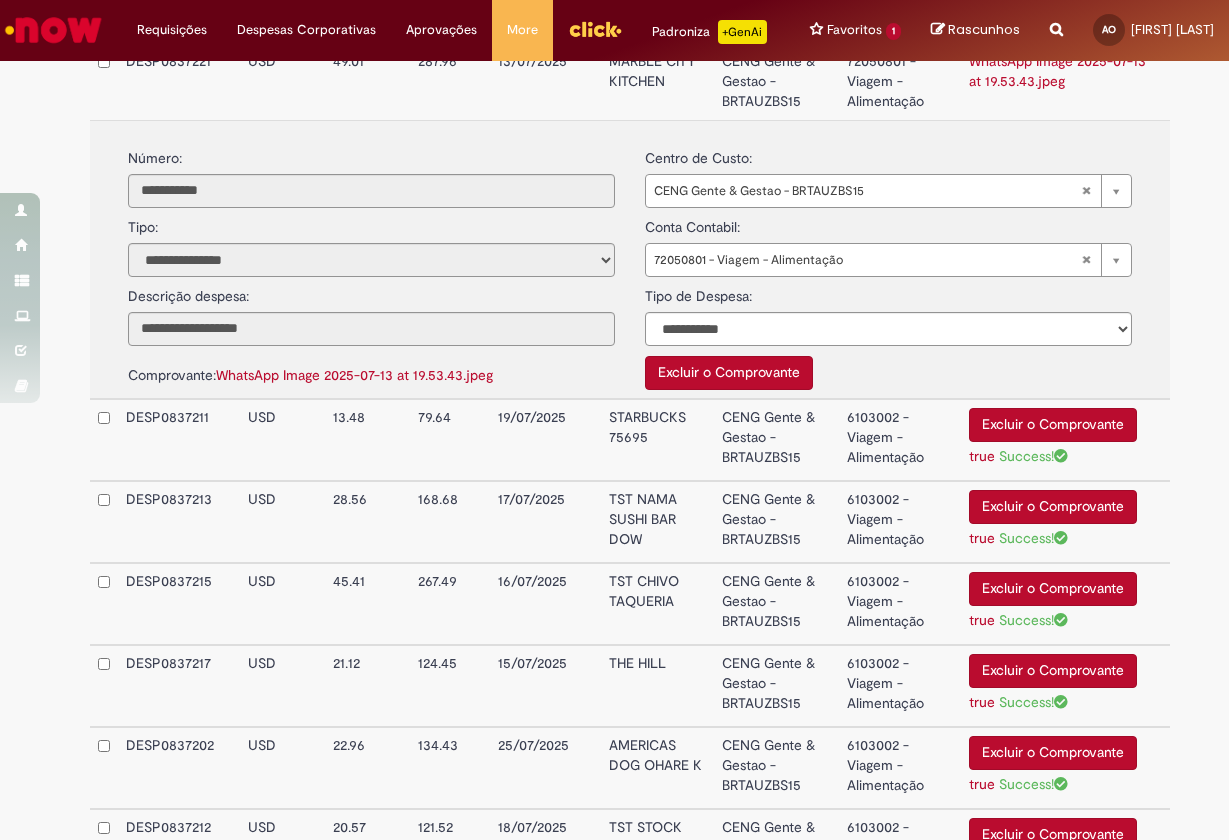 click on "STARBUCKS 75695" at bounding box center [657, 440] 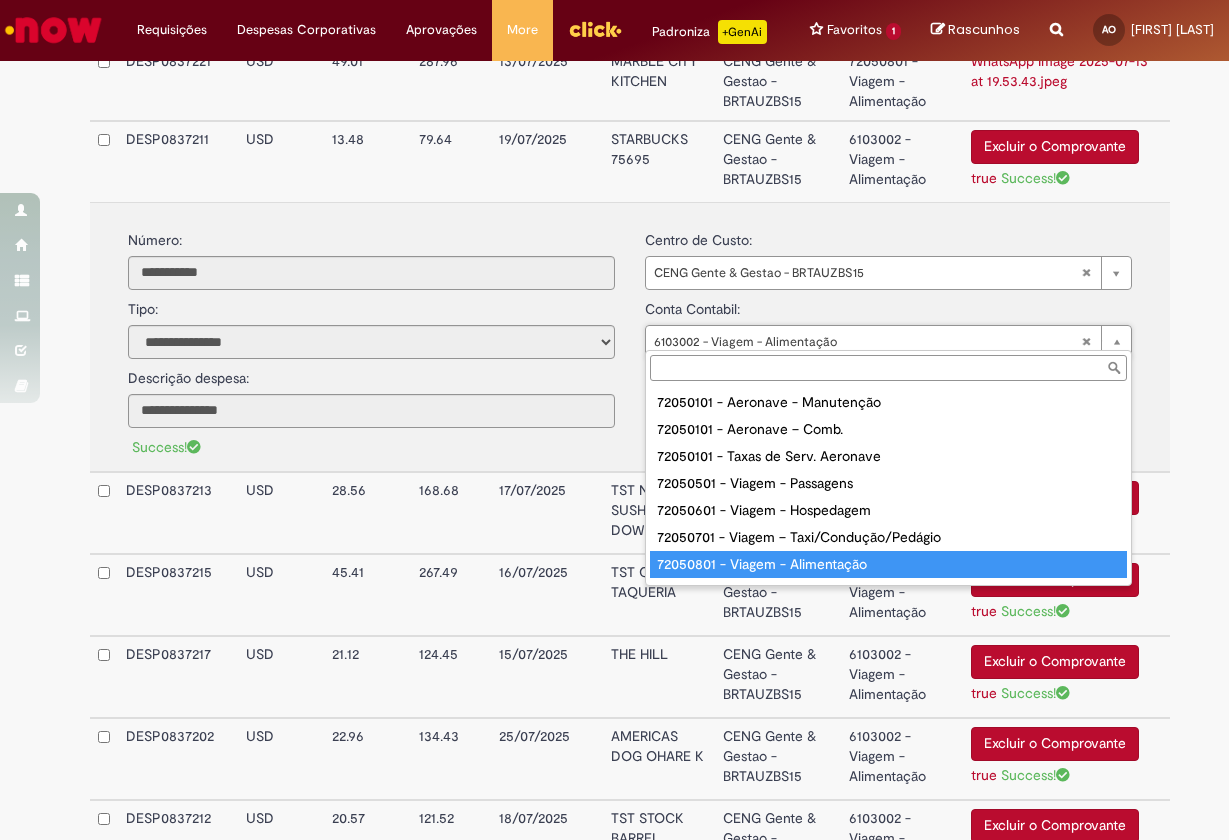 type on "**********" 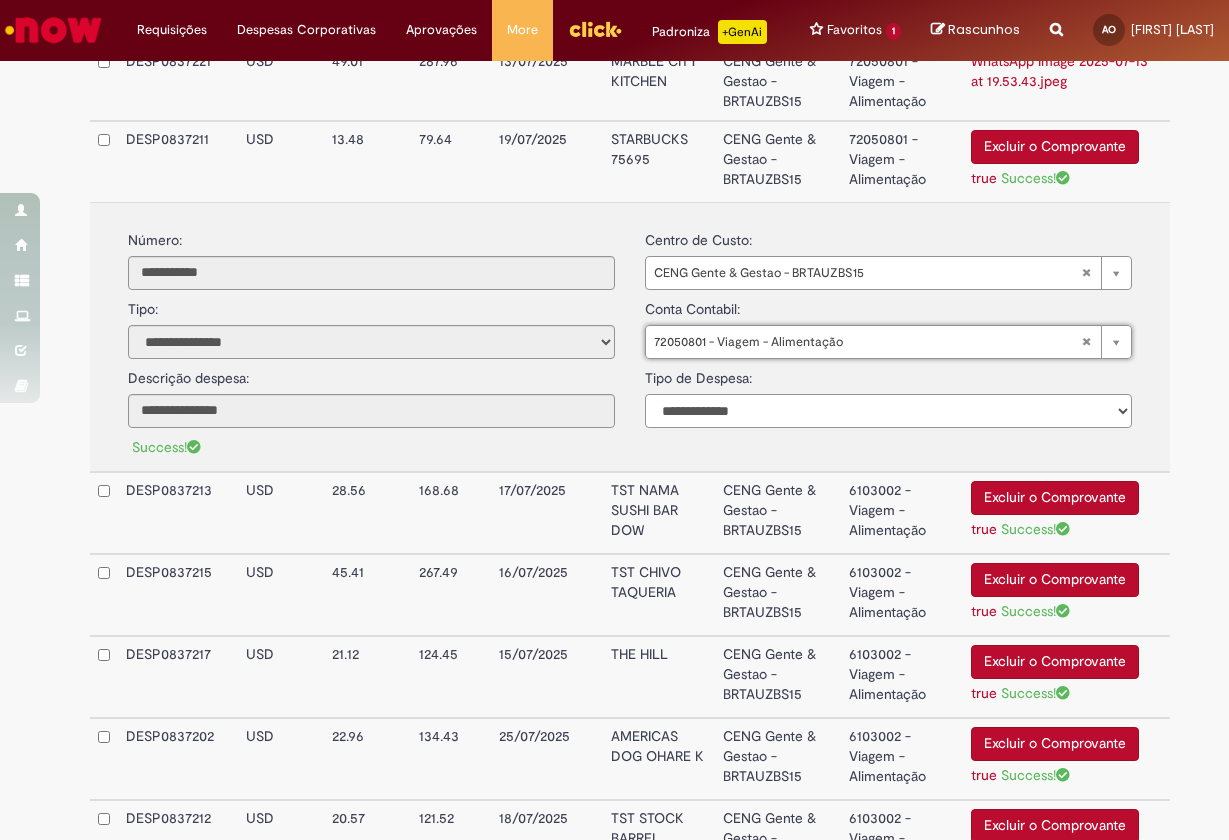 click on "**********" at bounding box center [888, 411] 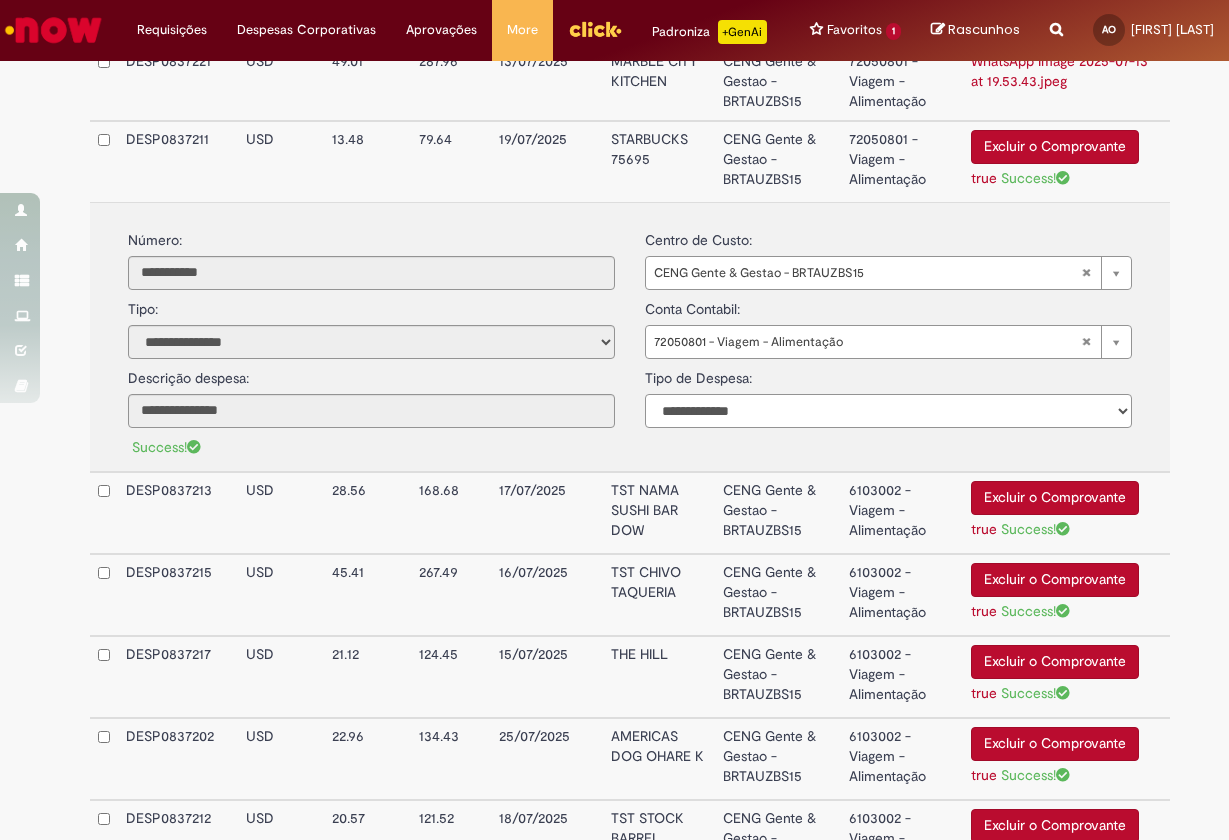 select on "*" 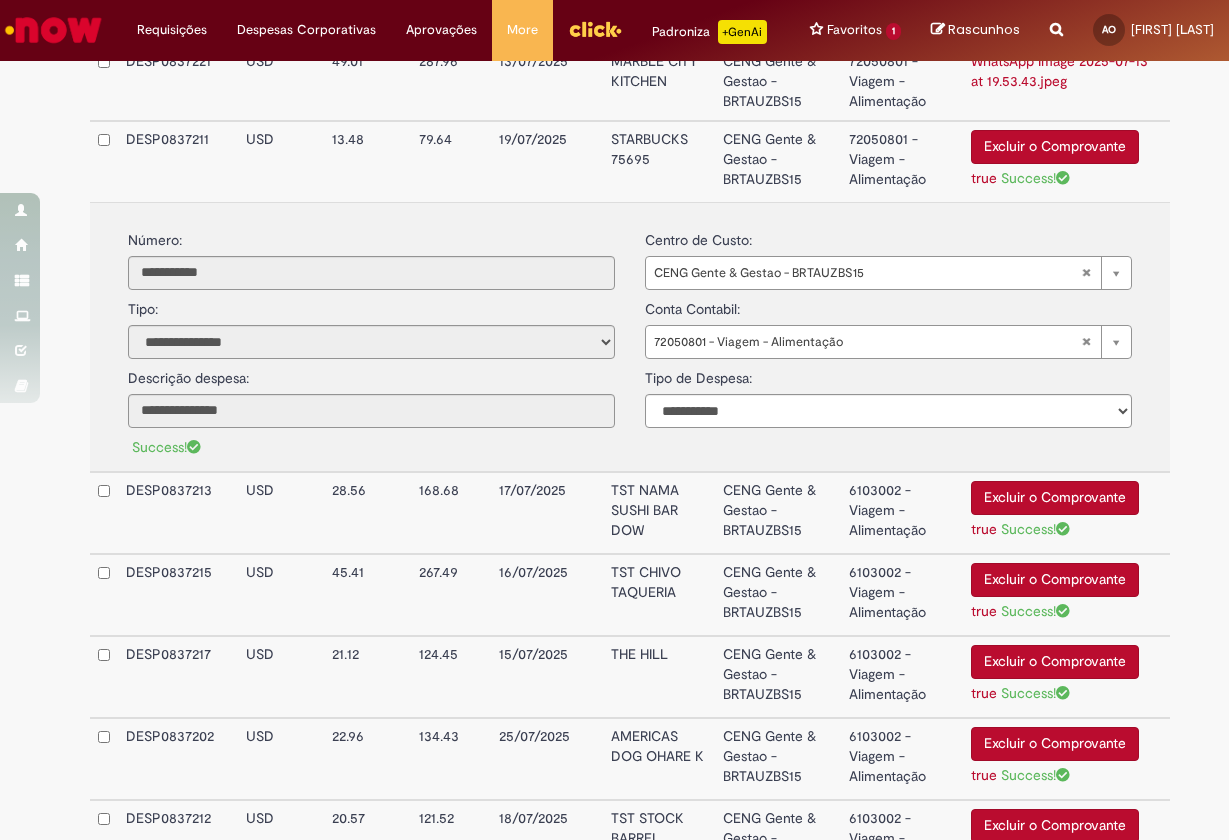 click on "TST NAMA SUSHI BAR DOW" at bounding box center (659, 513) 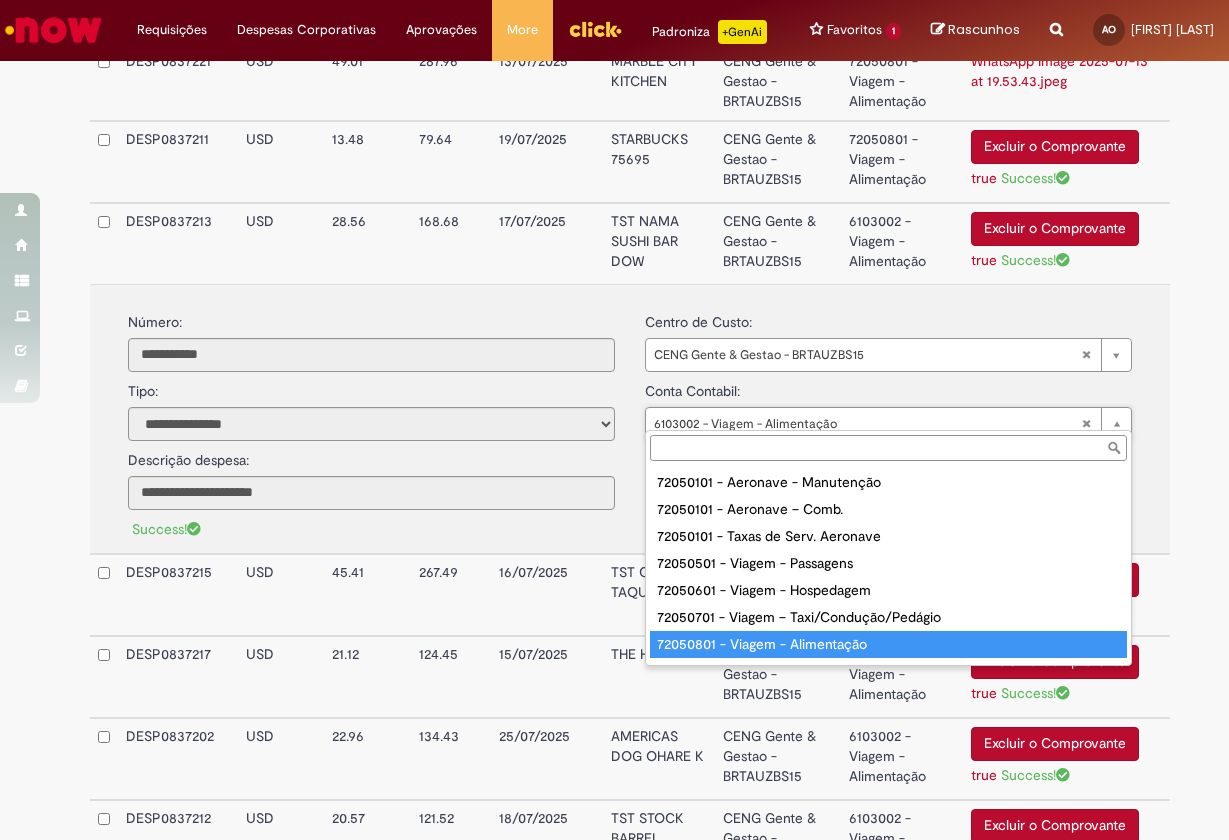 type on "**********" 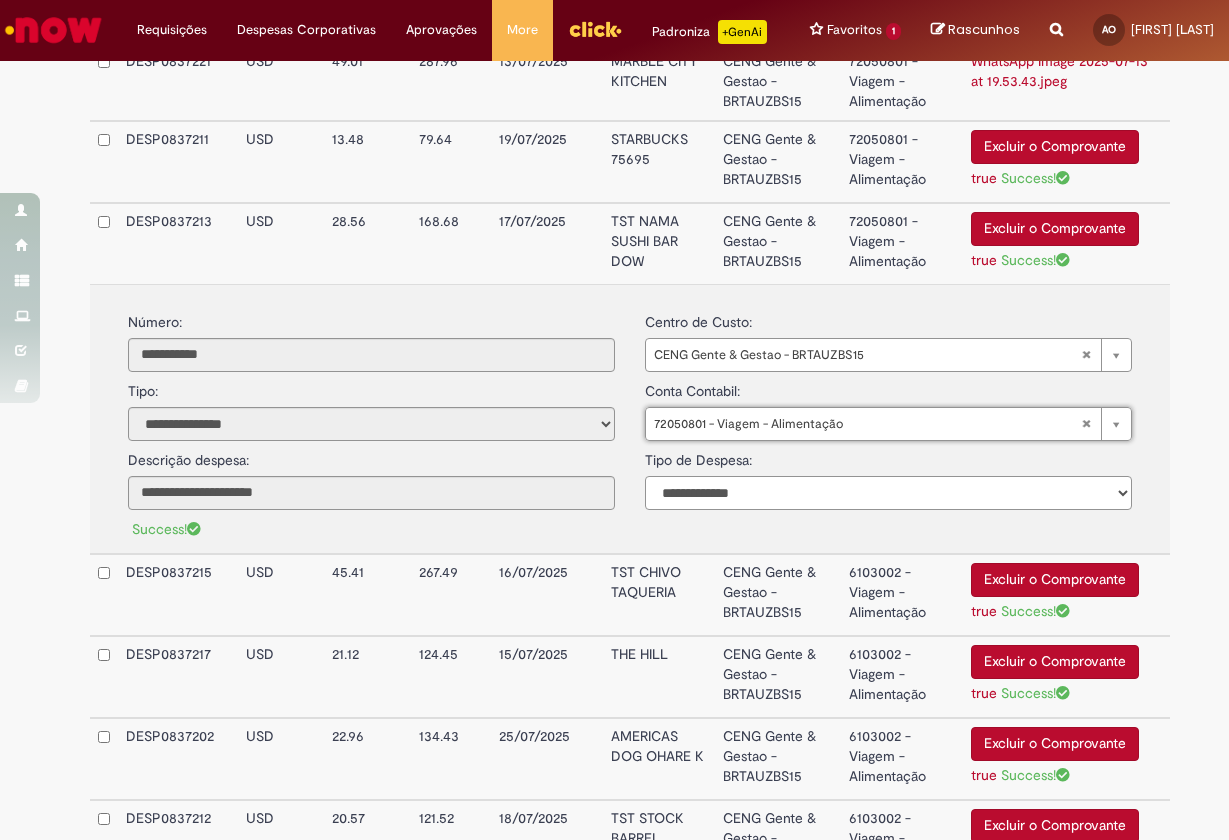 click on "**********" at bounding box center (888, 493) 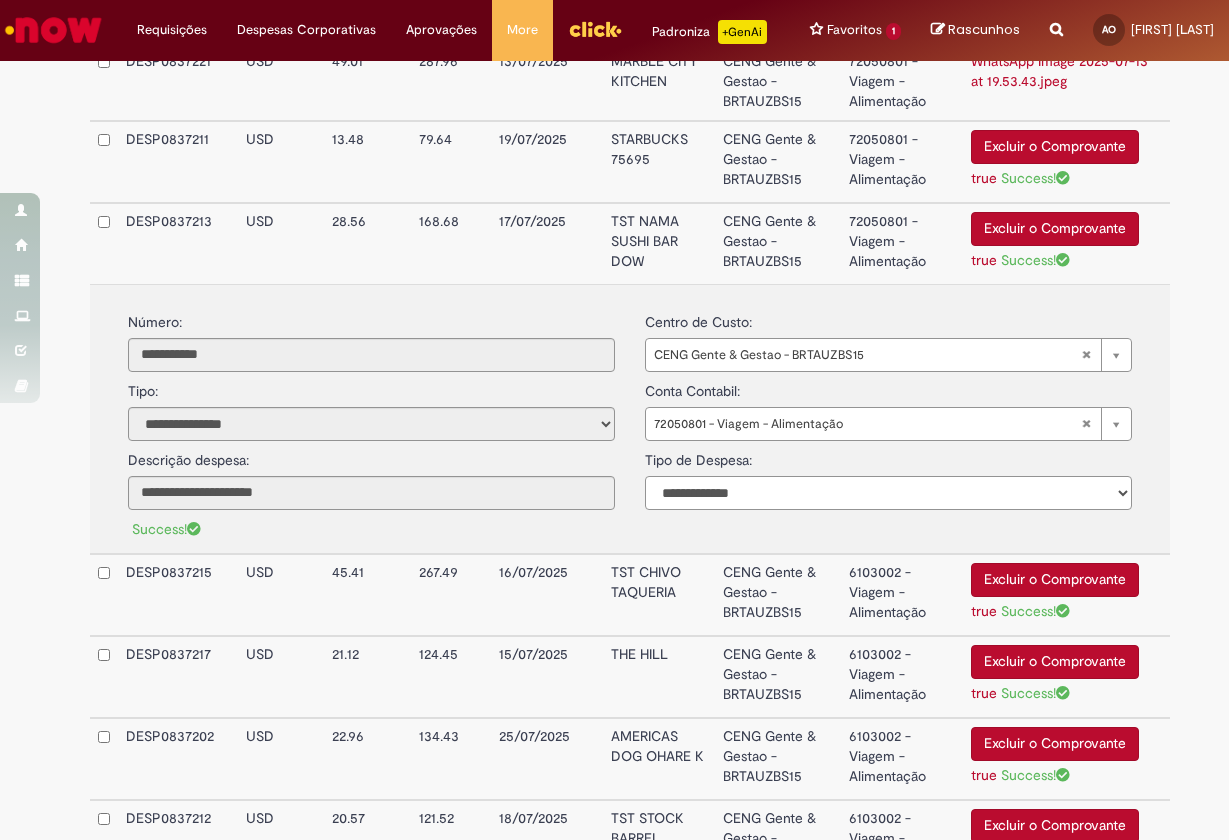 select on "*" 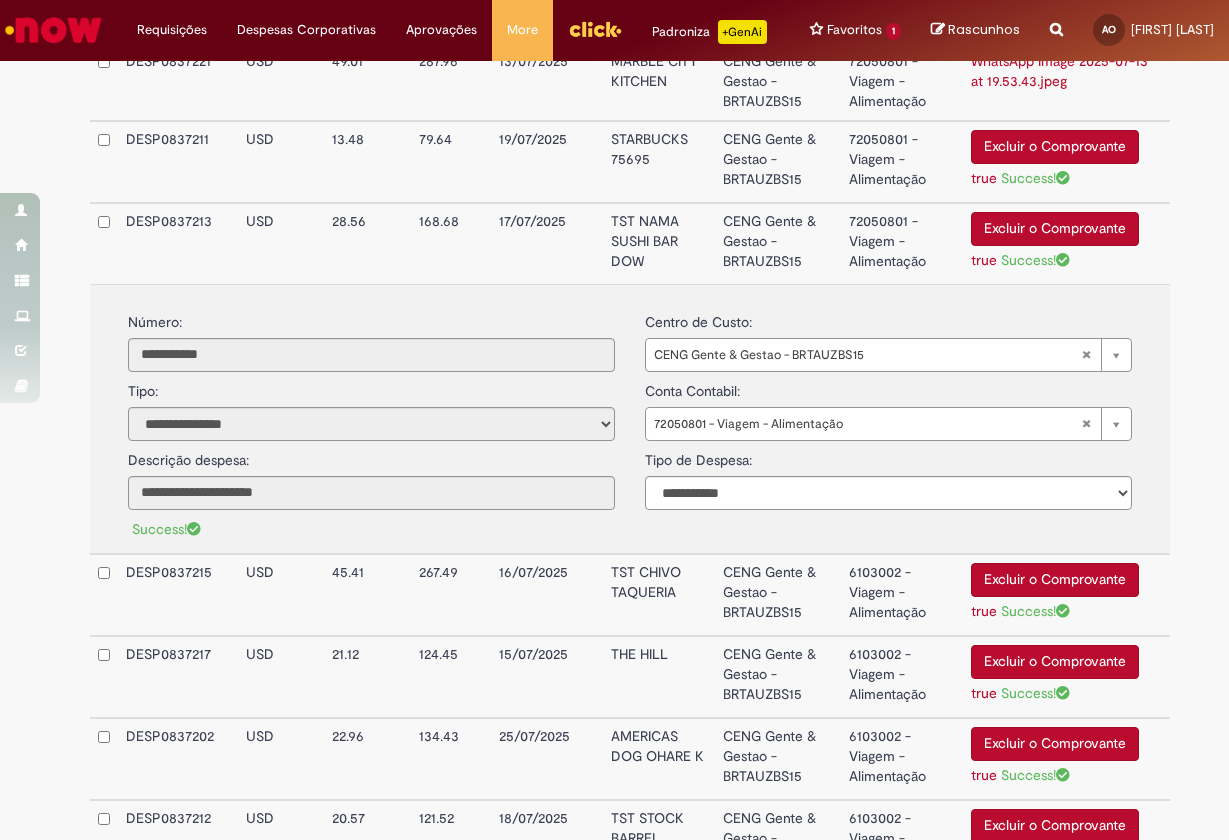 click on "TST CHIVO TAQUERIA" at bounding box center (659, 595) 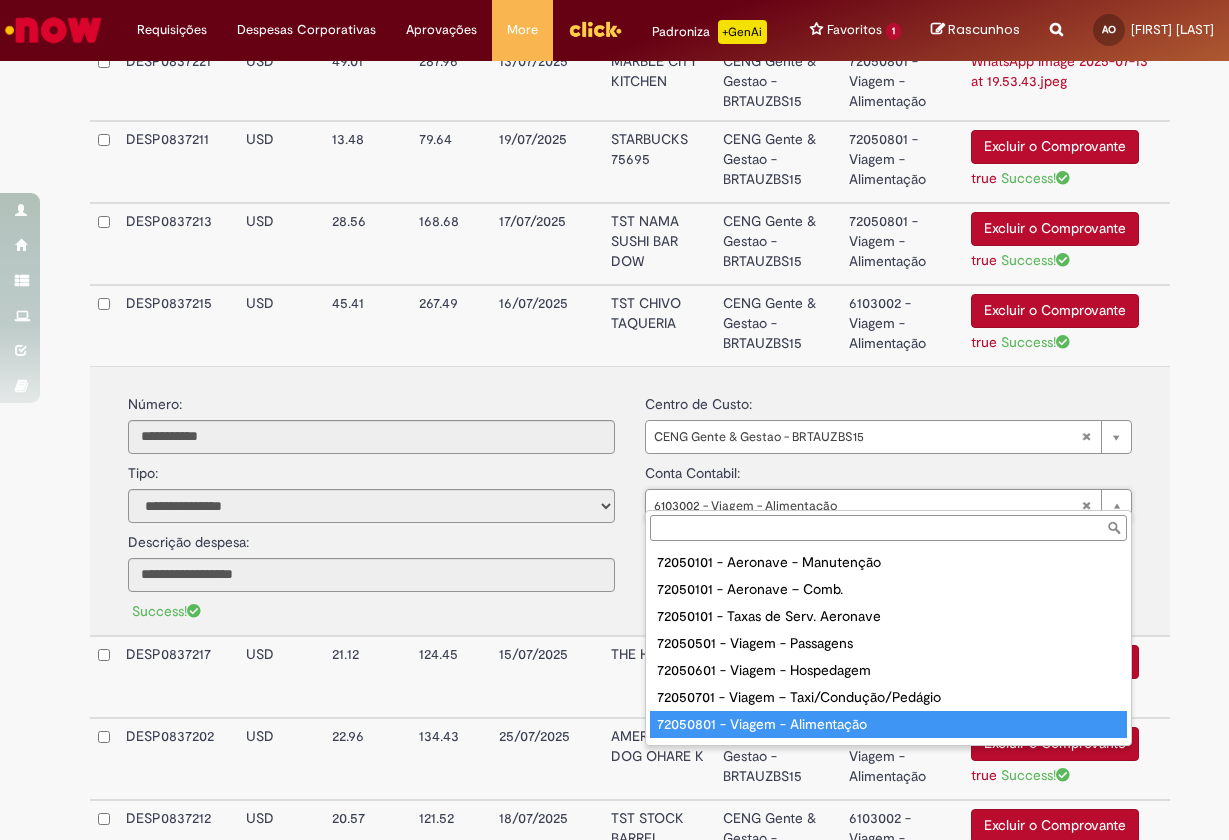 type on "**********" 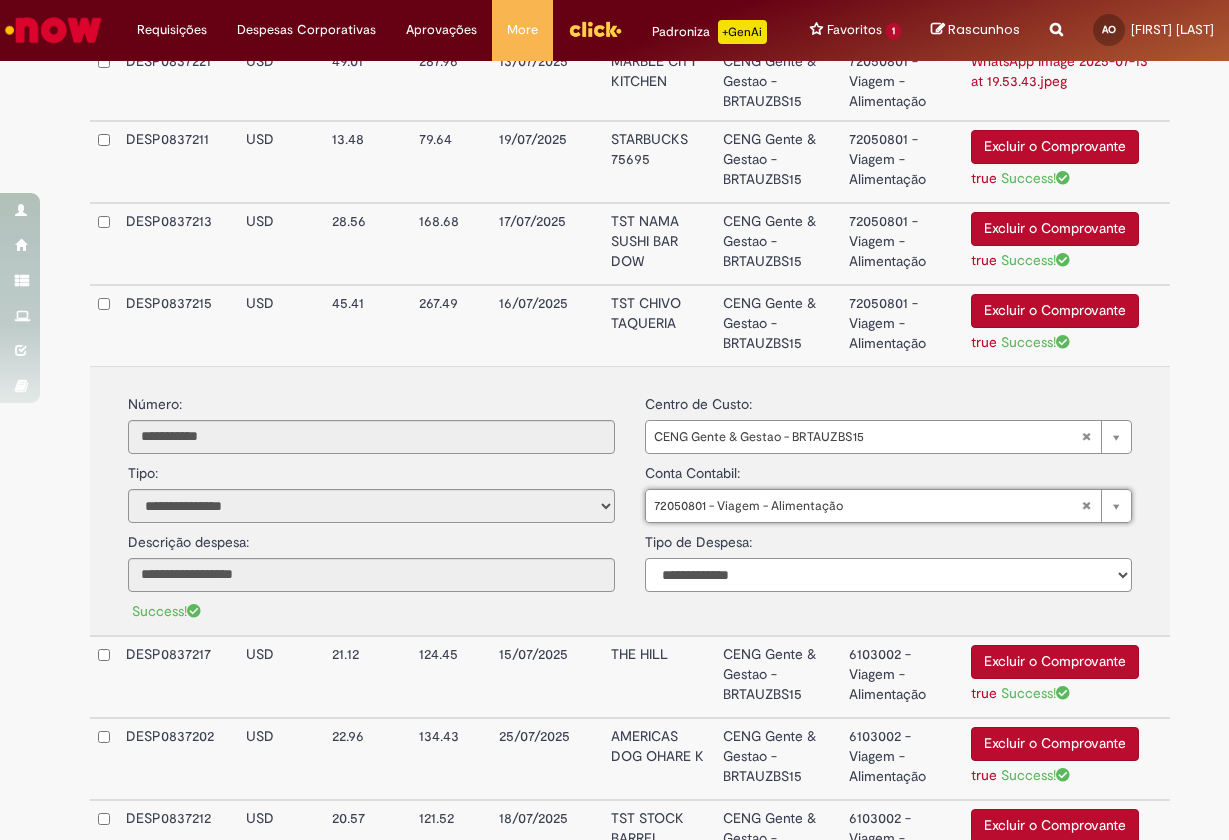 click on "**********" at bounding box center [888, 575] 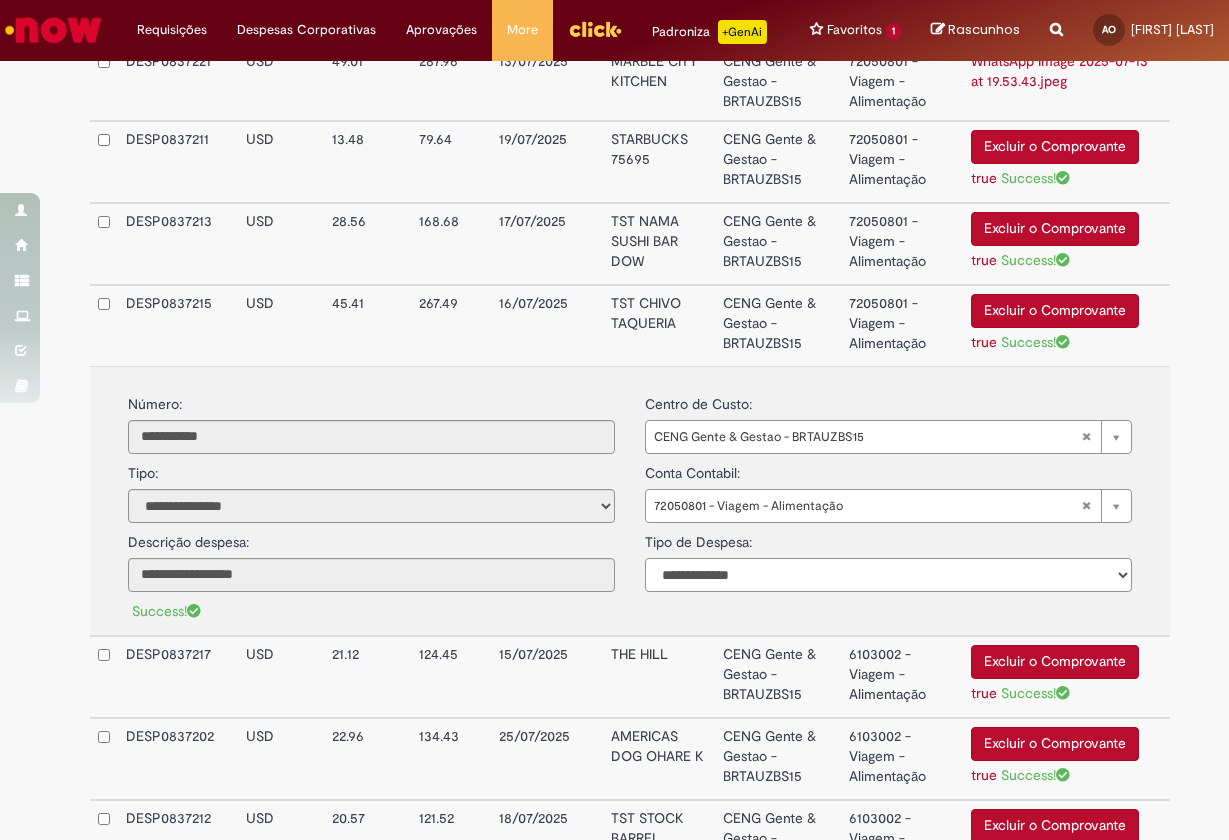 select on "*" 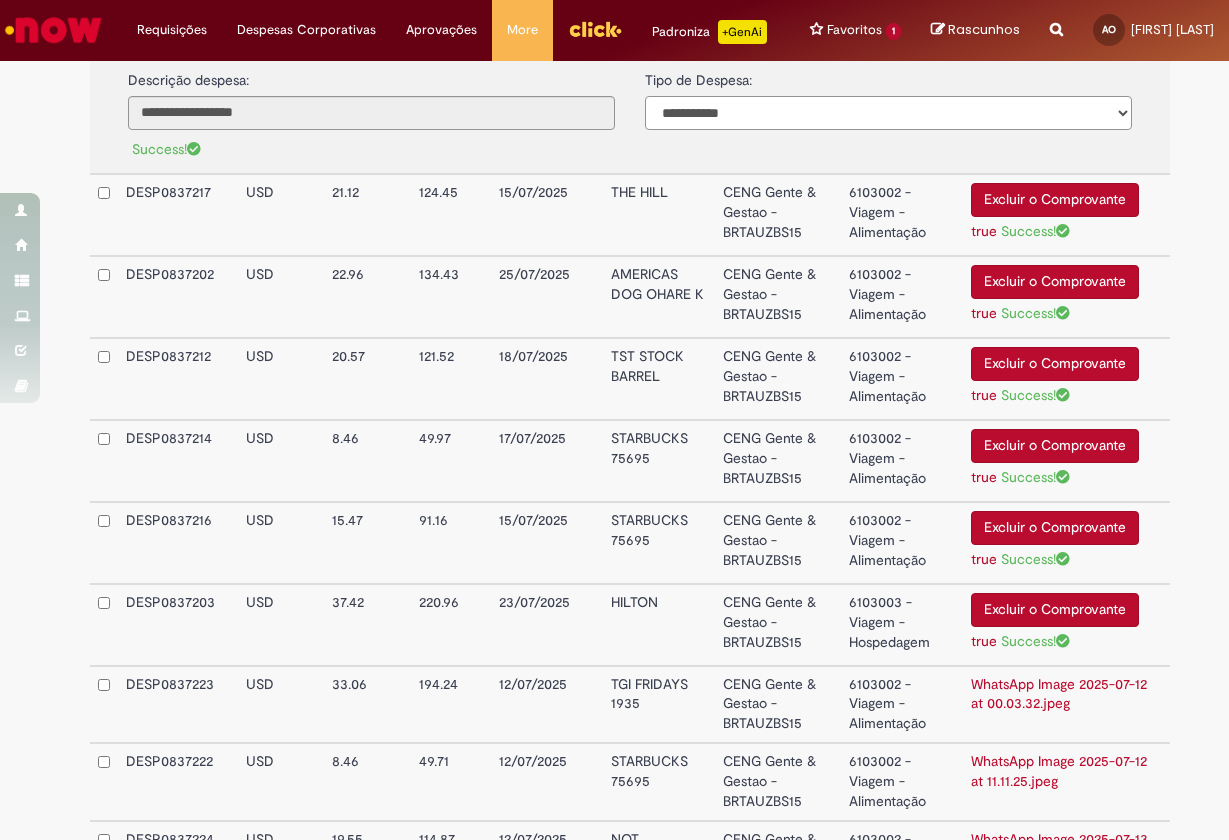 scroll, scrollTop: 1637, scrollLeft: 0, axis: vertical 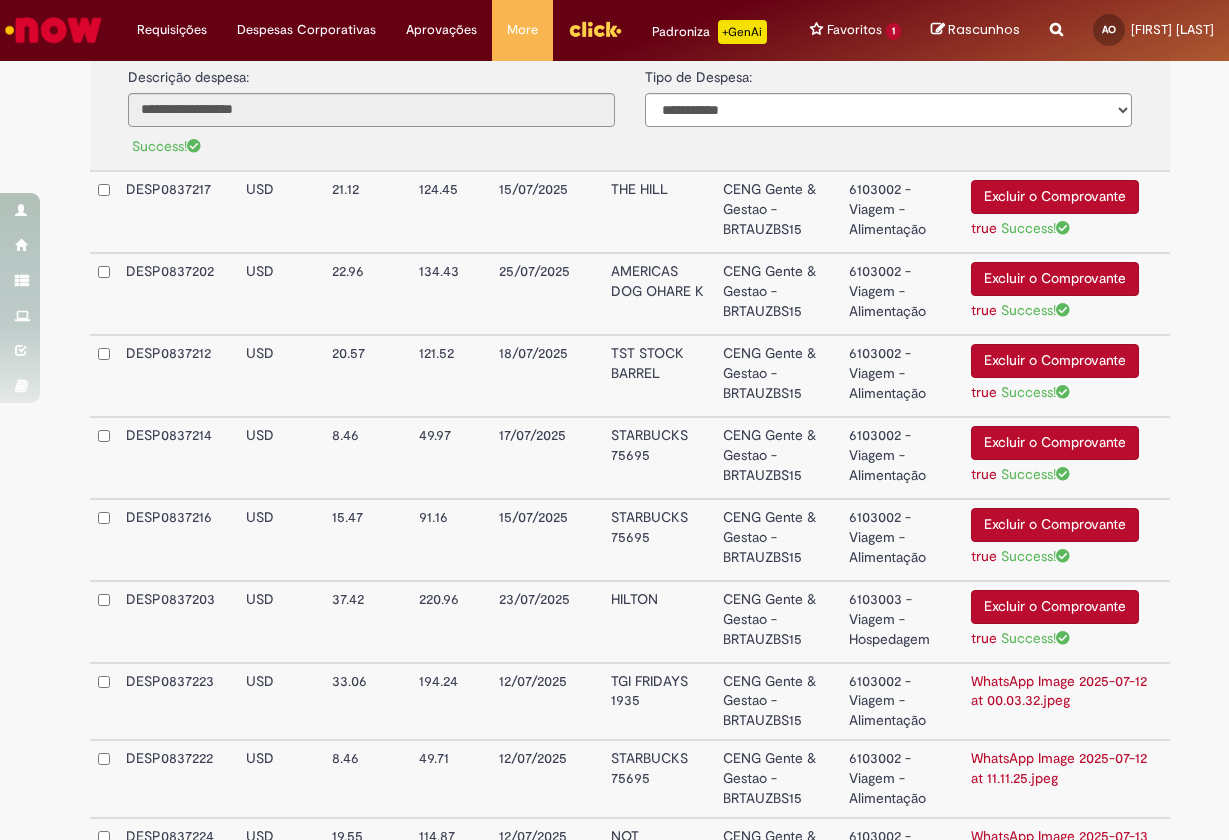 click on "THE HILL" at bounding box center [659, 212] 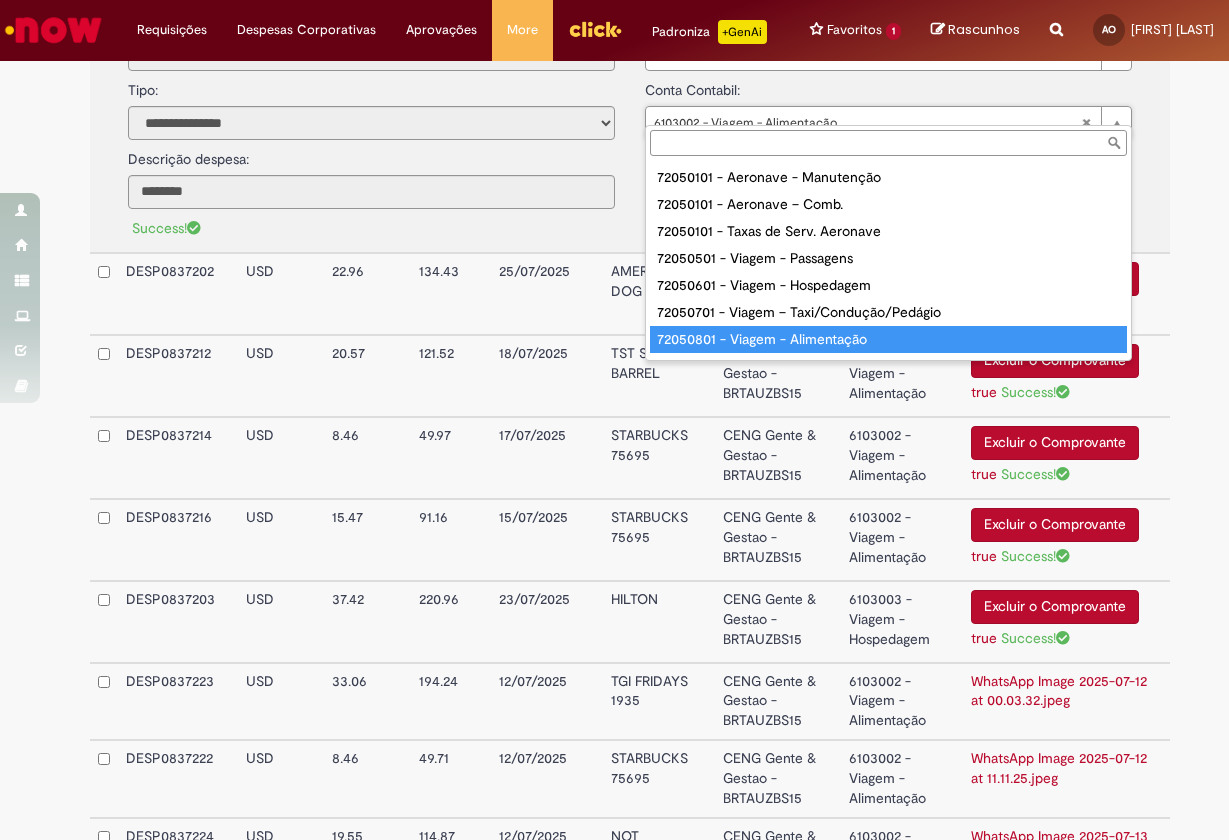 type on "**********" 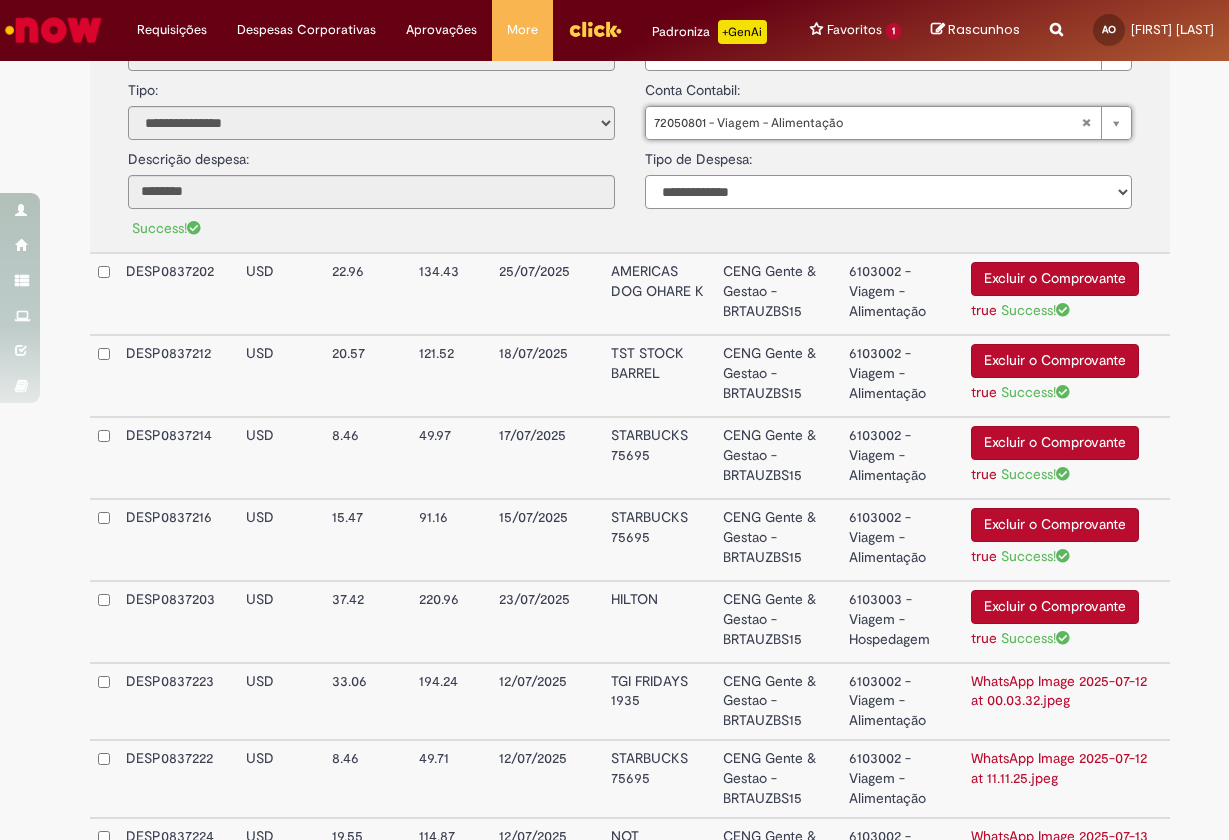 click on "**********" at bounding box center [888, 192] 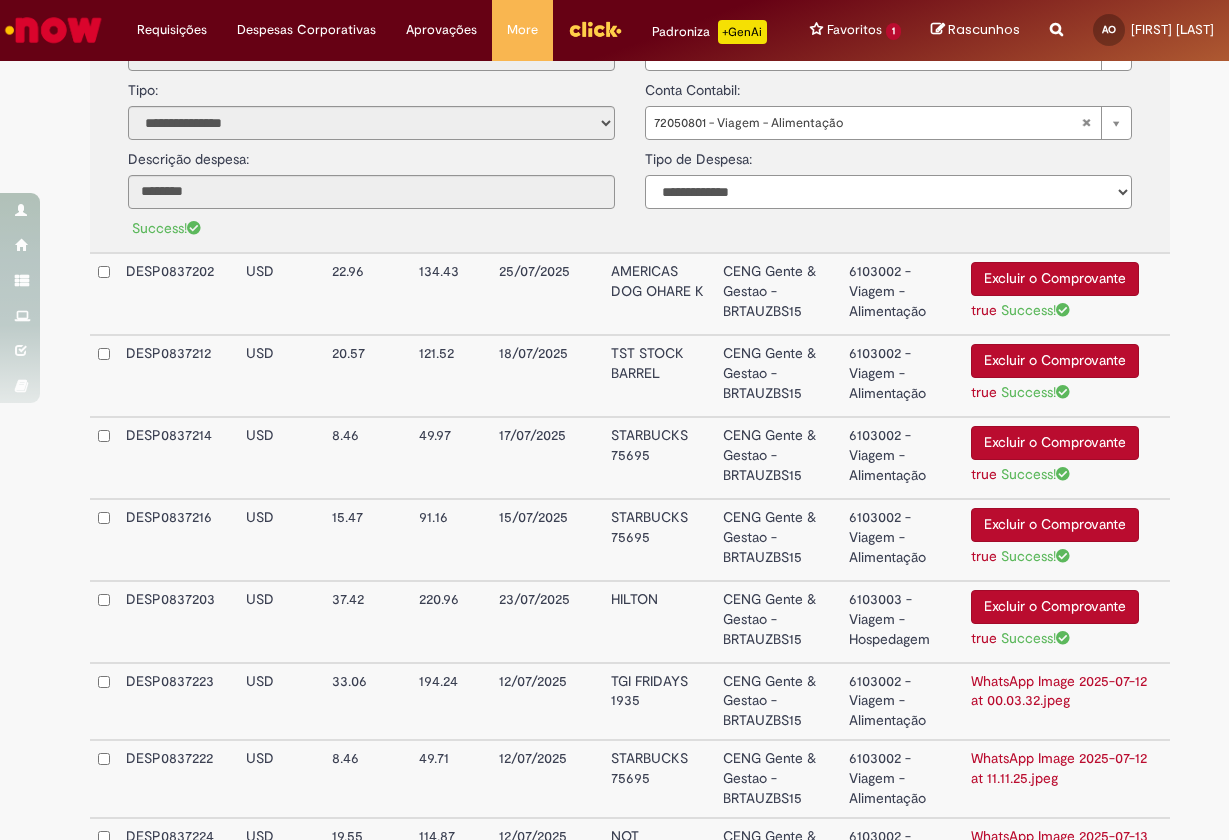 select on "*" 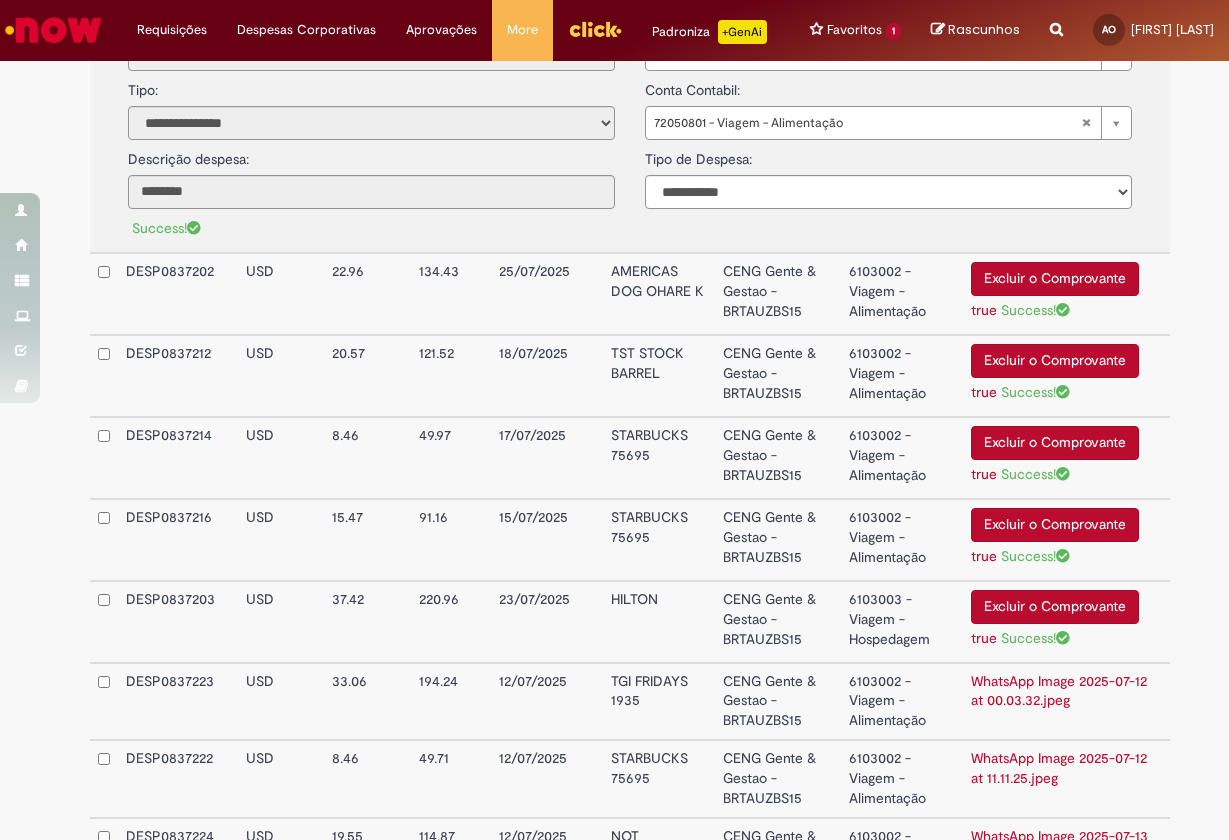 click on "AMERICAS DOG OHARE   K" at bounding box center (659, 294) 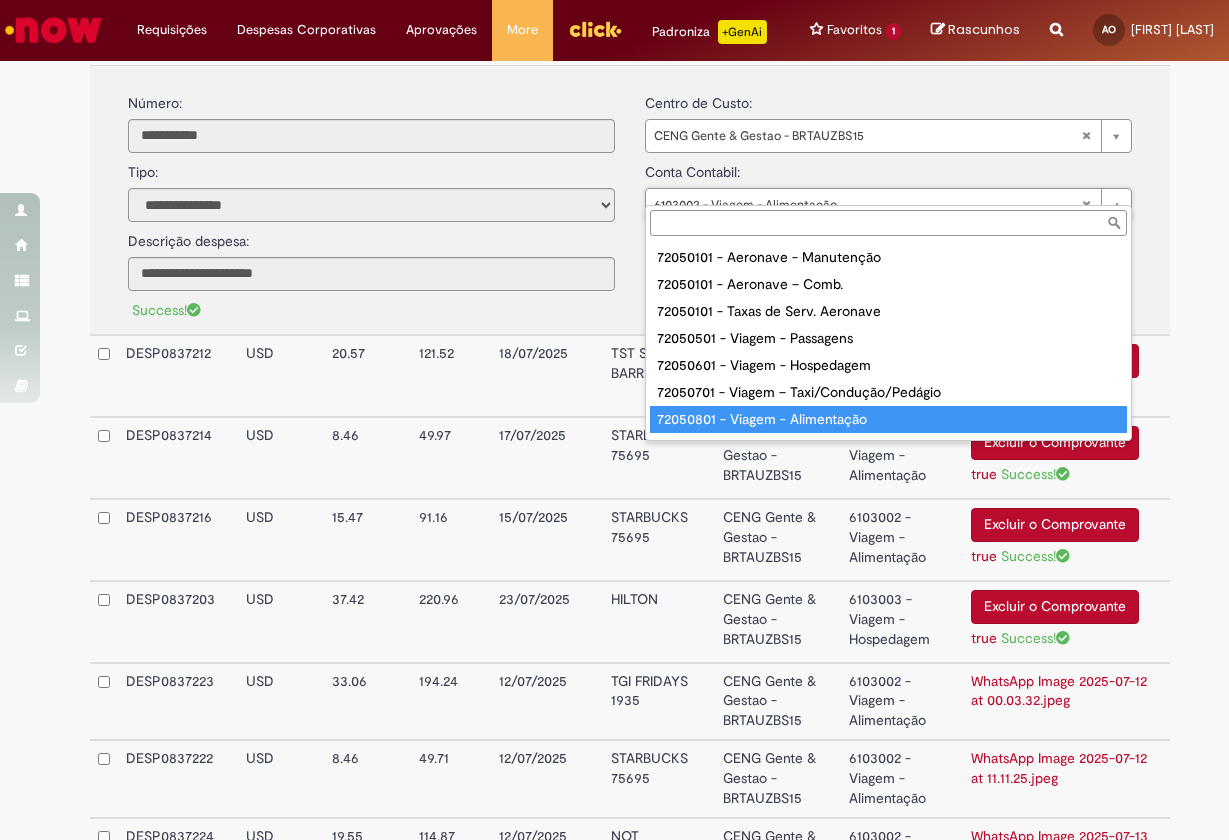 type on "**********" 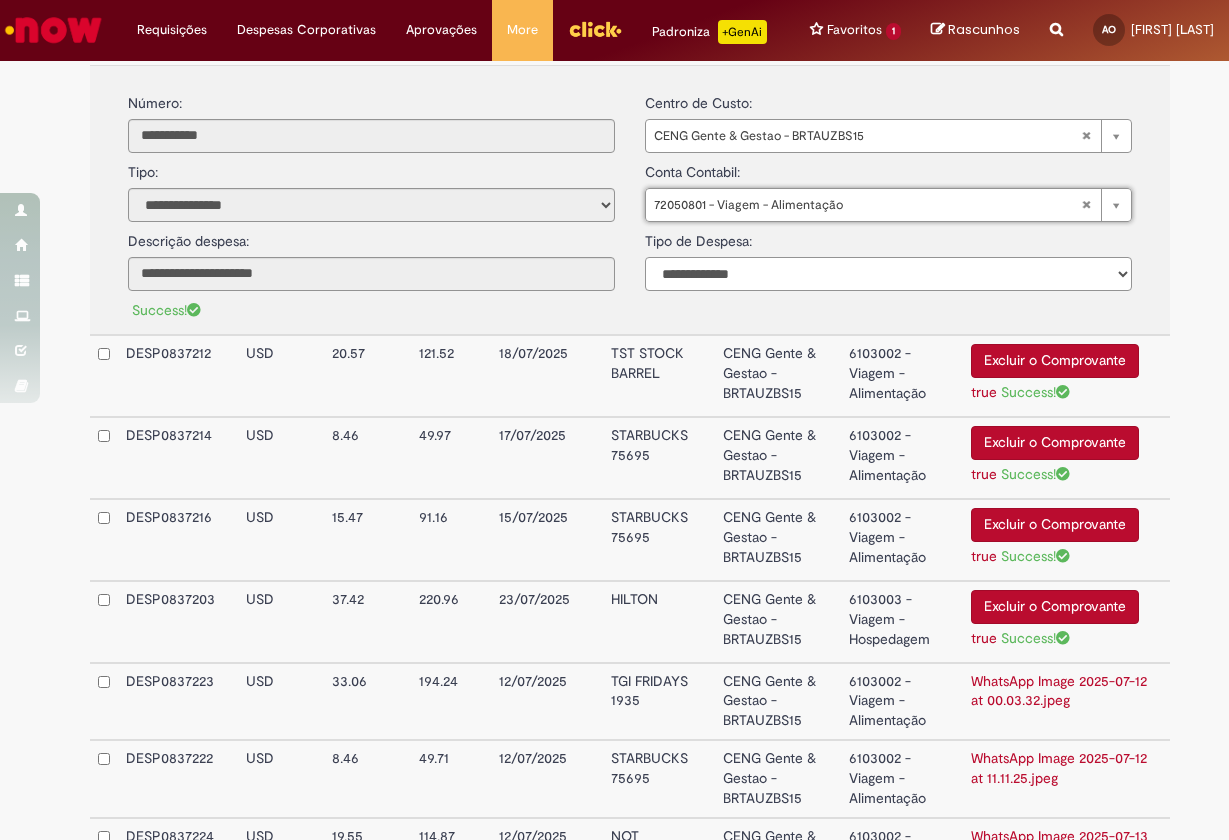 click on "**********" at bounding box center [888, 274] 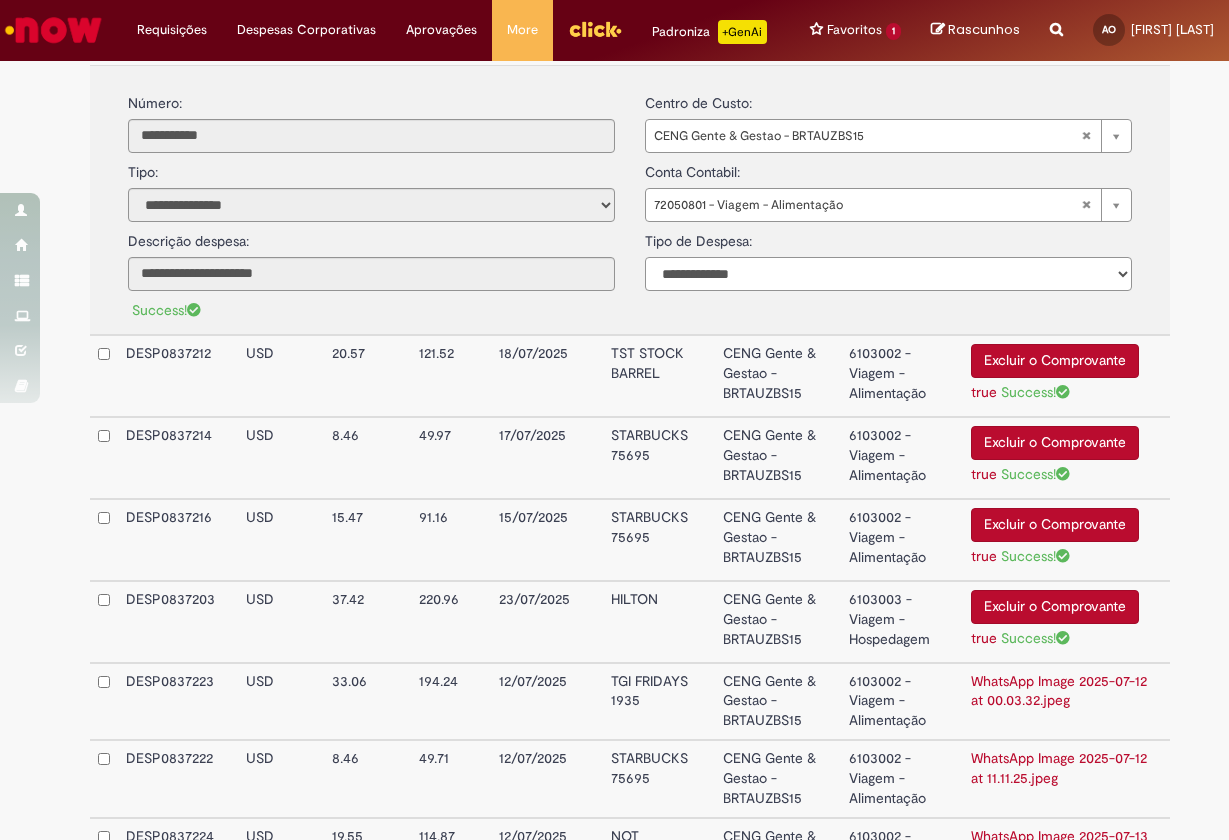 select on "*" 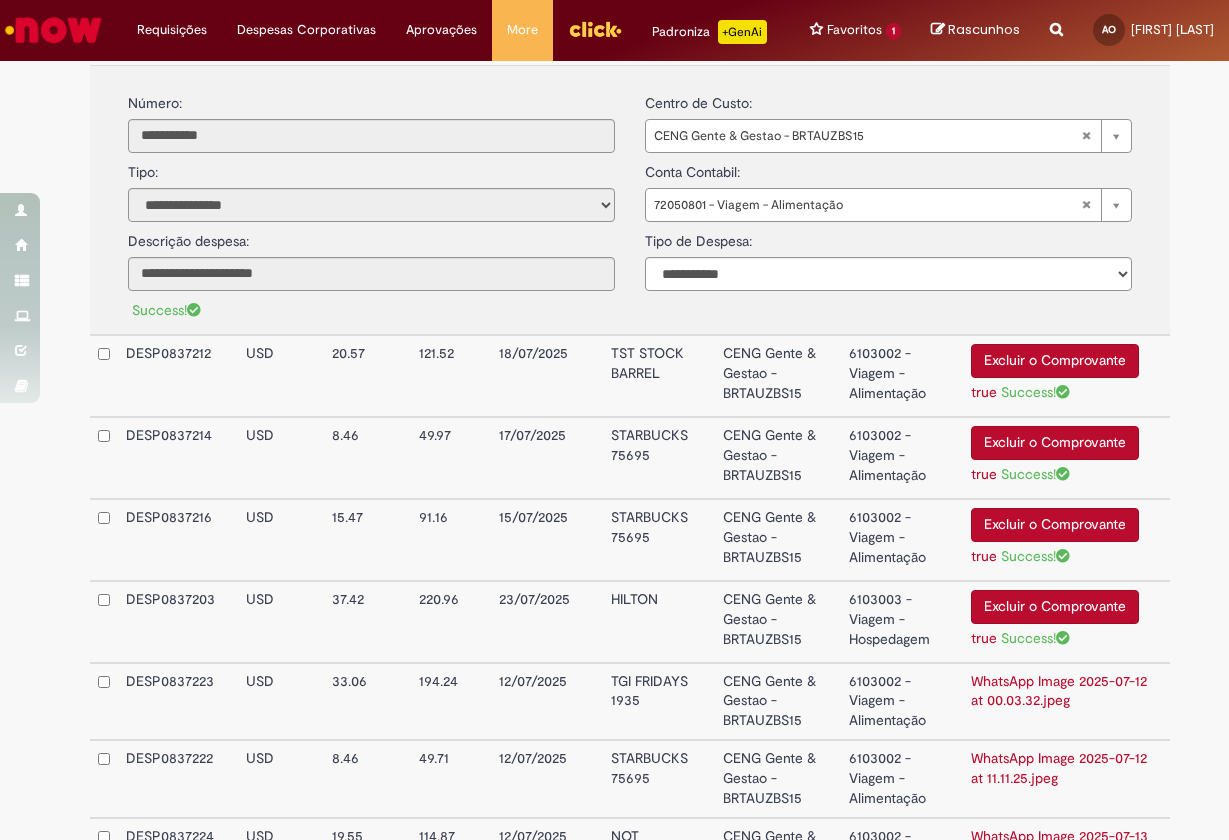 click on "TST STOCK   BARREL" at bounding box center [659, 376] 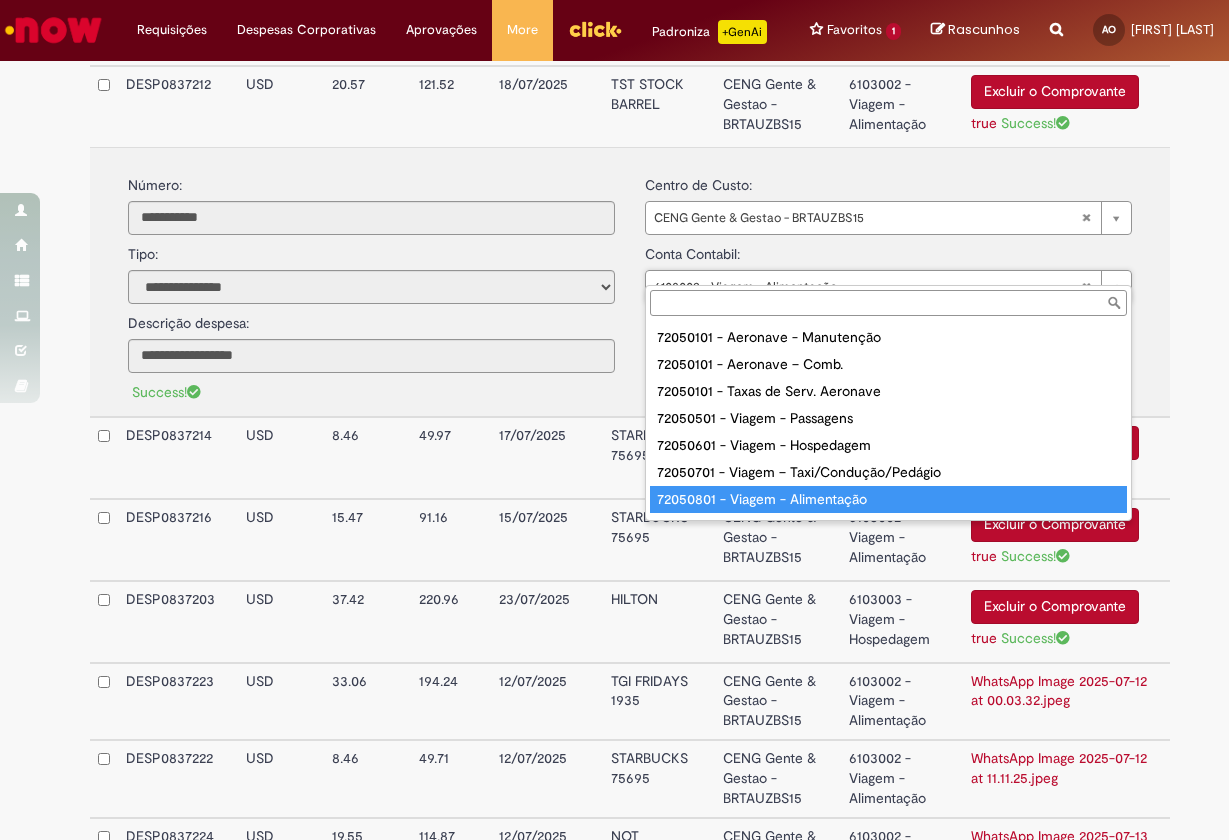 type on "**********" 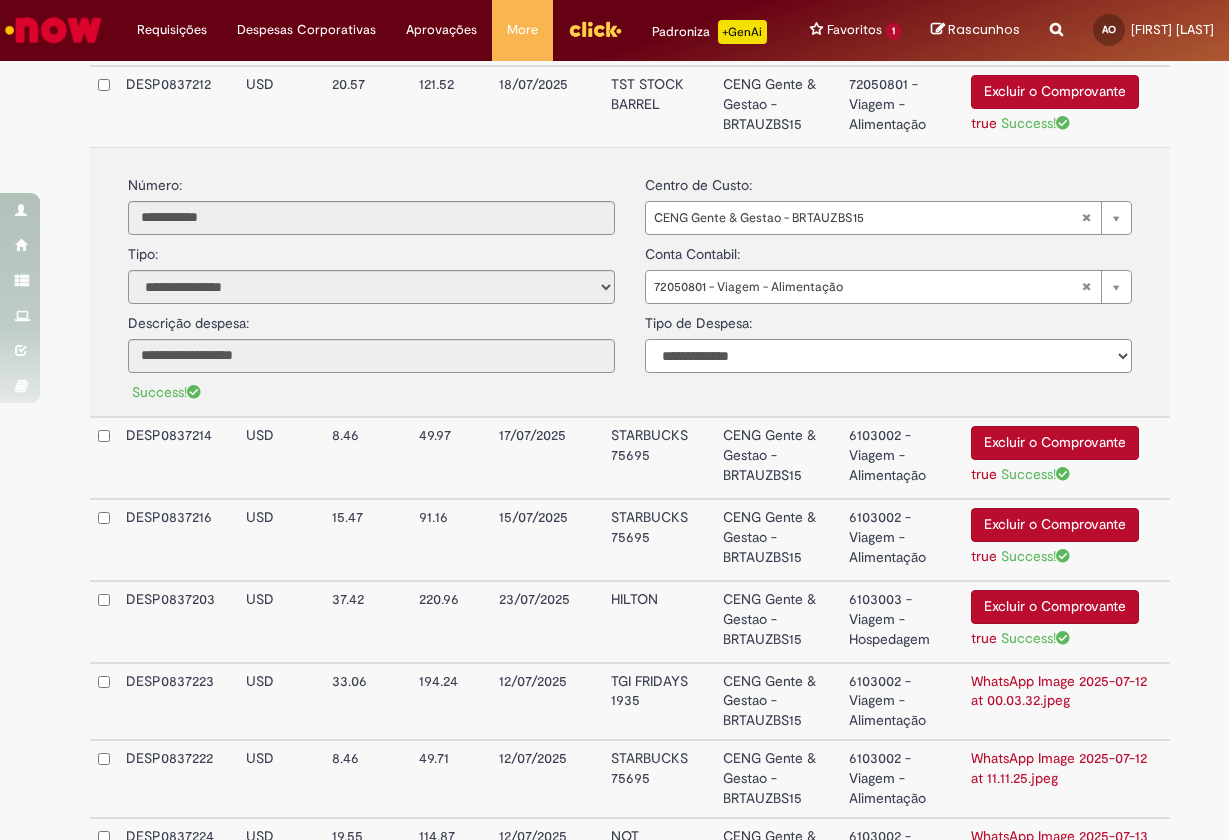 select on "*" 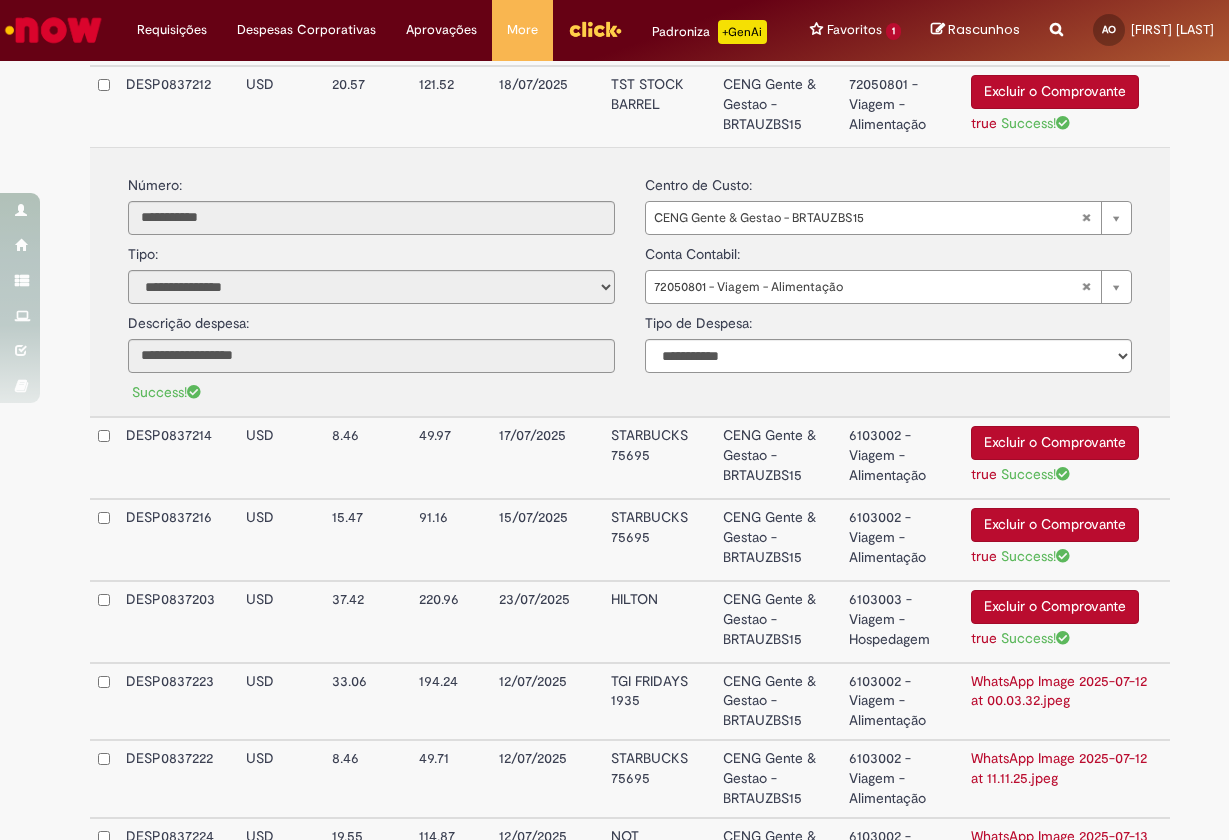 click on "STARBUCKS 75695" at bounding box center [659, 458] 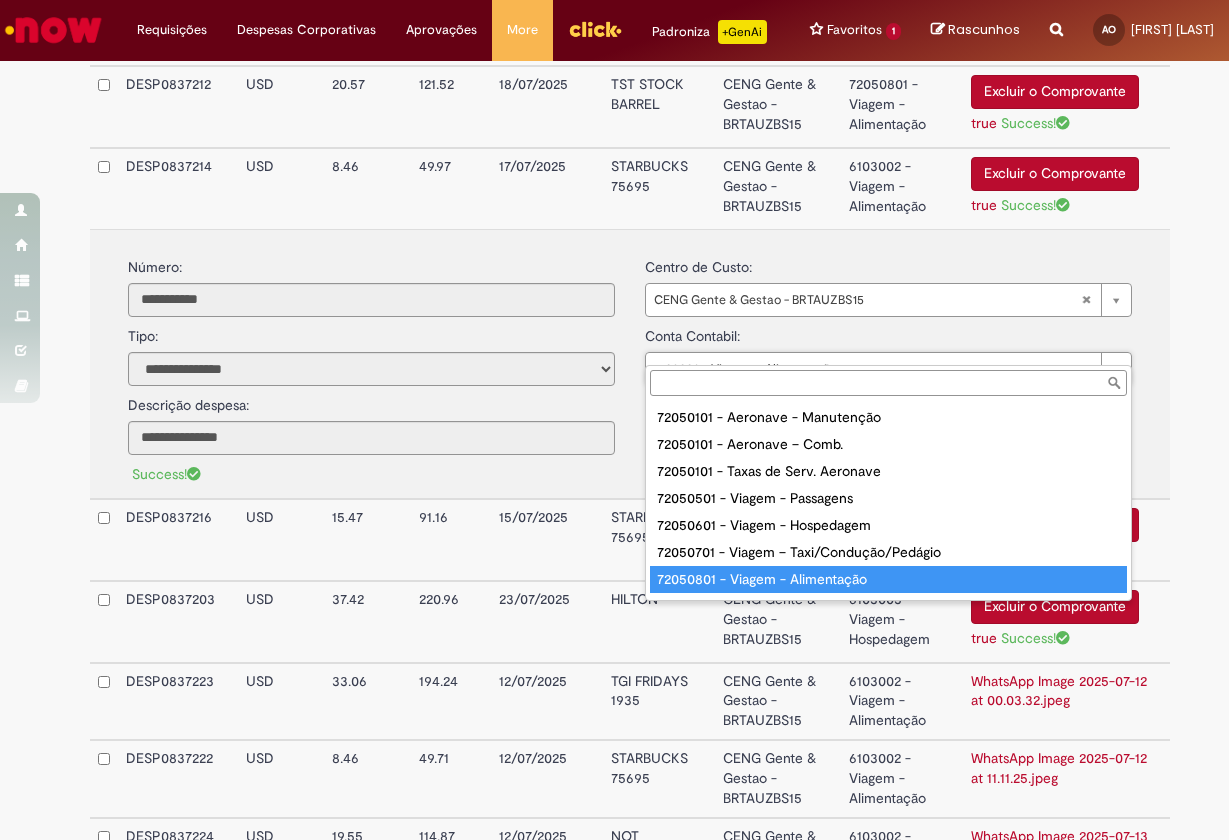 type on "**********" 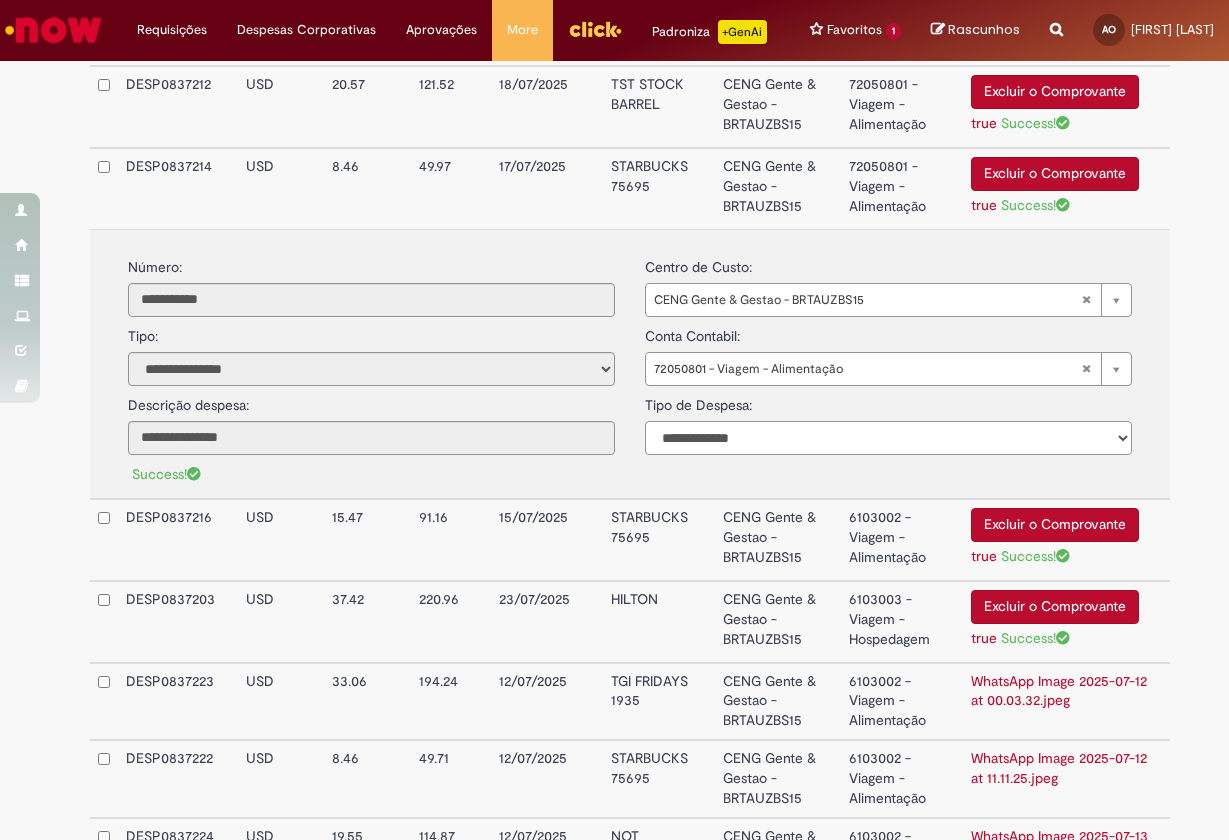 select on "*" 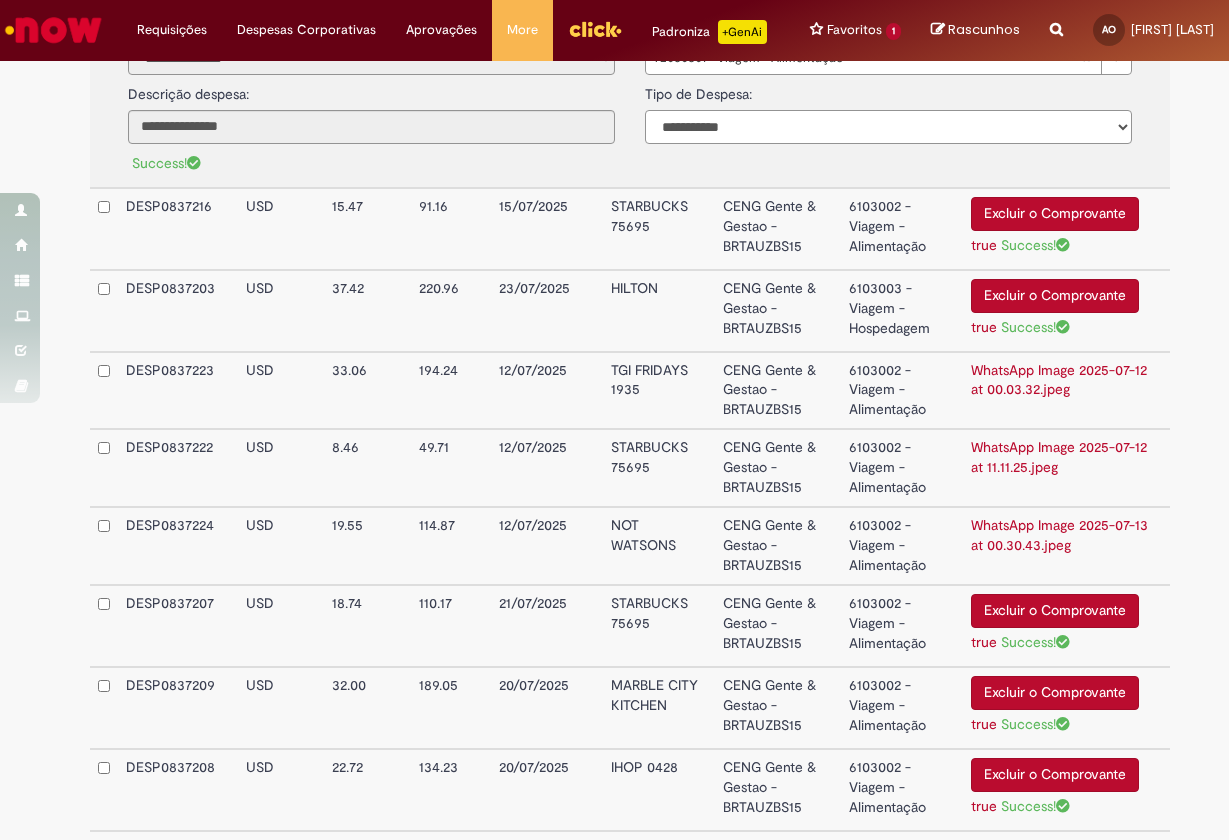 scroll, scrollTop: 1953, scrollLeft: 0, axis: vertical 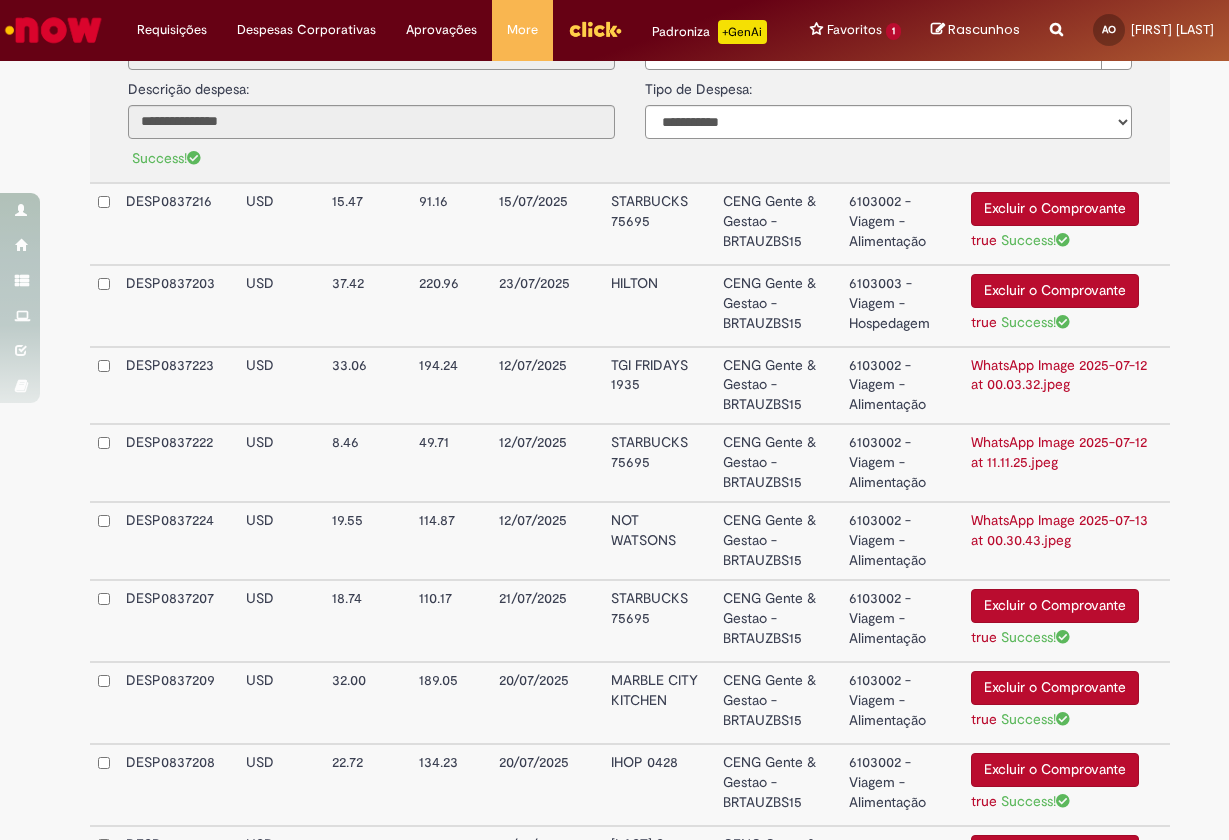 click on "STARBUCKS 75695" at bounding box center [659, 224] 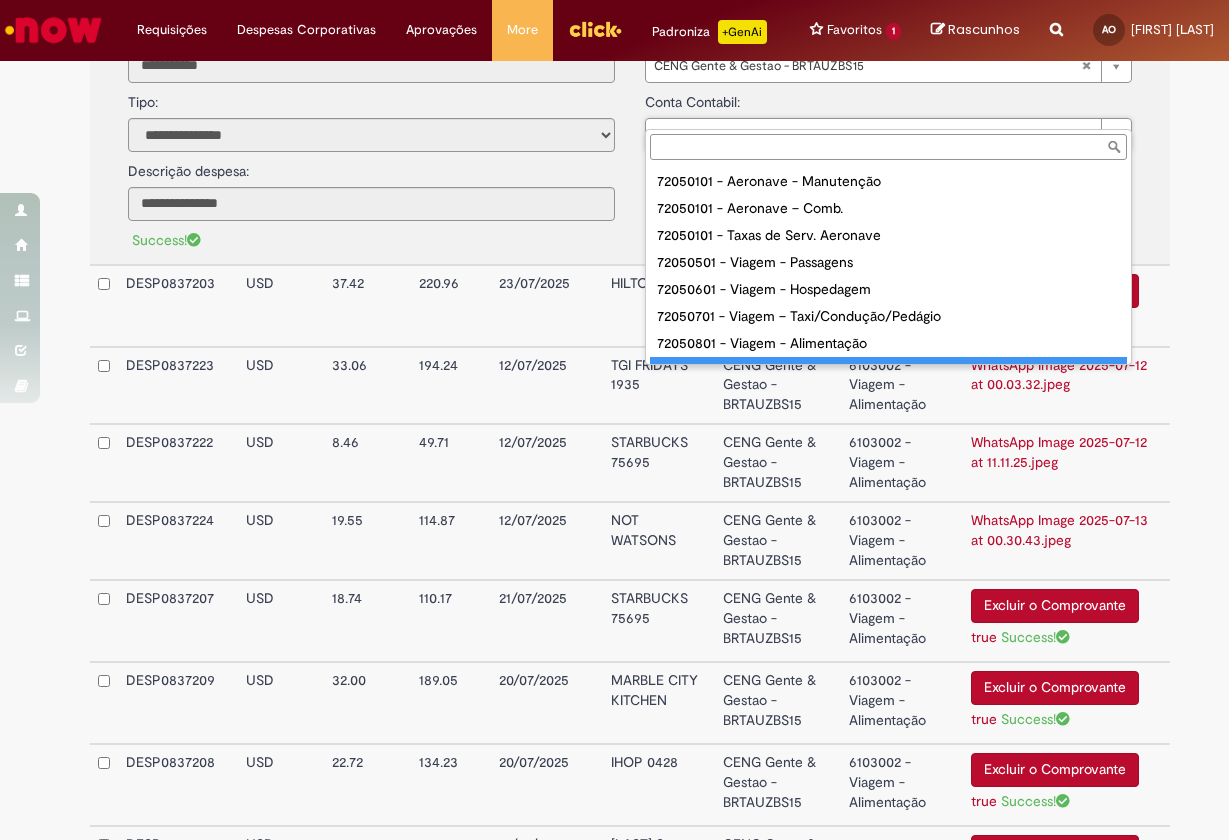 scroll, scrollTop: 16, scrollLeft: 0, axis: vertical 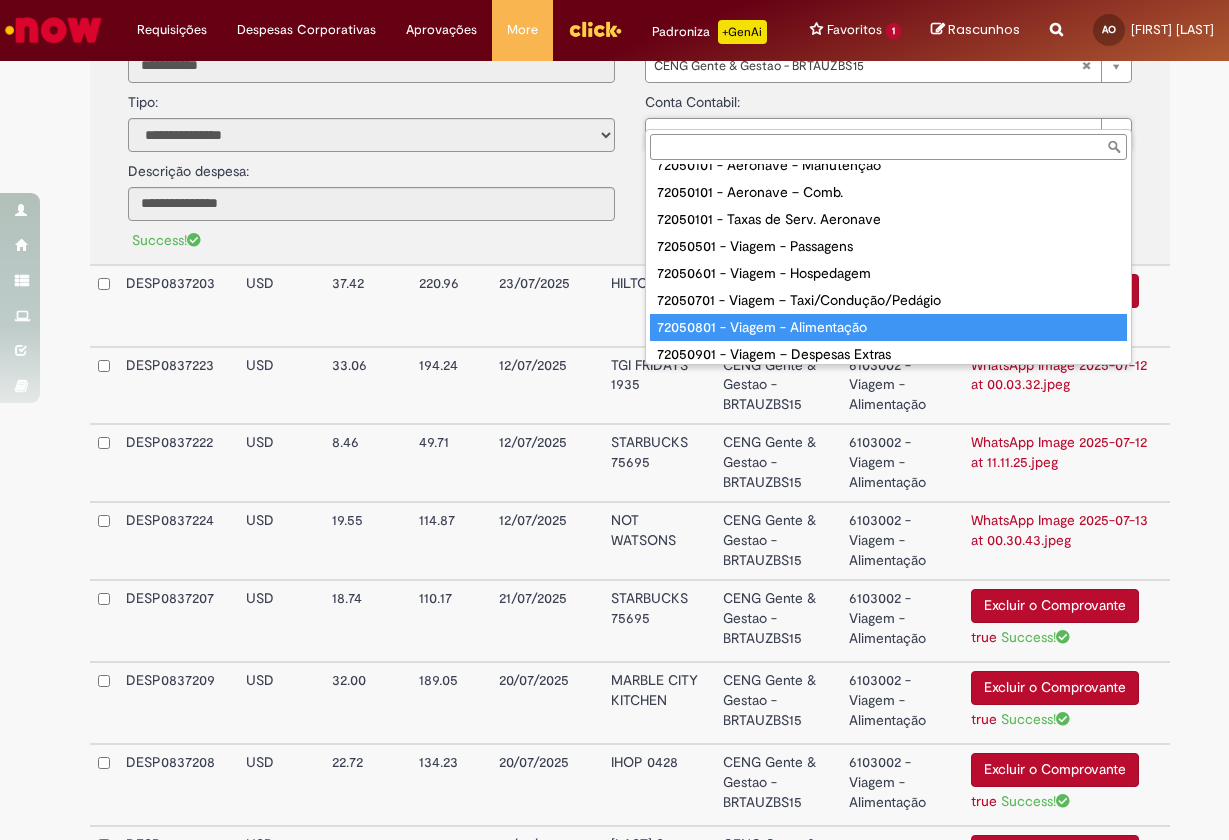 type on "**********" 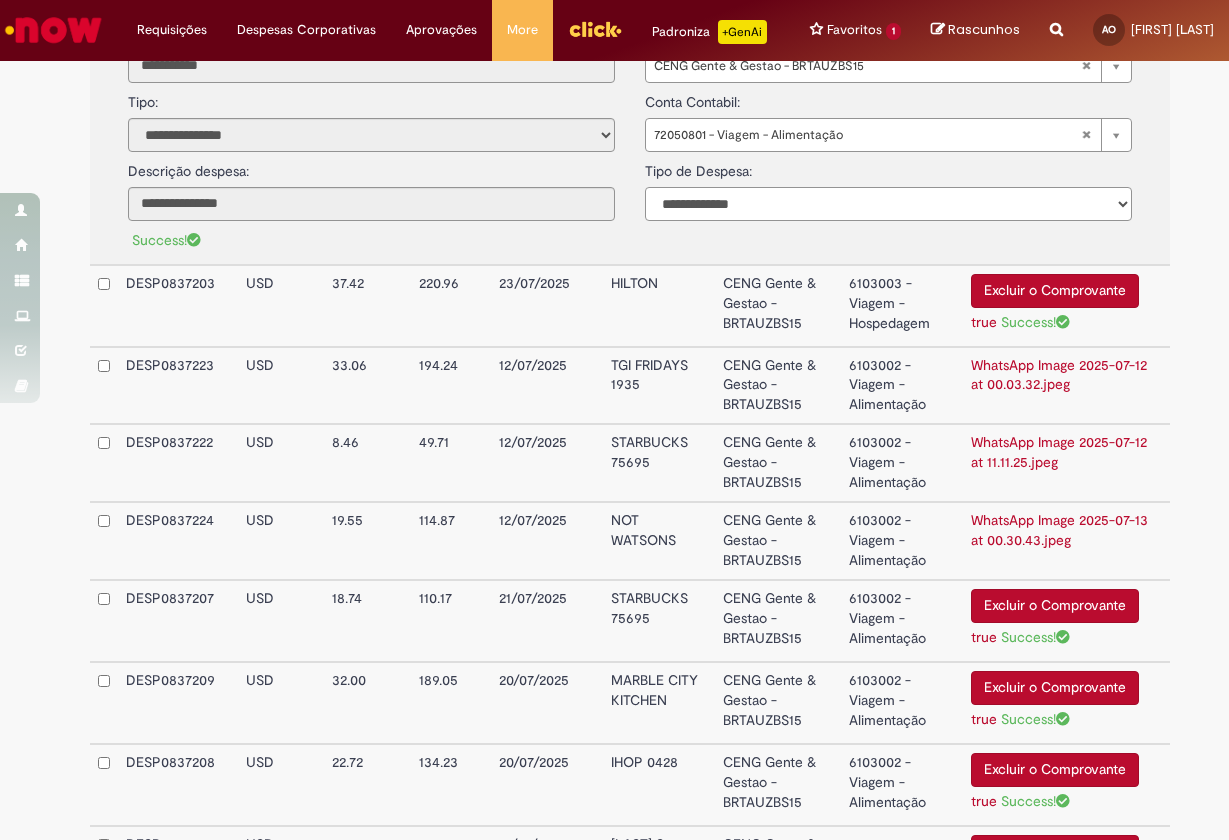 select on "*" 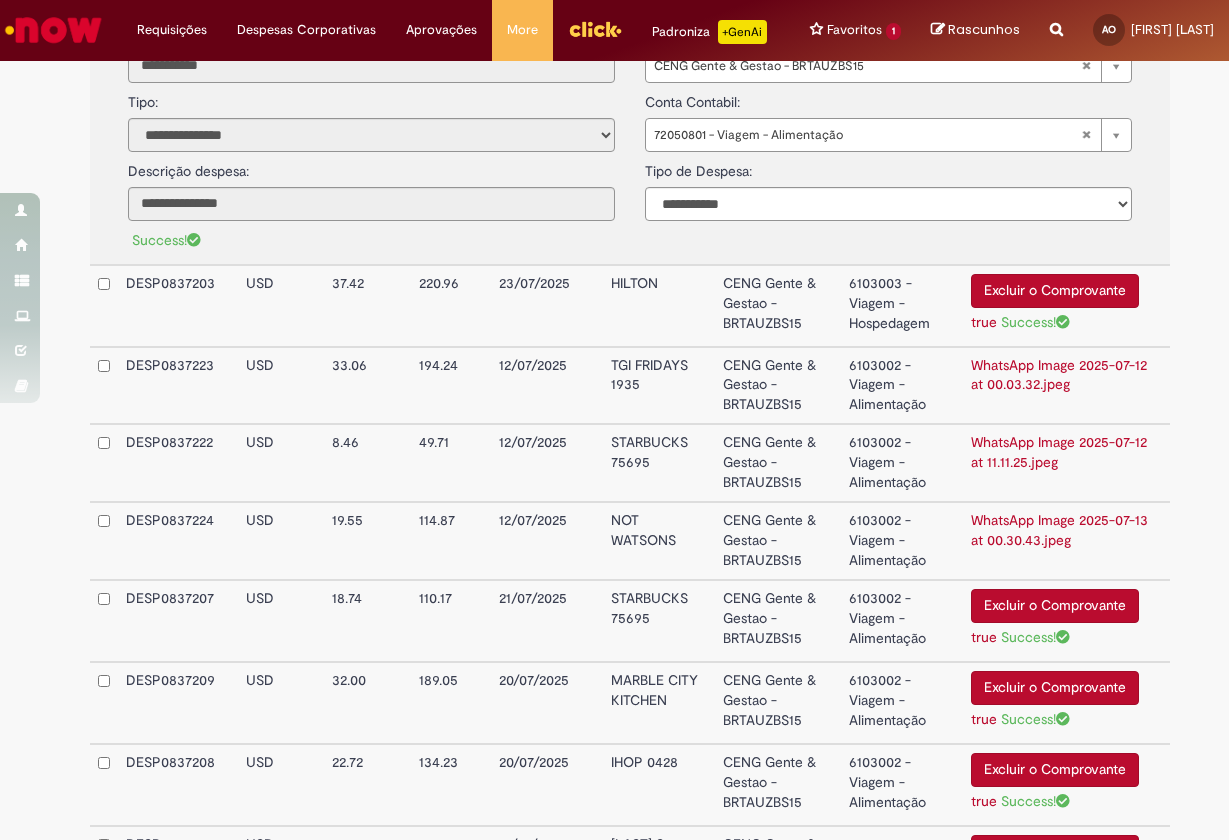 click on "HILTON" at bounding box center (659, 306) 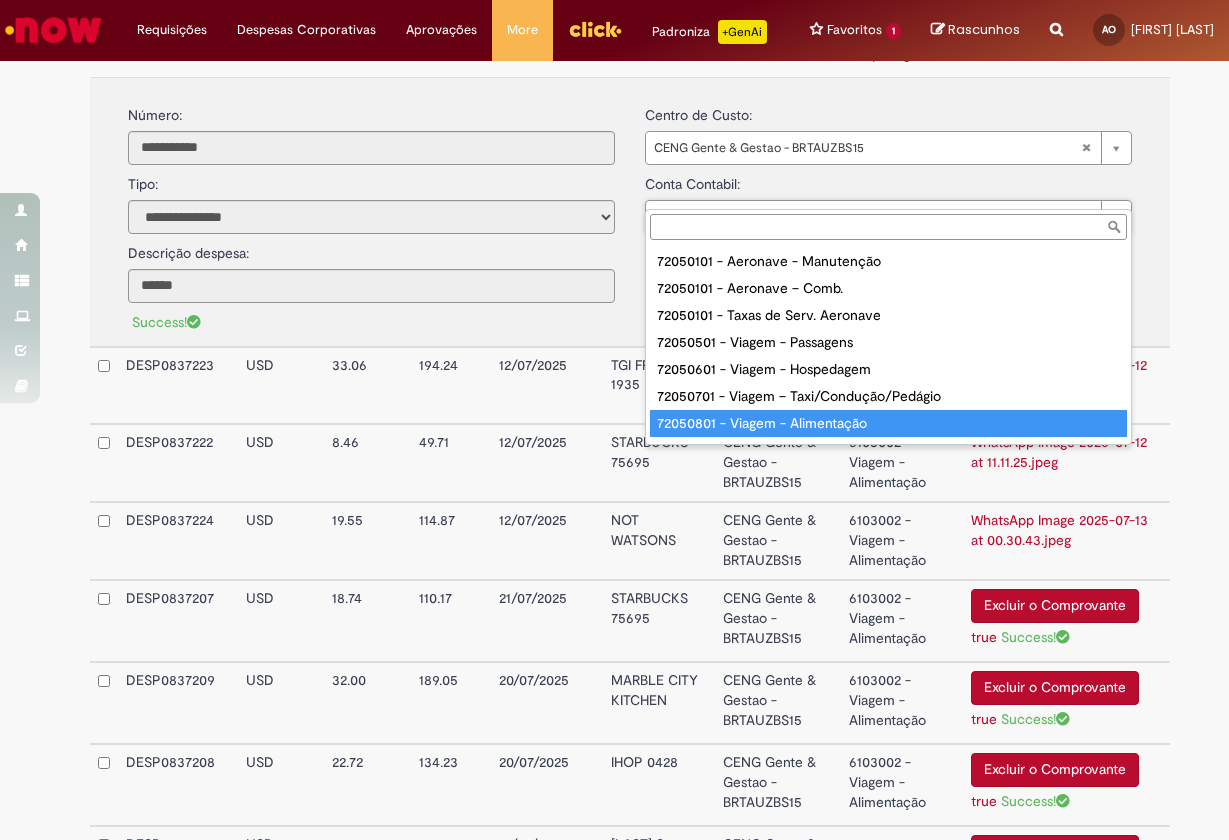 type on "**********" 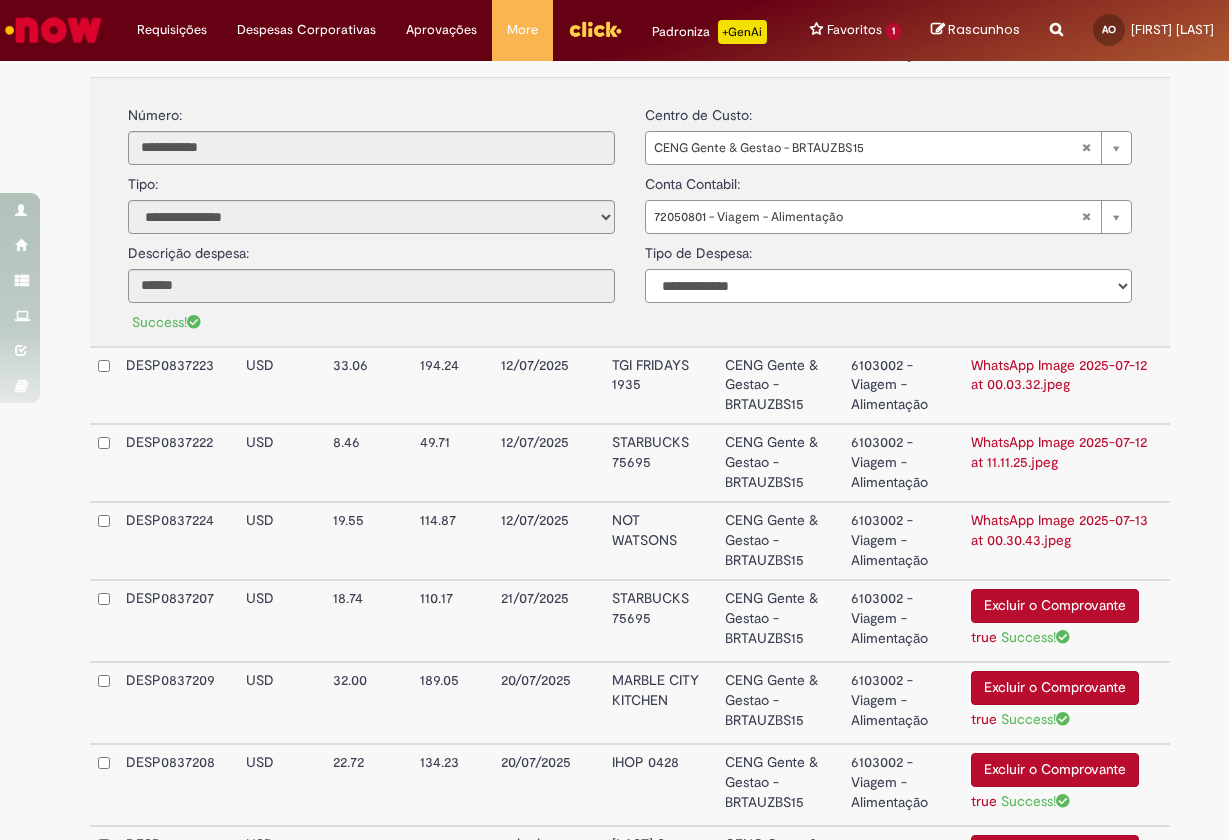 select on "*" 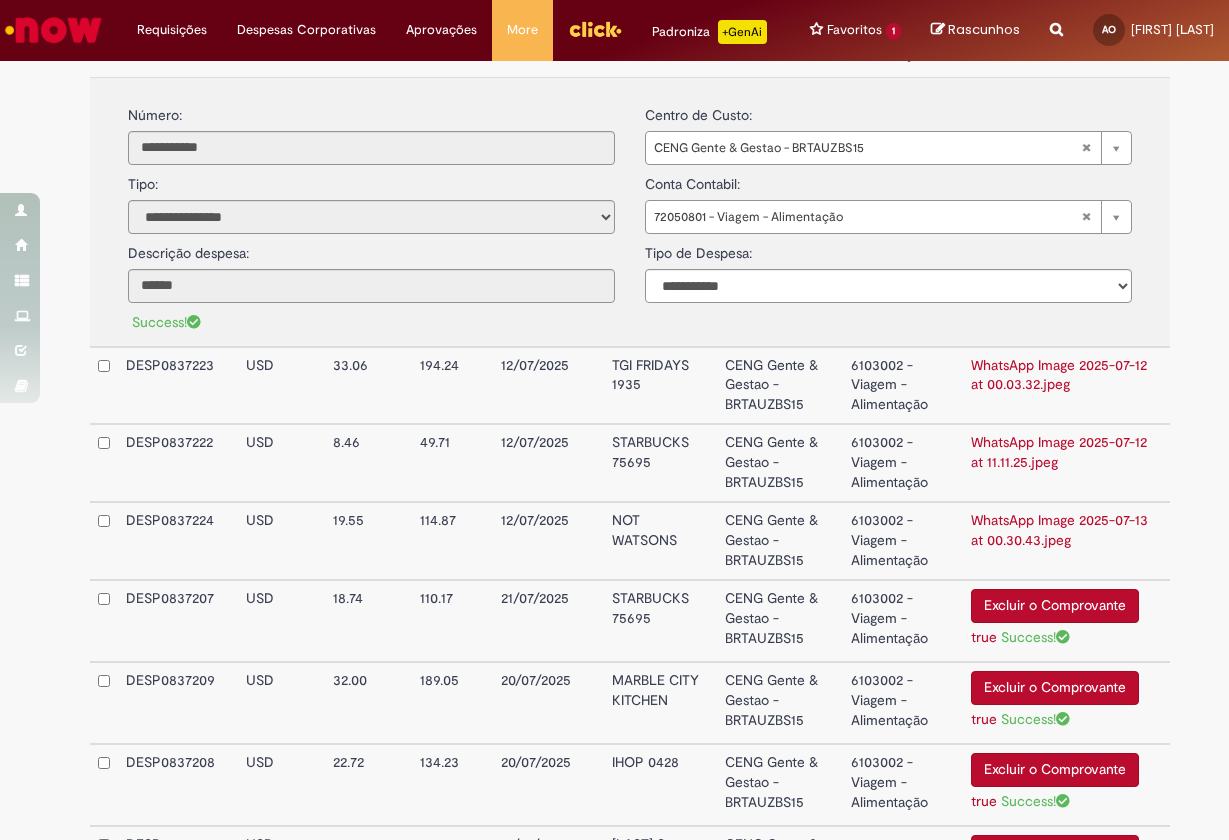 click on "TGI FRIDAYS 1935" at bounding box center (660, 386) 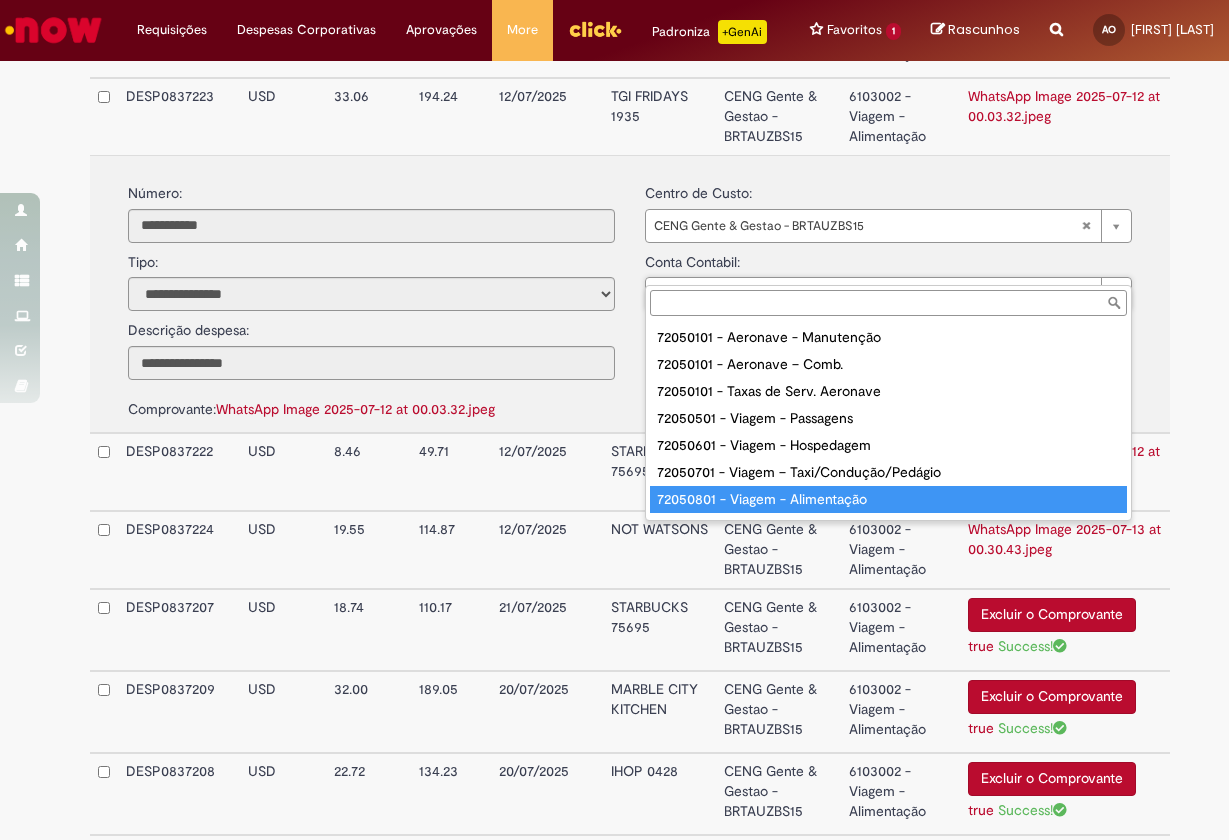 type on "**********" 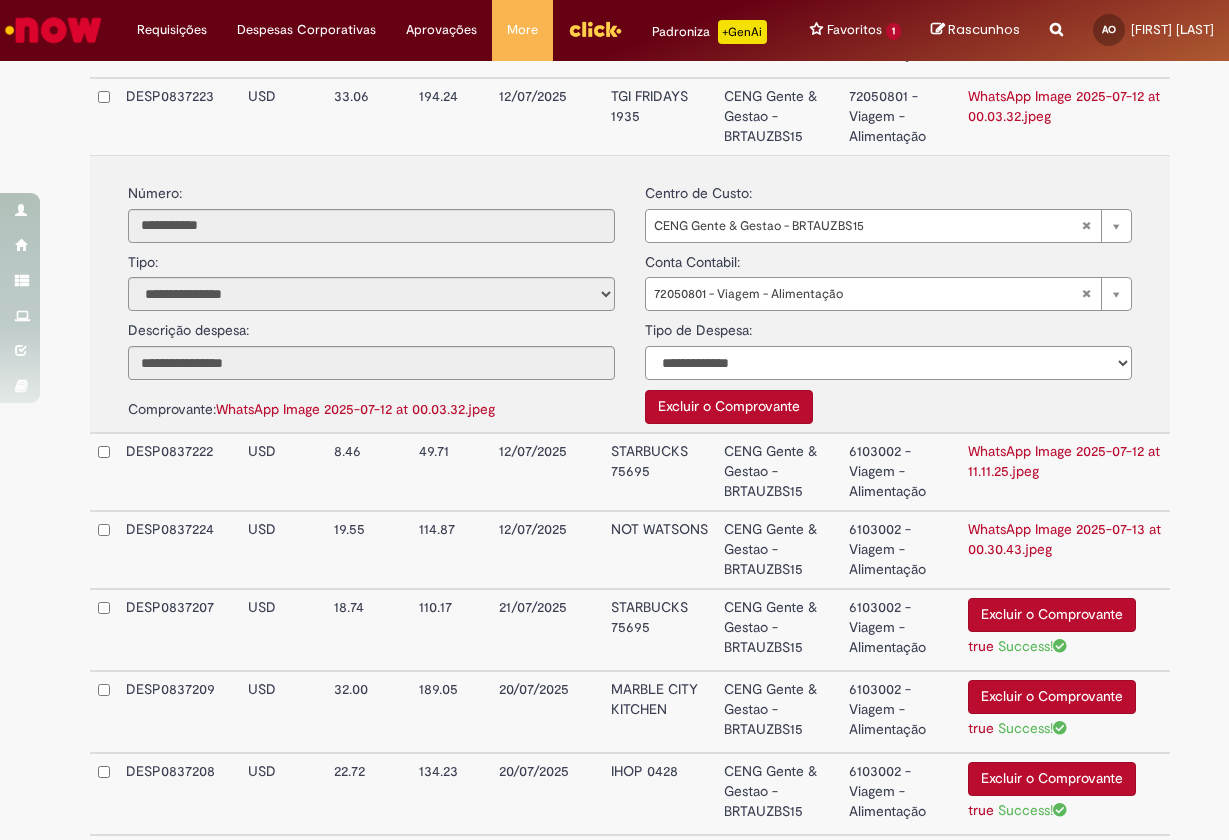 select on "*" 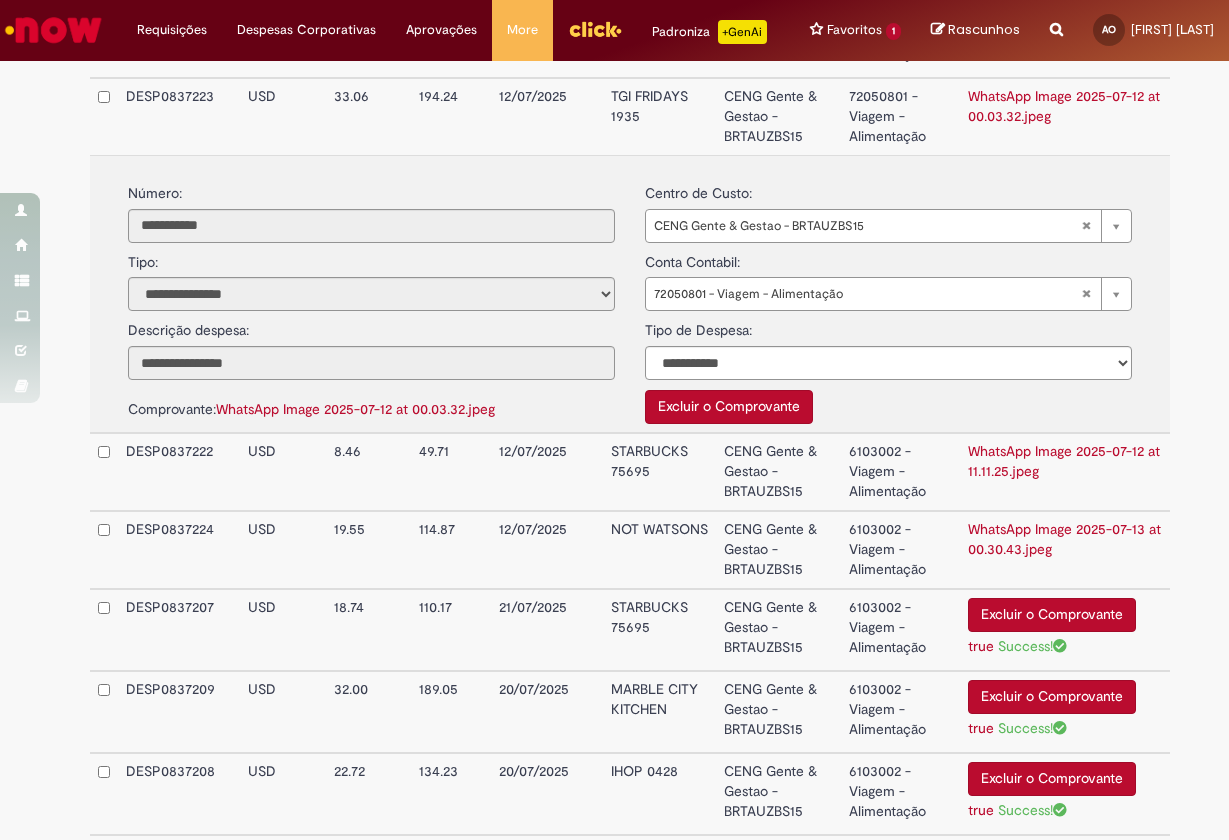click on "STARBUCKS 75695" at bounding box center (659, 472) 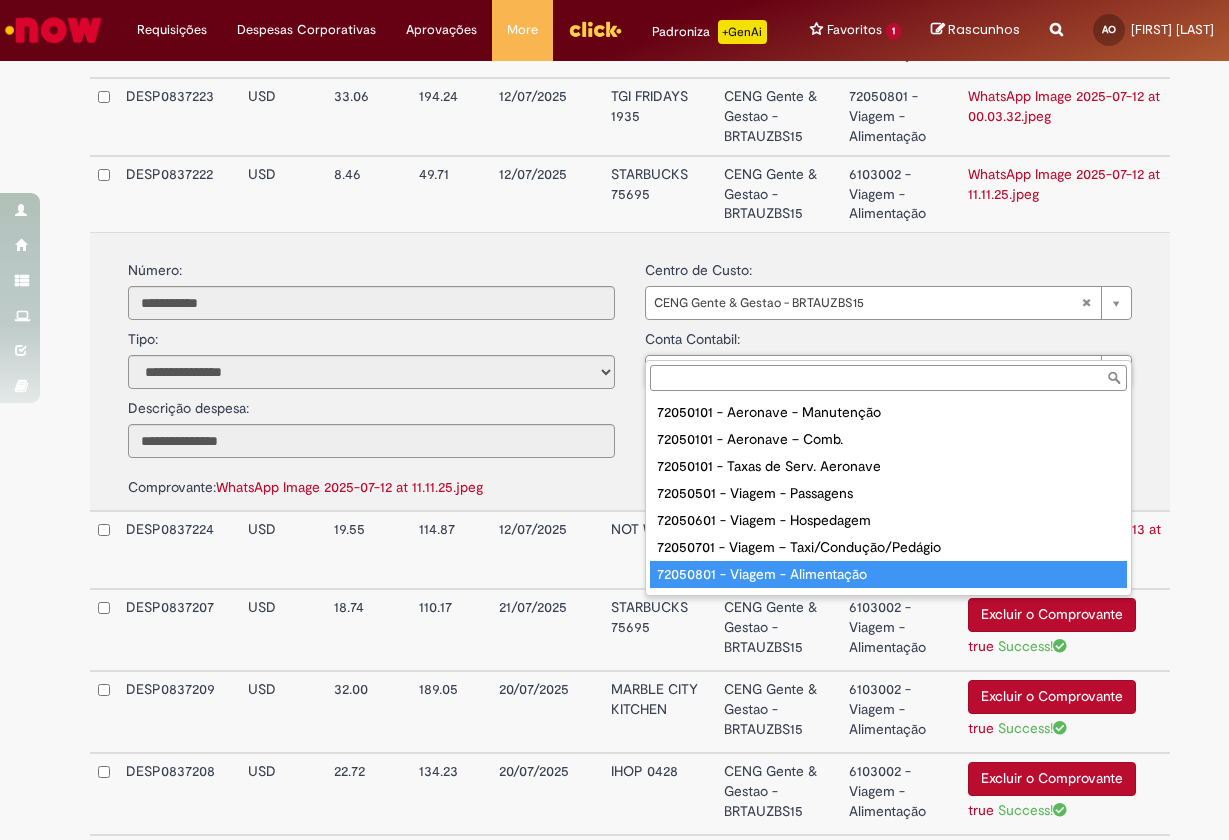 type on "**********" 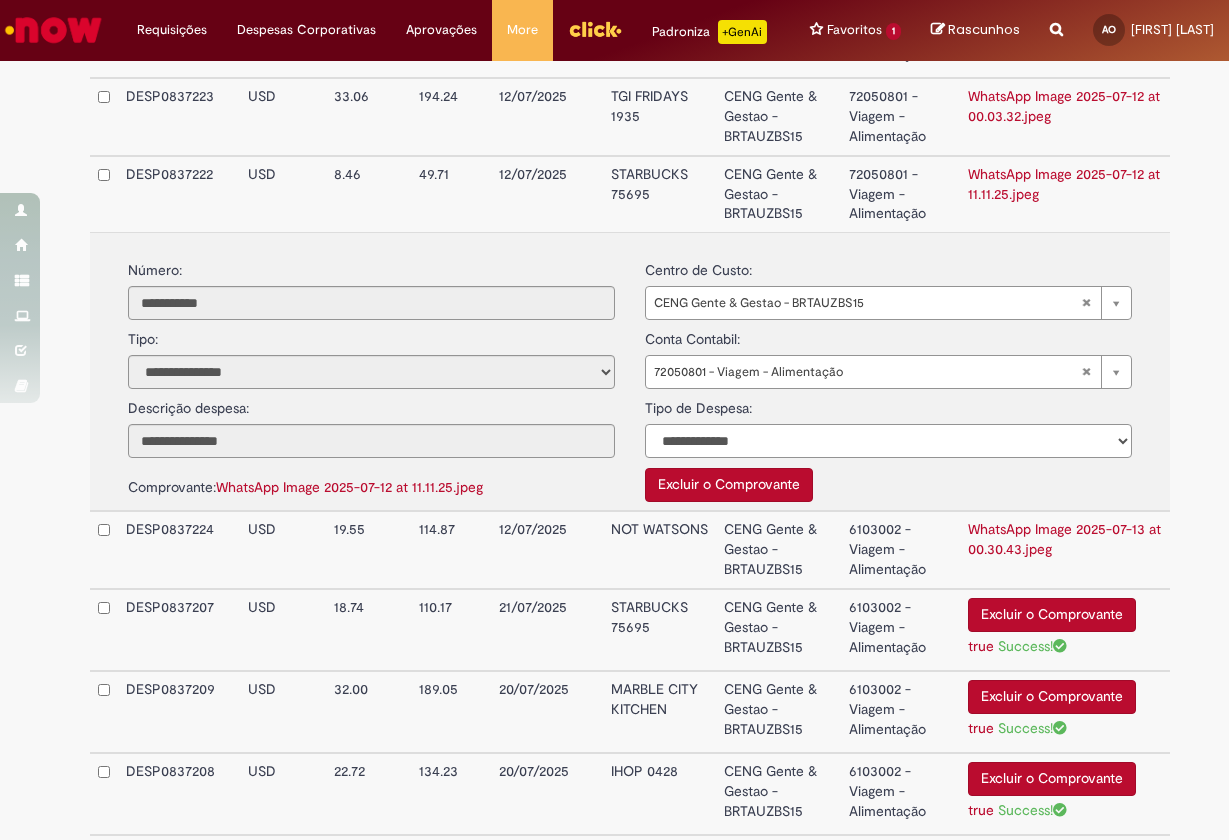 select on "*" 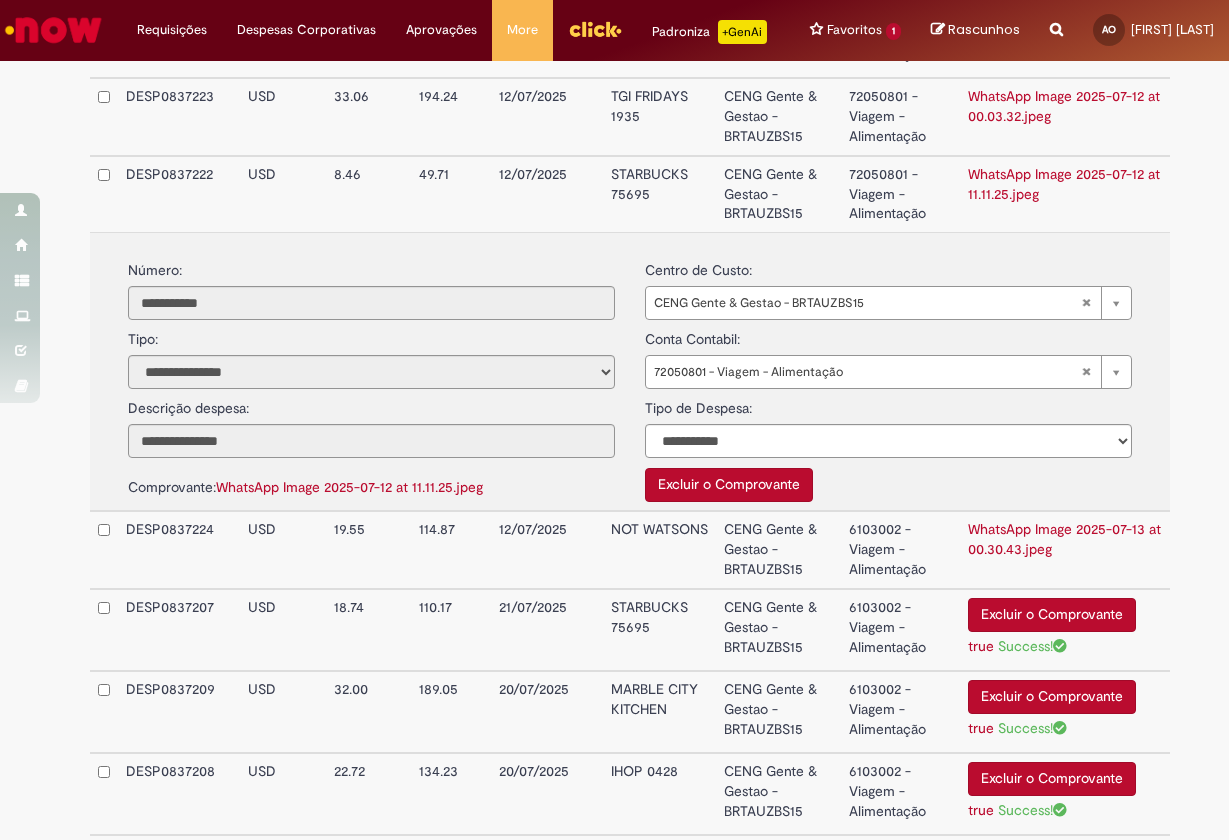 click on "NOT WATSONS" at bounding box center (659, 550) 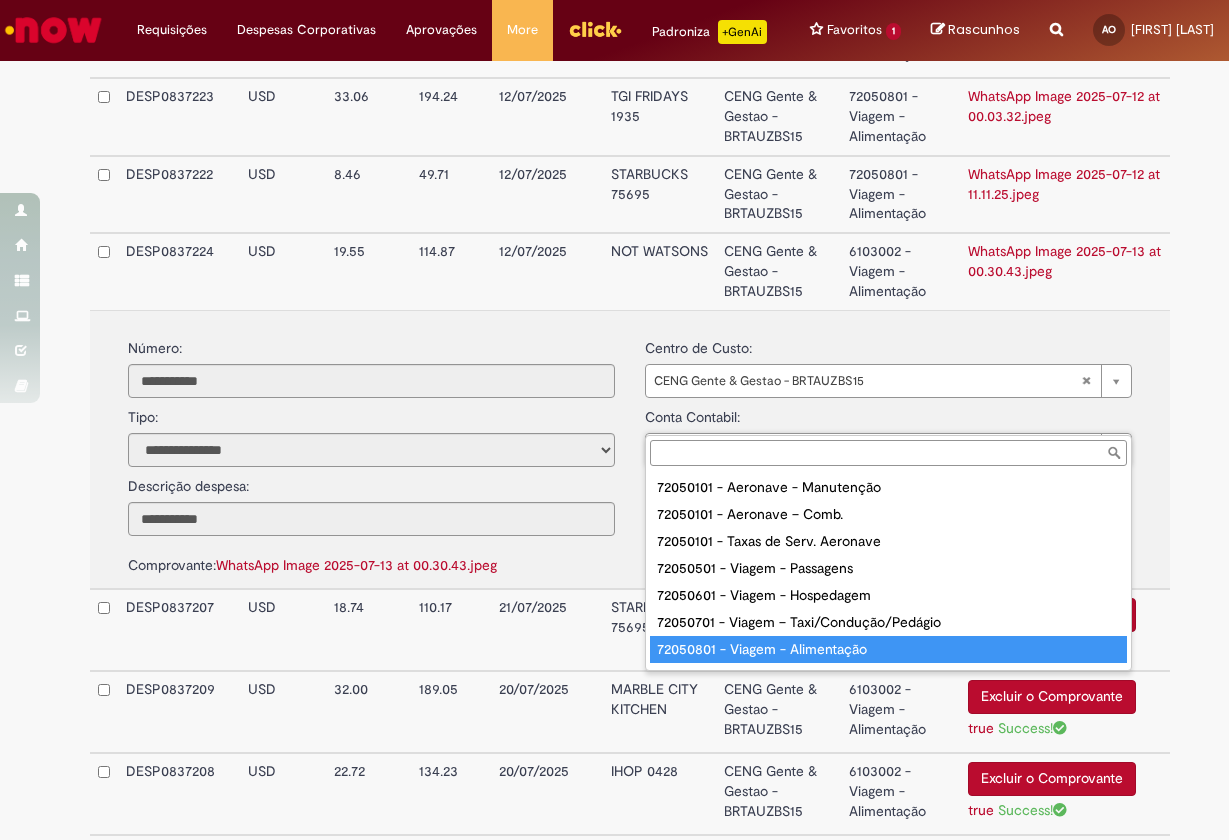 type on "**********" 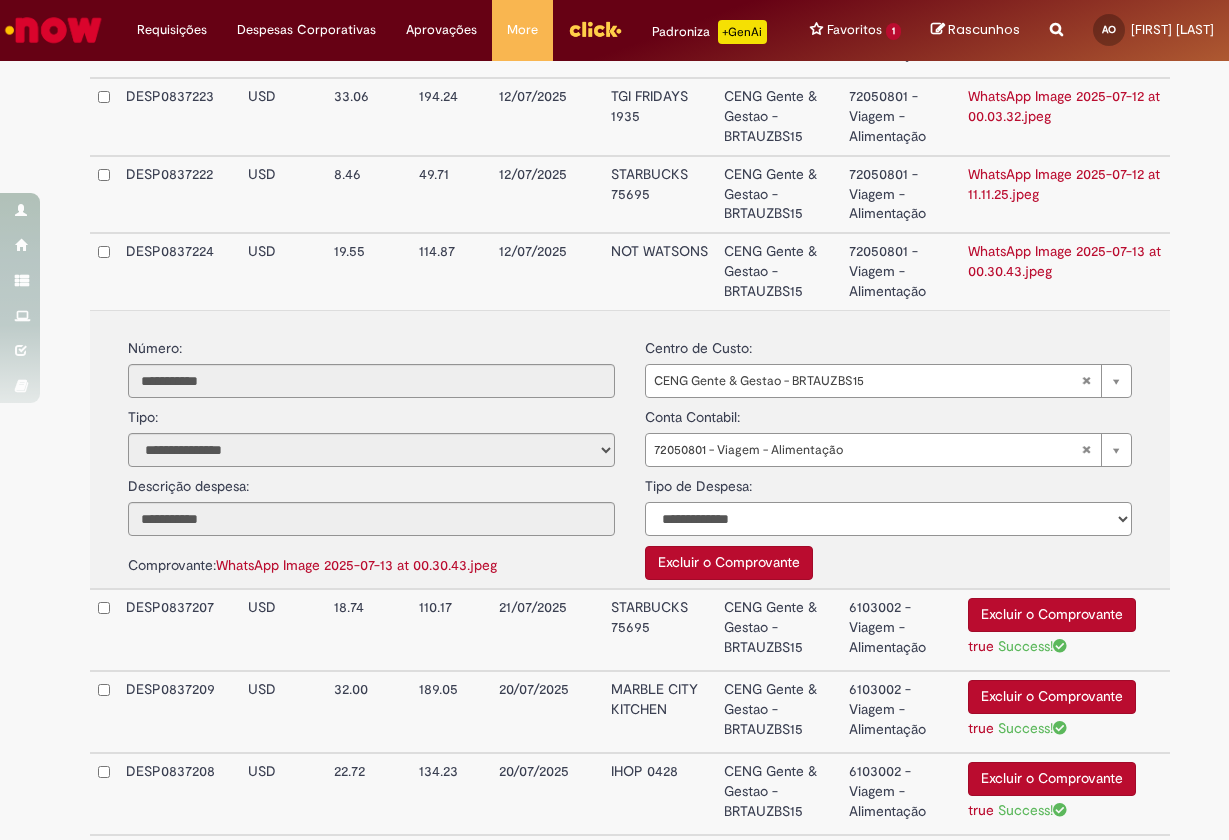 select on "*" 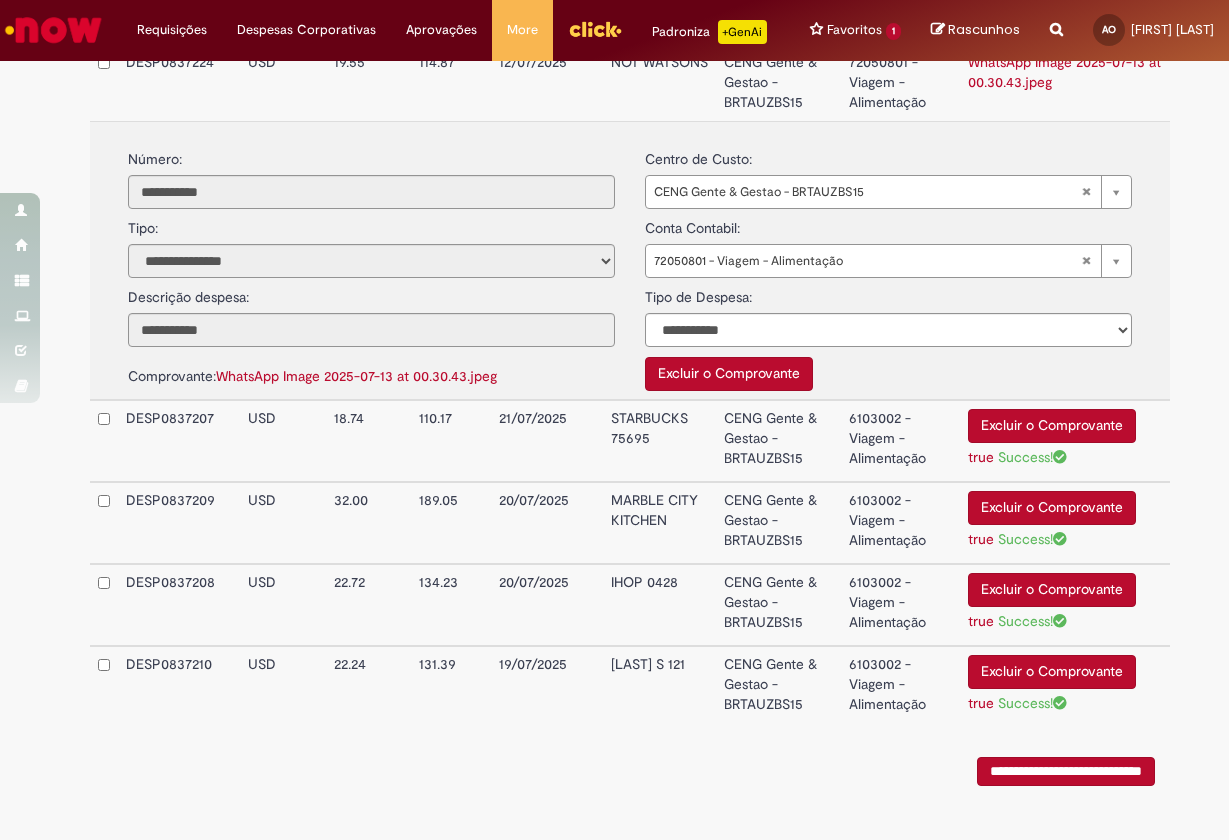 click on "STARBUCKS 75695" at bounding box center (659, 441) 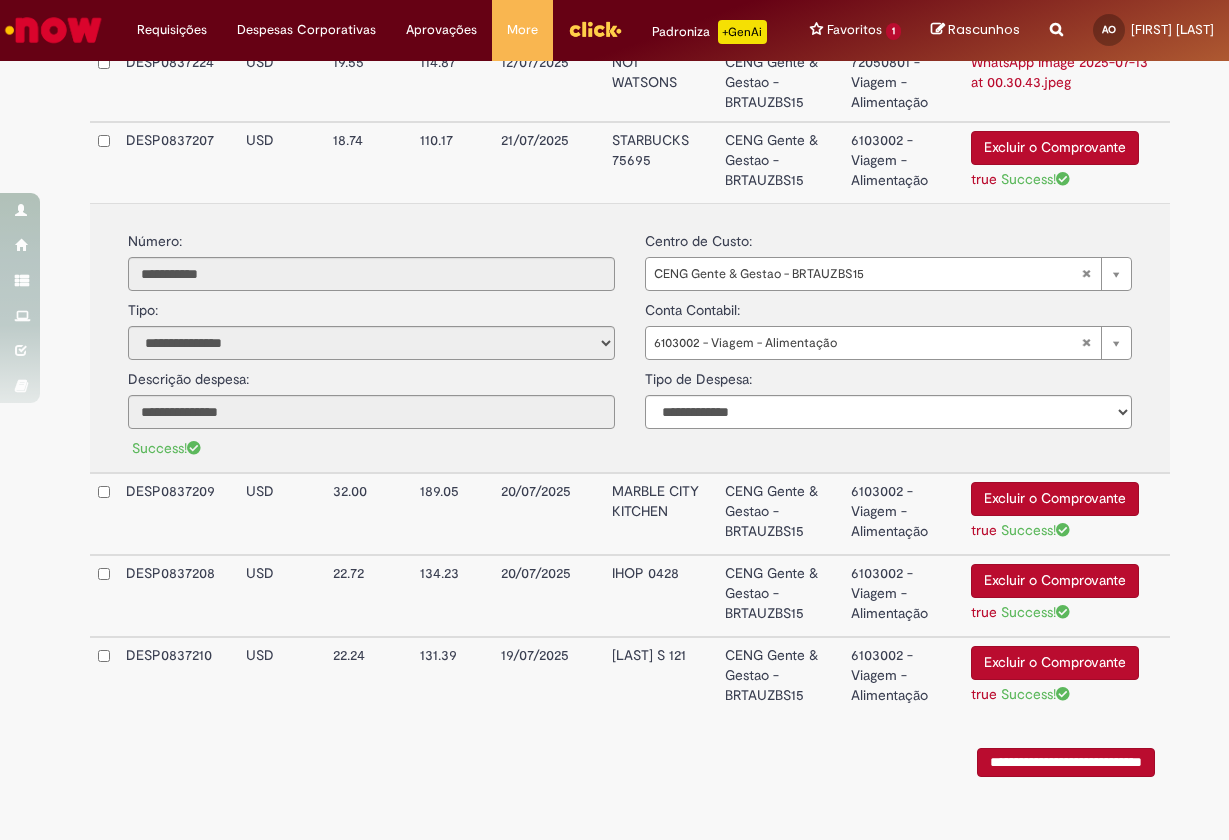 scroll, scrollTop: 2133, scrollLeft: 0, axis: vertical 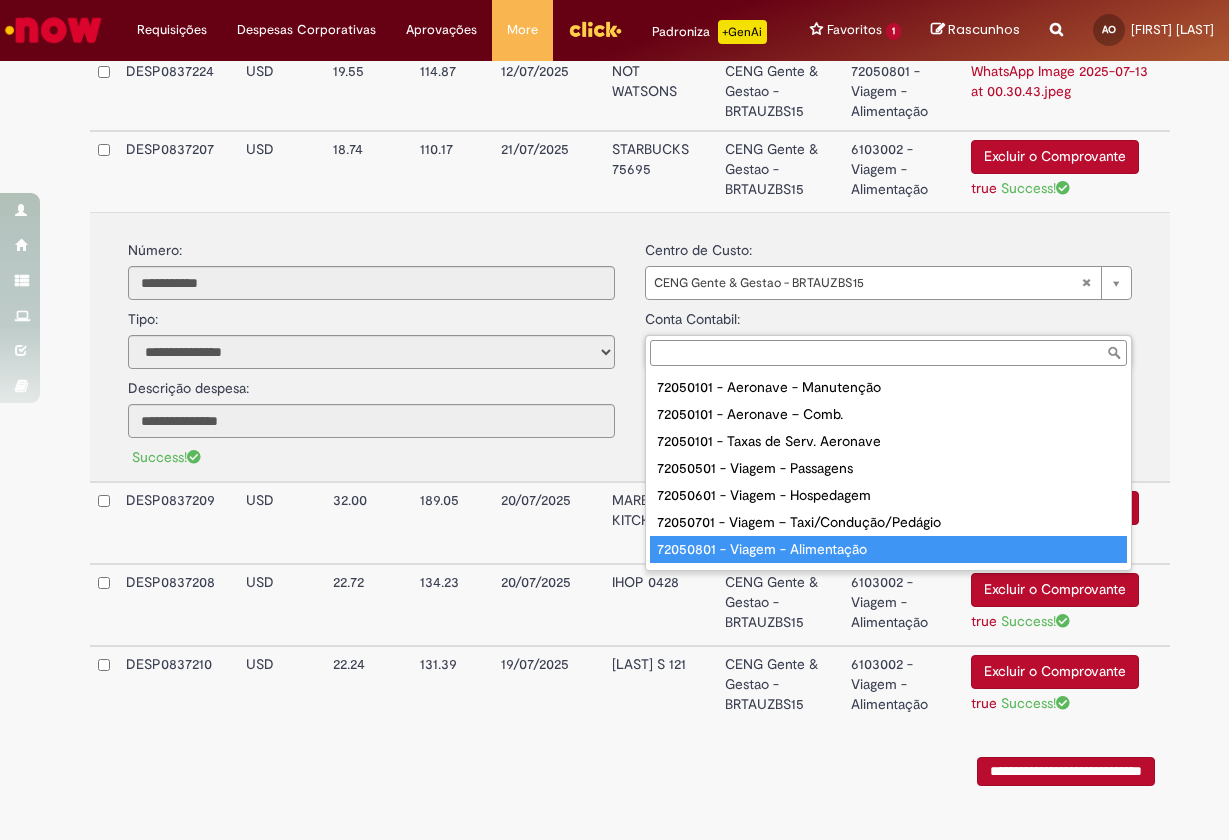 type on "**********" 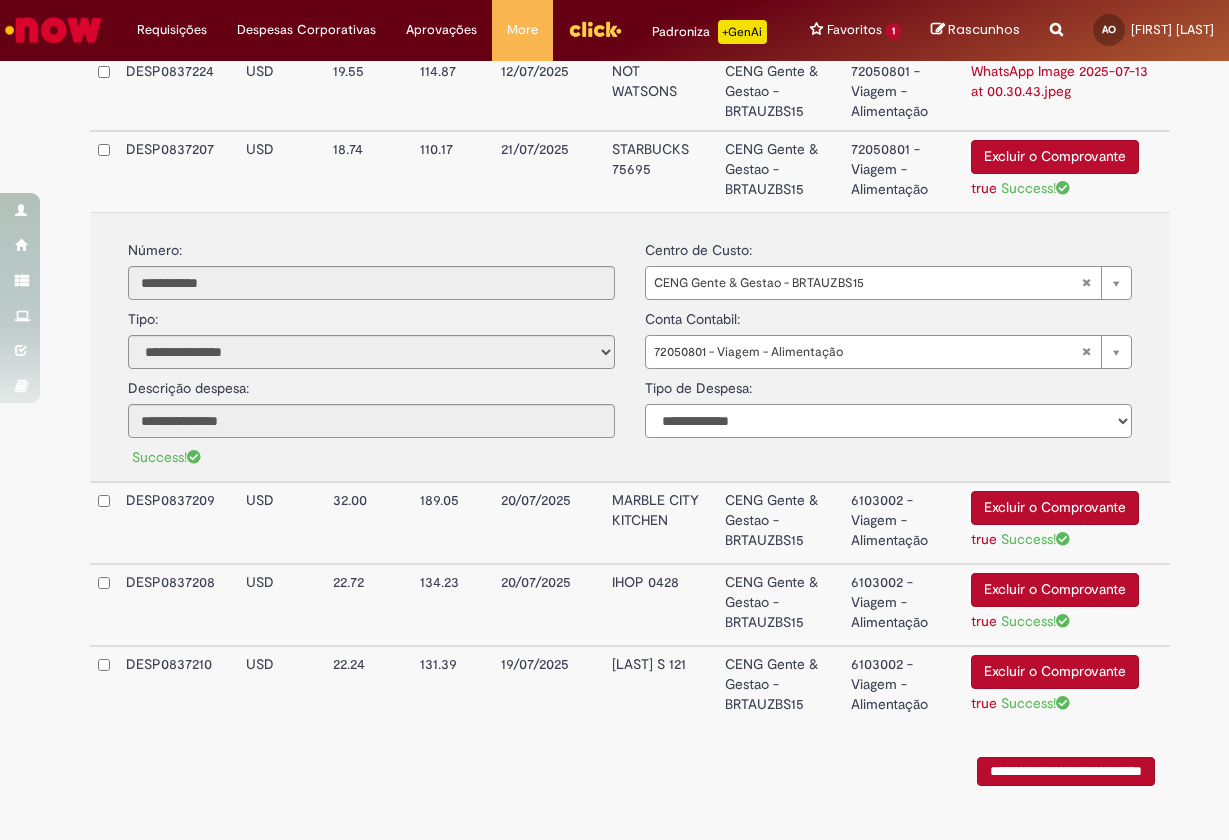 select on "*" 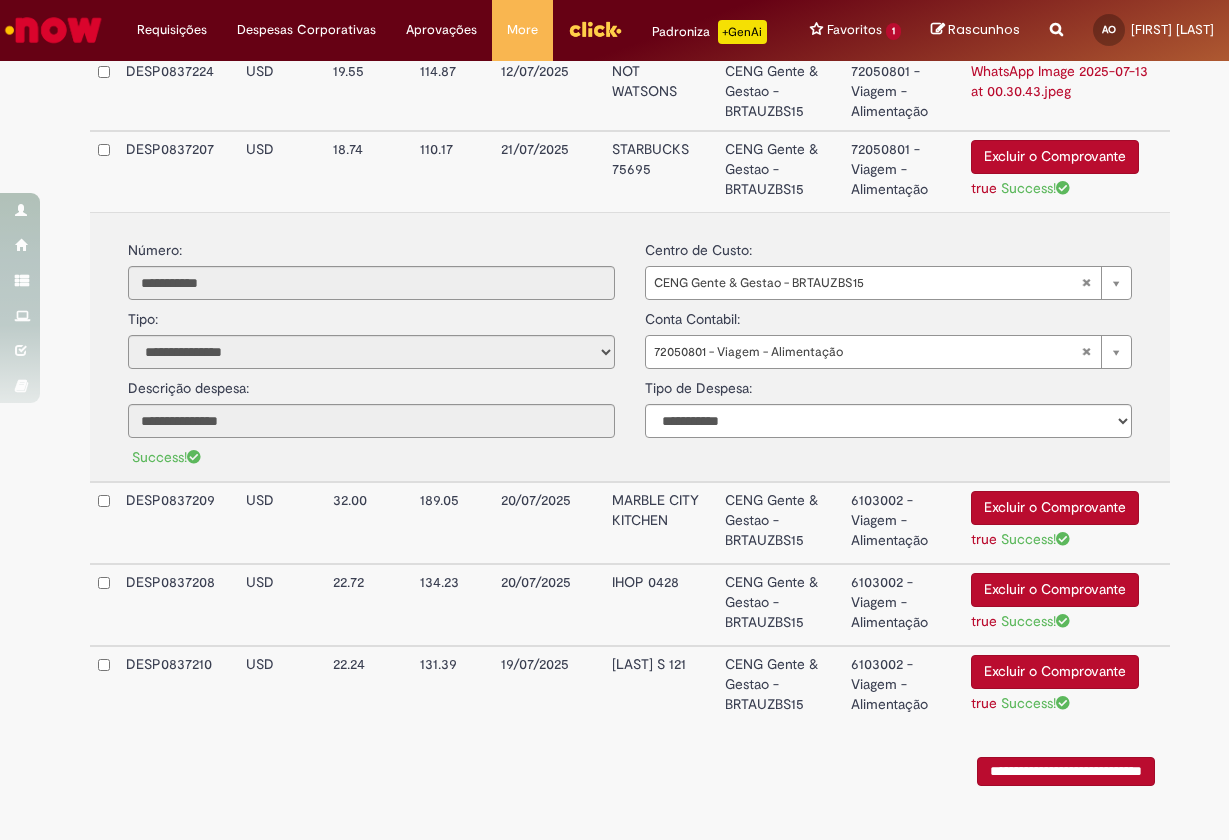 click on "MARBLE CITY KITCHEN" at bounding box center (660, 523) 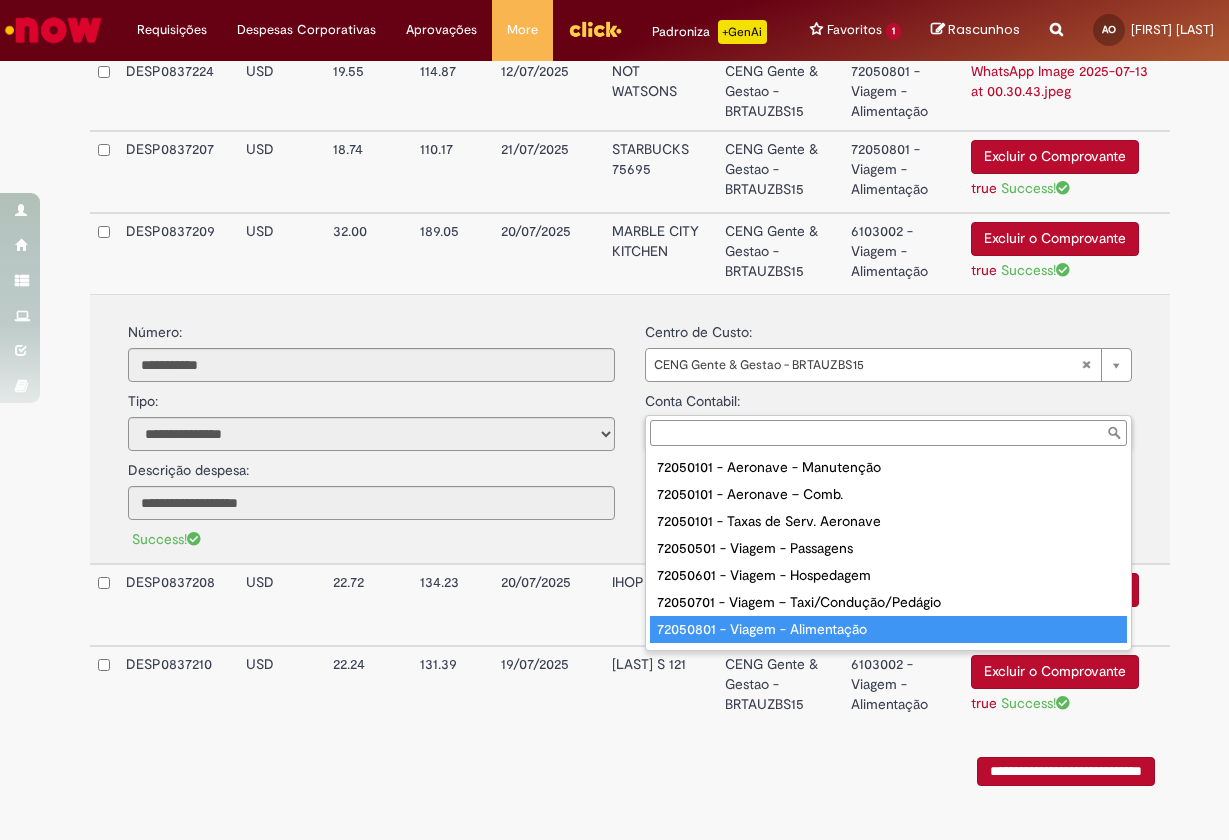 type on "**********" 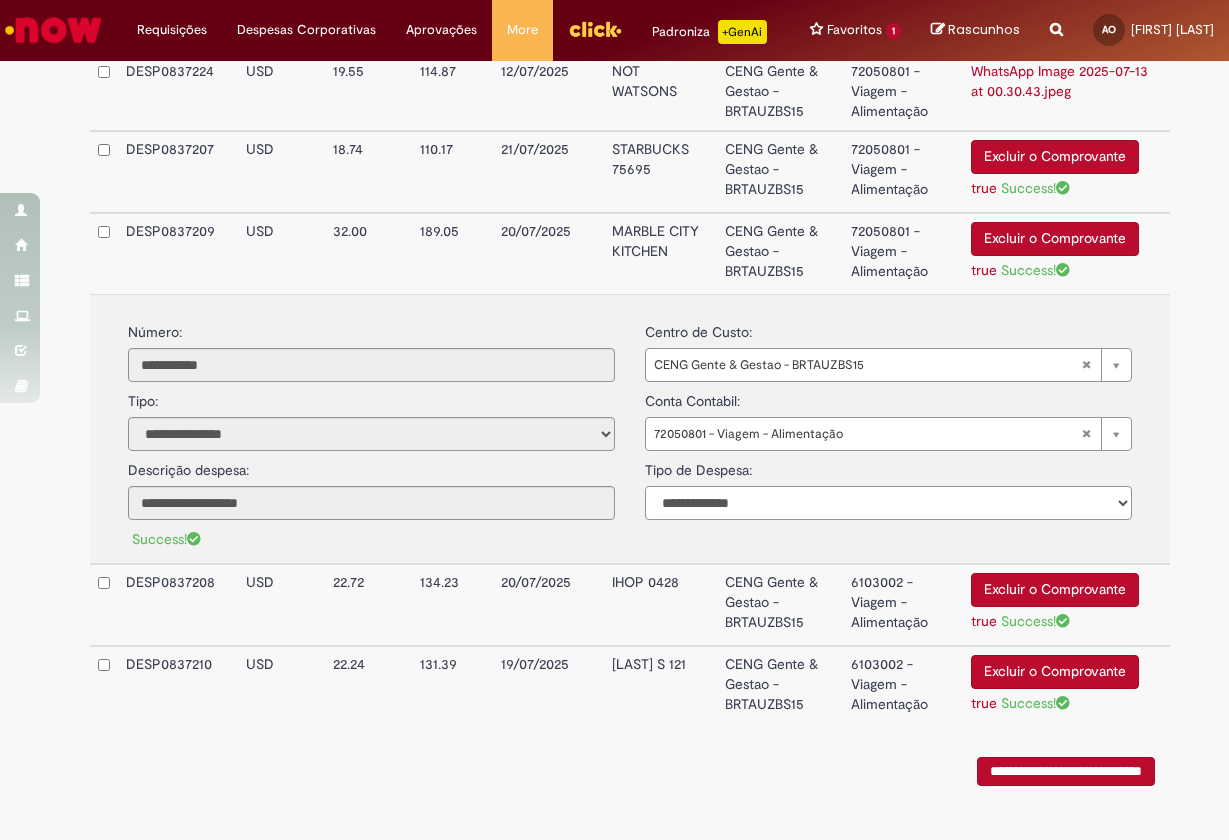 select on "*" 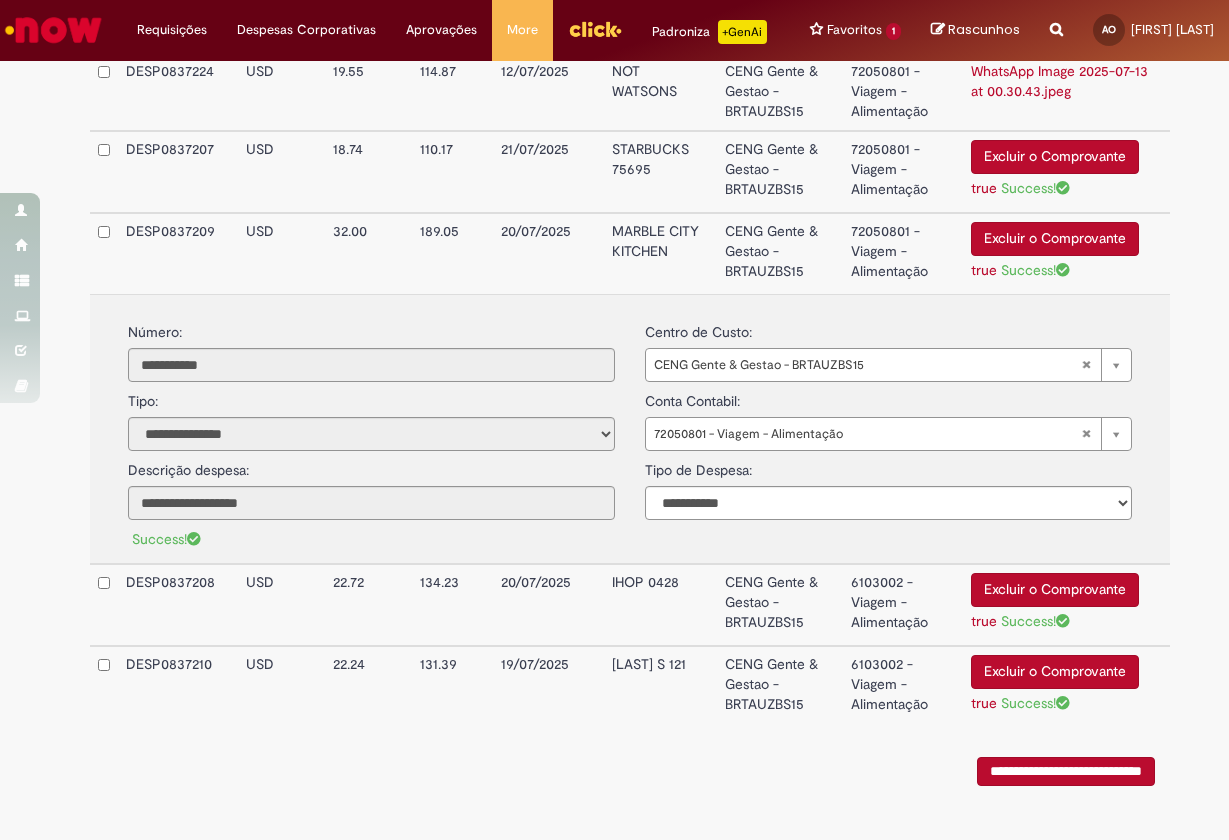 click on "IHOP  0428" at bounding box center (660, 605) 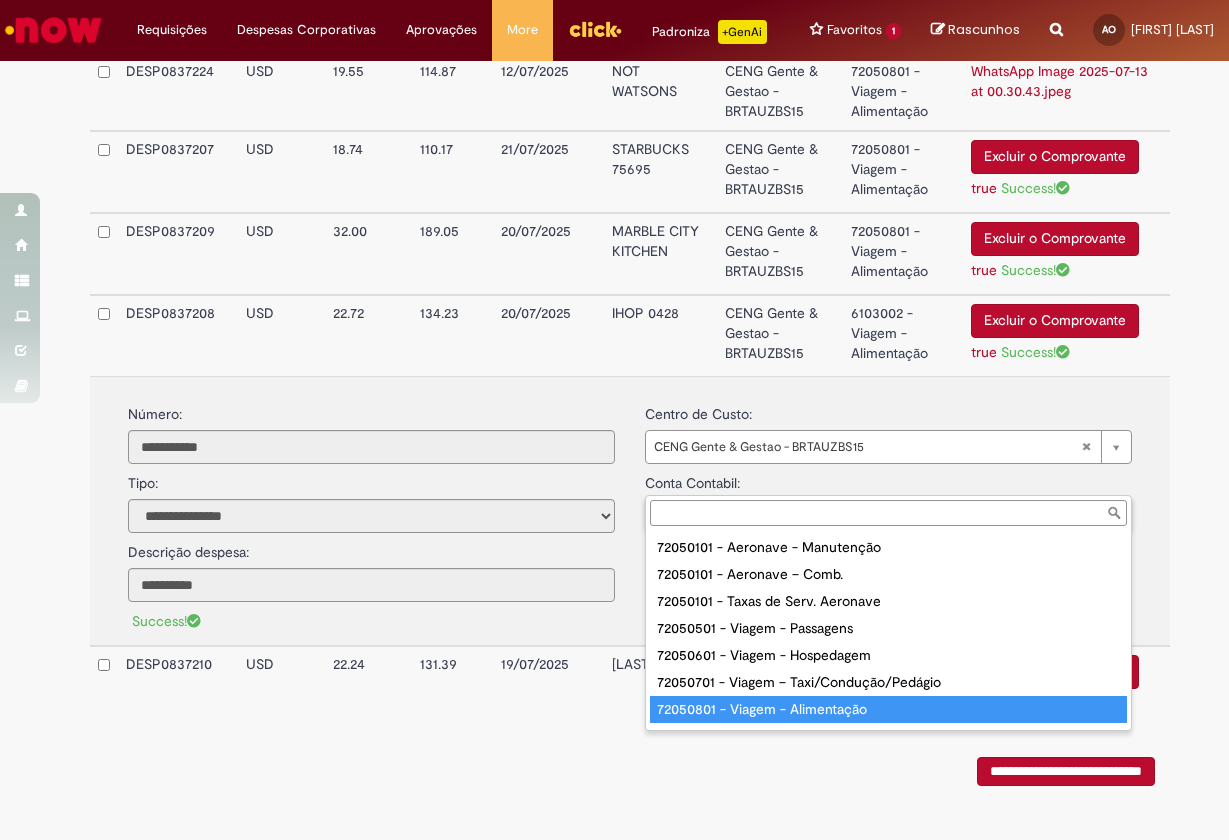 type on "**********" 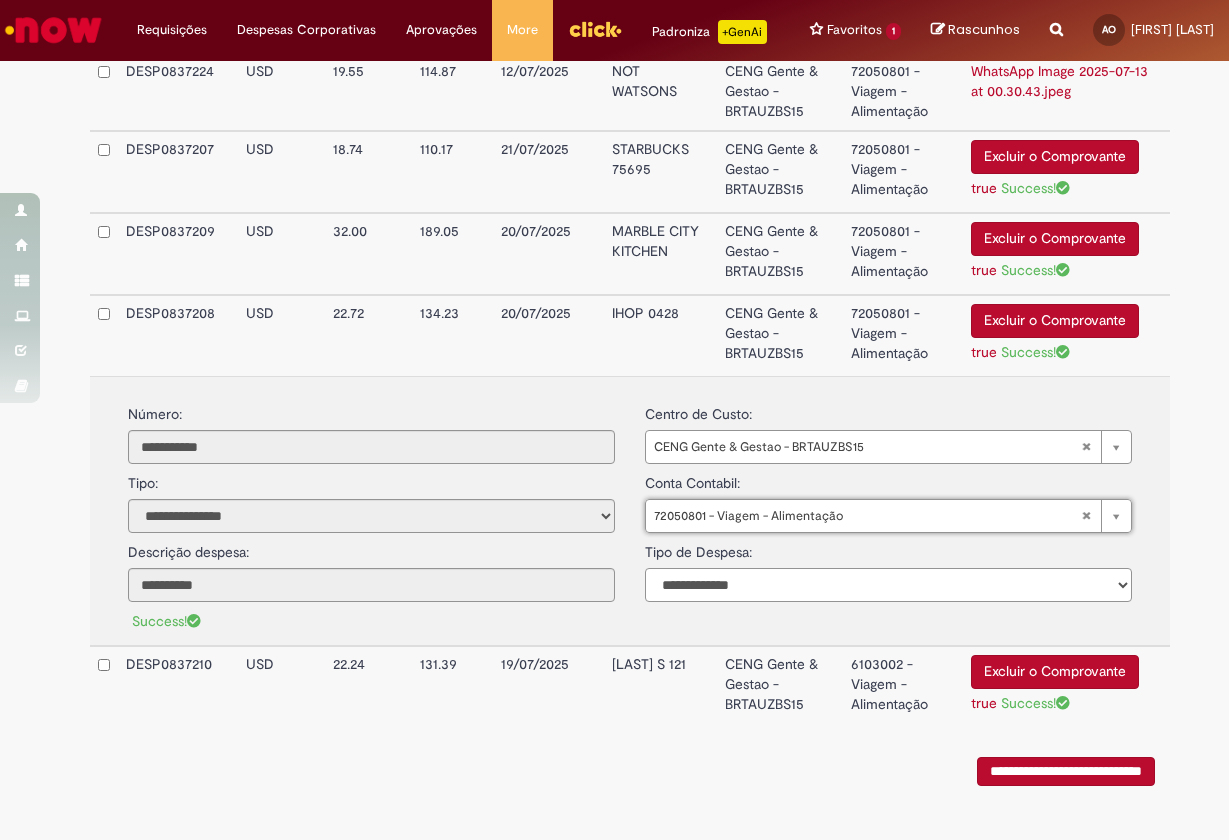 click on "**********" at bounding box center [888, 585] 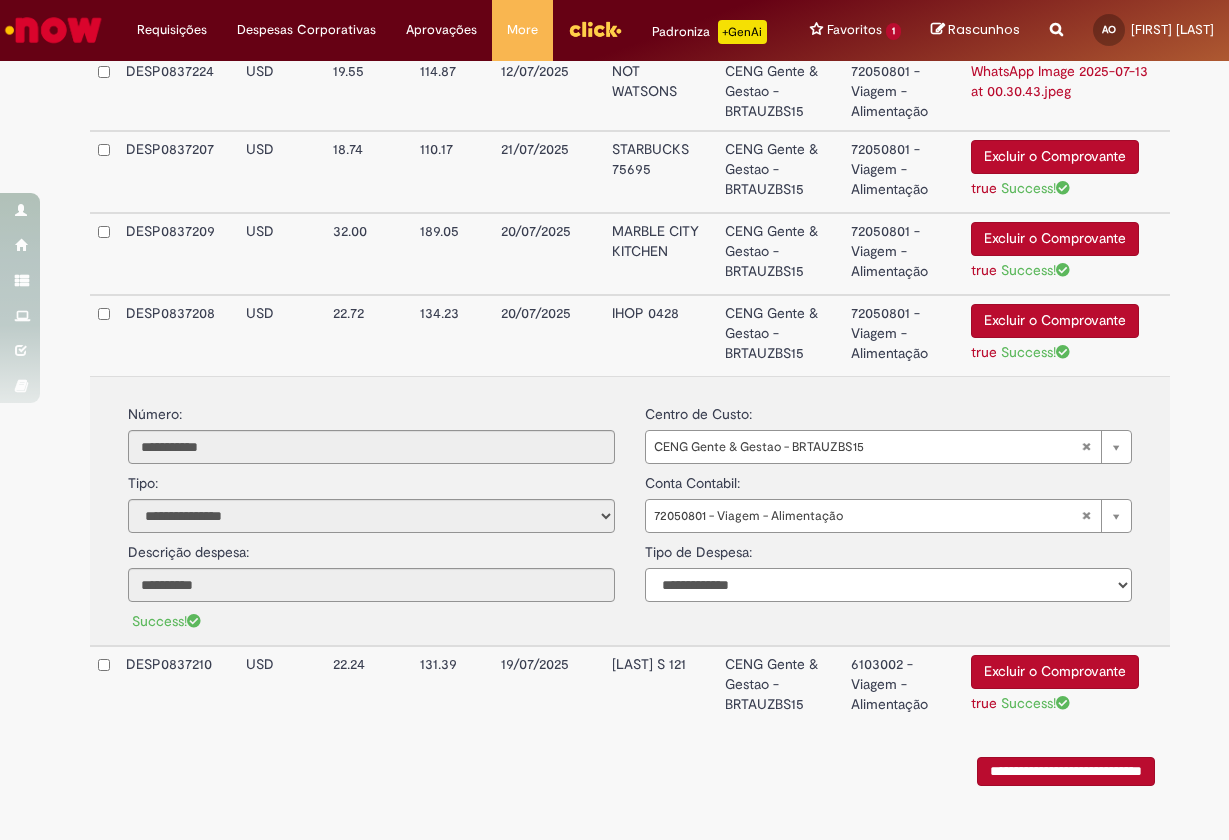 select on "*" 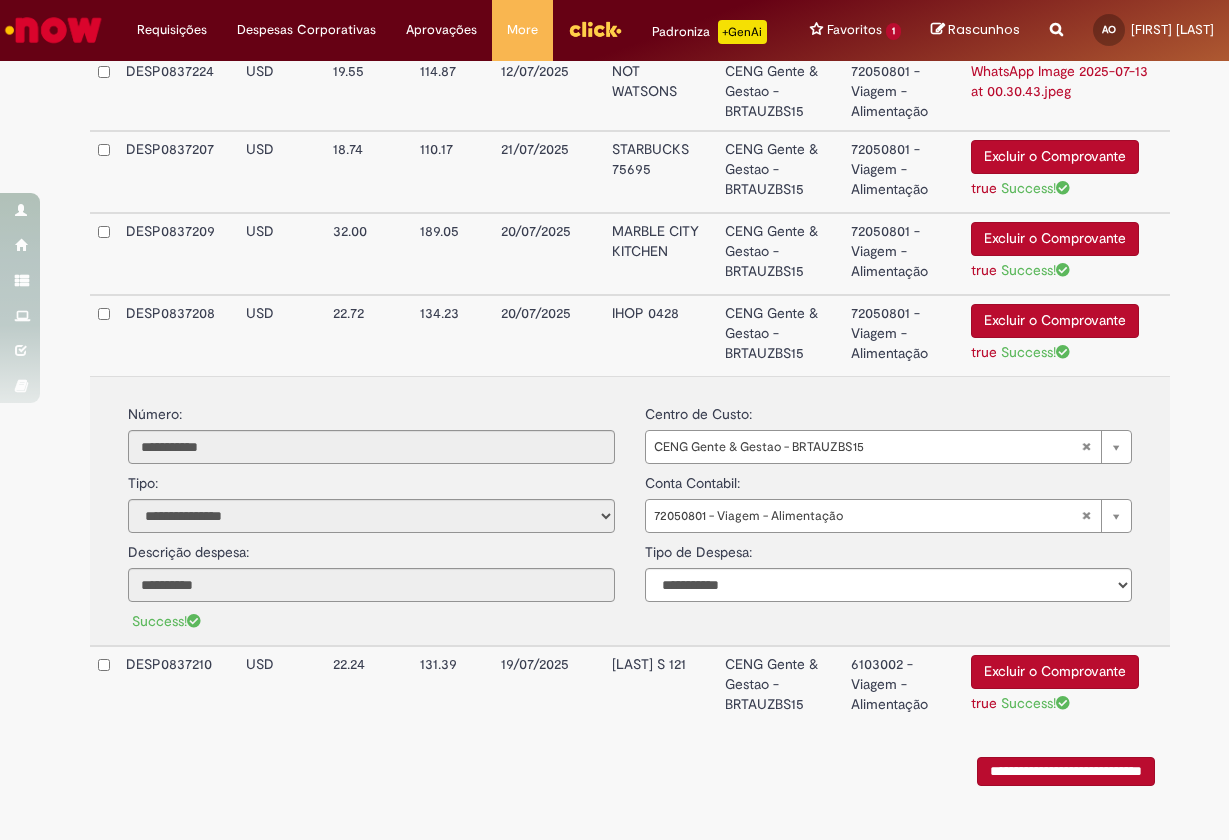 click on "[LAST] S 121" at bounding box center [660, 686] 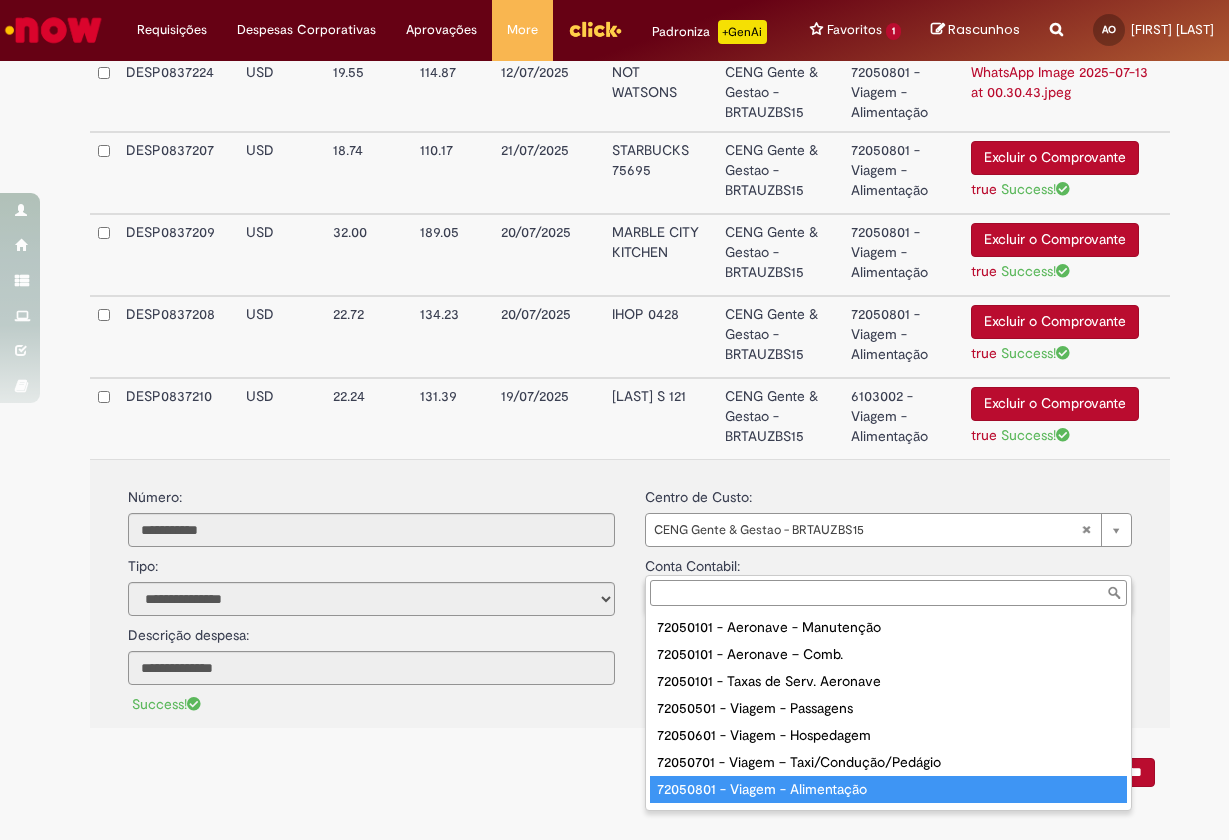 type on "**********" 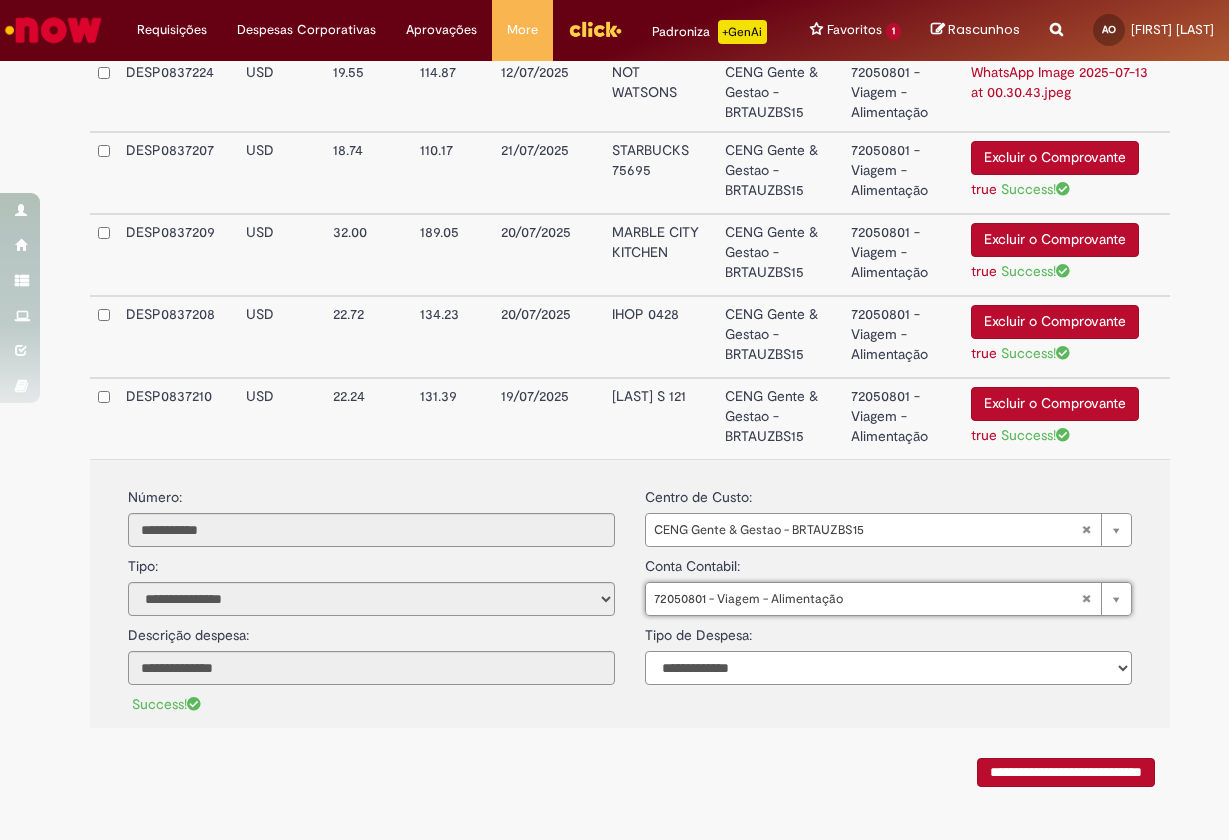 click on "**********" at bounding box center [888, 668] 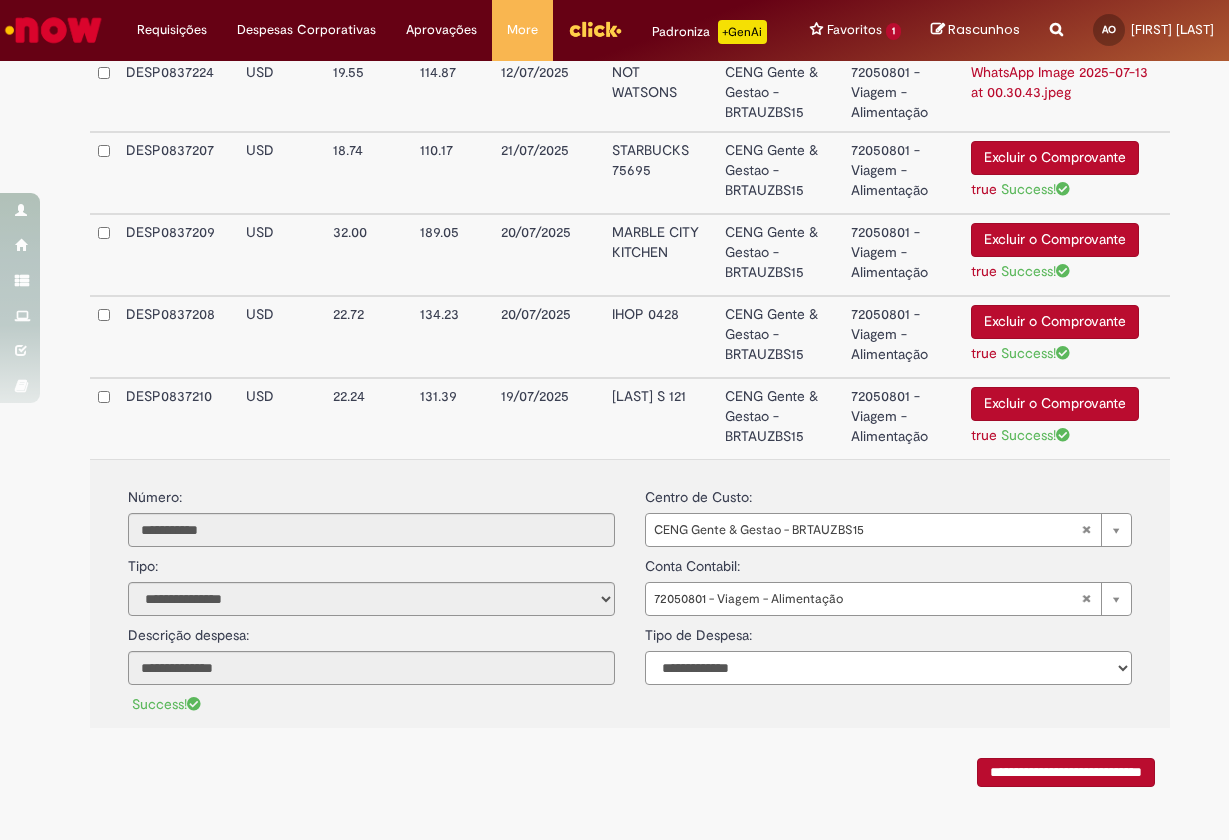 select on "*" 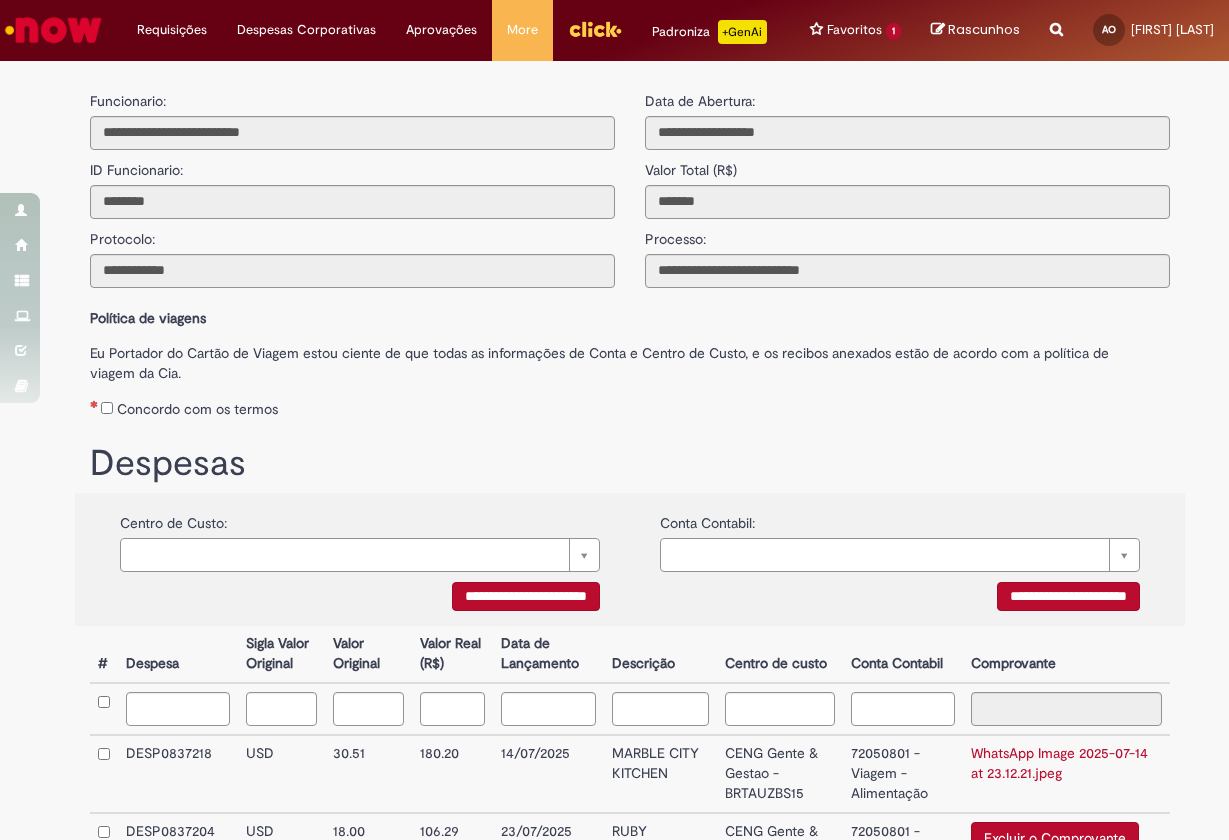 scroll, scrollTop: 0, scrollLeft: 0, axis: both 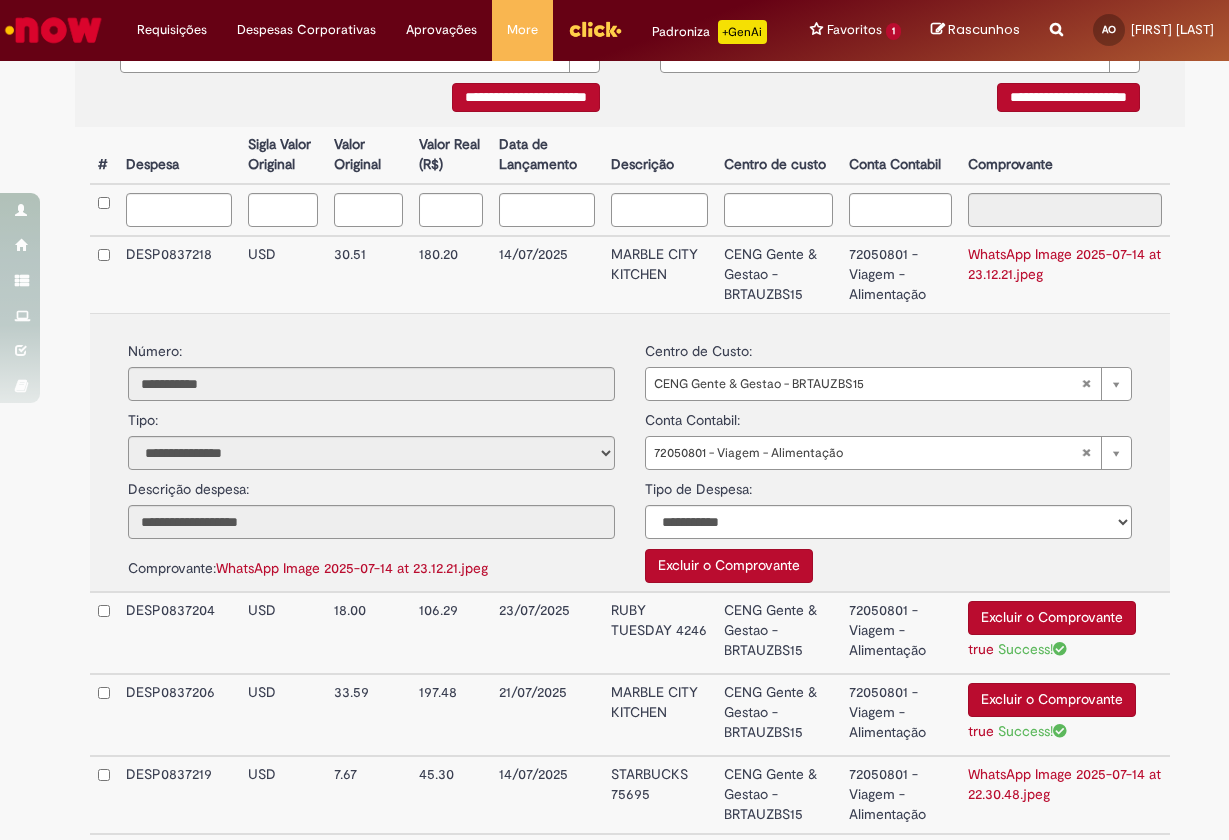 click on "CENG Gente & Gestao - BRTAUZBS15" at bounding box center (778, 633) 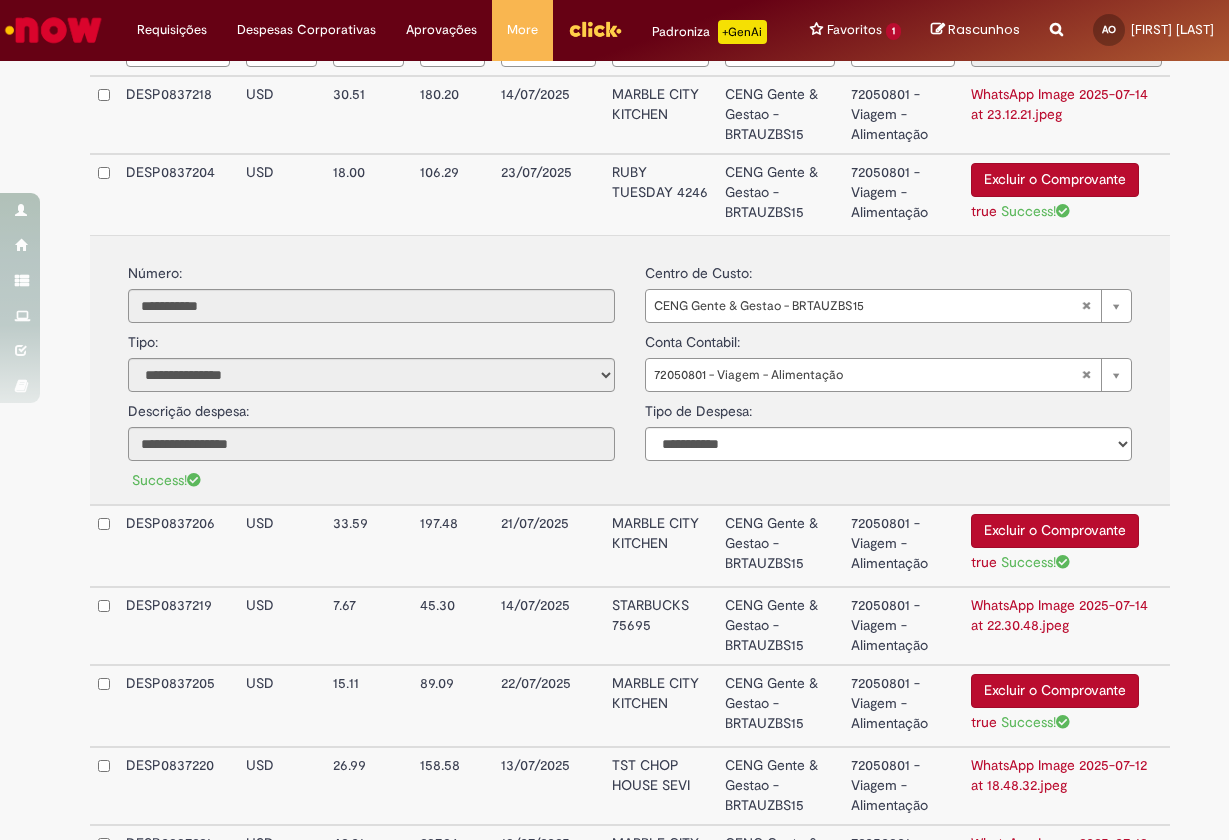 scroll, scrollTop: 667, scrollLeft: 0, axis: vertical 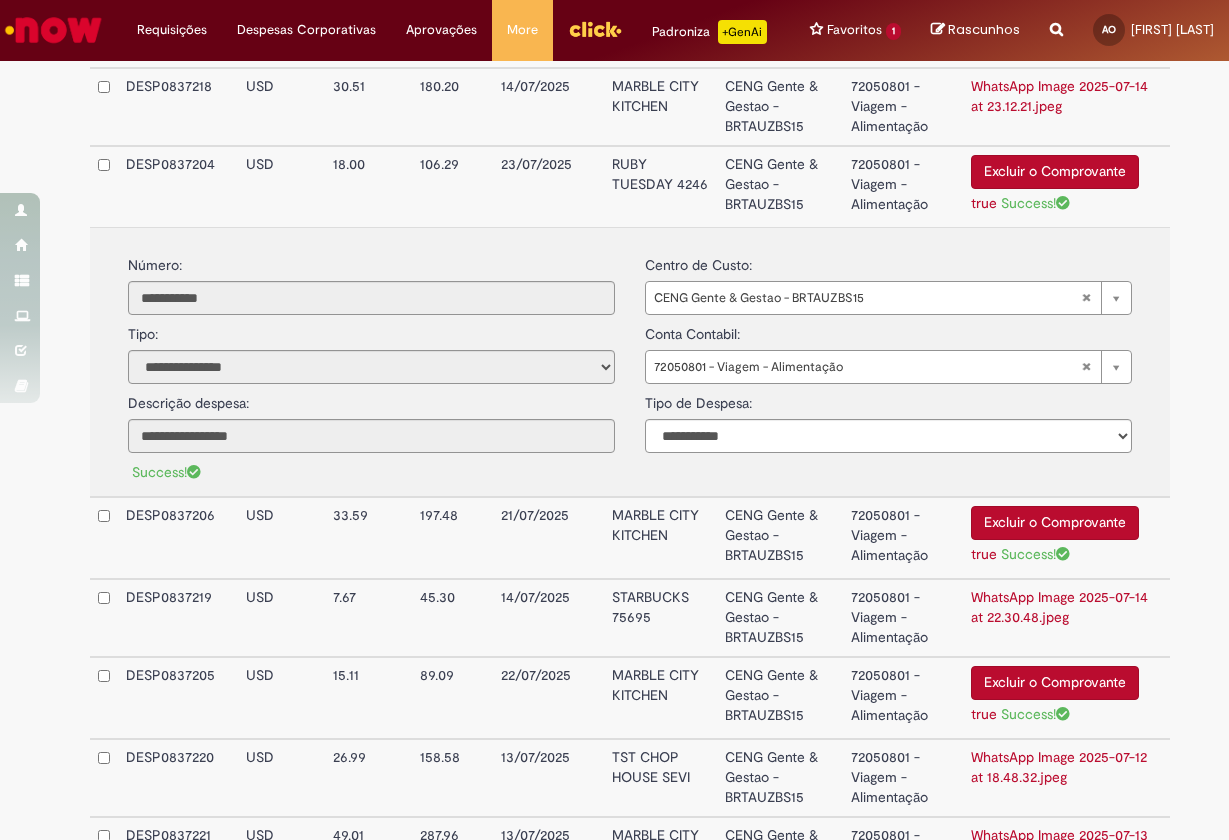 click on "CENG Gente & Gestao - BRTAUZBS15" at bounding box center [780, 538] 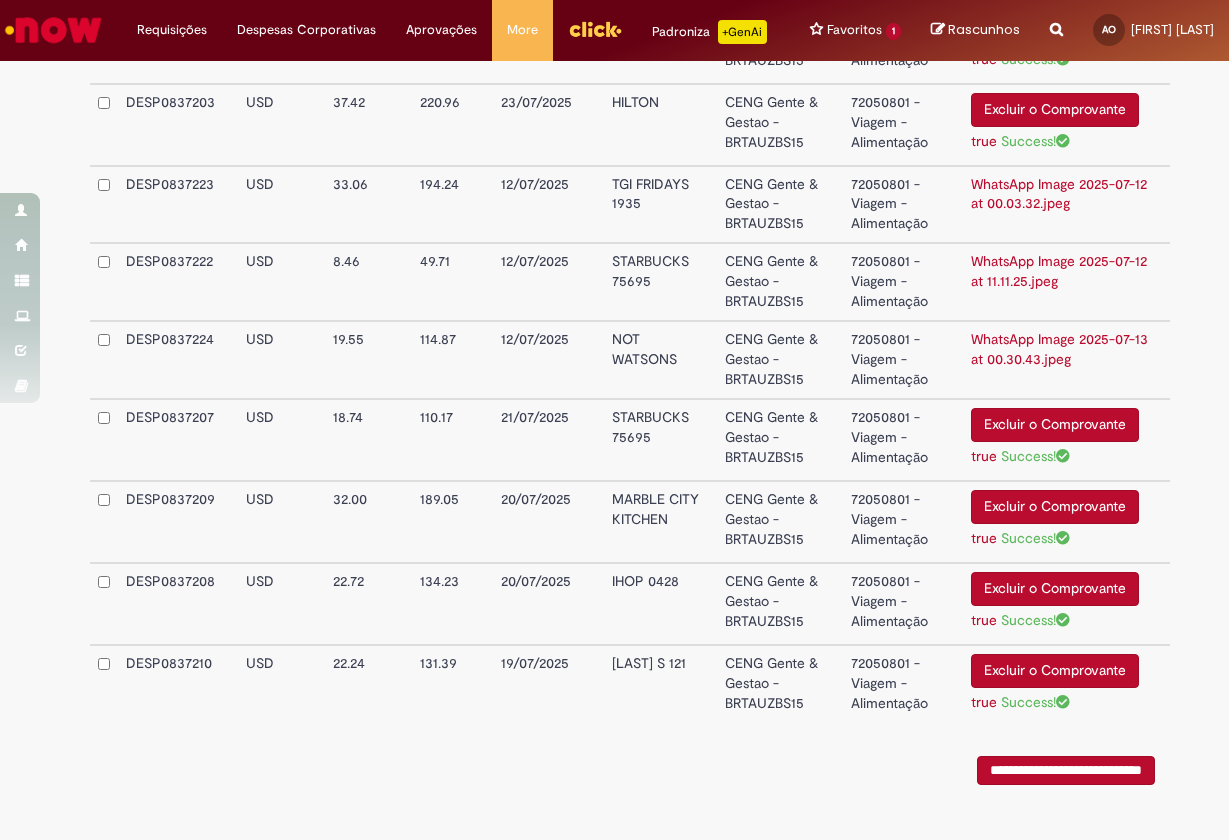 scroll, scrollTop: 2133, scrollLeft: 0, axis: vertical 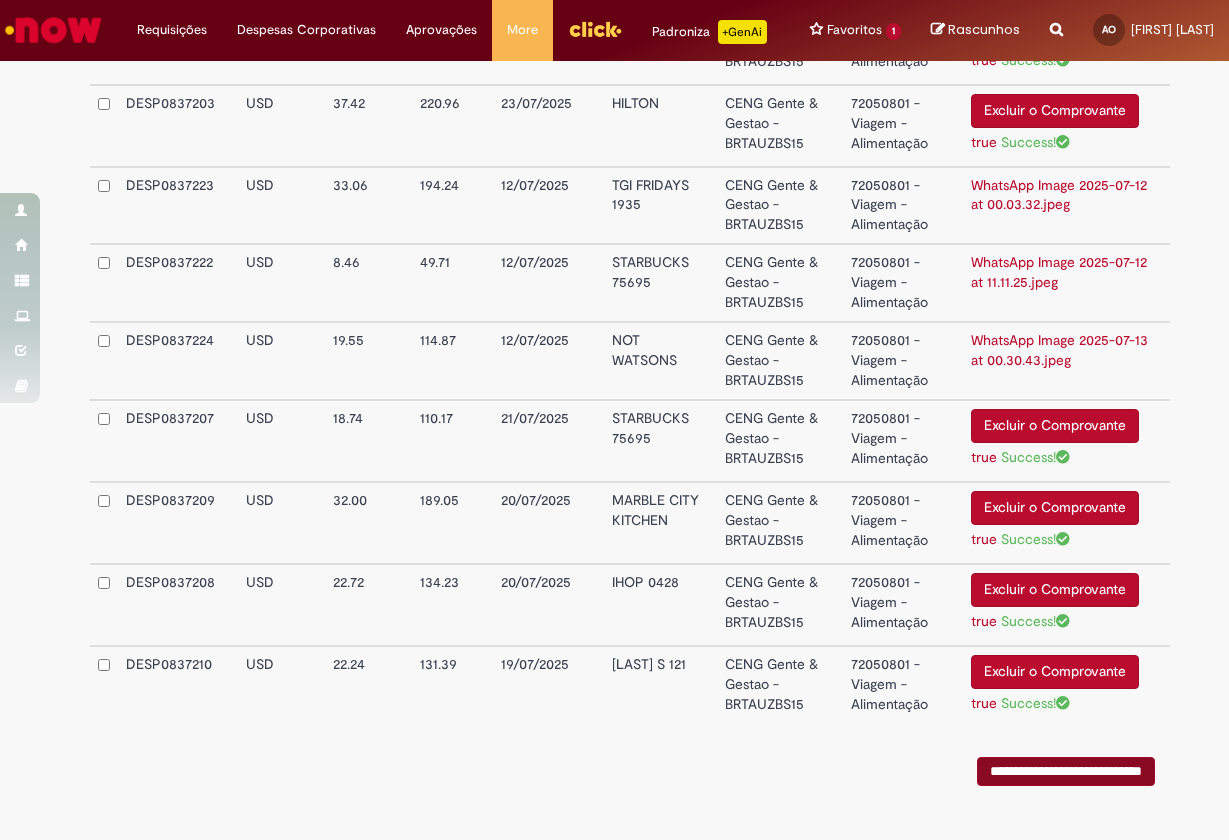 click on "**********" at bounding box center (1066, 771) 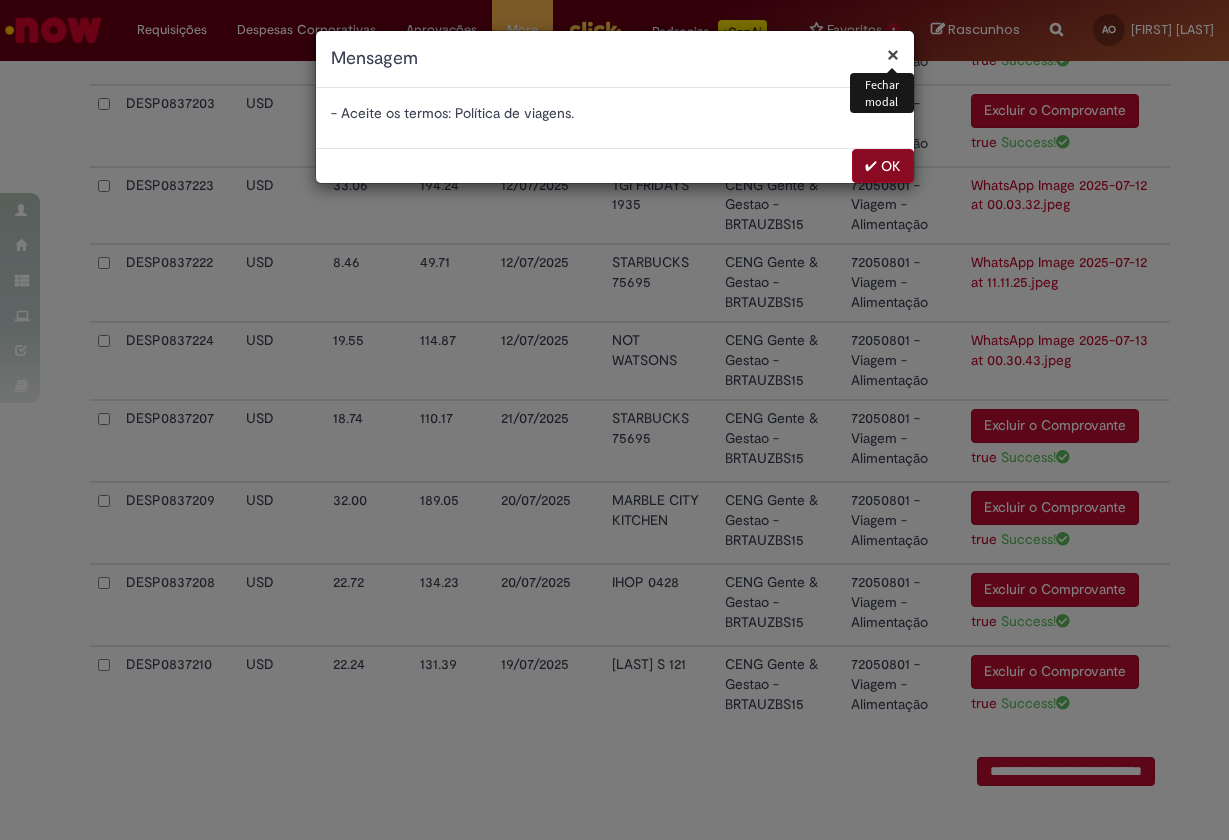 click on "✔ OK" at bounding box center [883, 166] 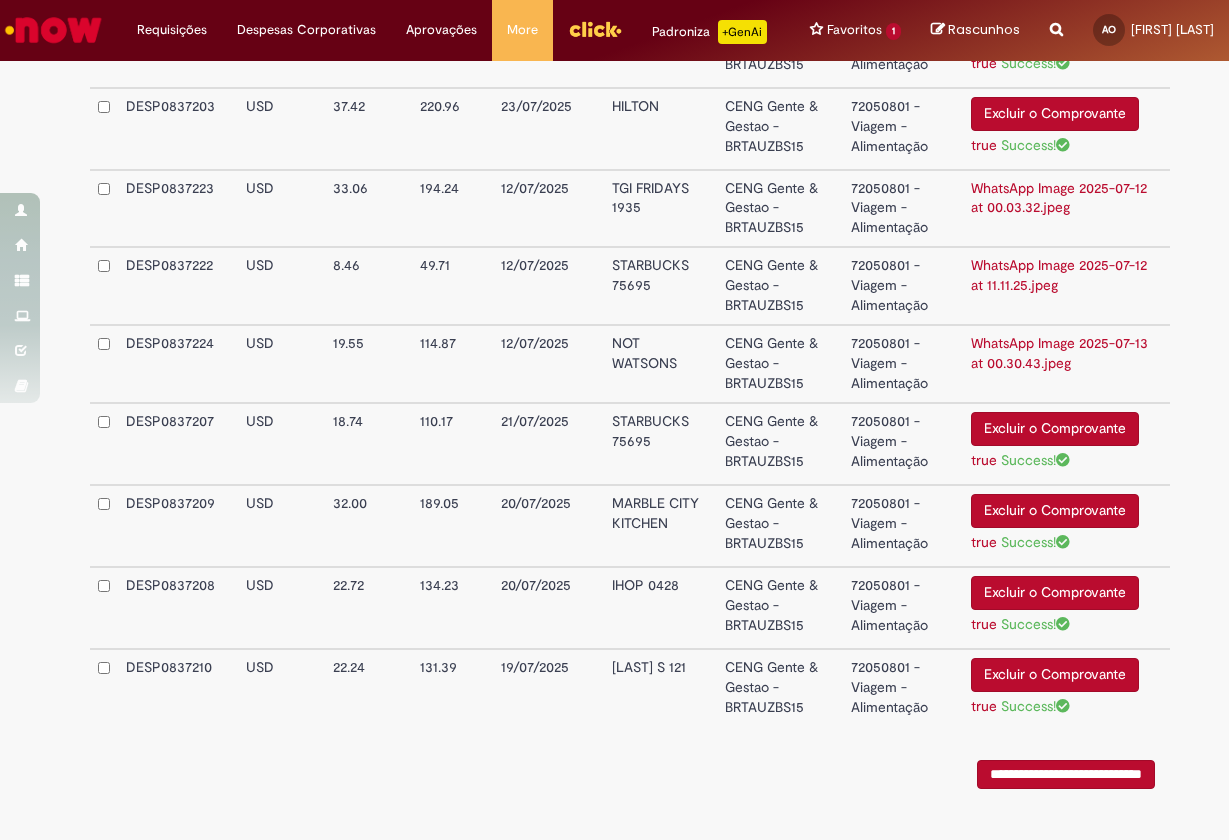 scroll, scrollTop: 2133, scrollLeft: 0, axis: vertical 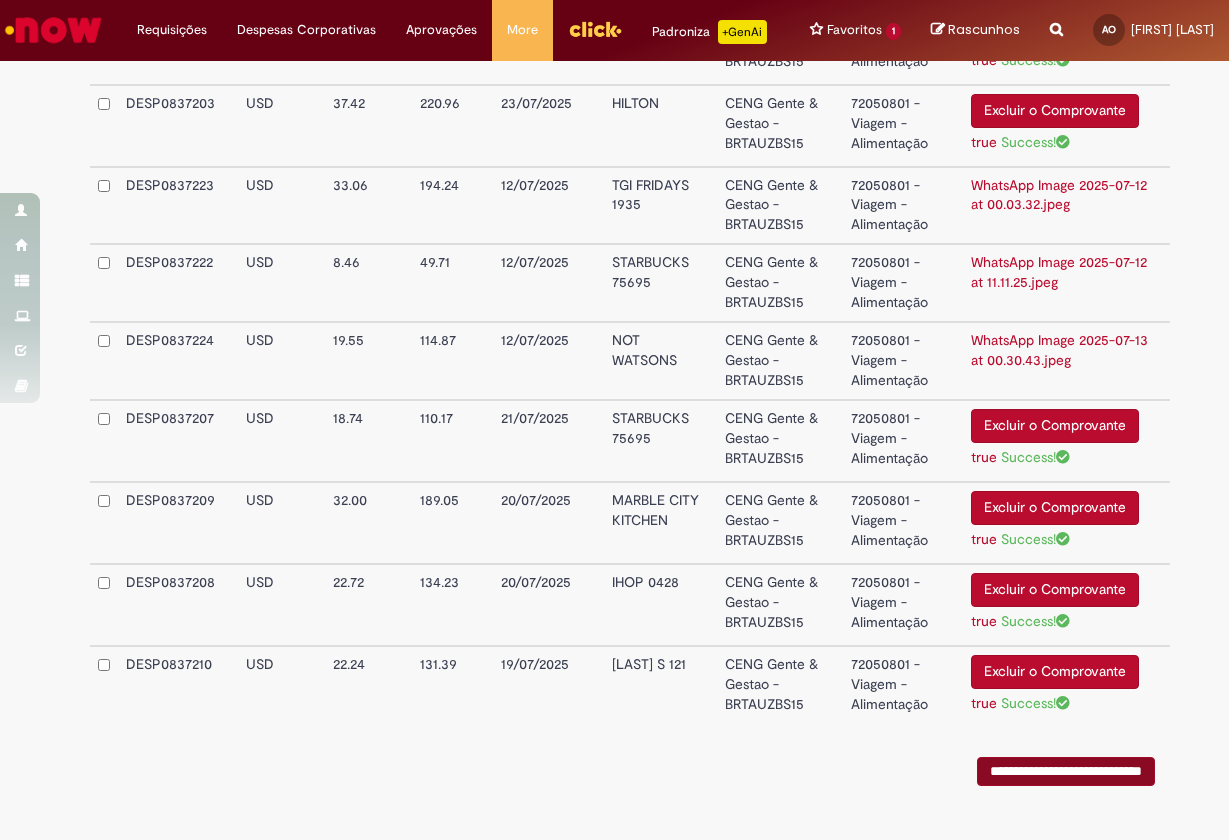 click on "**********" at bounding box center (1066, 771) 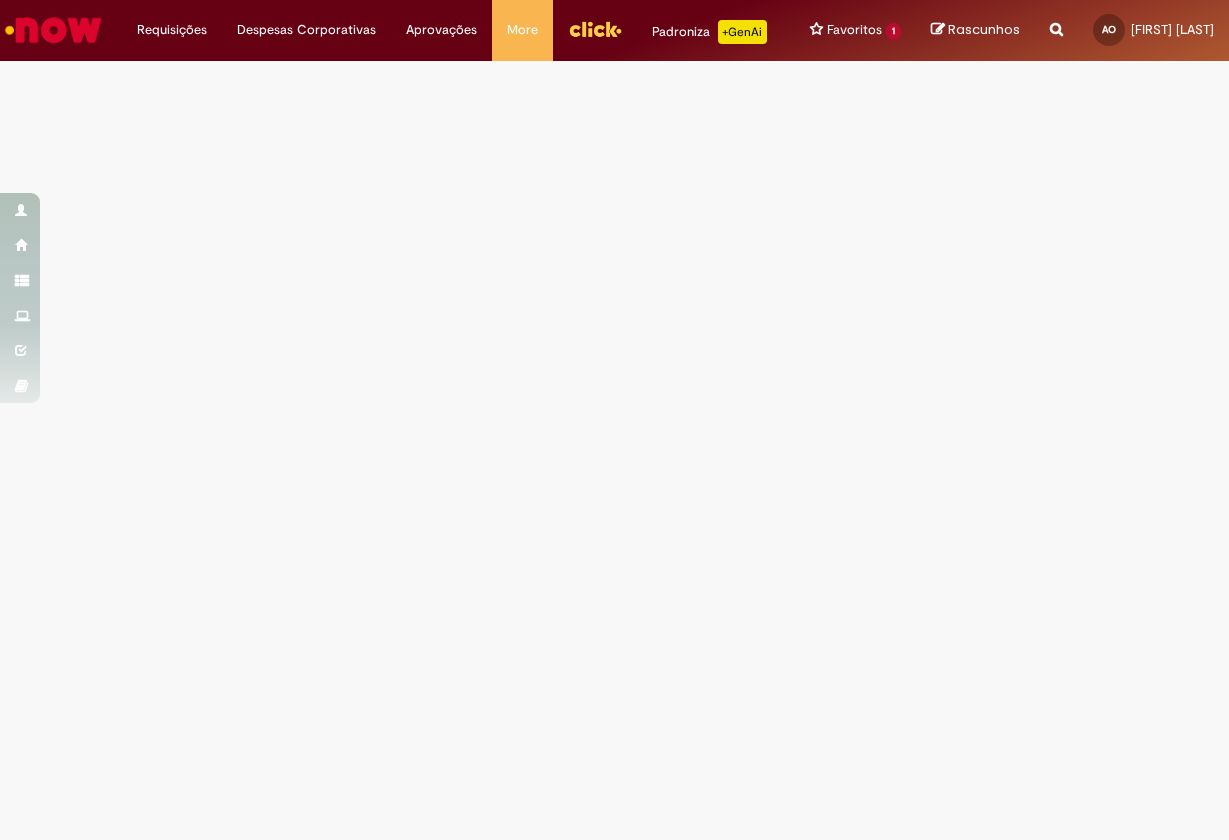 scroll, scrollTop: 0, scrollLeft: 0, axis: both 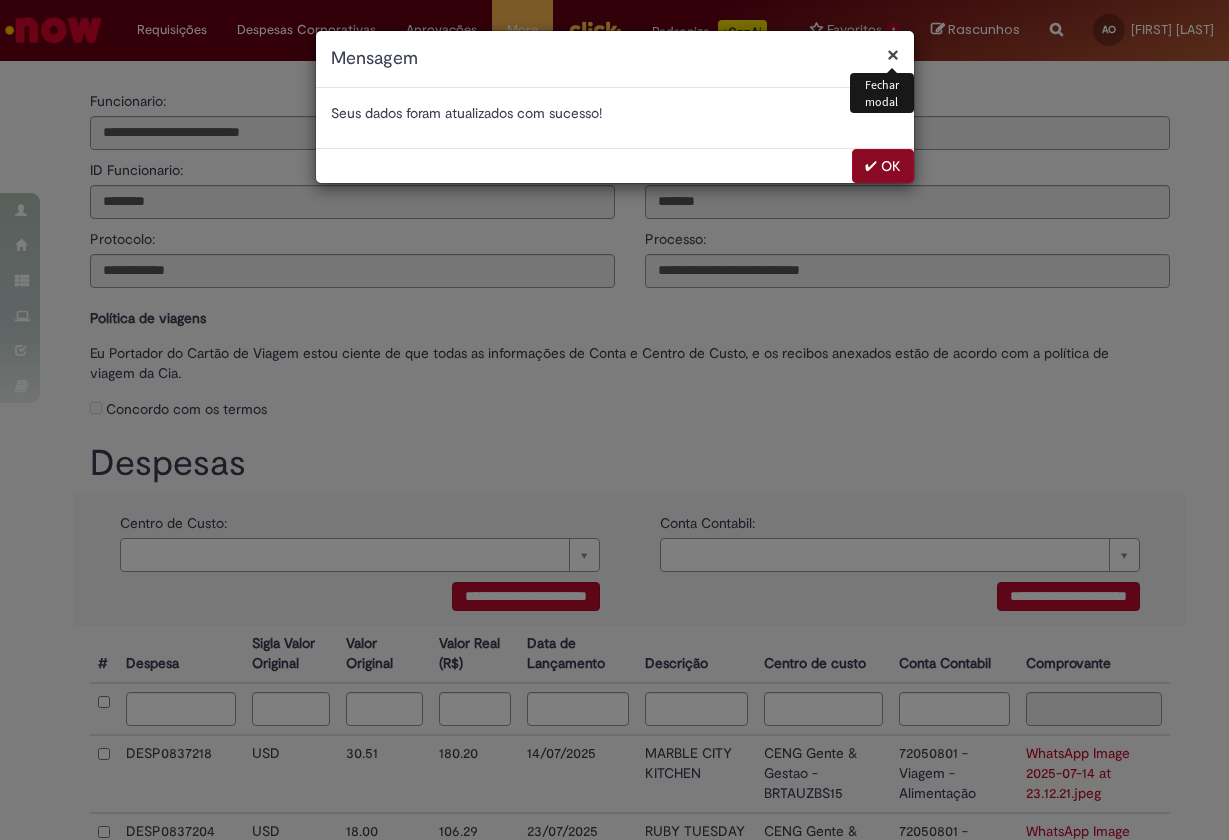 click on "✔ OK" at bounding box center (883, 166) 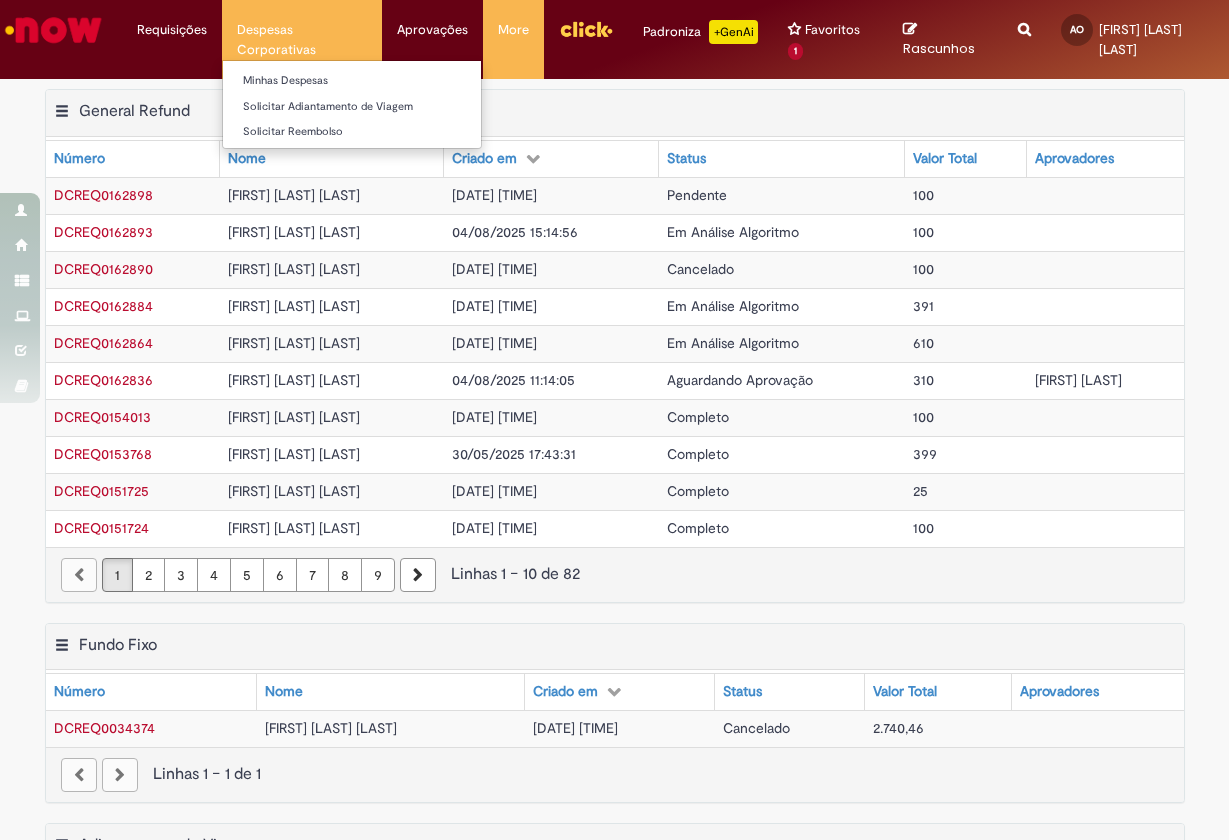 scroll, scrollTop: 0, scrollLeft: 0, axis: both 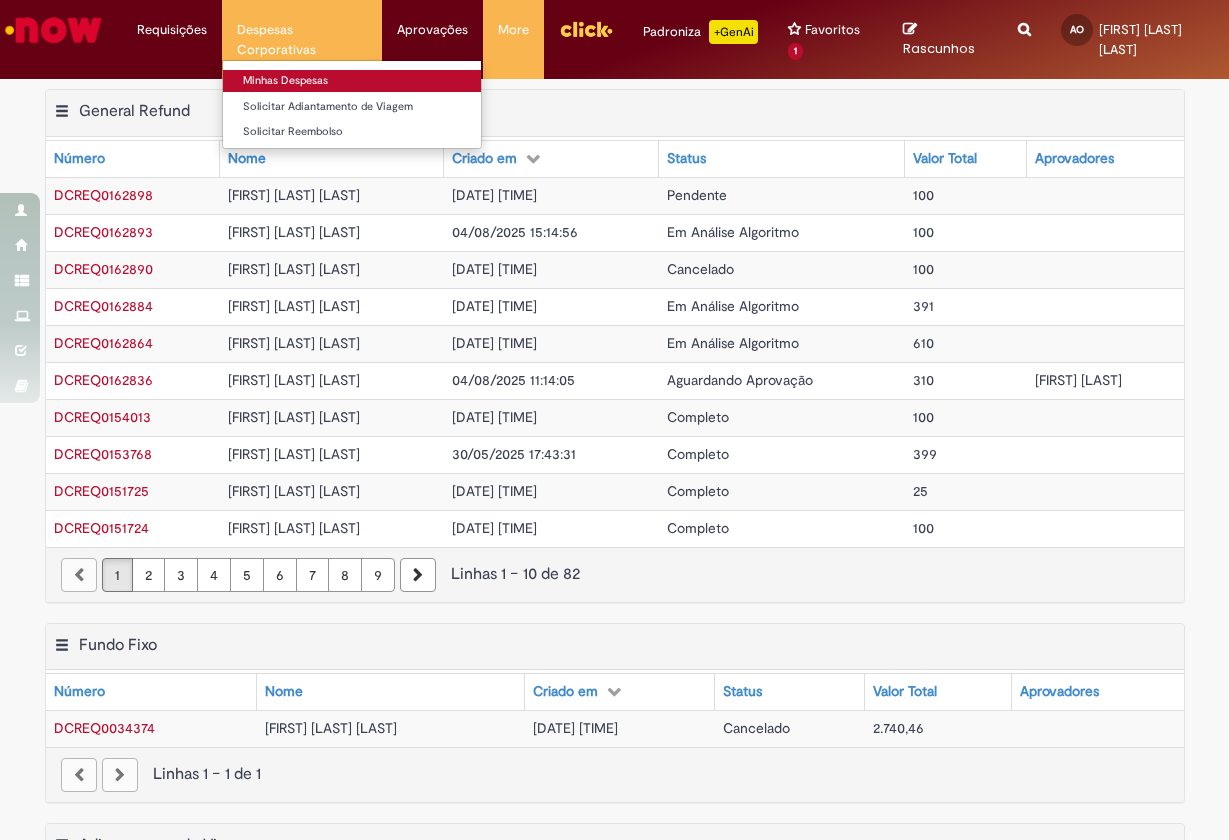 click on "Minhas Despesas" at bounding box center (352, 81) 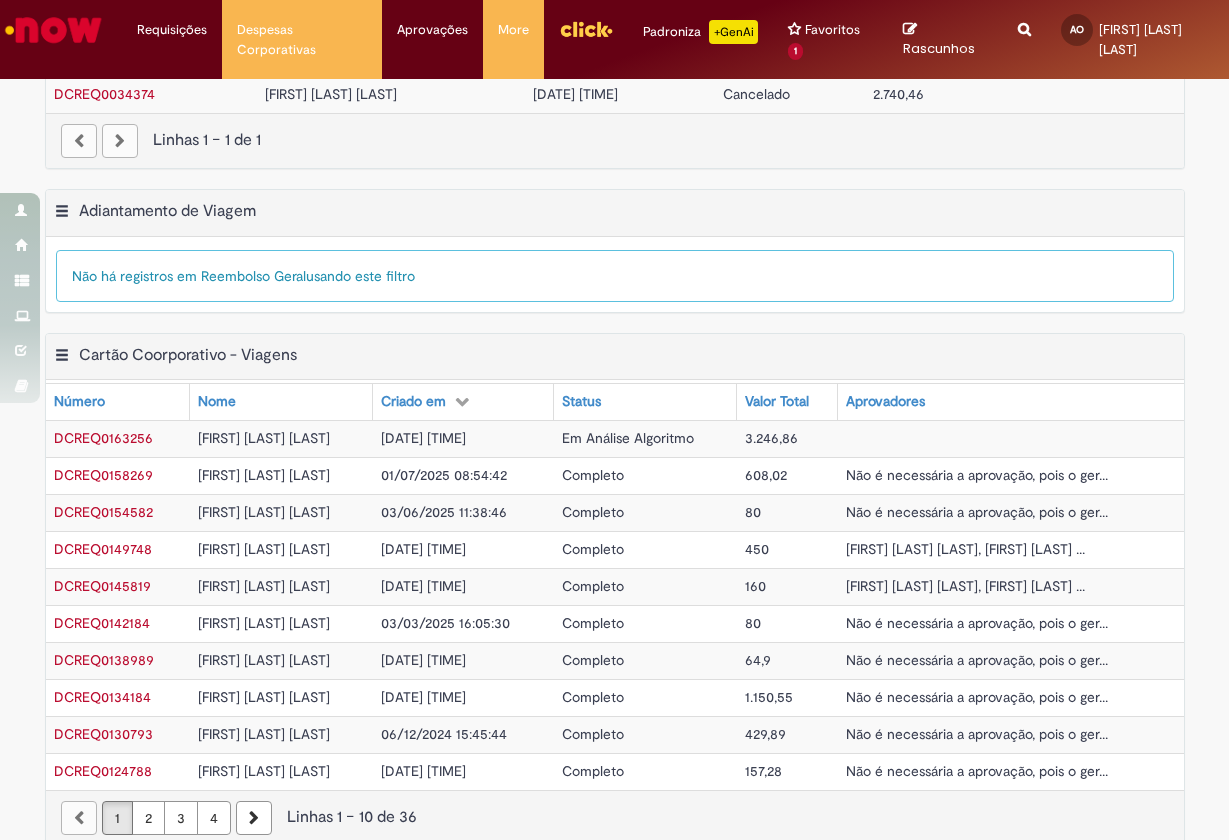 scroll, scrollTop: 633, scrollLeft: 0, axis: vertical 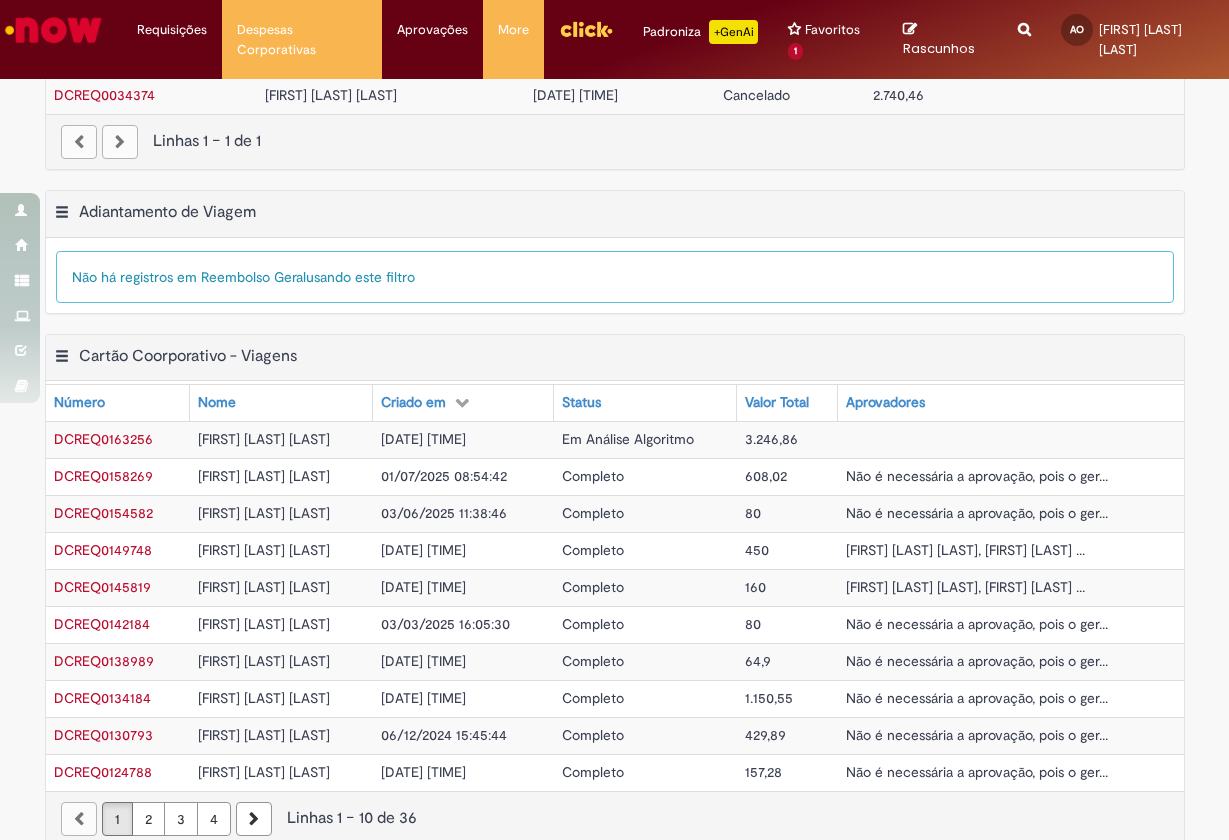 click on "Em Análise Algoritmo" at bounding box center [628, 439] 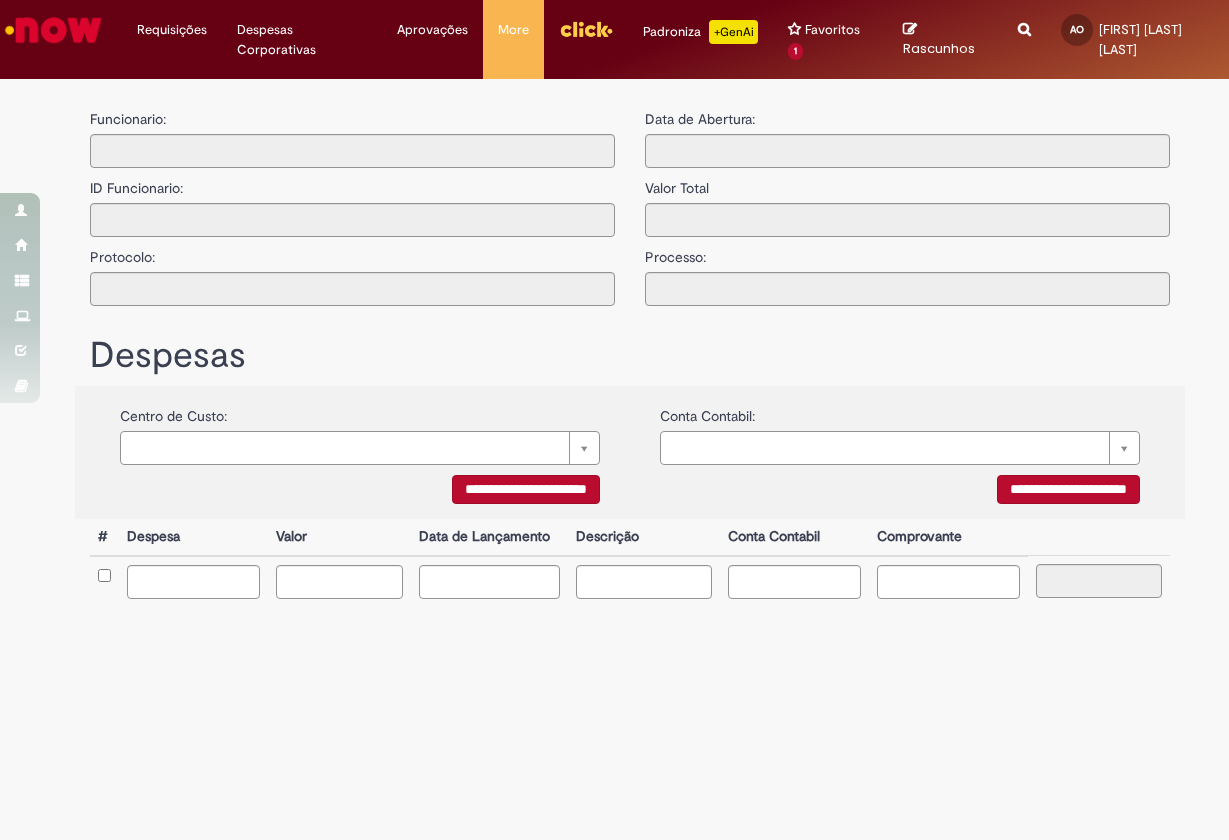scroll, scrollTop: 0, scrollLeft: 0, axis: both 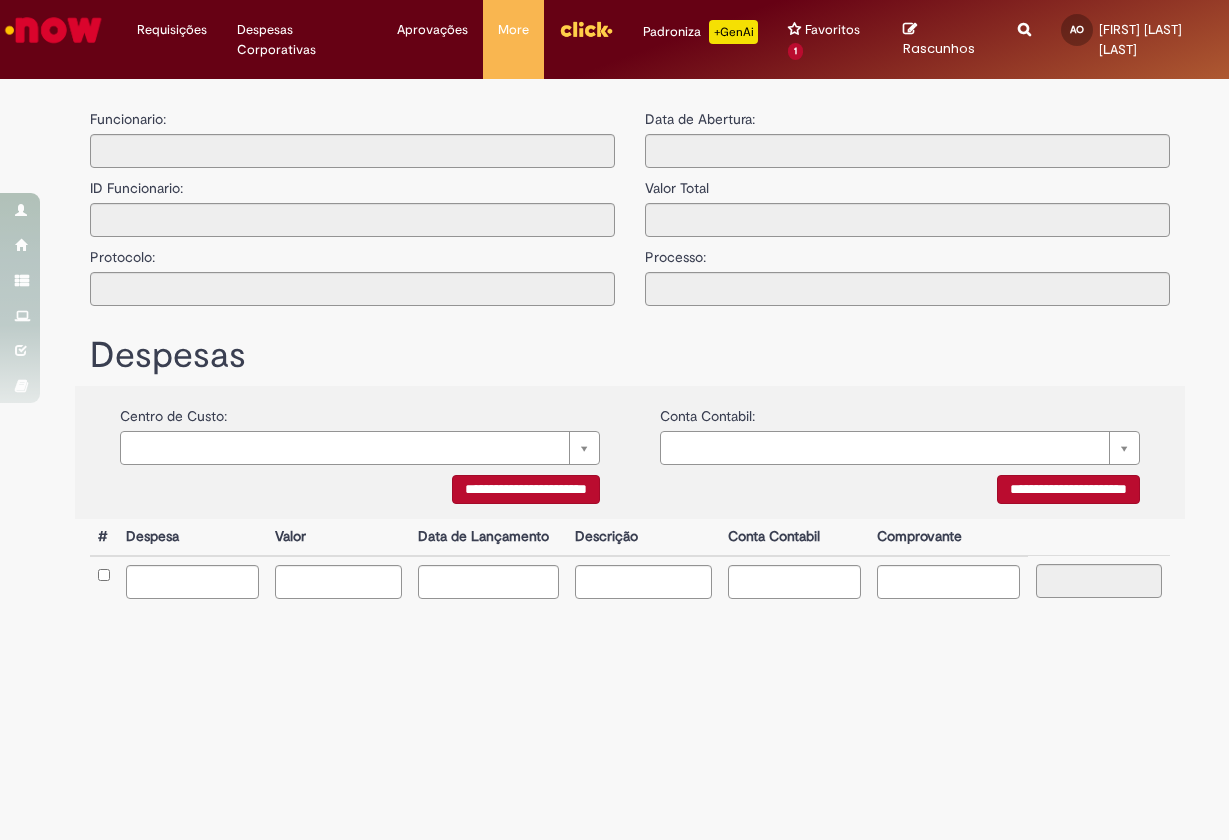 type on "**********" 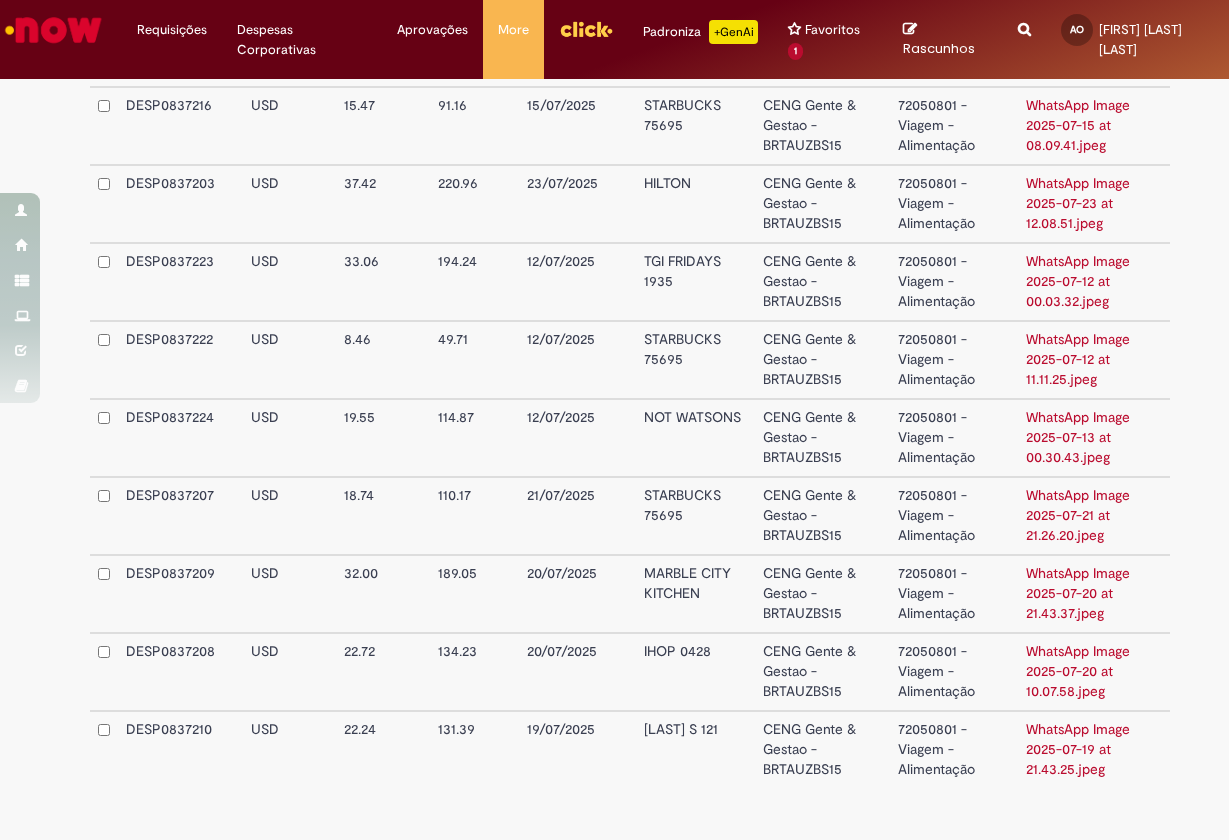 scroll, scrollTop: 1756, scrollLeft: 0, axis: vertical 